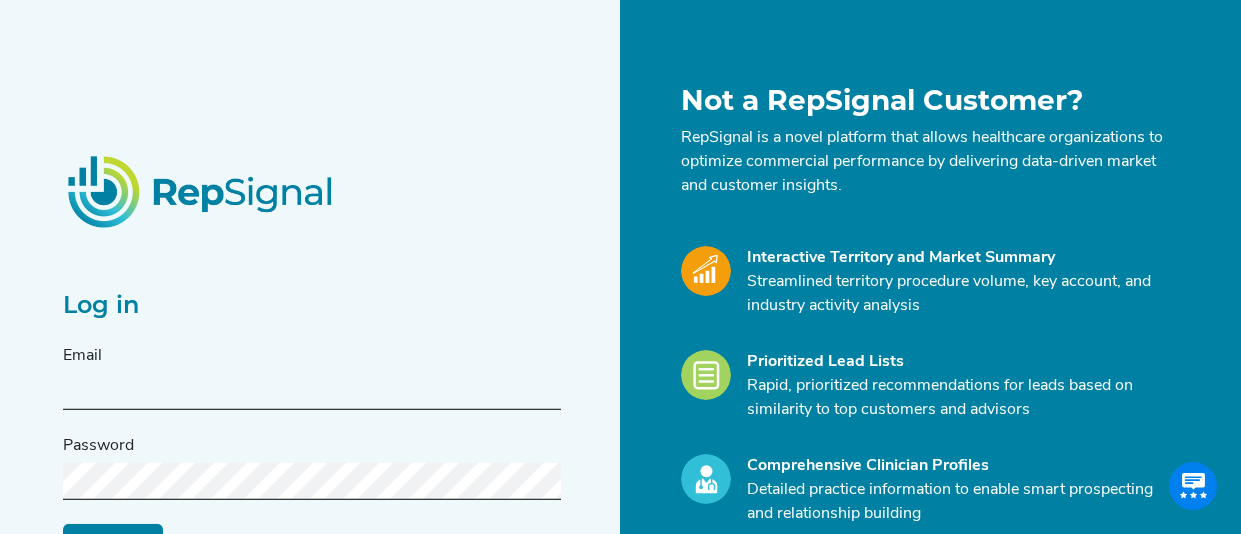 scroll, scrollTop: 0, scrollLeft: 0, axis: both 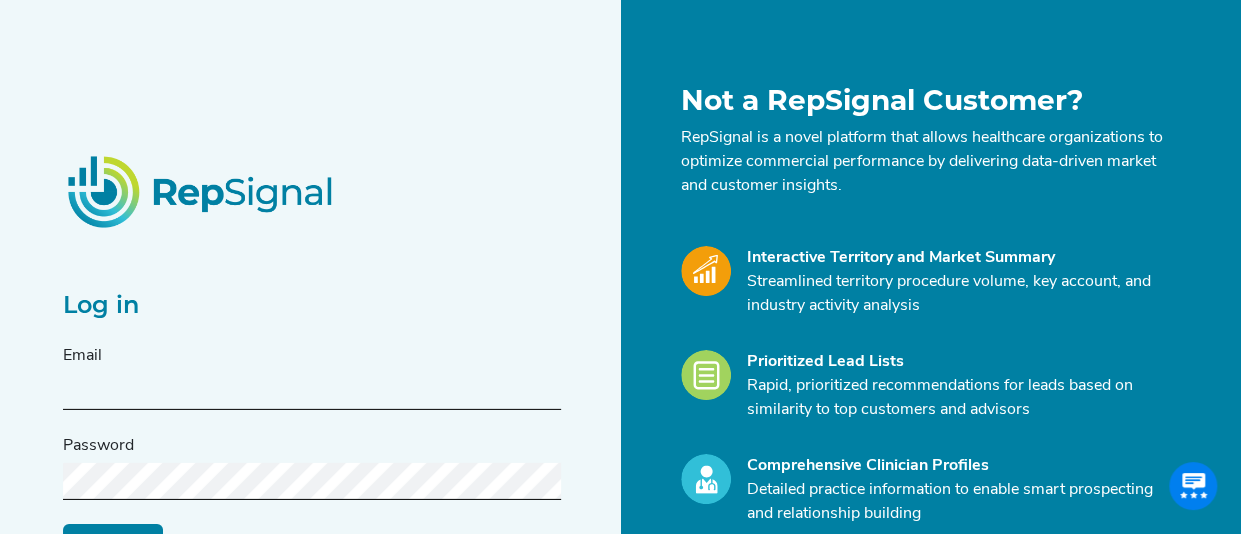 type on "gcherucheril@[DOMAIN]" 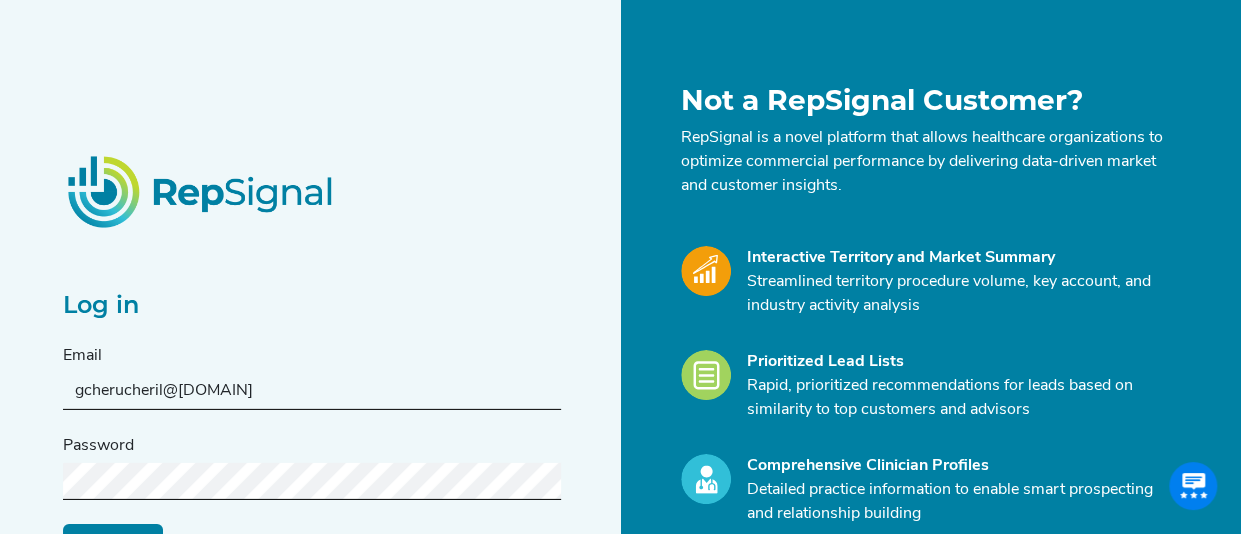 click on "Log in" at bounding box center (113, 543) 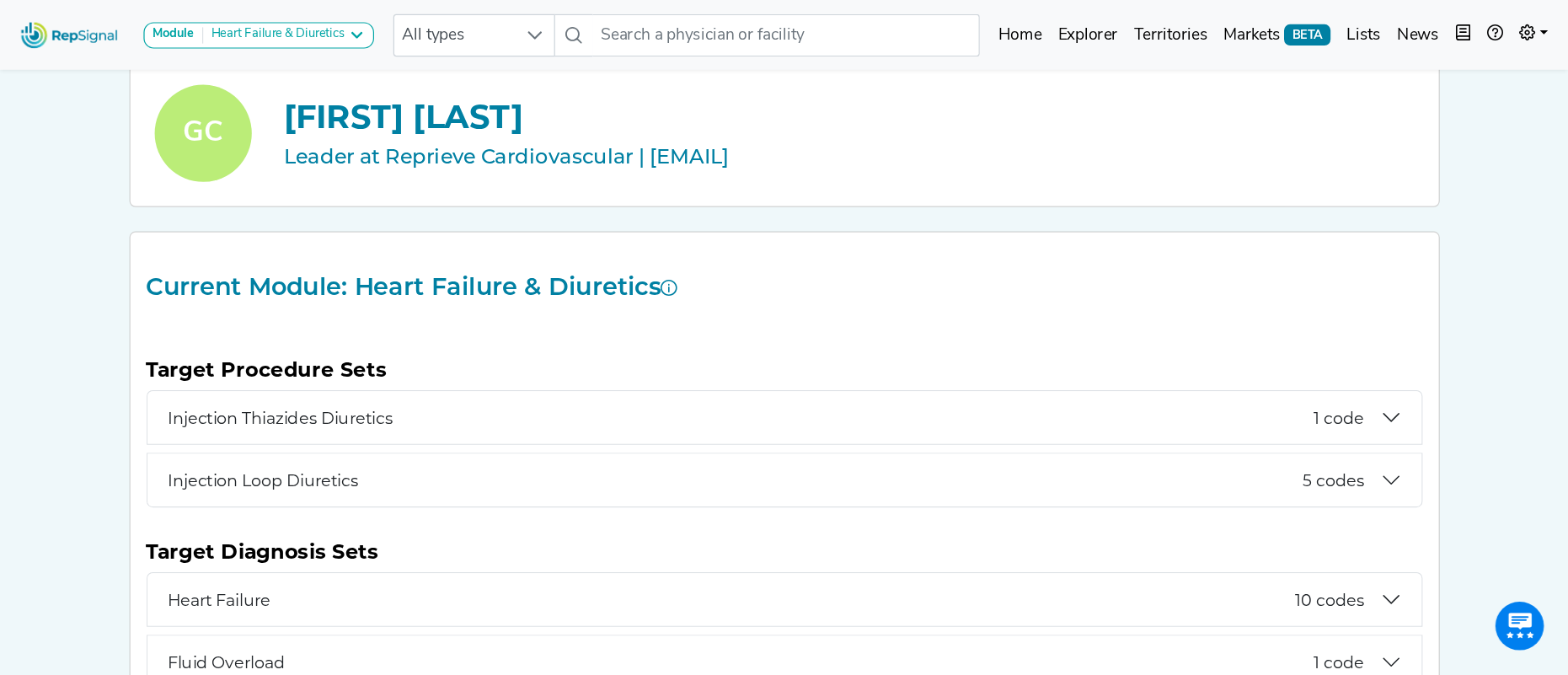 scroll, scrollTop: 84, scrollLeft: 0, axis: vertical 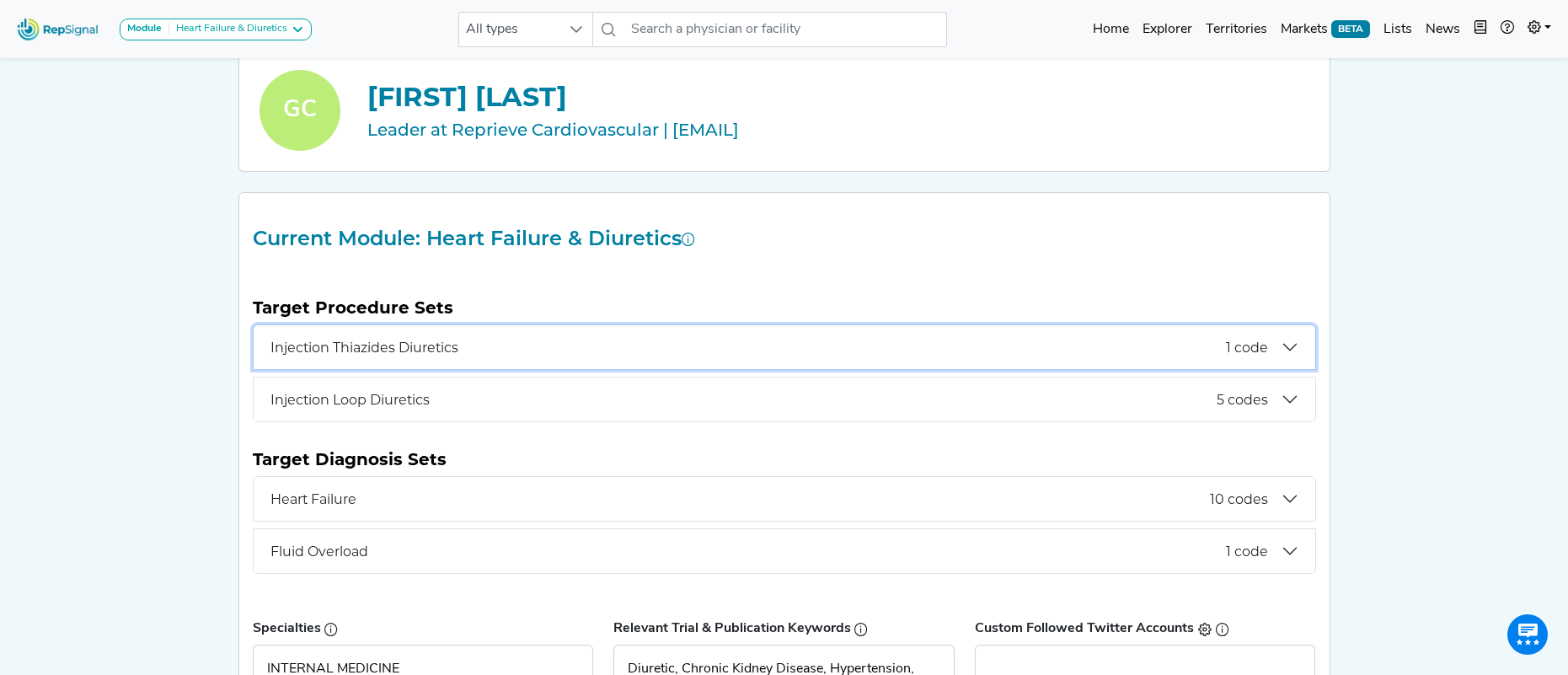 click on "Injection Thiazides Diuretics 1 code" at bounding box center [784, 347] 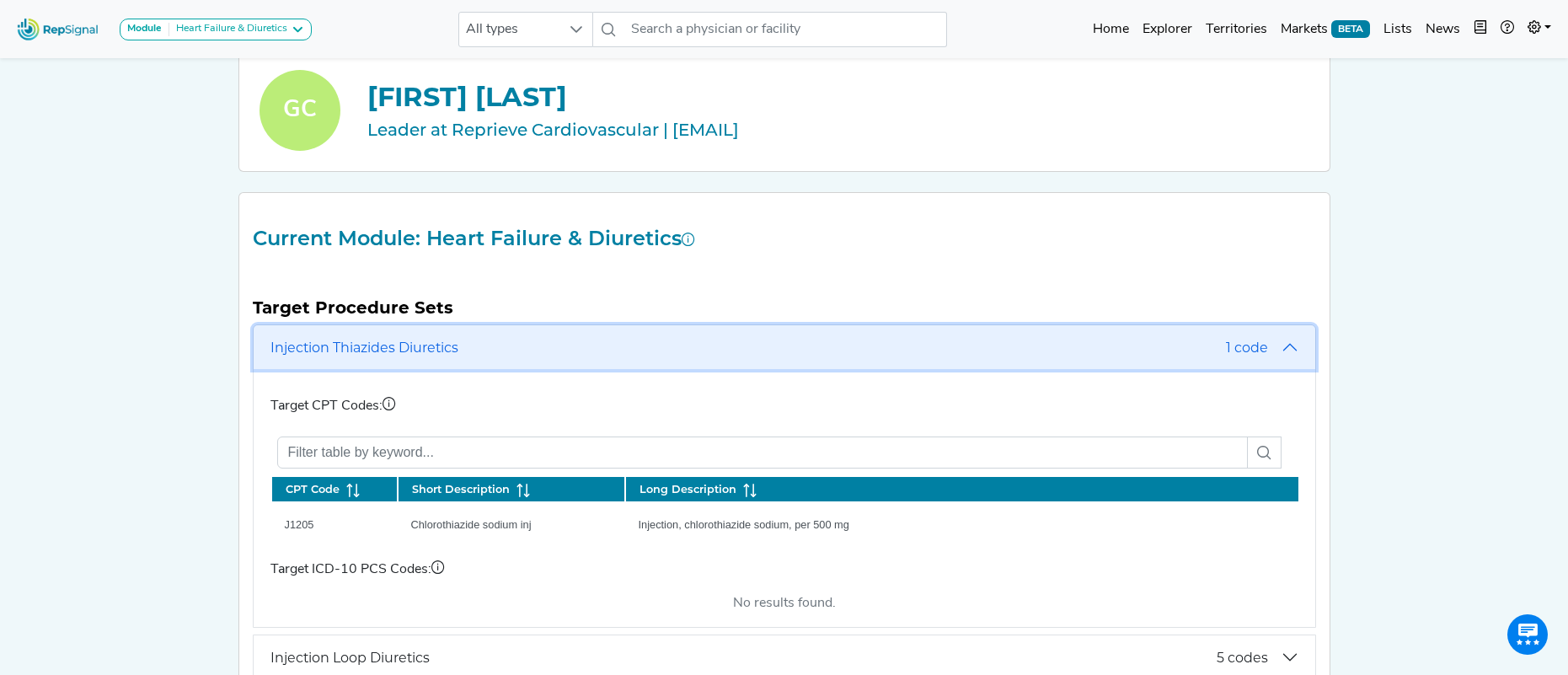click on "Injection Thiazides Diuretics 1 code" at bounding box center [784, 347] 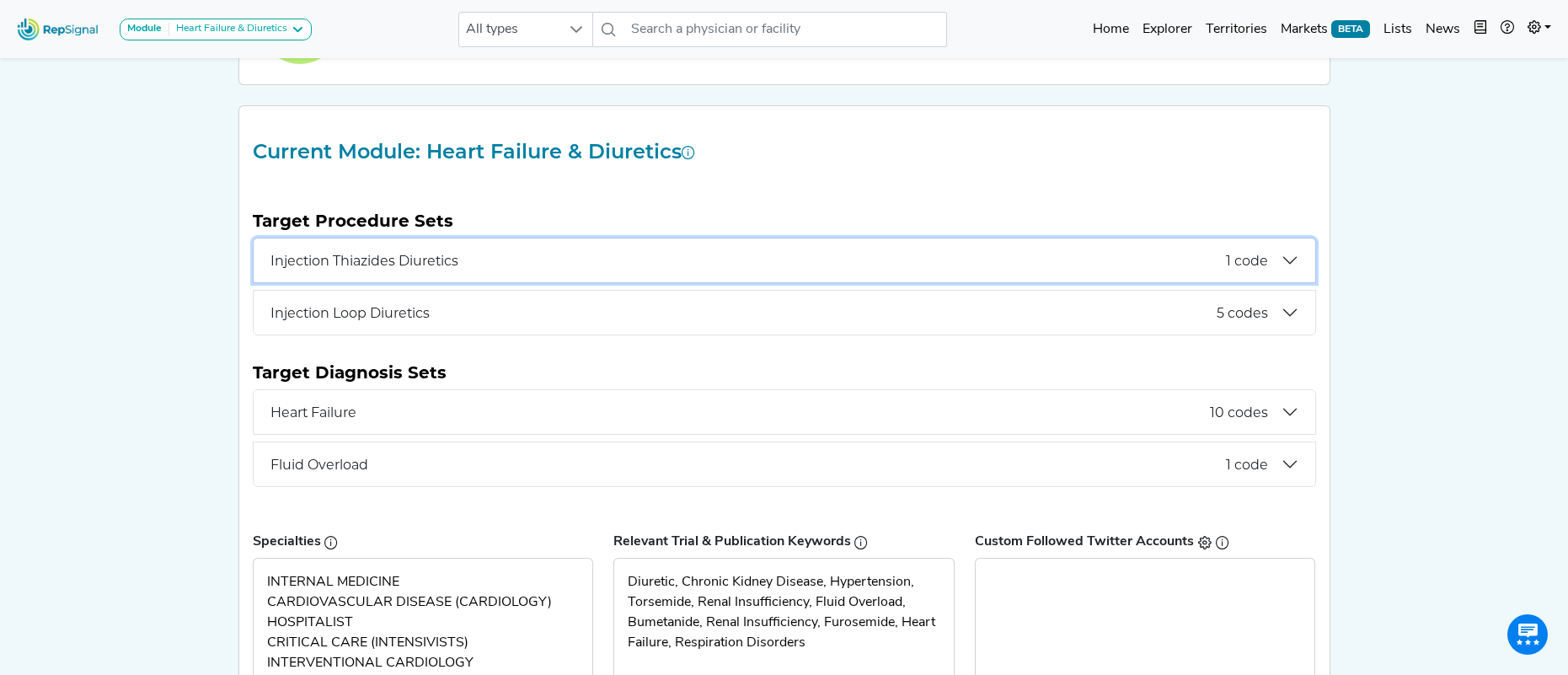 scroll, scrollTop: 211, scrollLeft: 0, axis: vertical 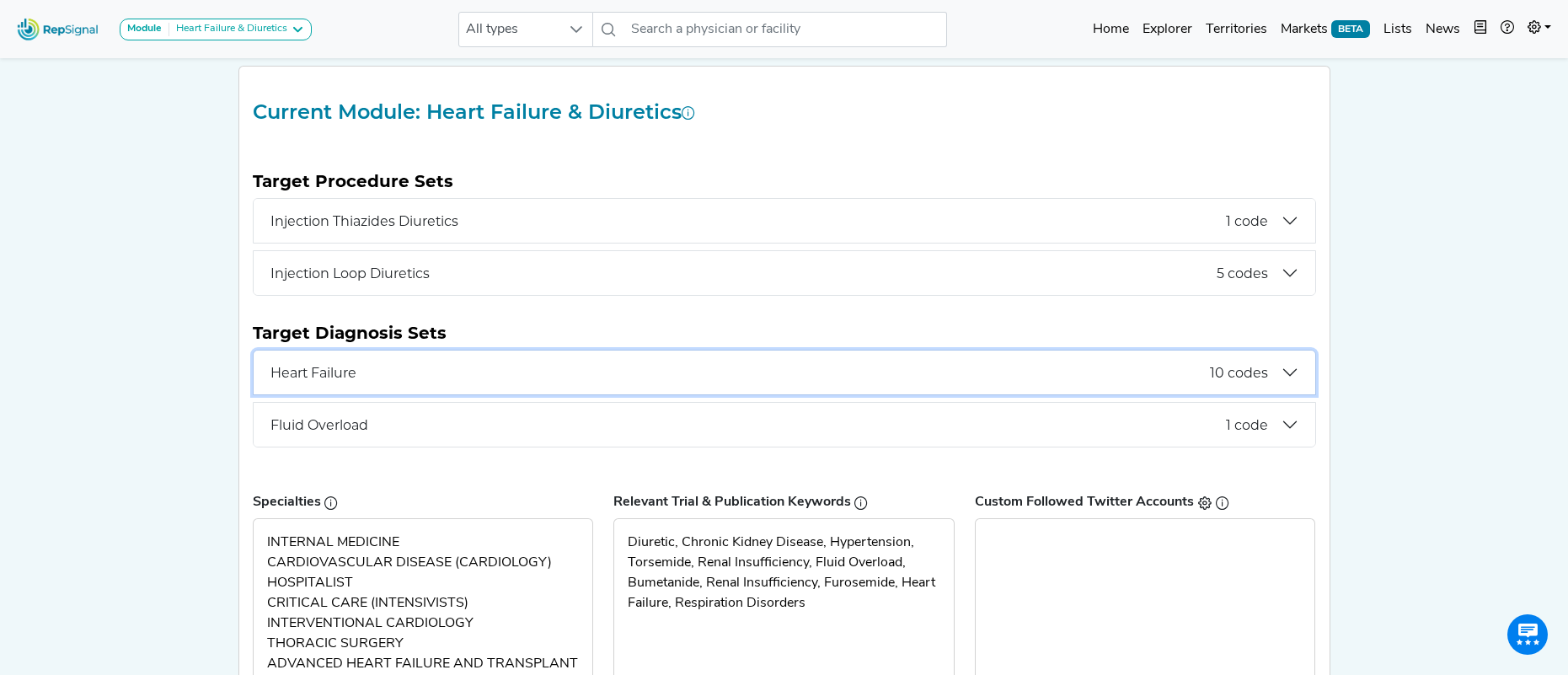 click on "10 codes" at bounding box center [1239, 372] 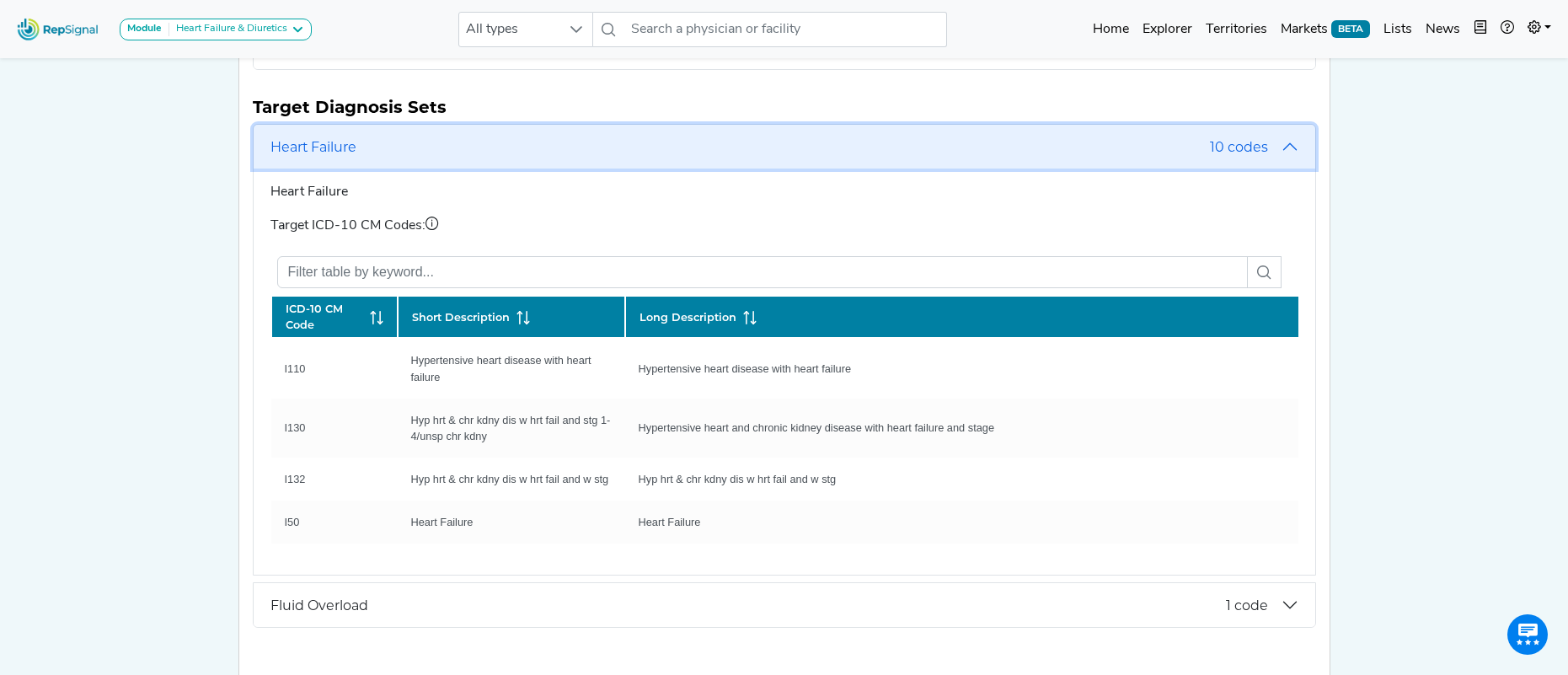 scroll, scrollTop: 463, scrollLeft: 0, axis: vertical 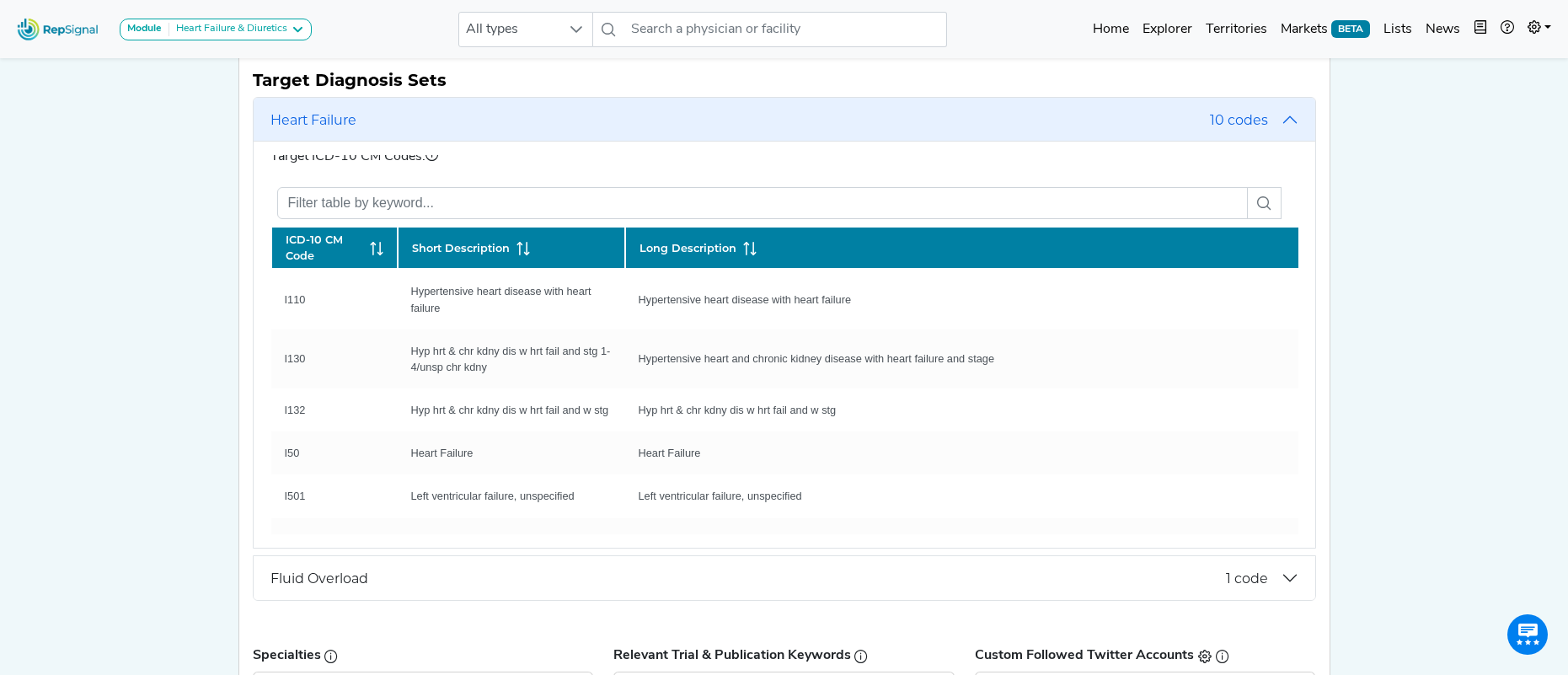 drag, startPoint x: 336, startPoint y: 256, endPoint x: 1294, endPoint y: 228, distance: 958.4091 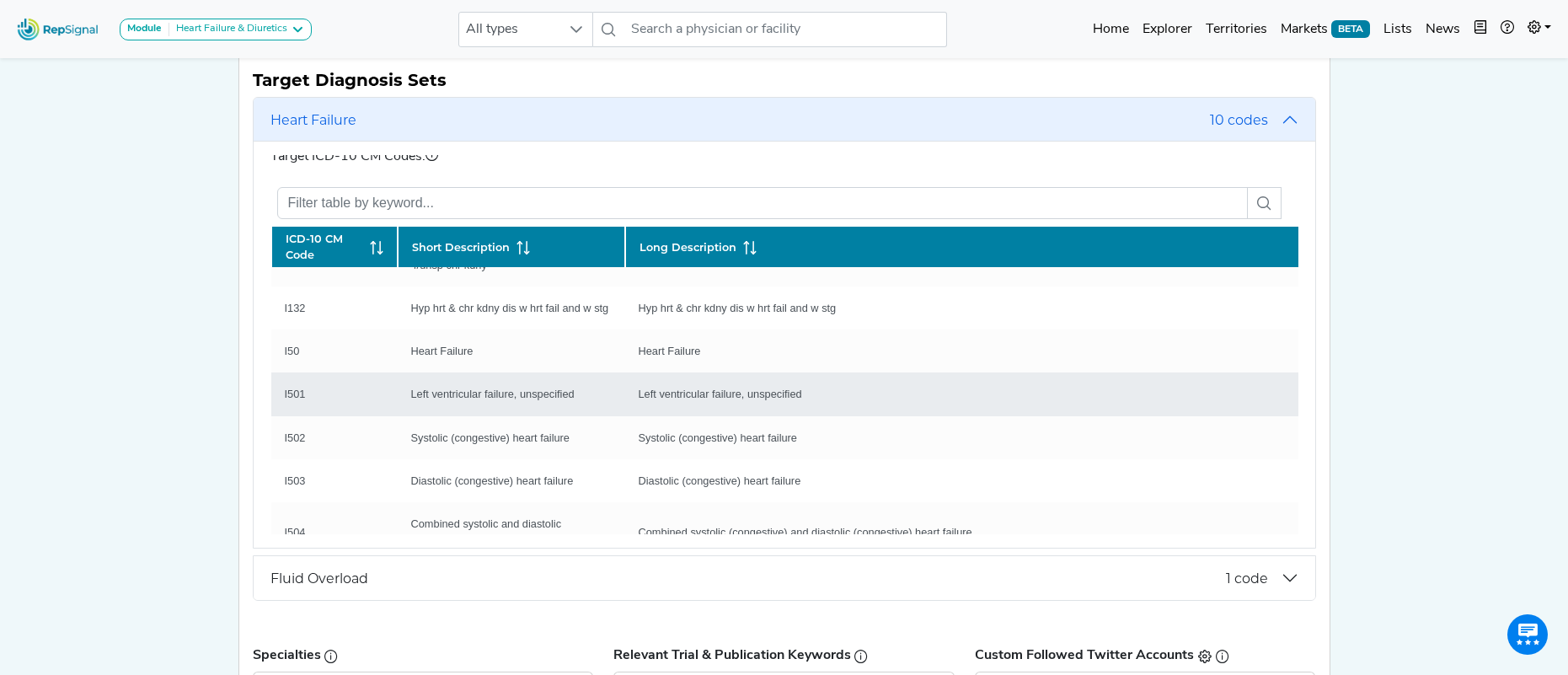scroll, scrollTop: 138, scrollLeft: 0, axis: vertical 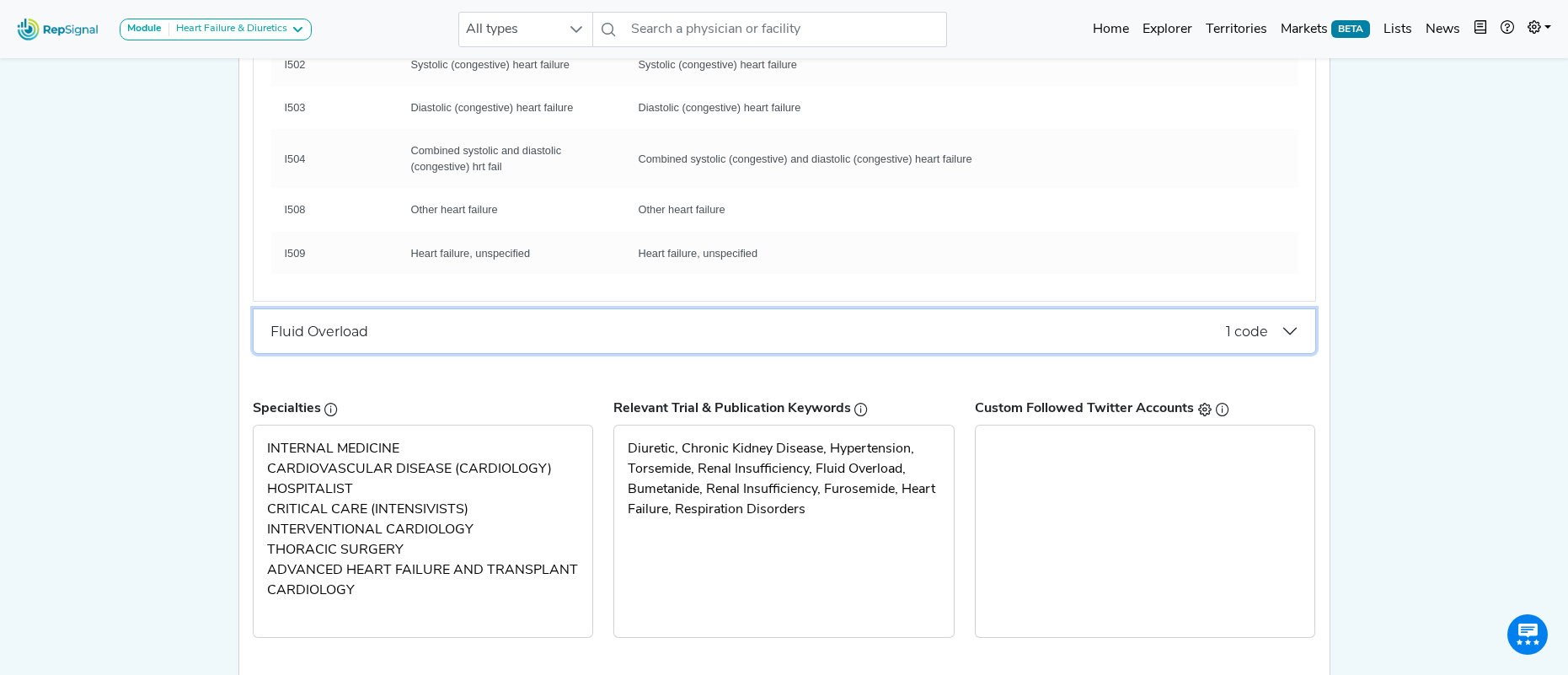 click on "Fluid Overload" at bounding box center (748, 331) 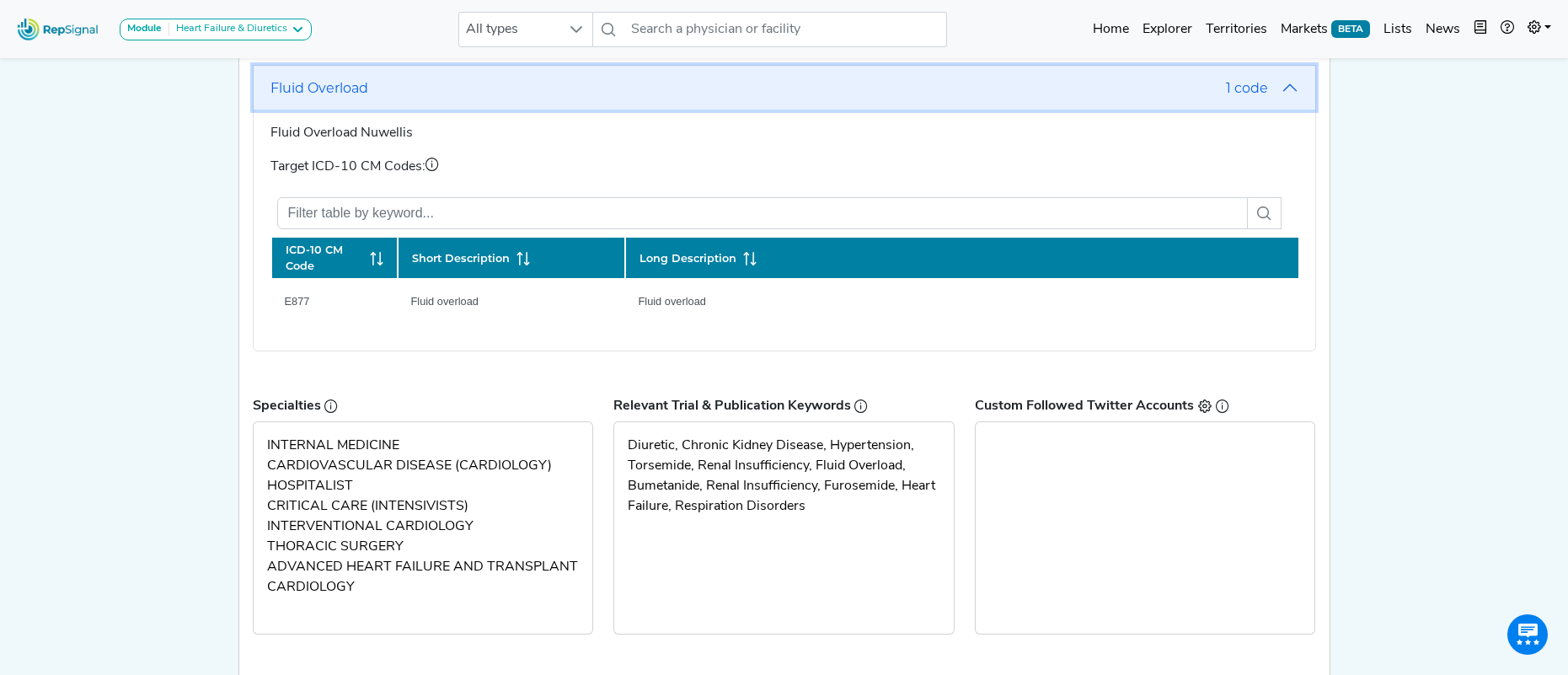 scroll, scrollTop: 963, scrollLeft: 0, axis: vertical 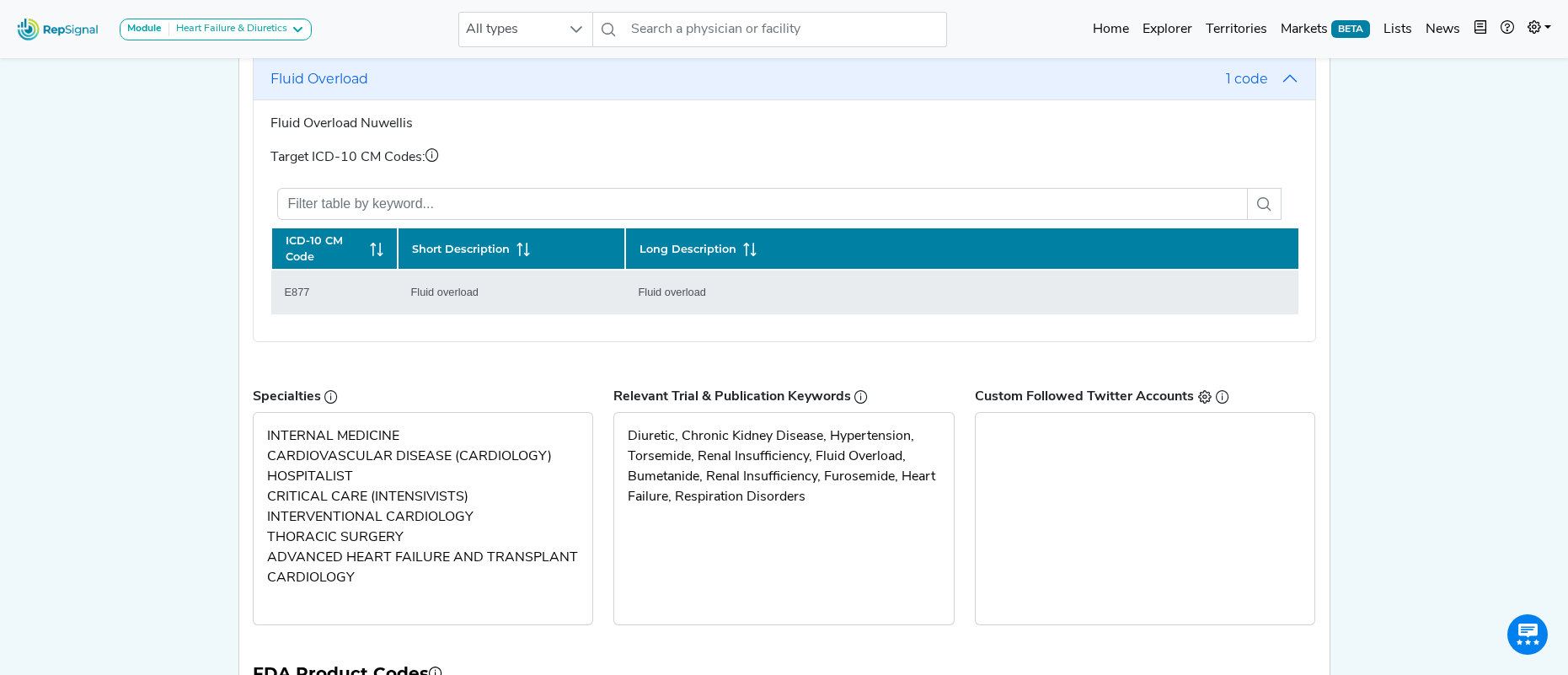 click on "Fluid overload" at bounding box center (672, 292) 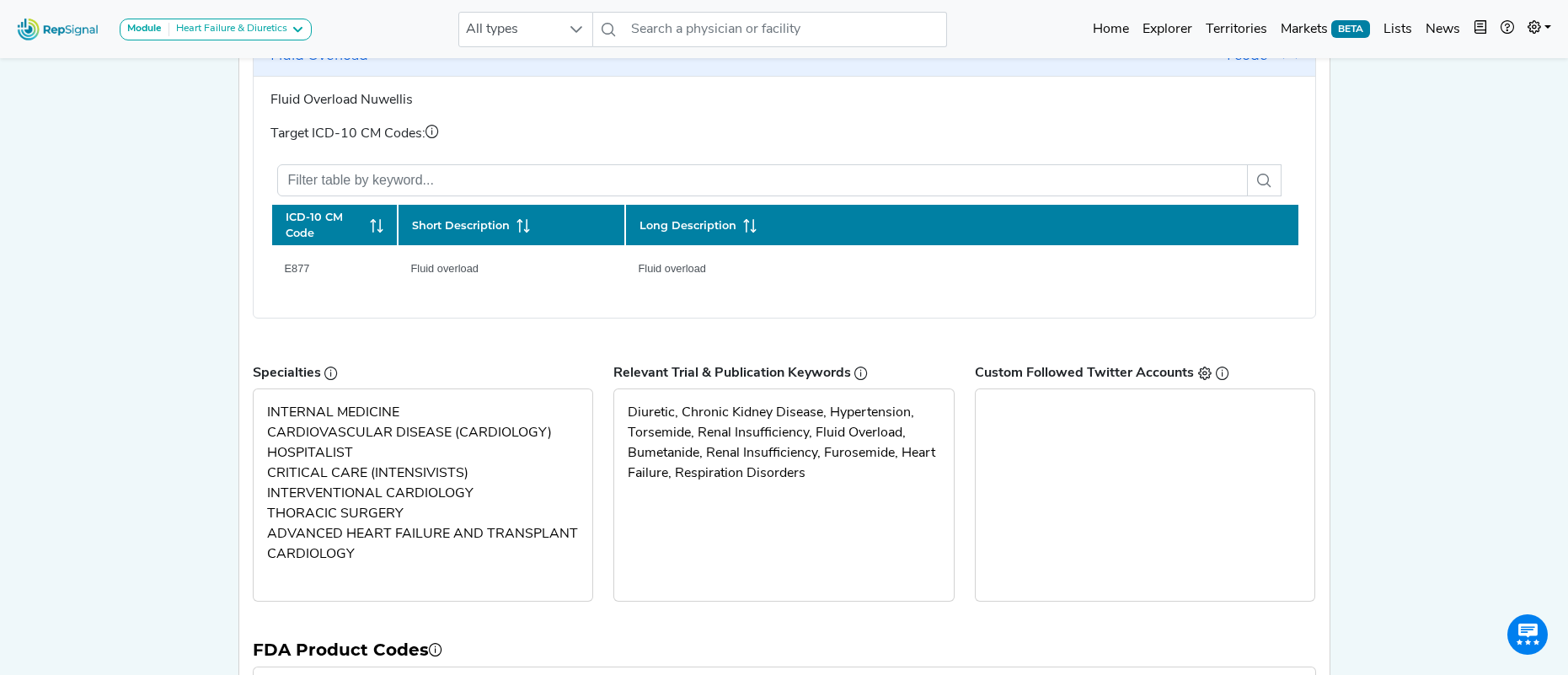 scroll, scrollTop: 1090, scrollLeft: 0, axis: vertical 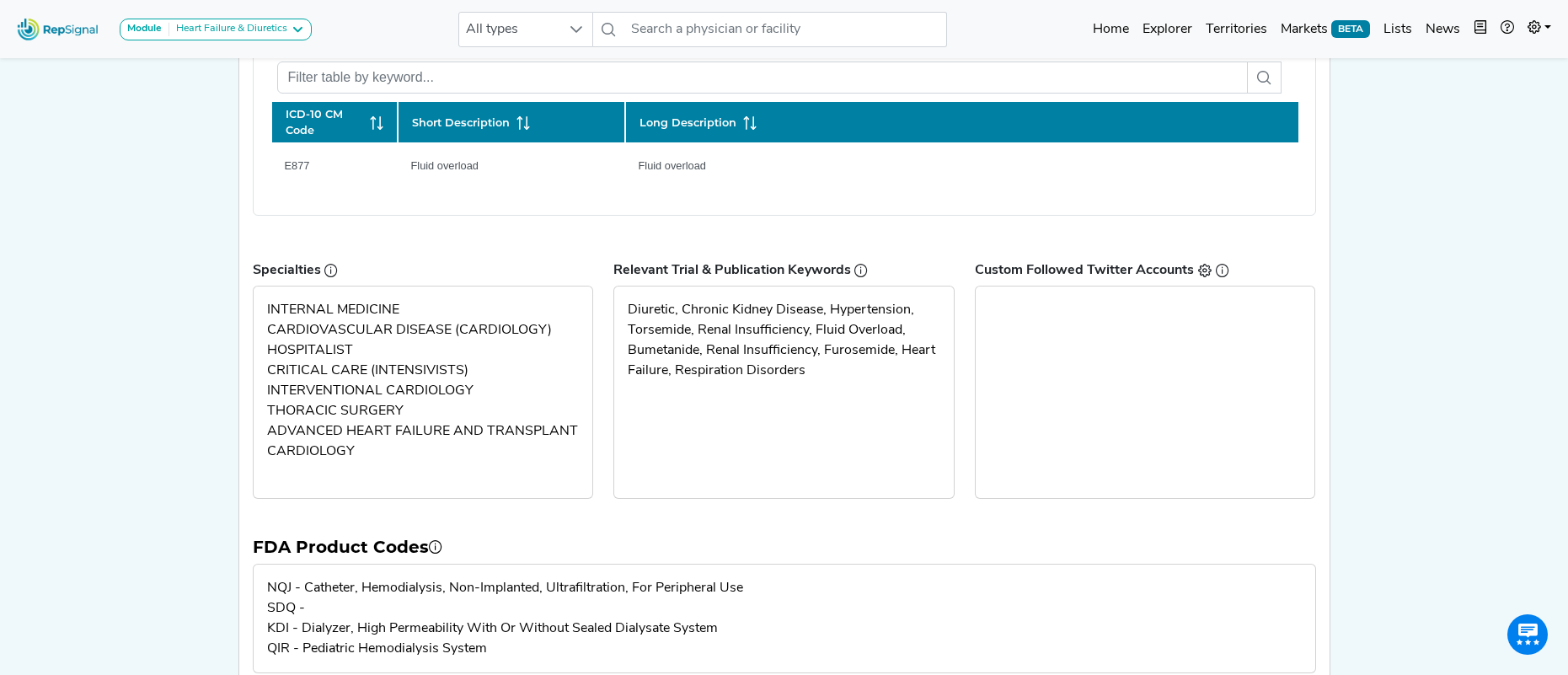 click on "Diuretic, Chronic Kidney Disease, Hypertension, Torsemide, Renal Insufficiency, Fluid Overload, Bumetanide, Renal Insufficiency, Furosemide, Heart Failure, Respiration Disorders" at bounding box center [784, 340] 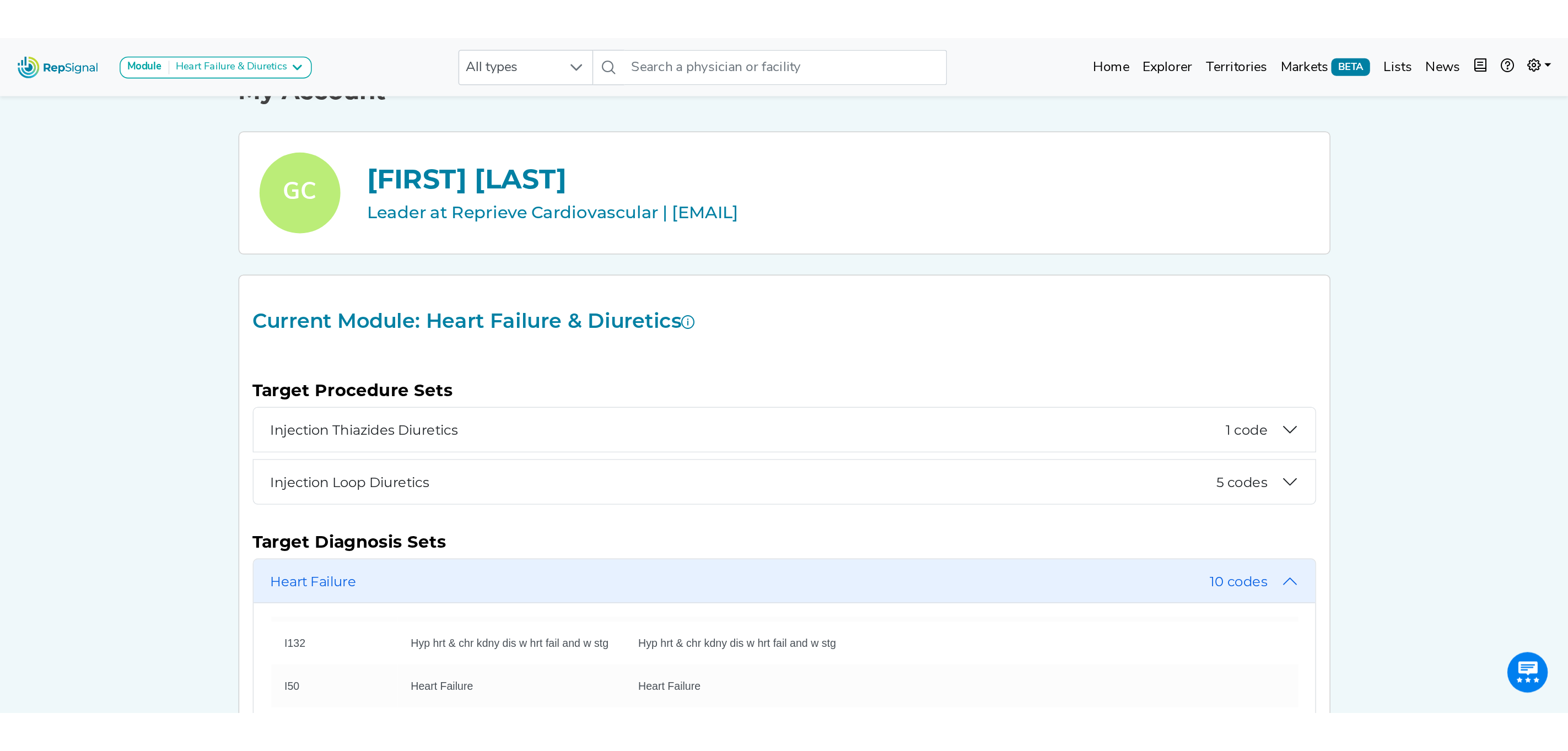 scroll, scrollTop: 0, scrollLeft: 0, axis: both 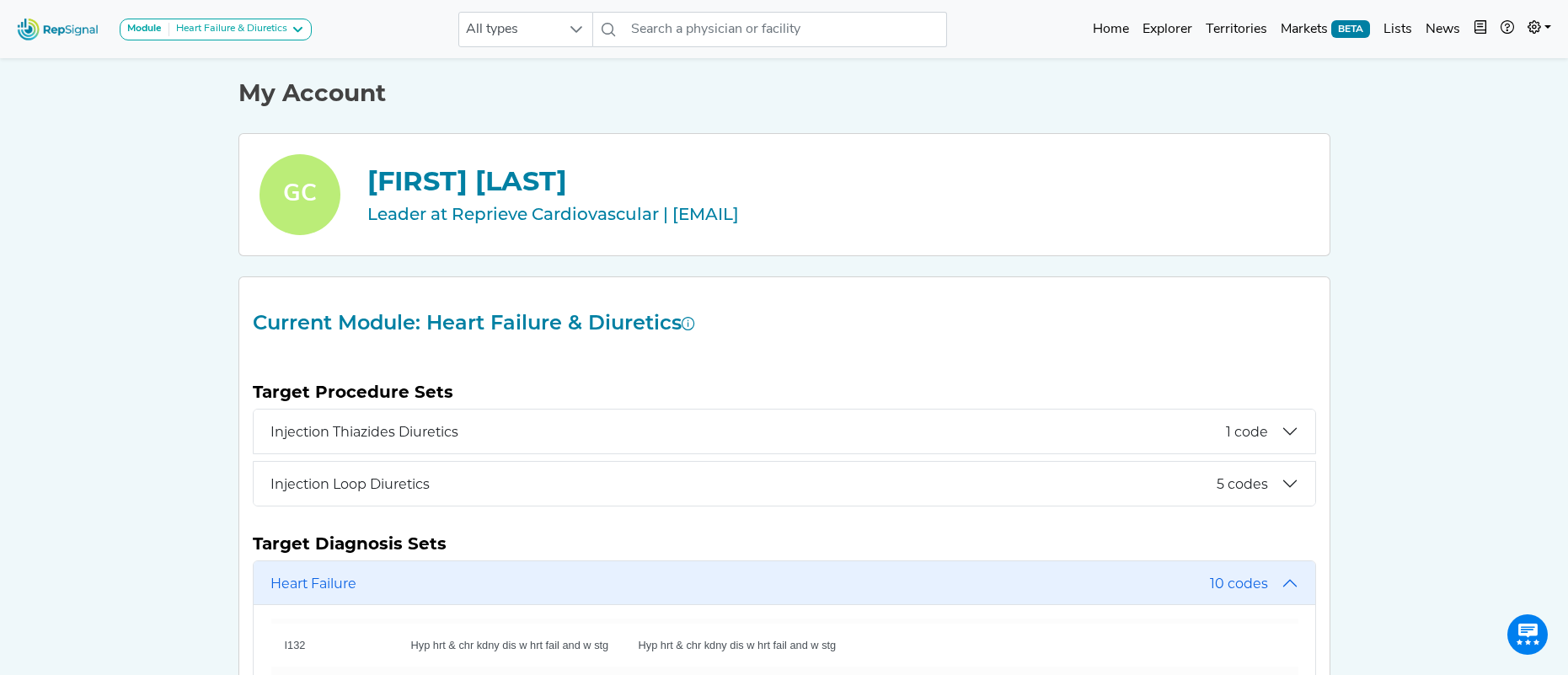 click on "[FIRST] [LAST]" at bounding box center [838, 181] 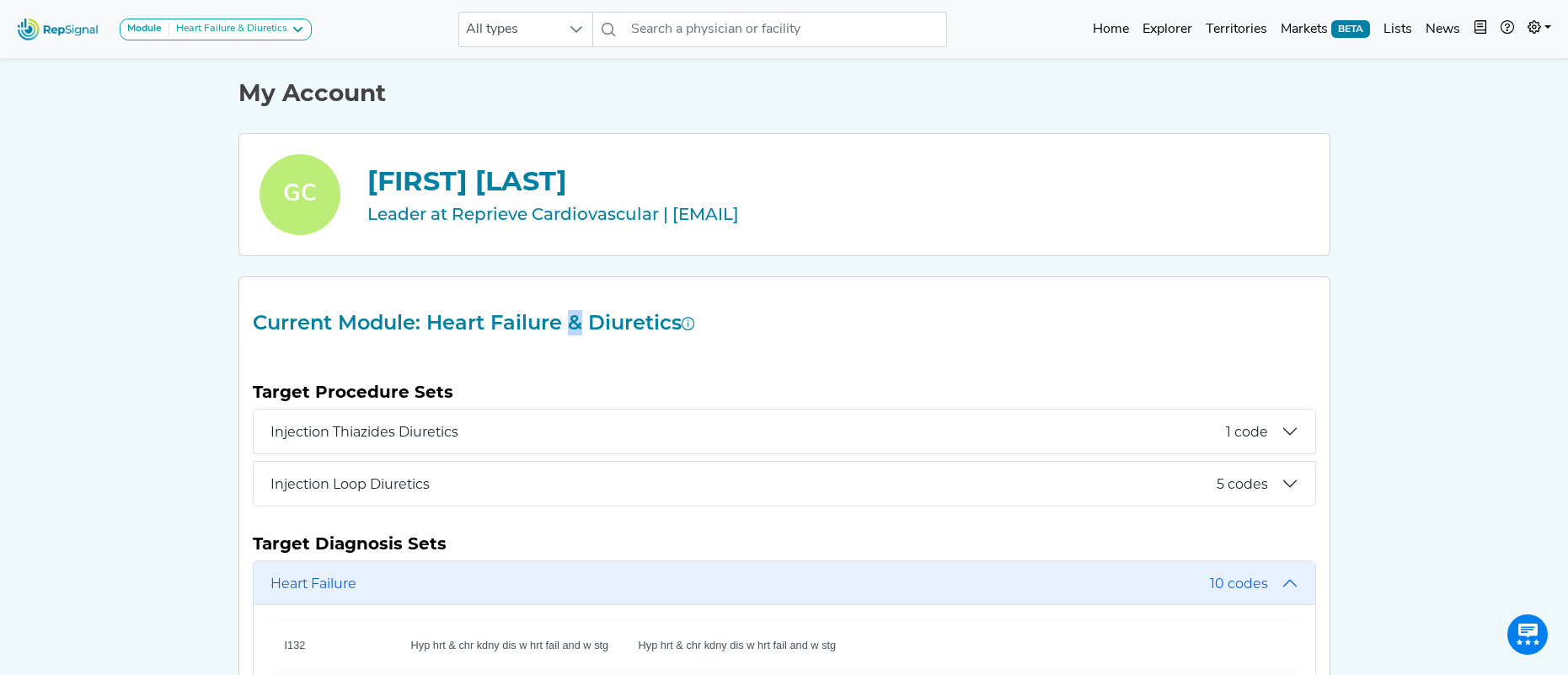 click on "Current Module: Heart Failure & Diuretics" at bounding box center [784, 326] 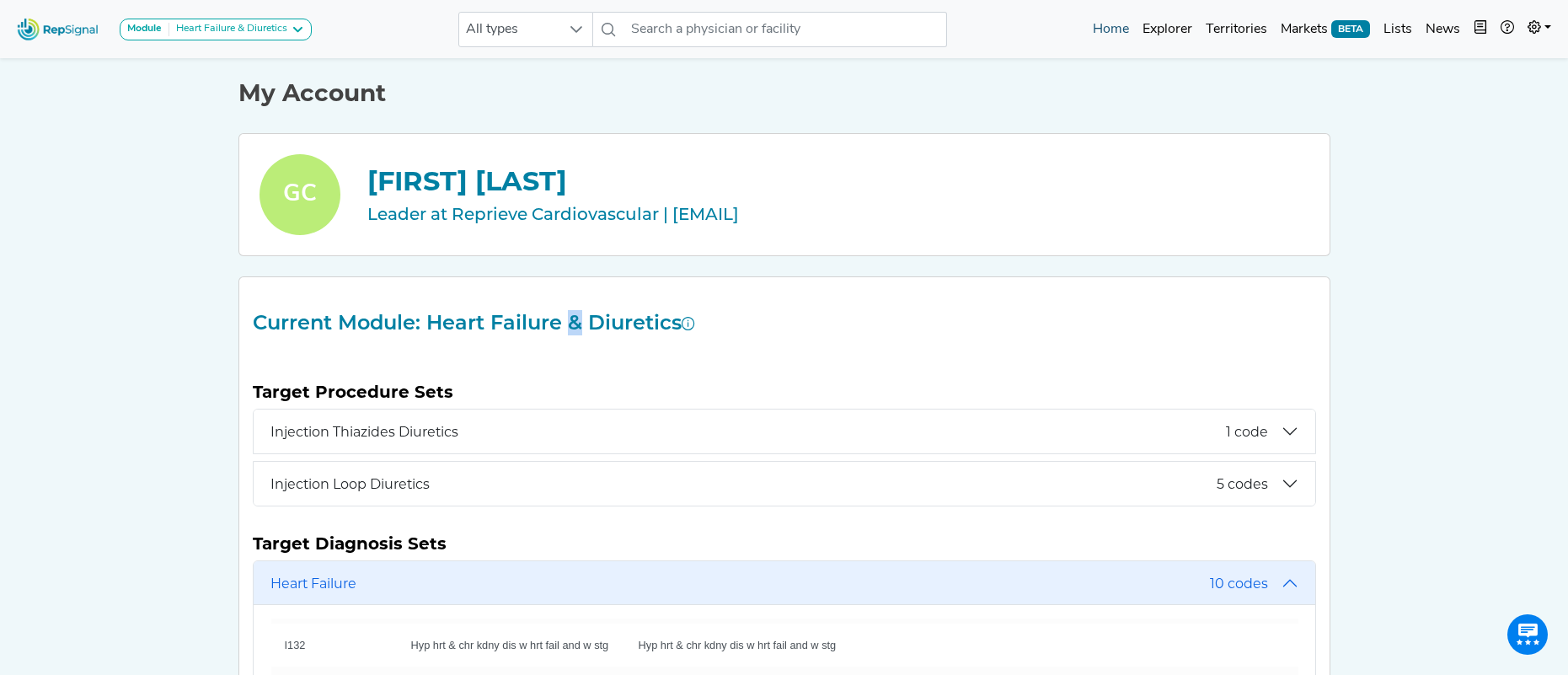 click on "Home" at bounding box center (1110, 29) 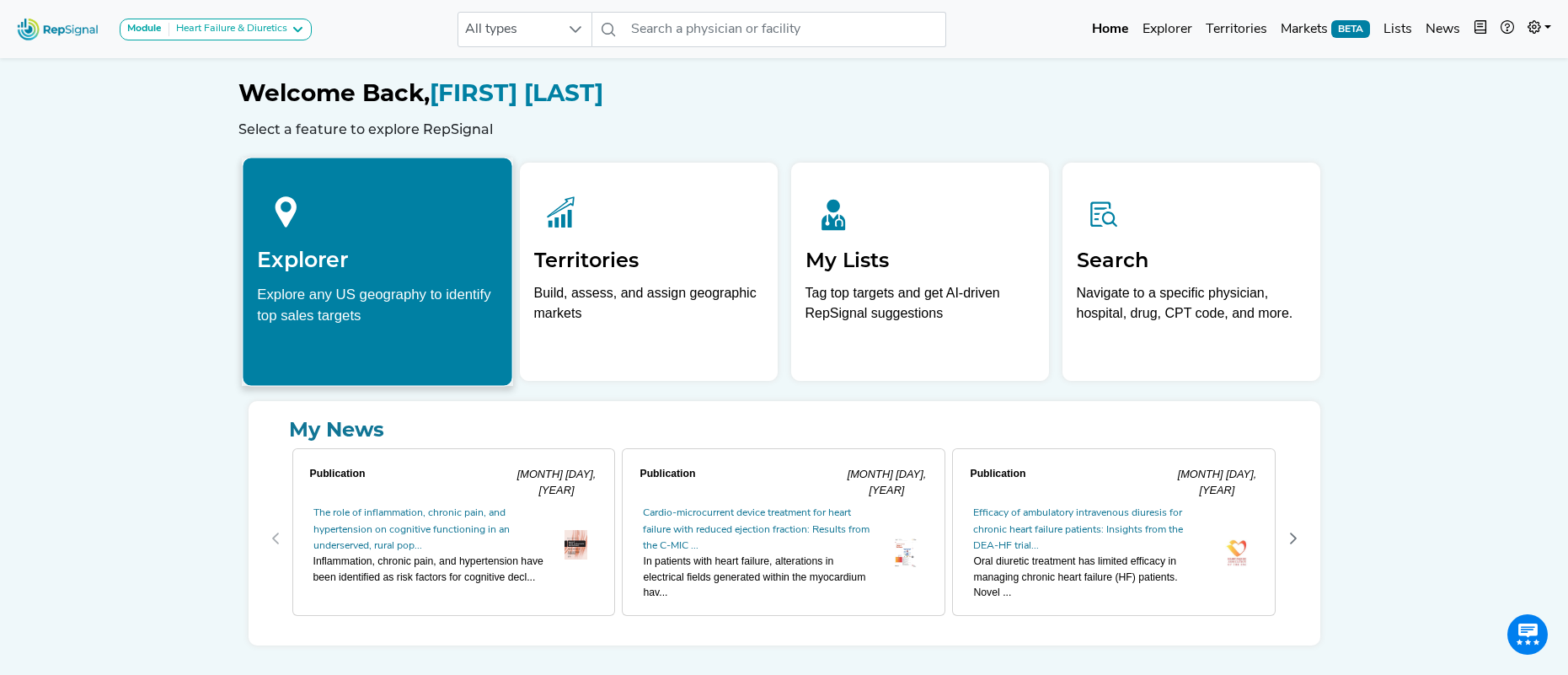 click on "Explorer" at bounding box center (377, 260) 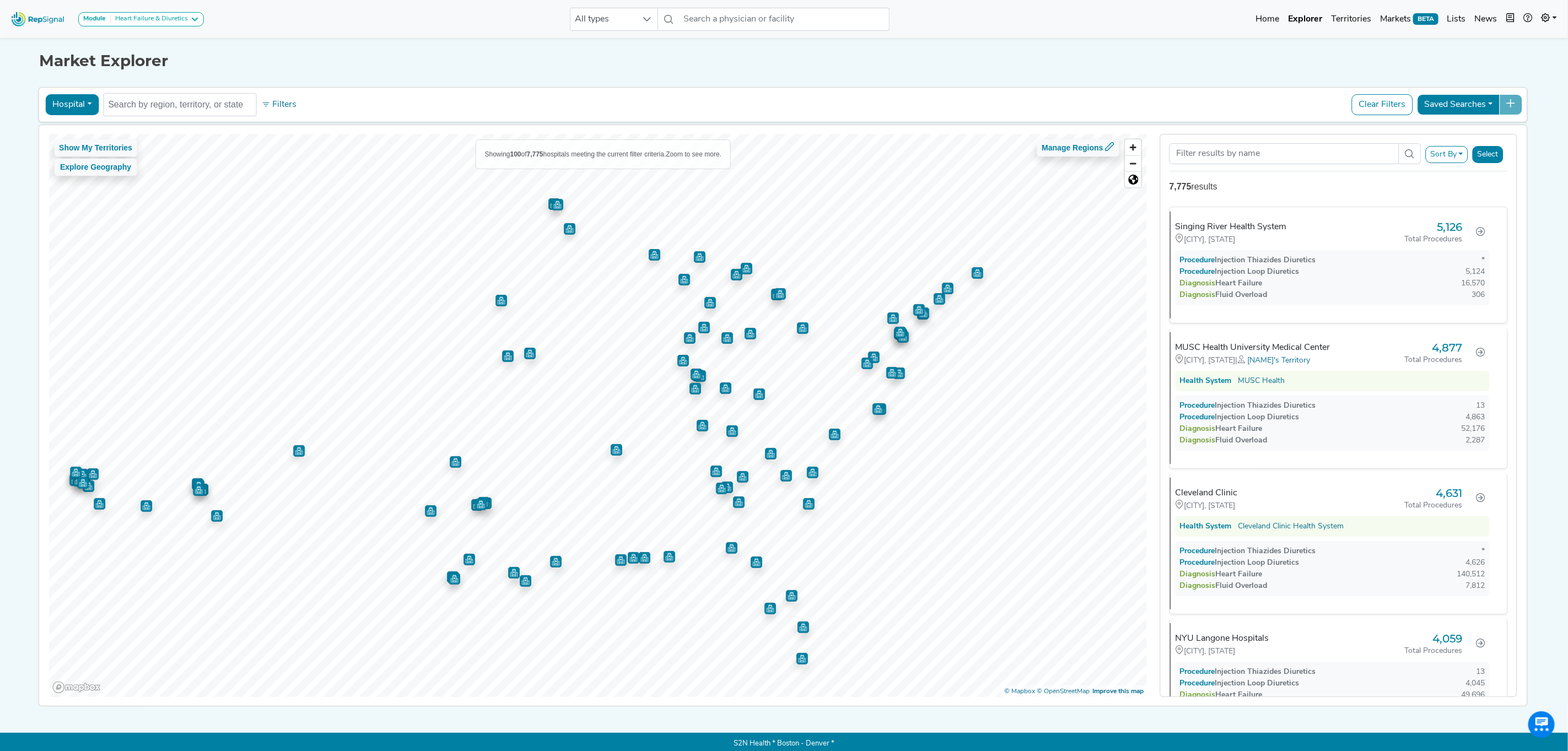 click 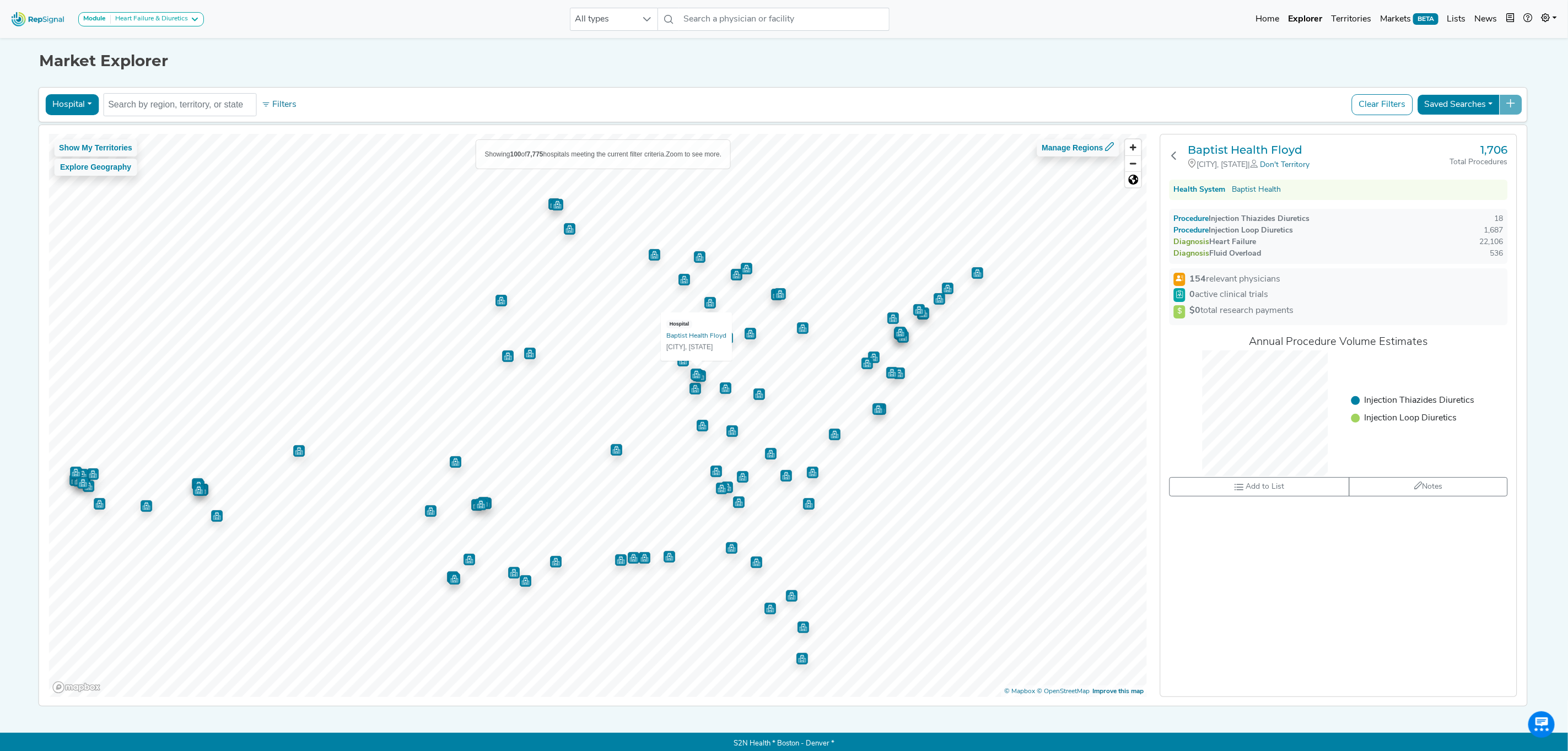 click on "Hospital" at bounding box center [72, 105] 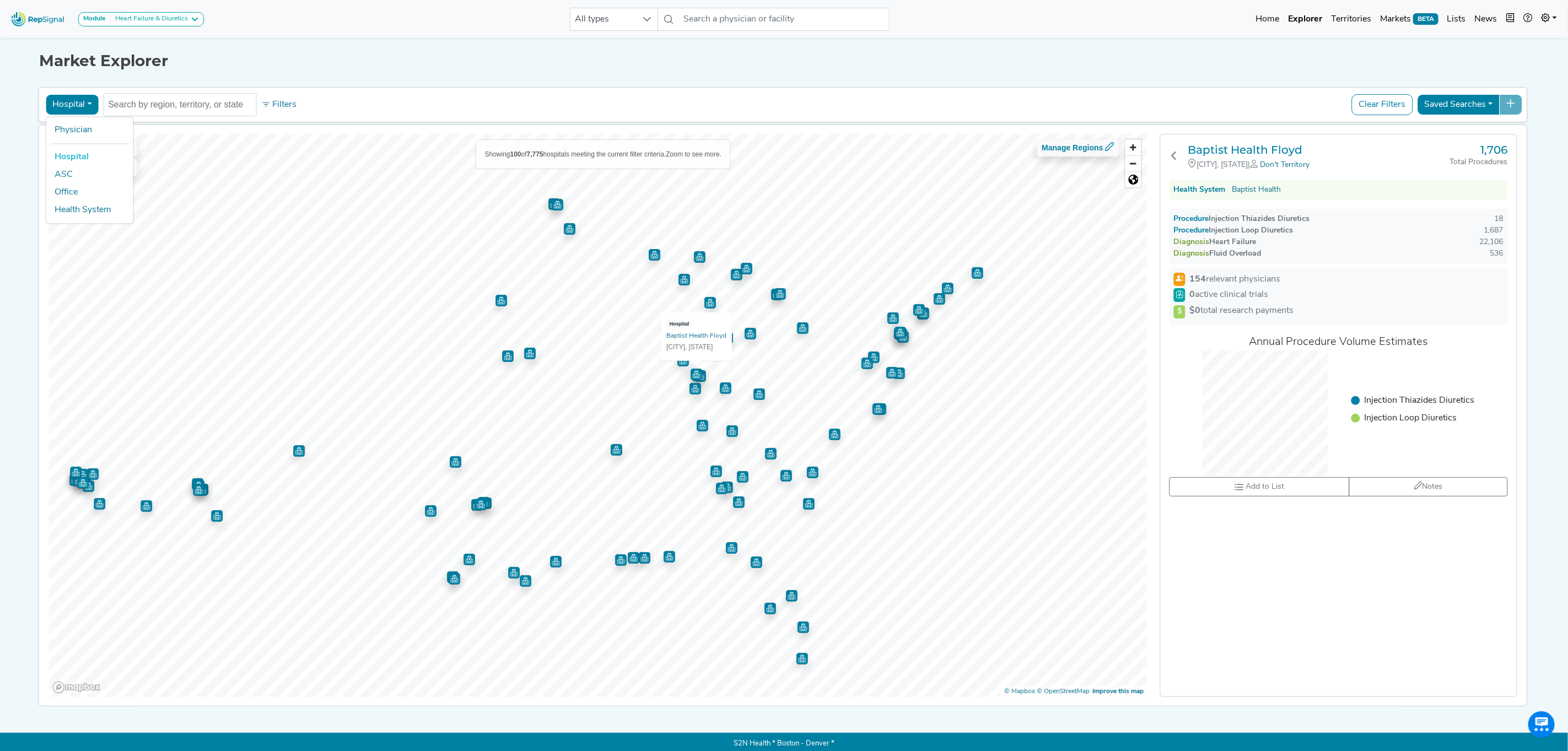 click on "Hospital" at bounding box center [89, 157] 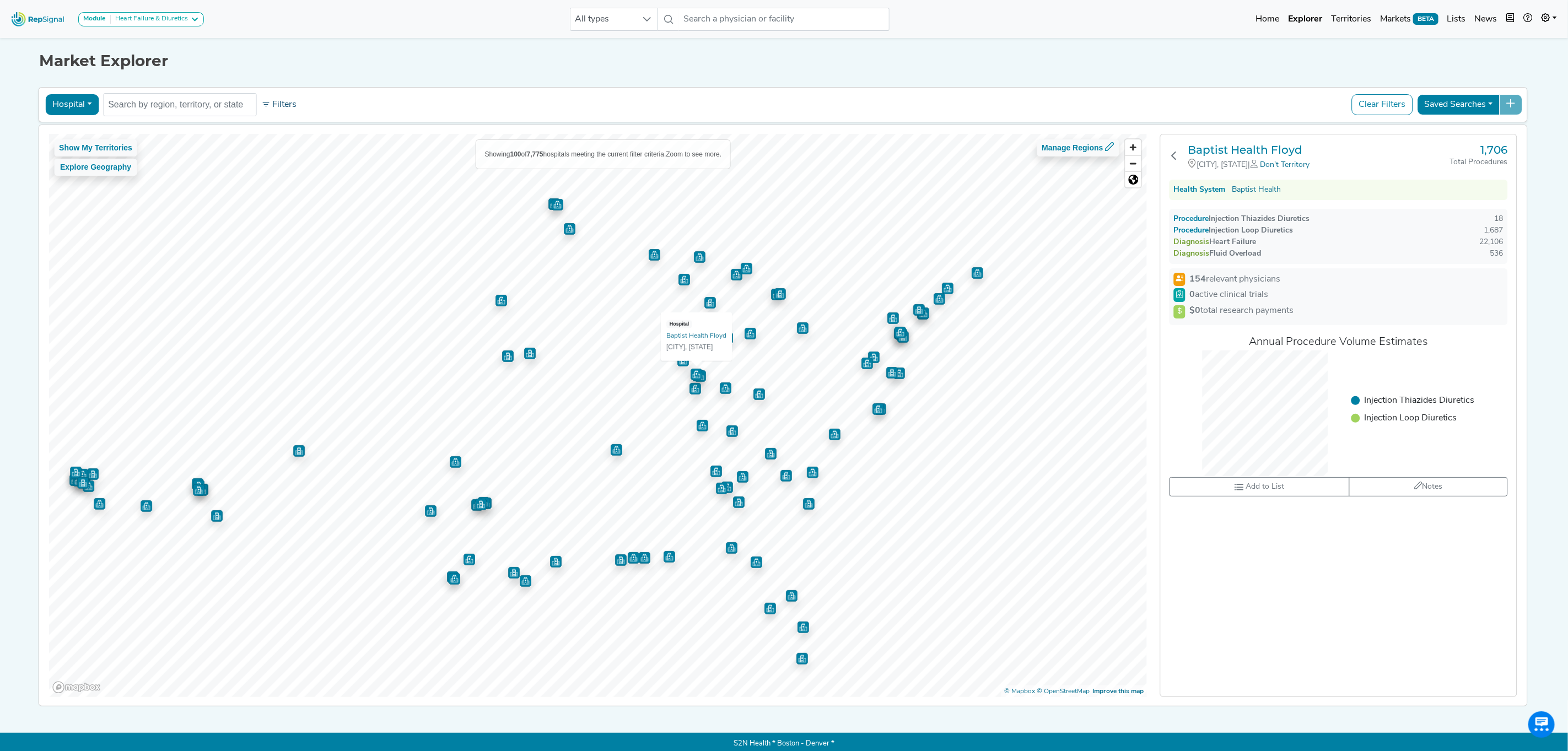 click on "Filters" 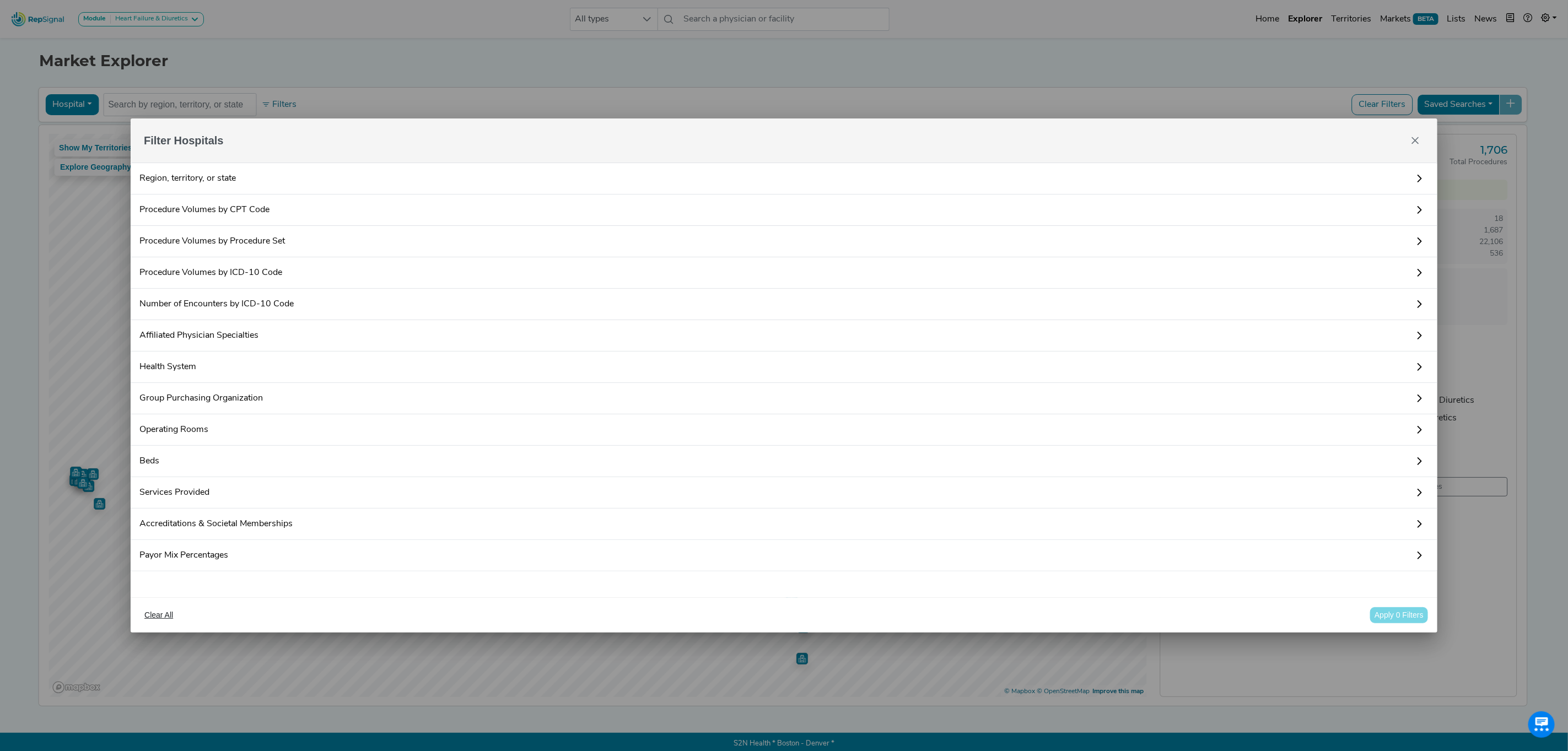 click on "Procedure Volumes by CPT Code" at bounding box center [784, 210] 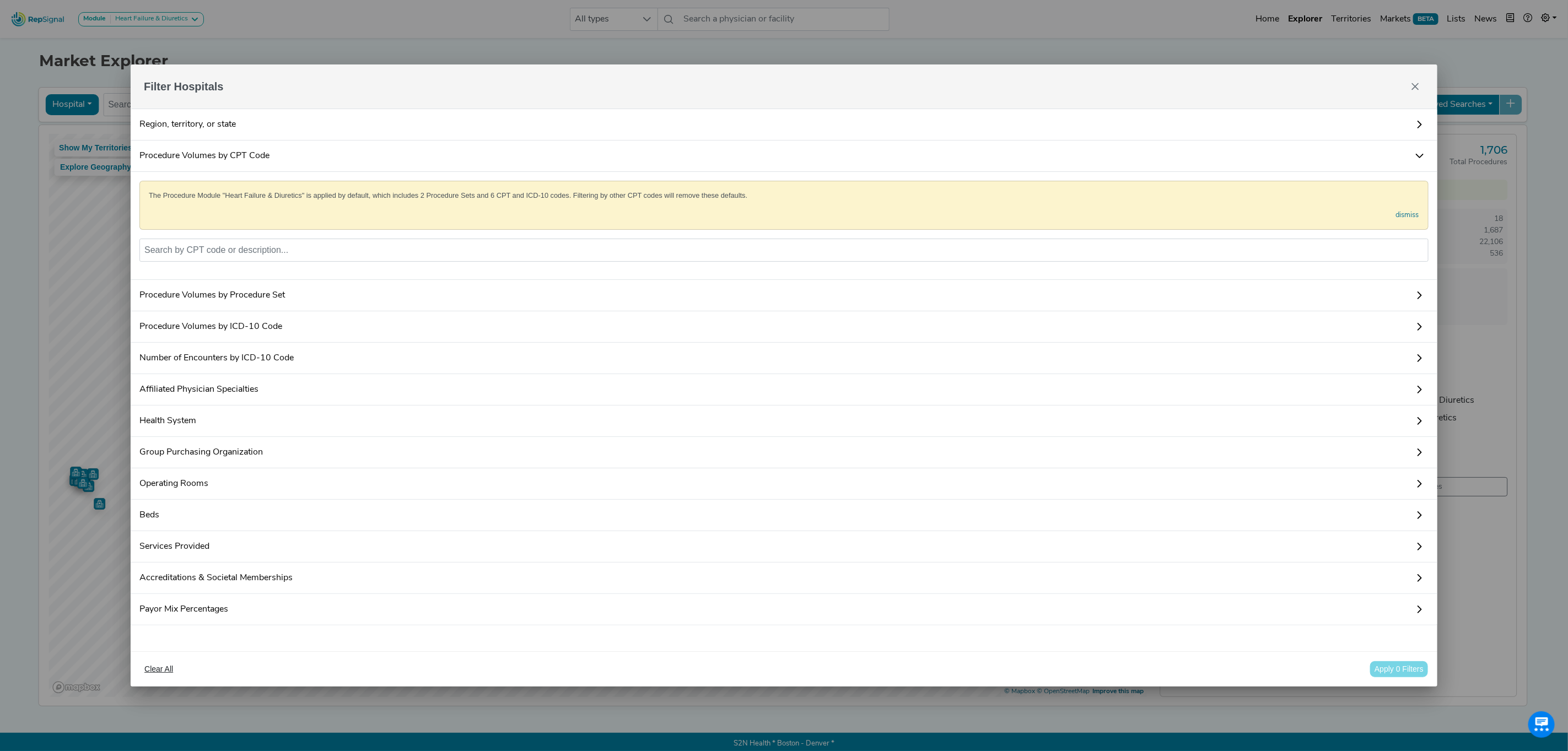 click on "The Procedure Module "Heart Failure & Diuretics" is applied by default, which includes 2 Procedure Sets and 6 CPT and ICD-10 codes. Filtering by other CPT codes will remove these defaults. dismiss No results found" at bounding box center [784, 225] 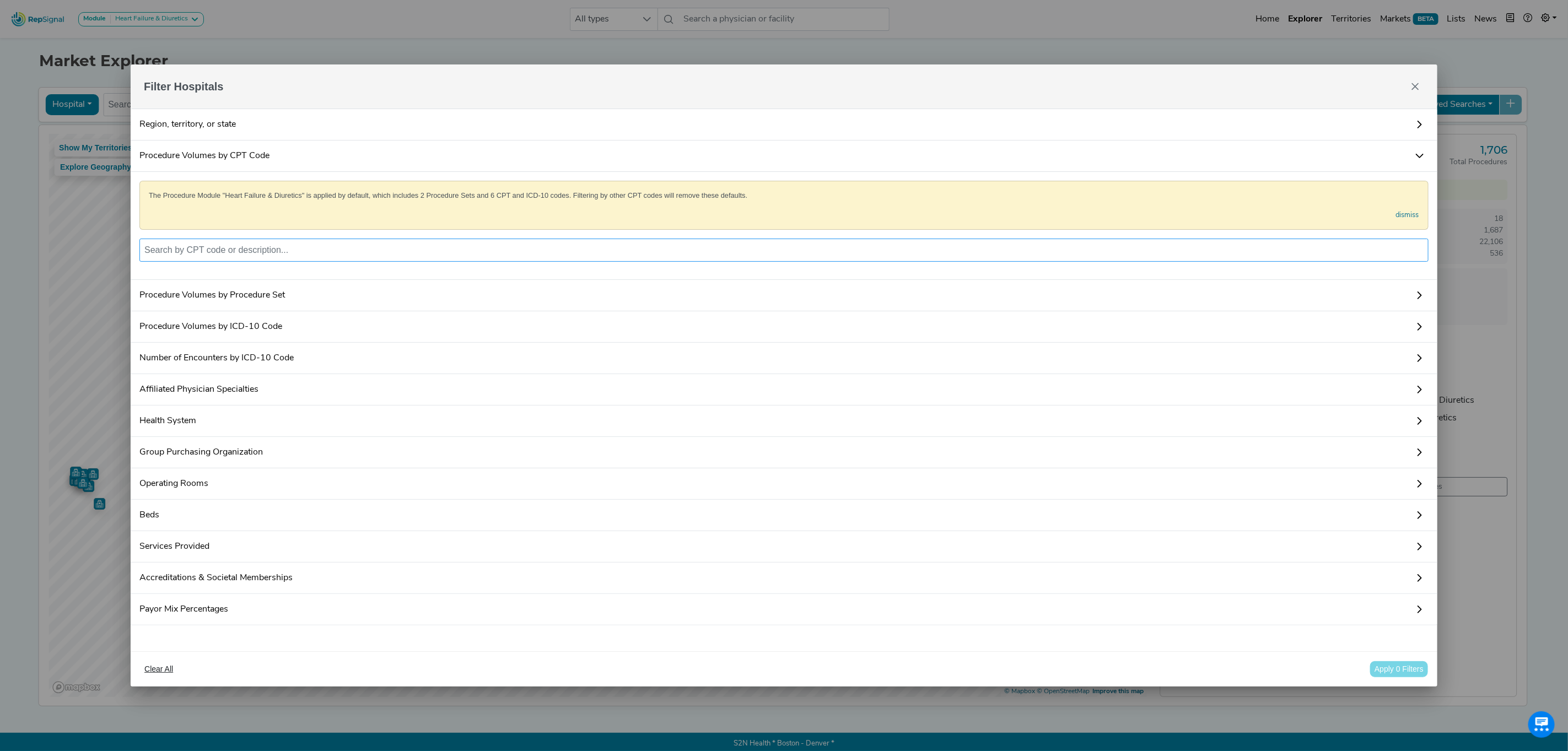 click at bounding box center (784, 250) 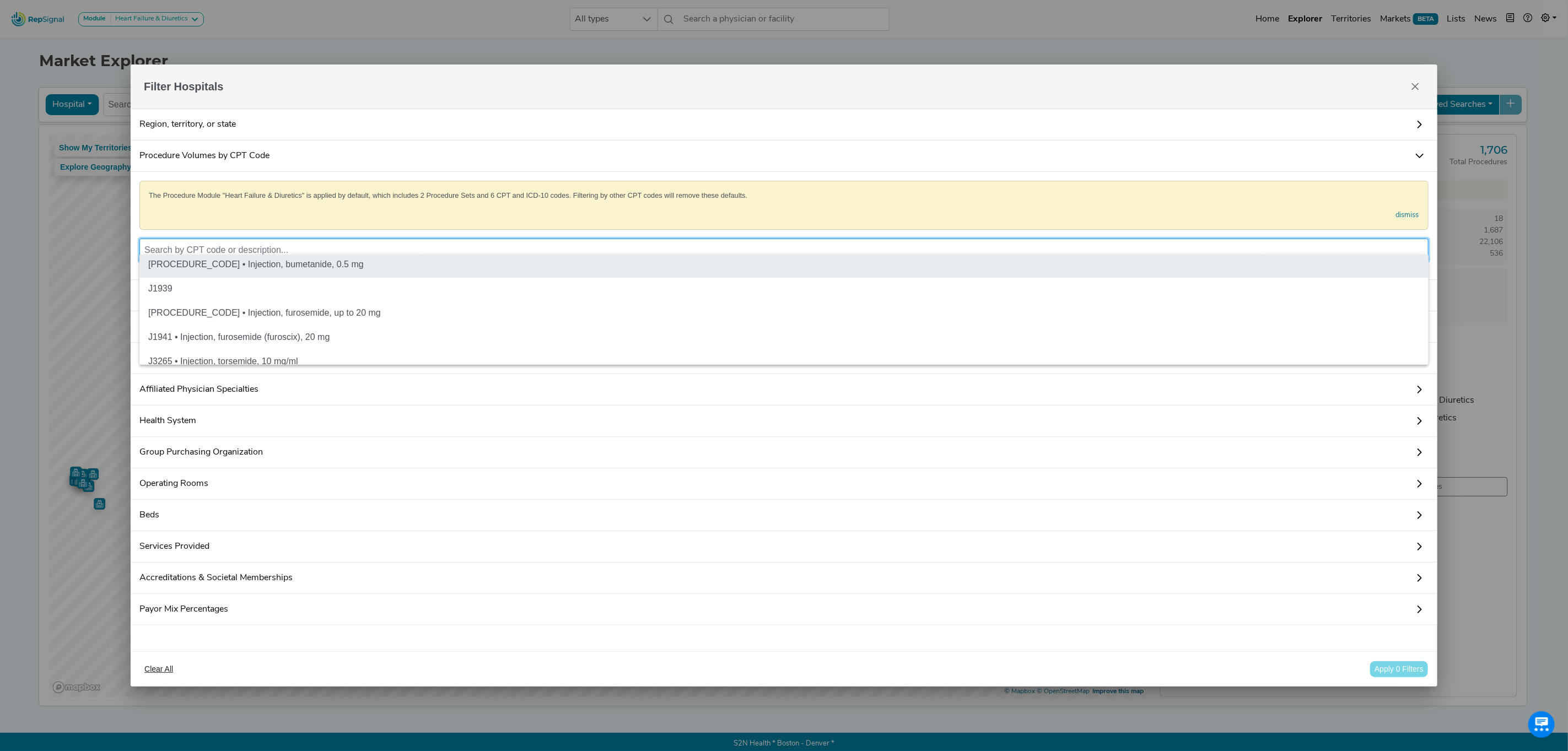 scroll, scrollTop: 45, scrollLeft: 0, axis: vertical 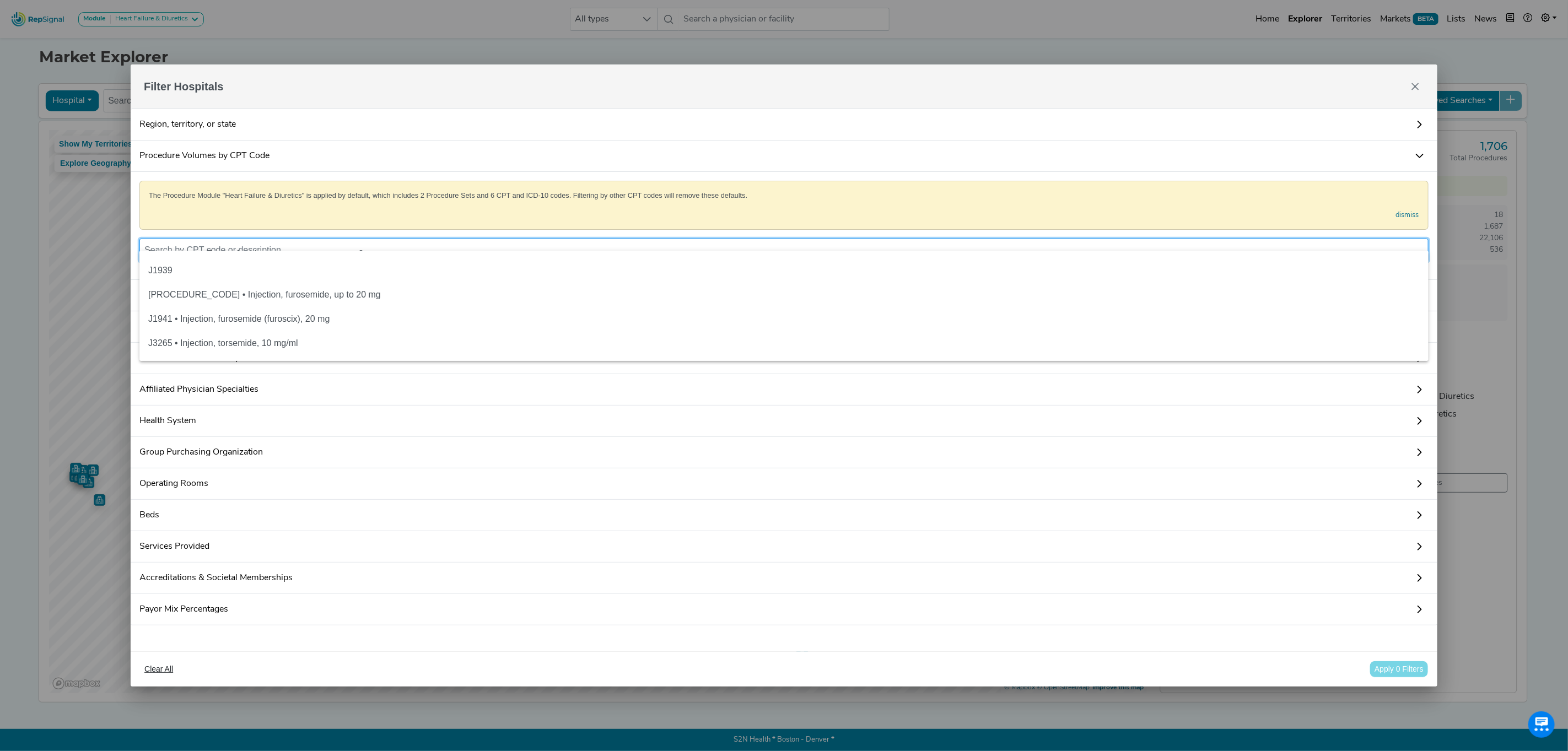 click on "Region, territory, or state" at bounding box center (784, 125) 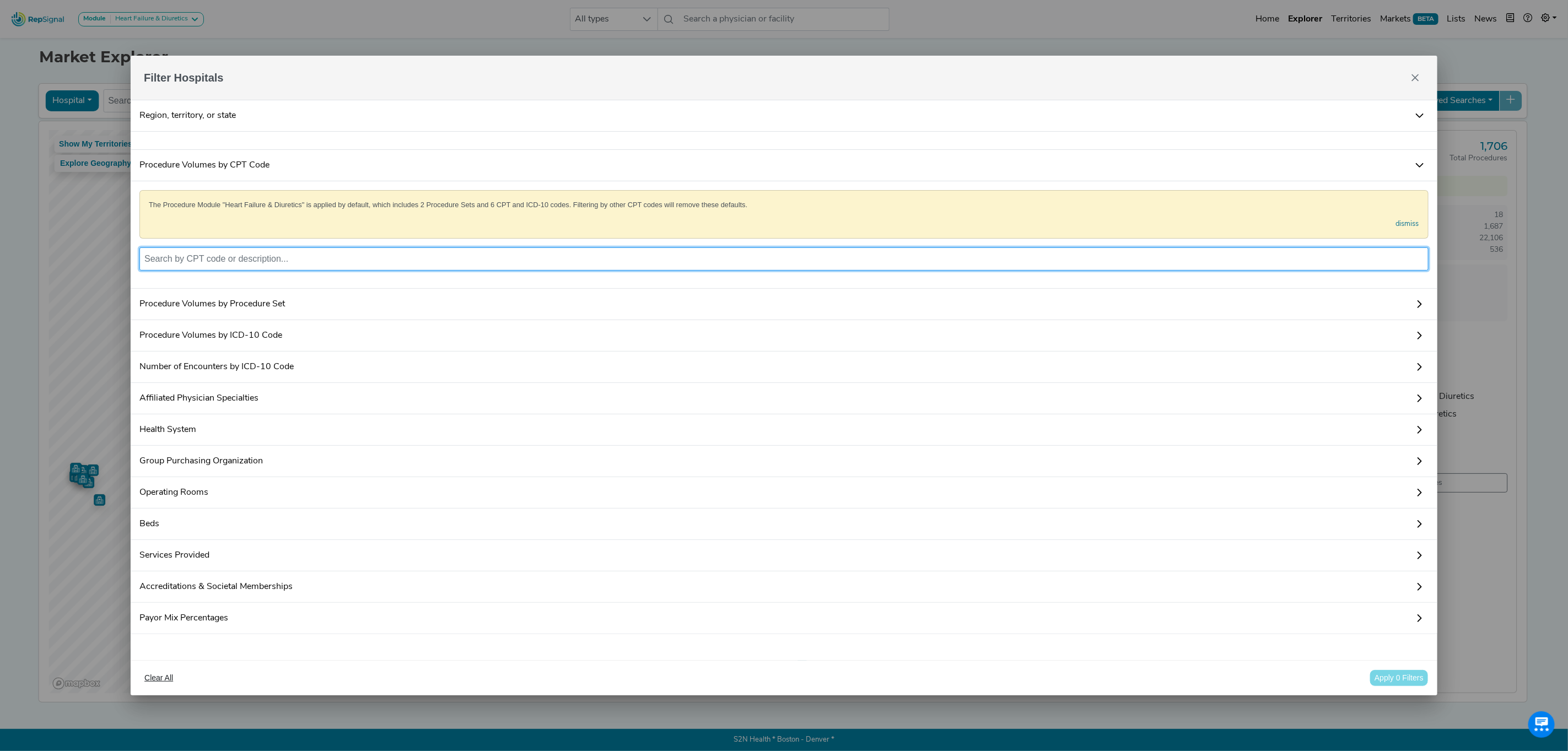 click at bounding box center (784, 259) 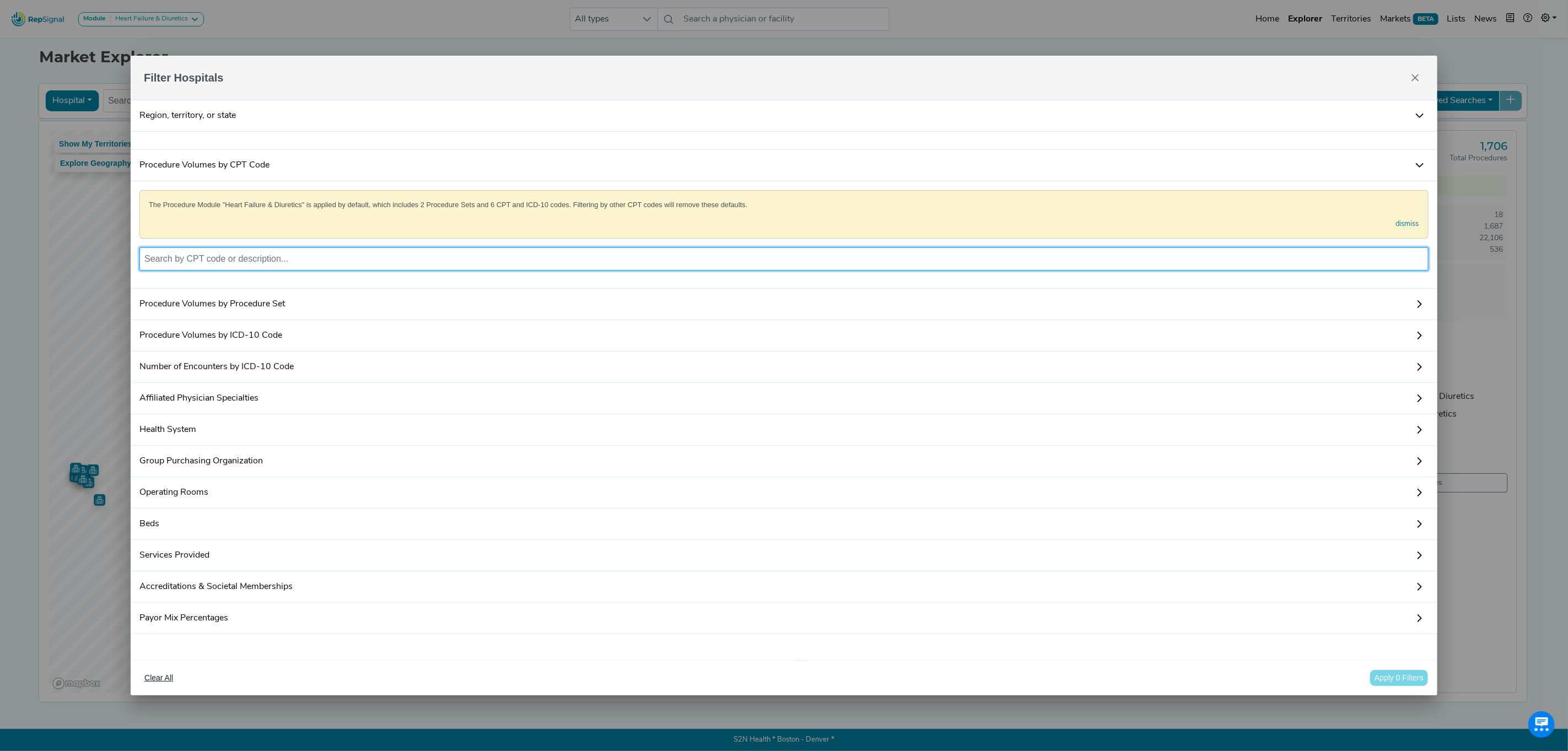 click at bounding box center [784, 259] 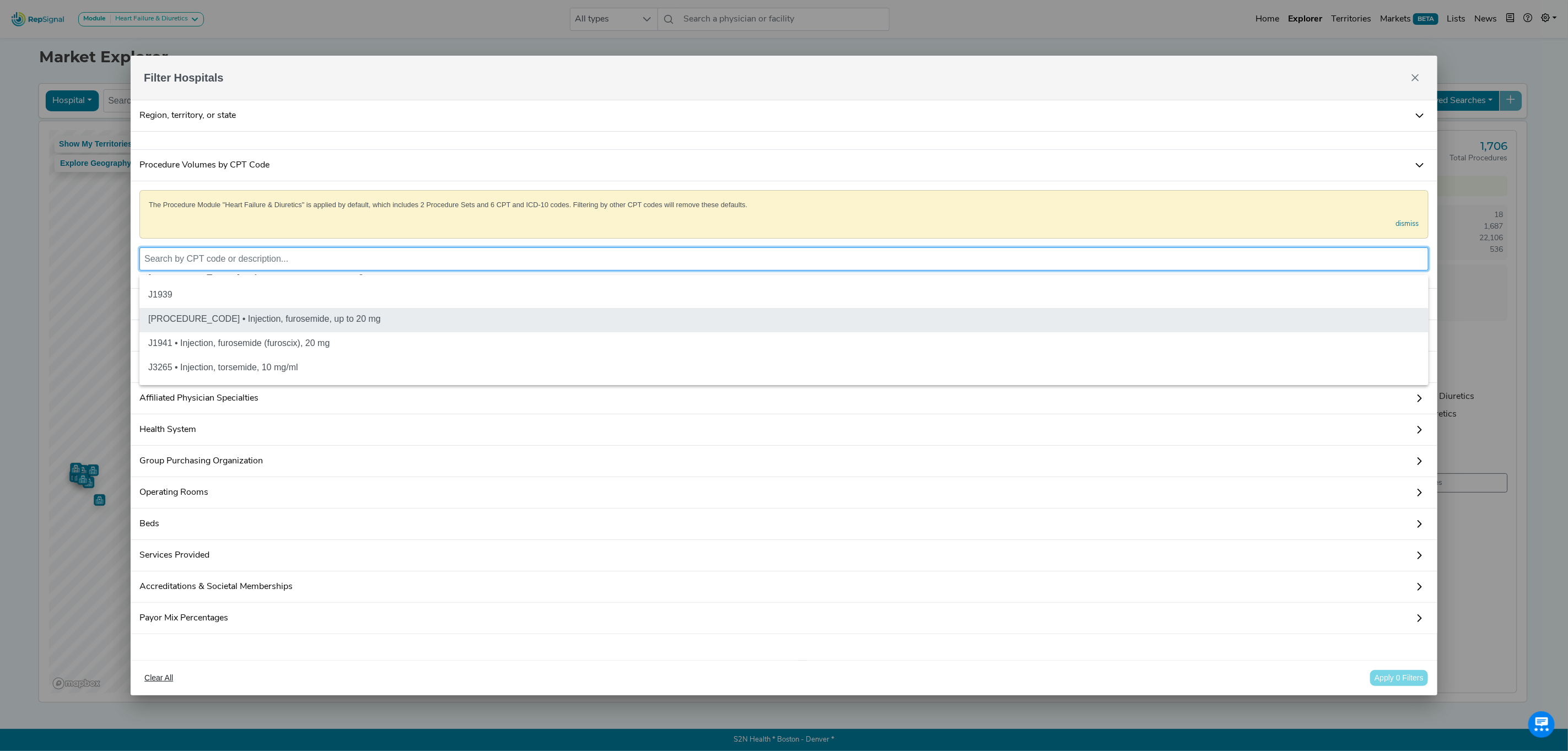 scroll, scrollTop: 0, scrollLeft: 0, axis: both 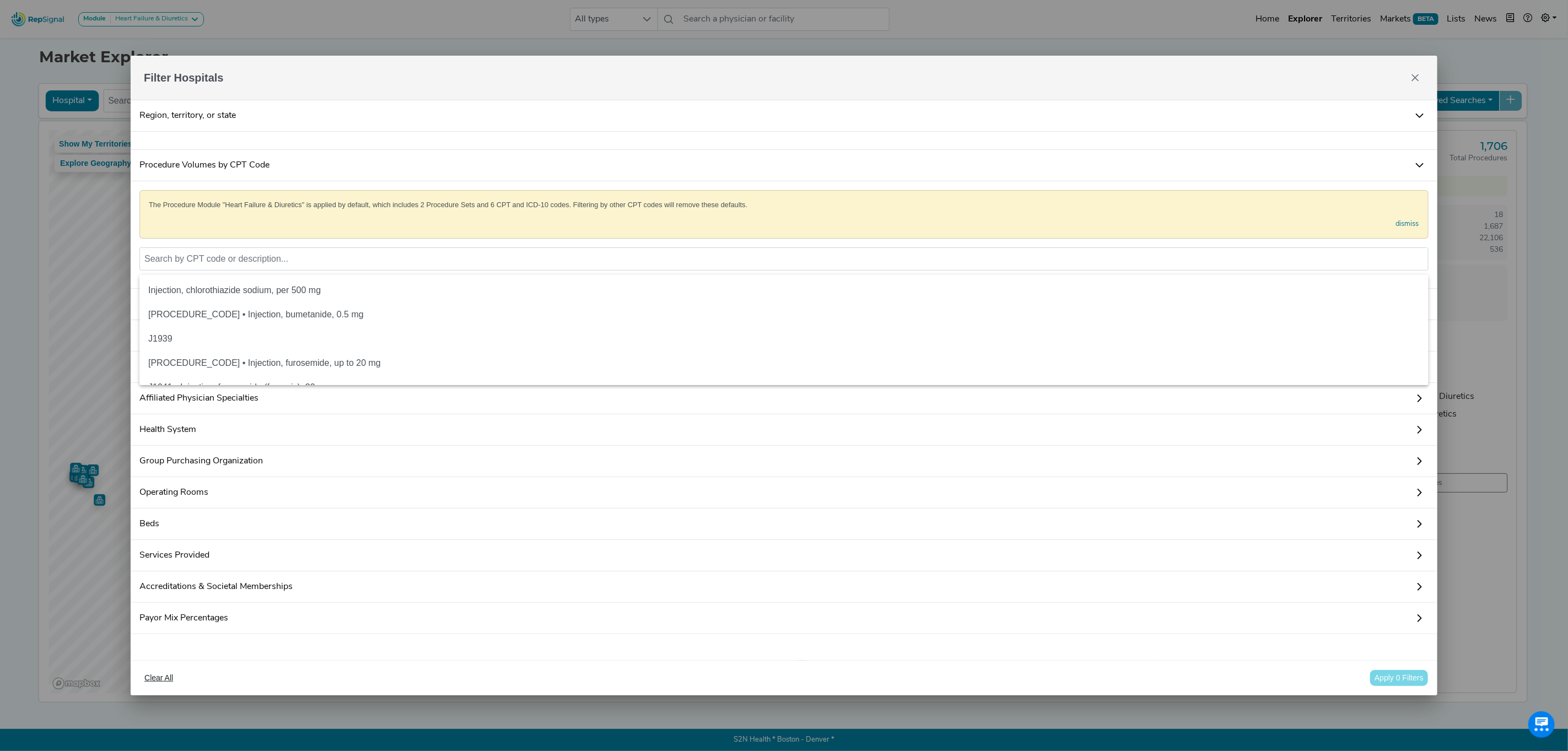 click on "Procedure Volumes by CPT Code" at bounding box center [784, 165] 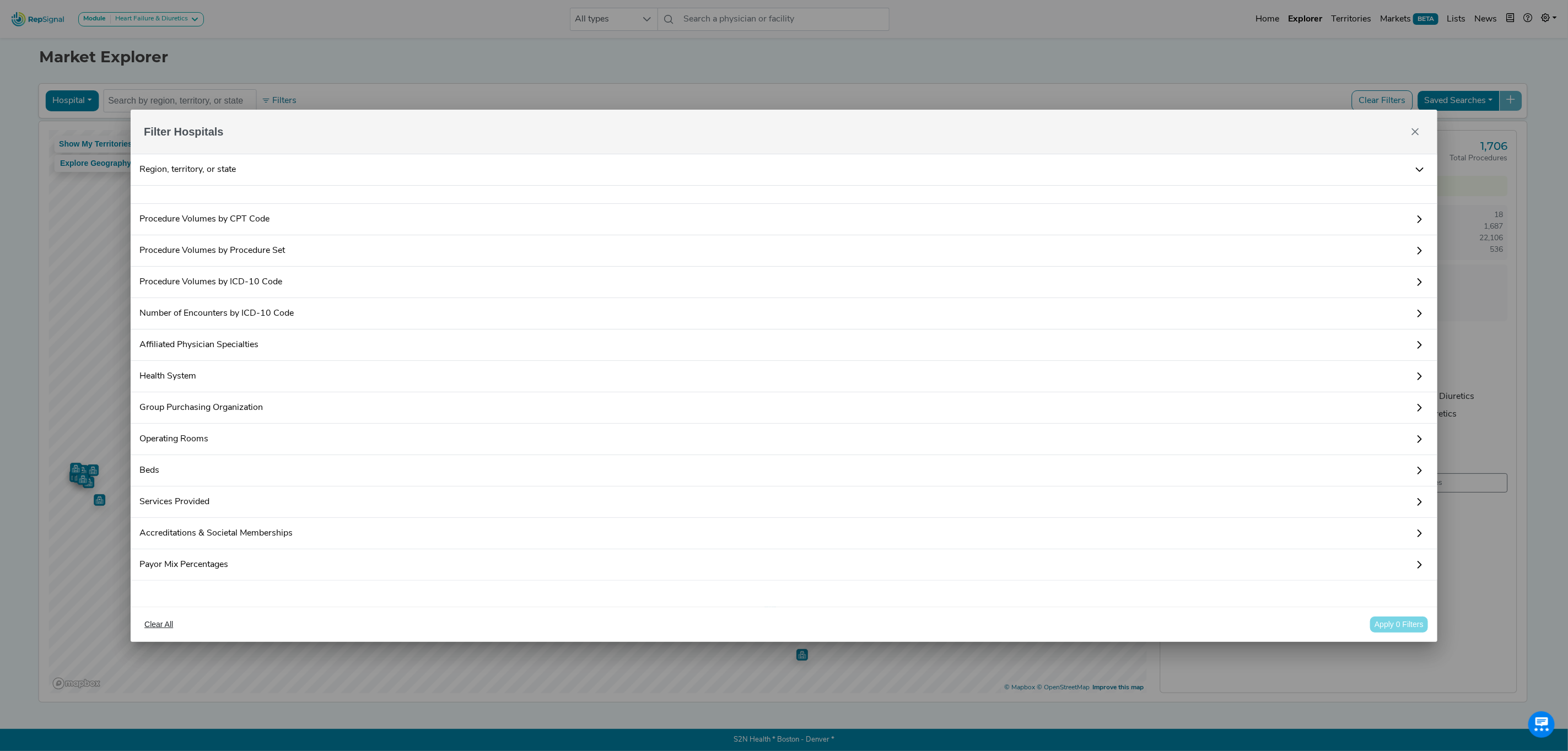 click on "Number of Encounters by ICD-10 Code" at bounding box center (784, 314) 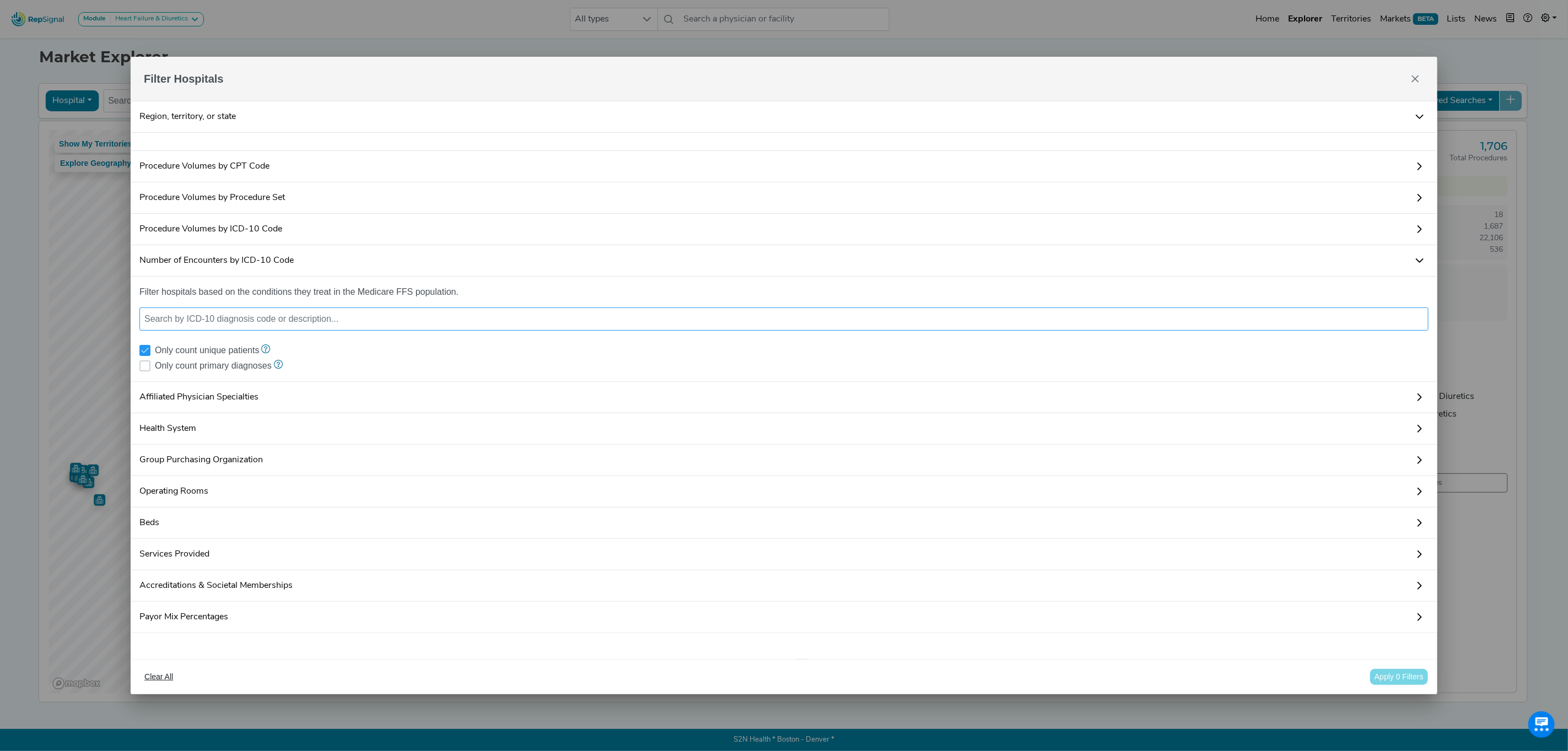 click at bounding box center [784, 319] 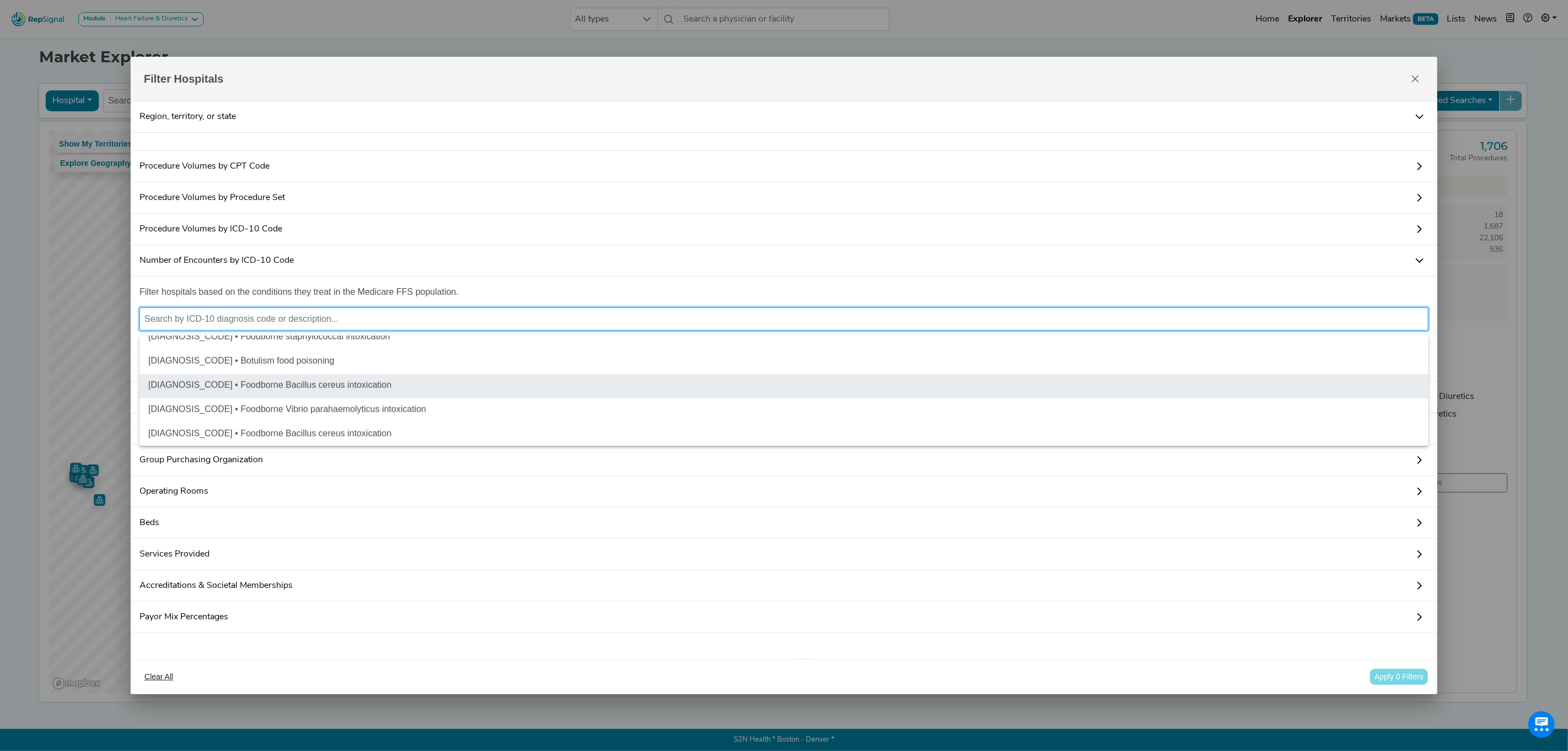 scroll, scrollTop: 744, scrollLeft: 0, axis: vertical 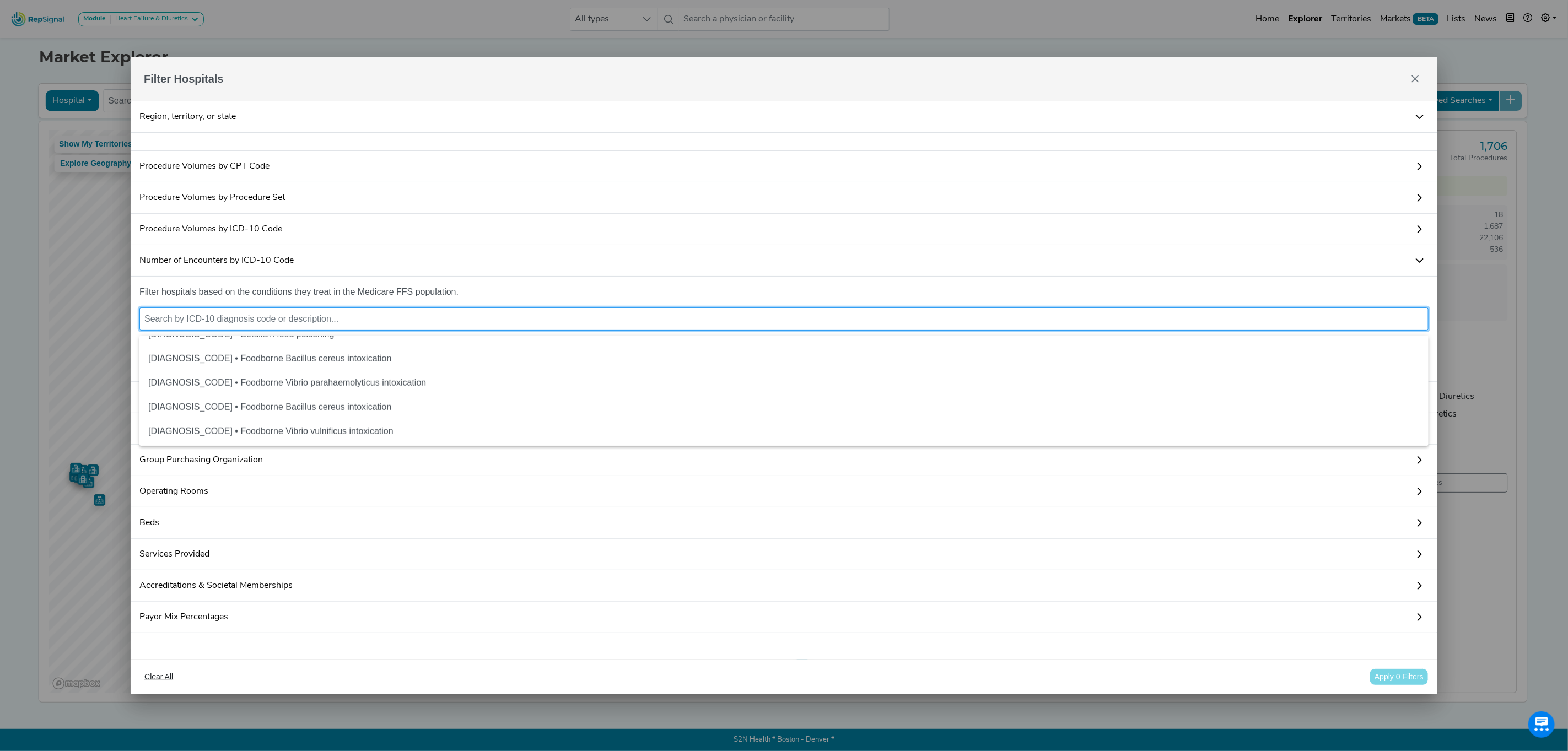 click at bounding box center [784, 319] 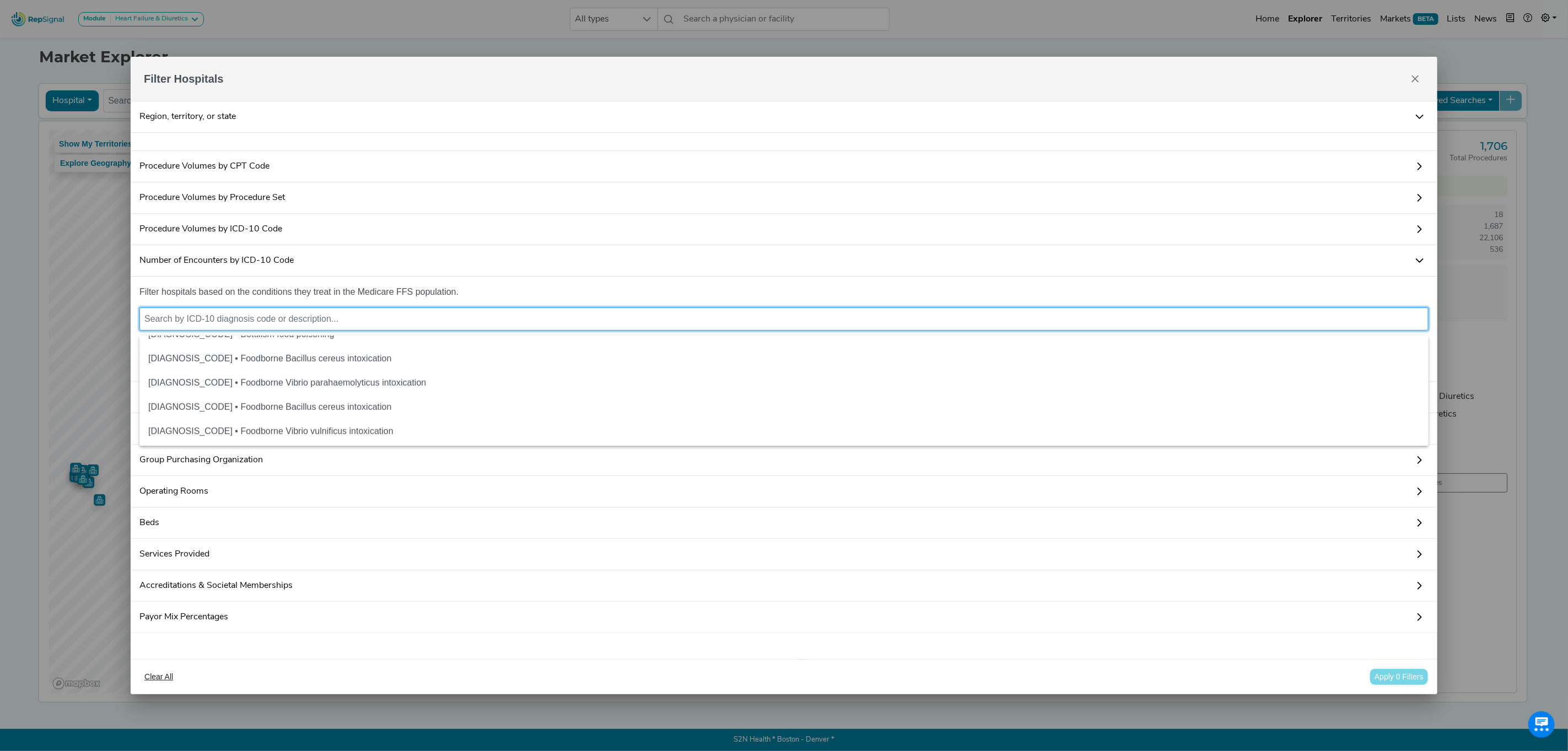 click on "Operating Rooms" at bounding box center (784, 491) 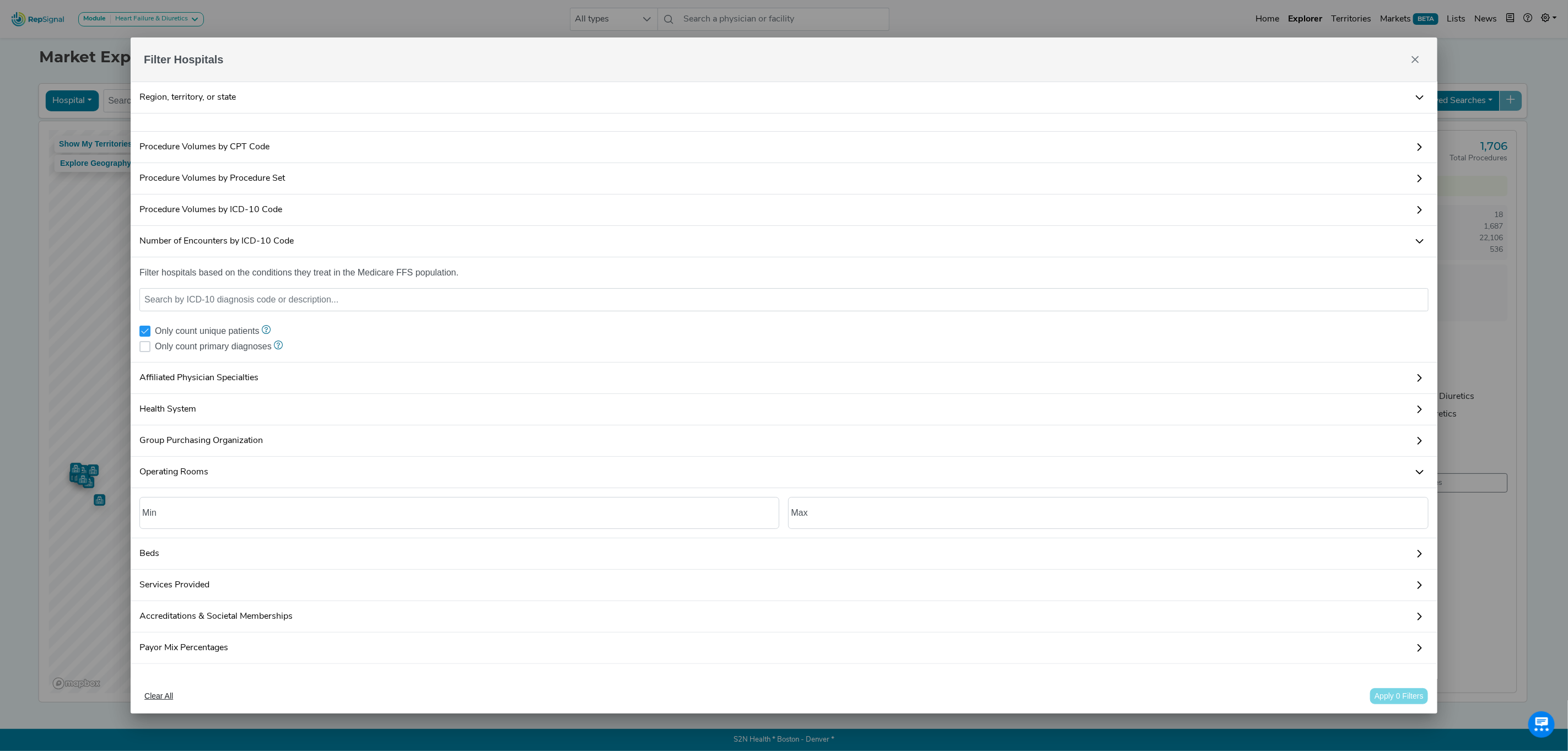 click on "Only count unique patients" at bounding box center [207, 331] 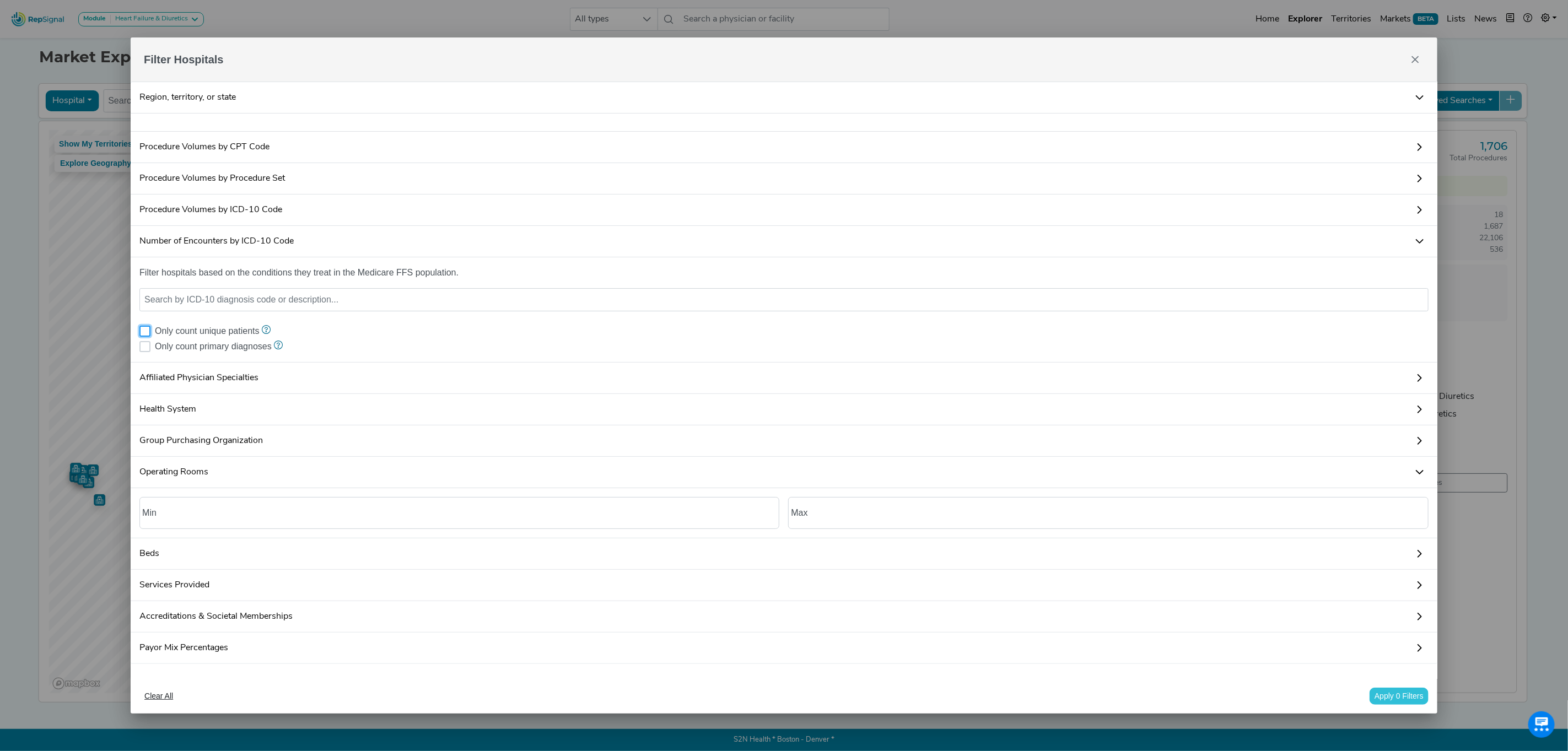 click on "Only count unique patients" at bounding box center [207, 331] 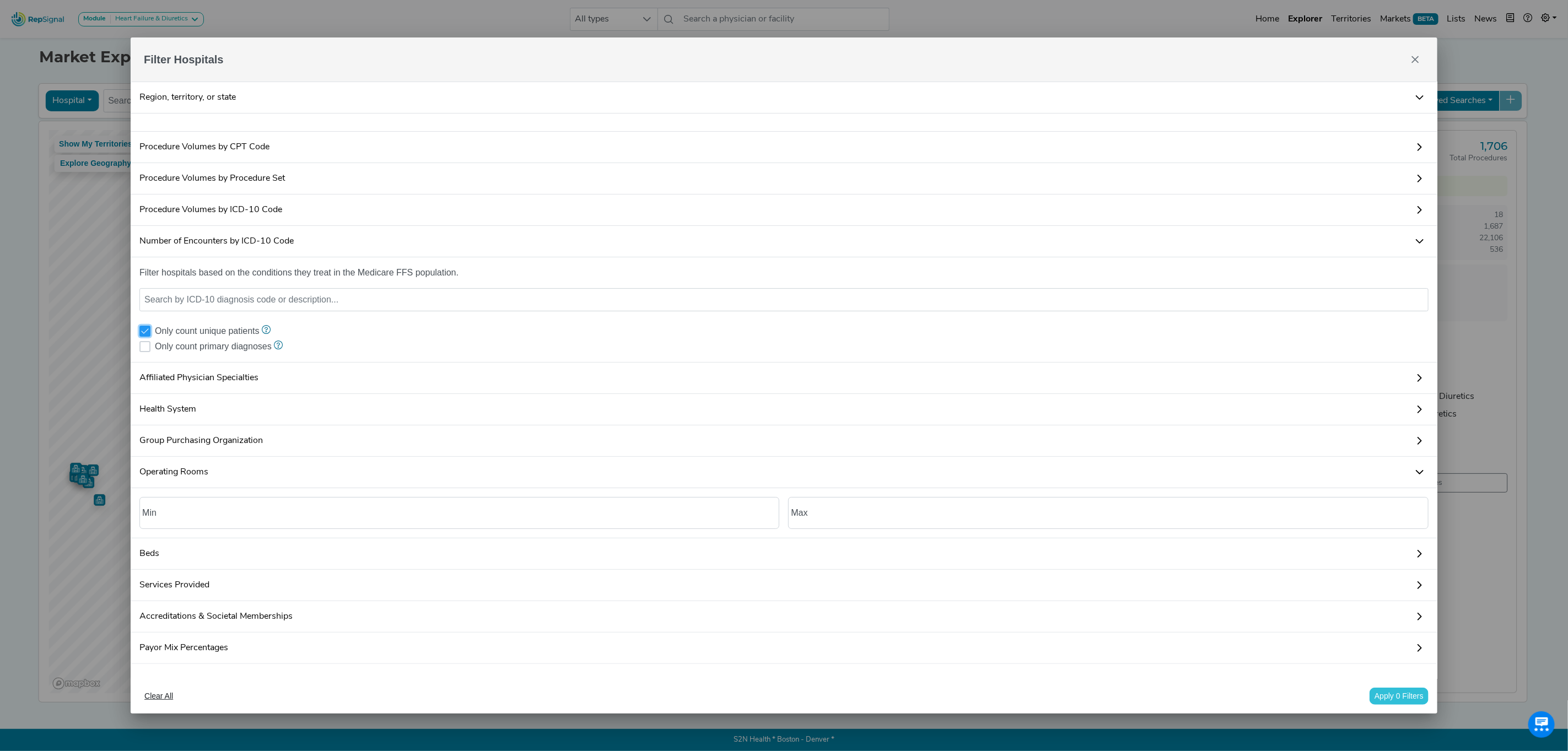 click on "Number of Encounters by ICD-10 Code" at bounding box center [784, 241] 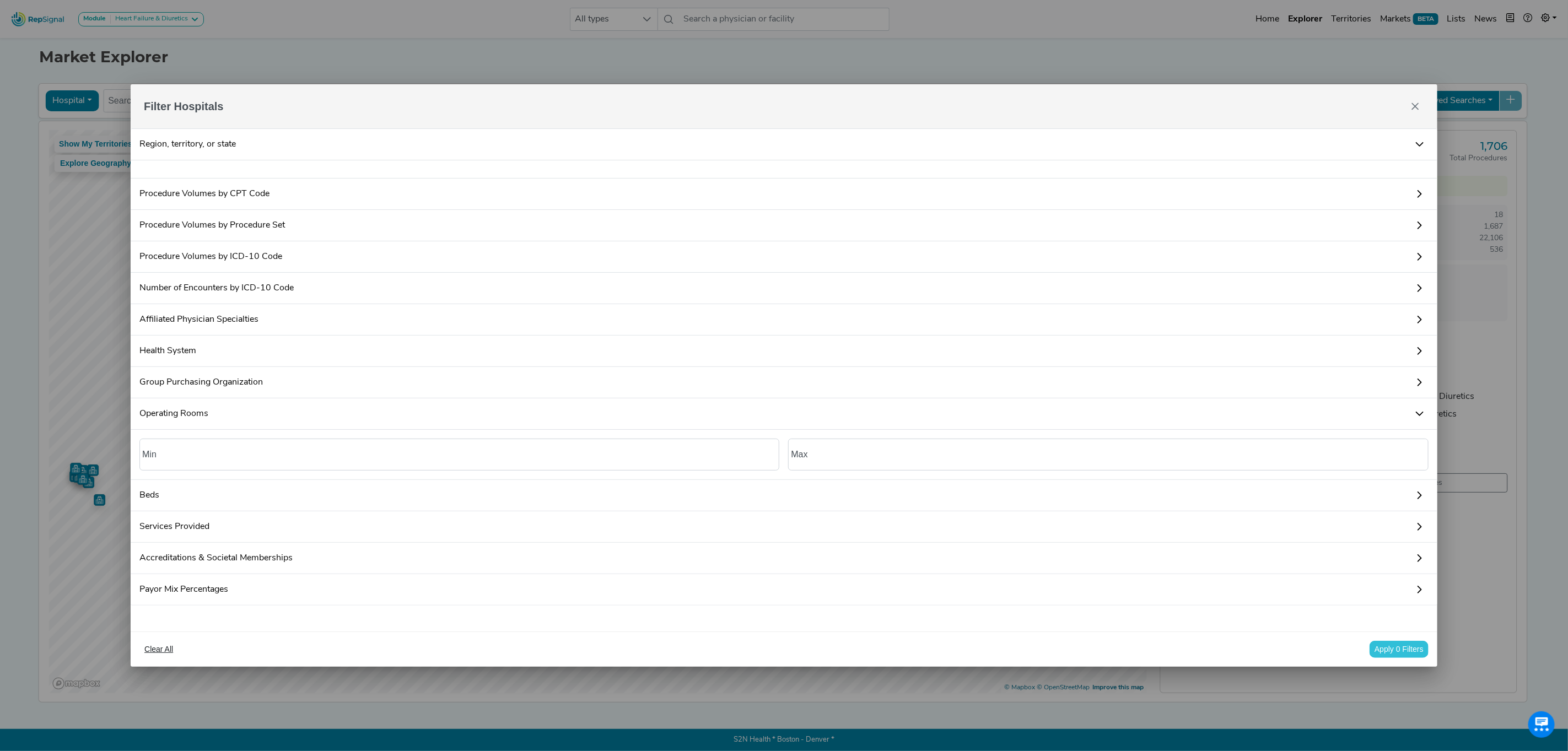 click on "Procedure Volumes by ICD-10 Code" at bounding box center [784, 257] 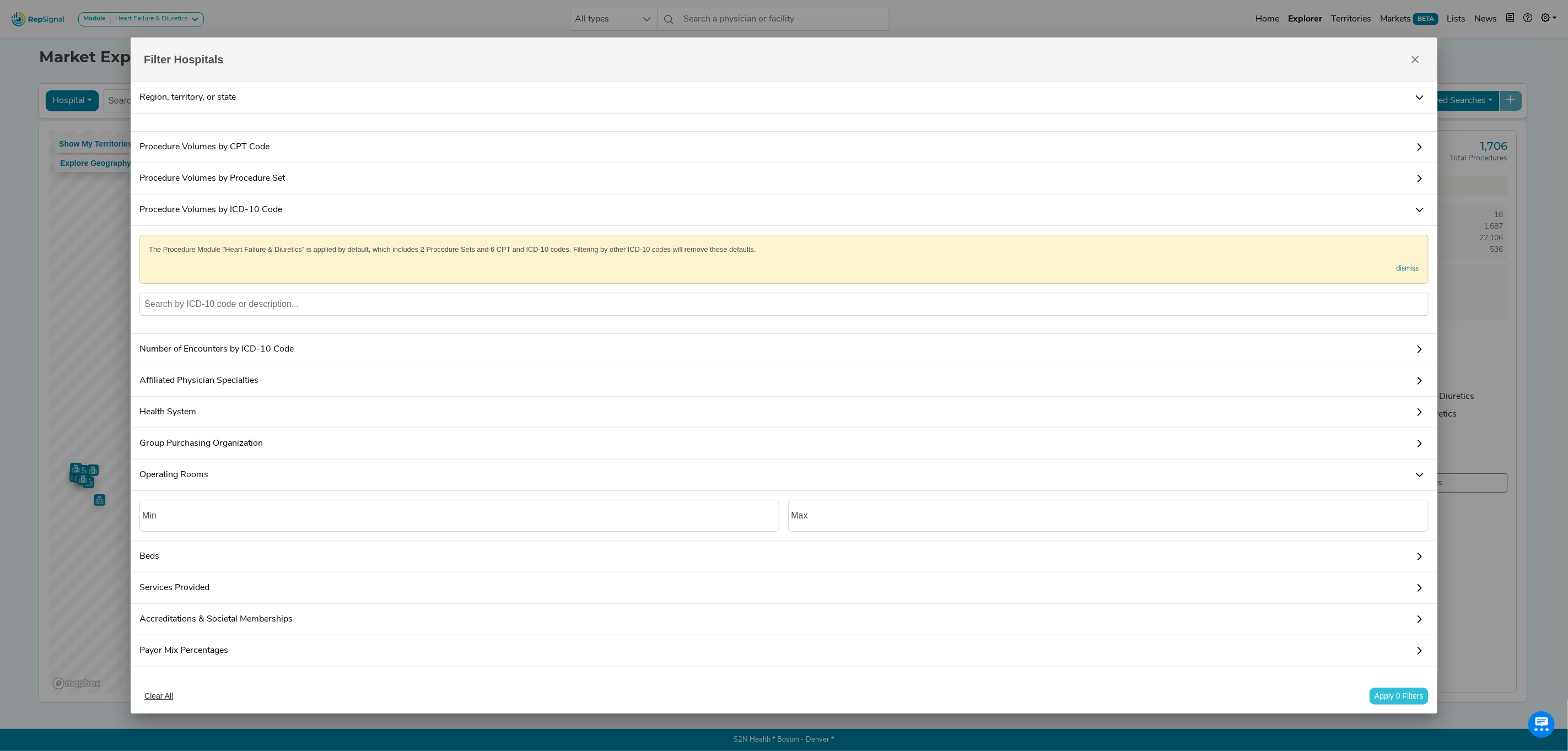 click on "The Procedure Module "Heart Failure & Diuretics" is applied by default, which includes 2 Procedure Sets and 6 CPT and ICD-10 codes. Filtering by other ICD-10 codes will remove these defaults. dismiss No results found" at bounding box center [784, 279] 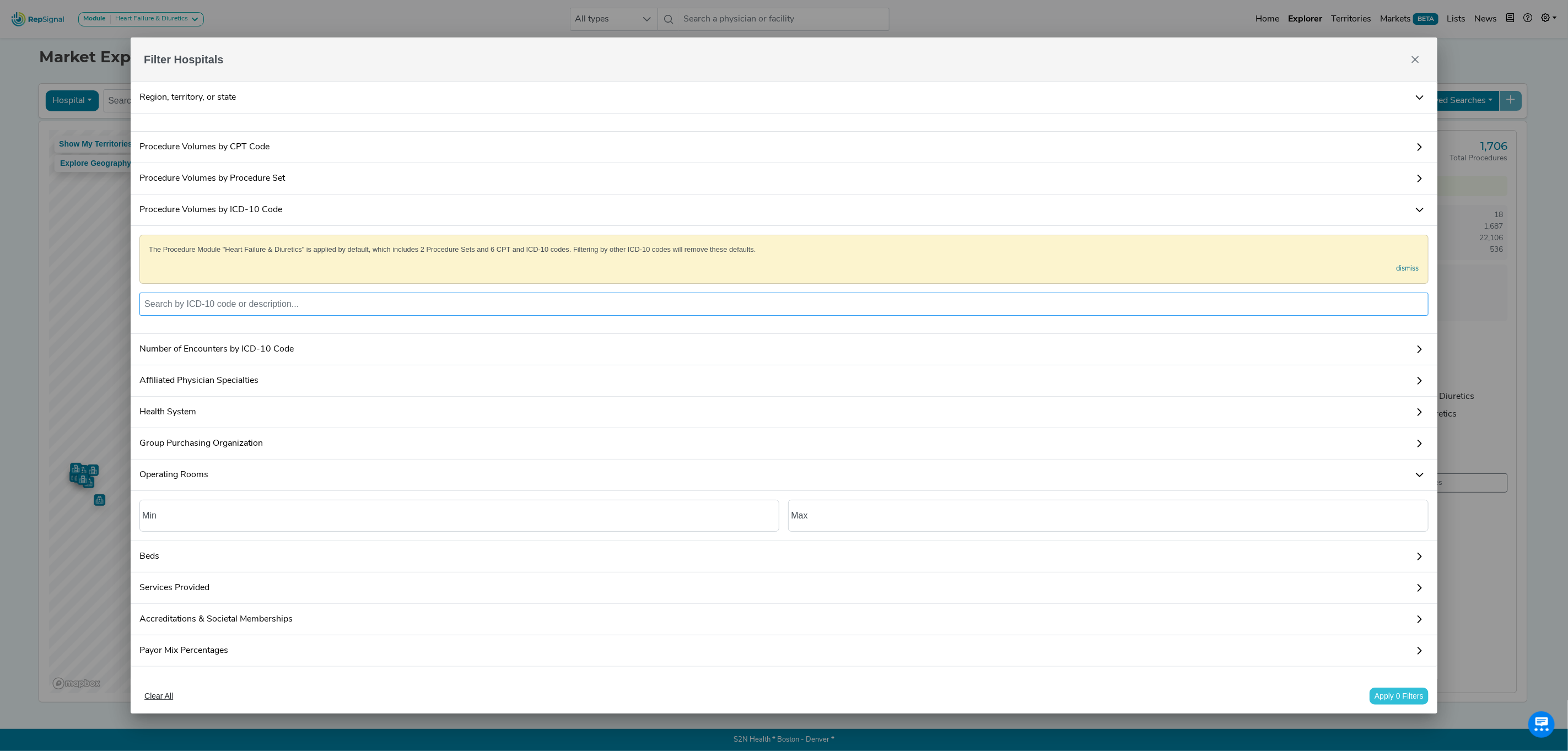 click at bounding box center (784, 304) 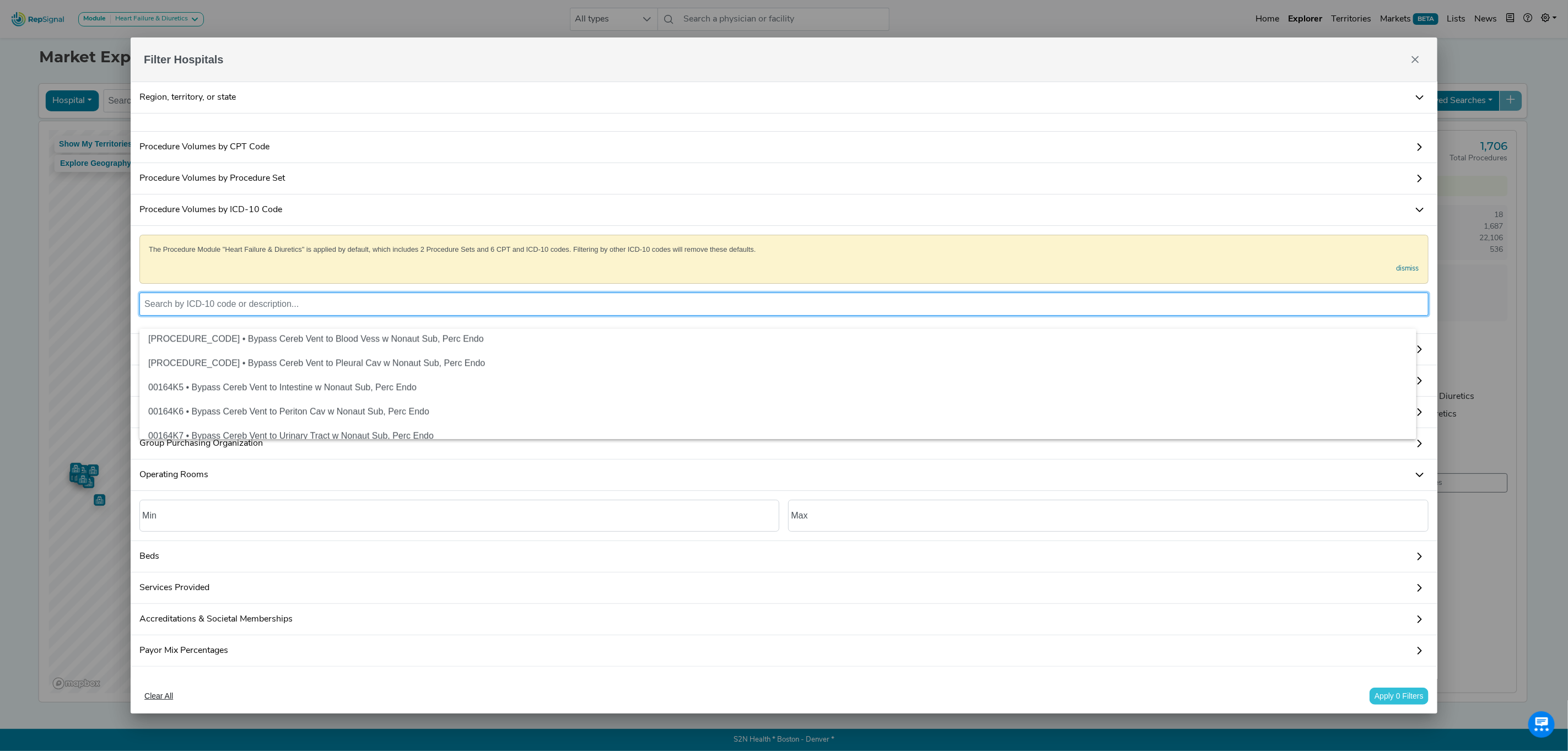 scroll, scrollTop: 2323, scrollLeft: 0, axis: vertical 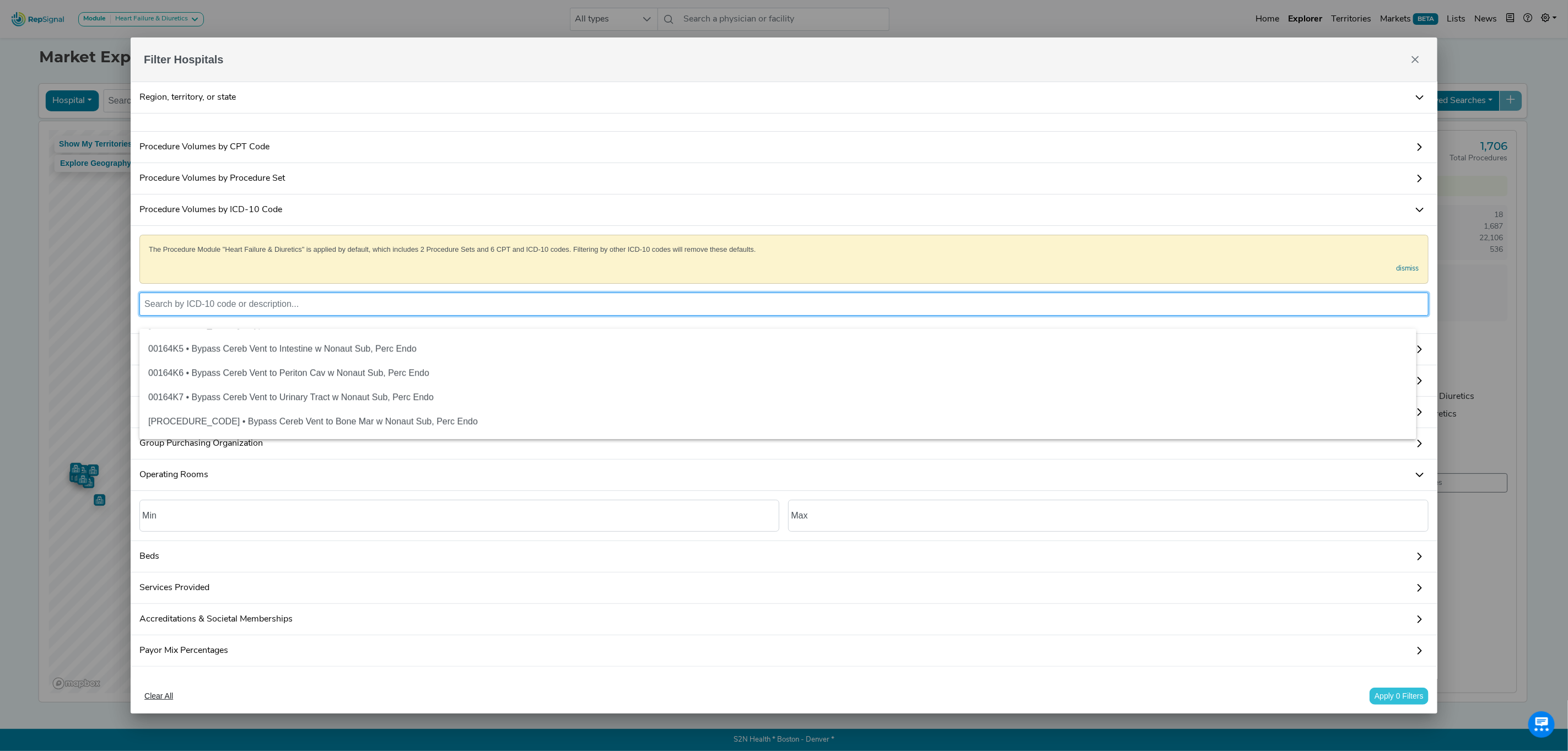 click at bounding box center [784, 304] 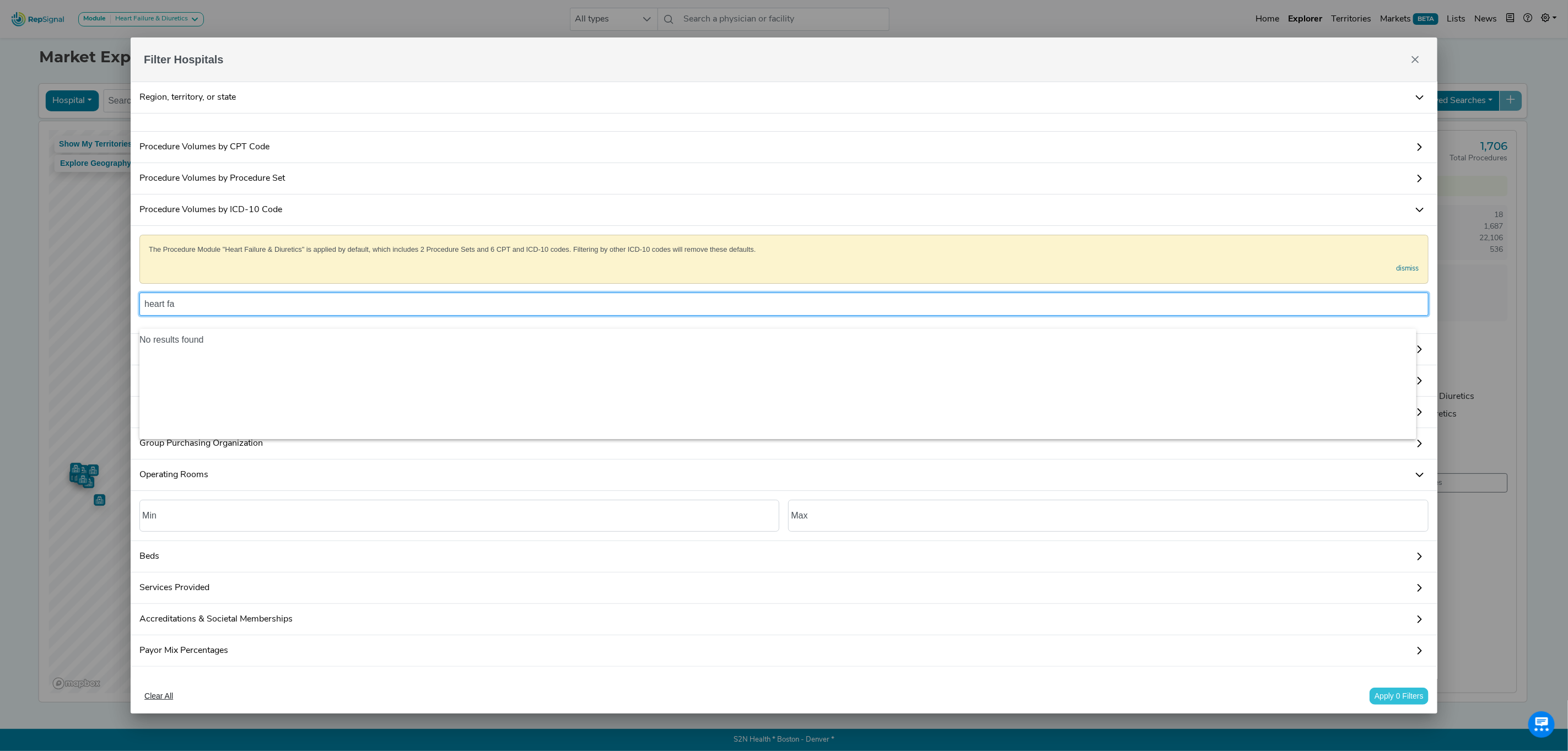 scroll, scrollTop: 0, scrollLeft: 0, axis: both 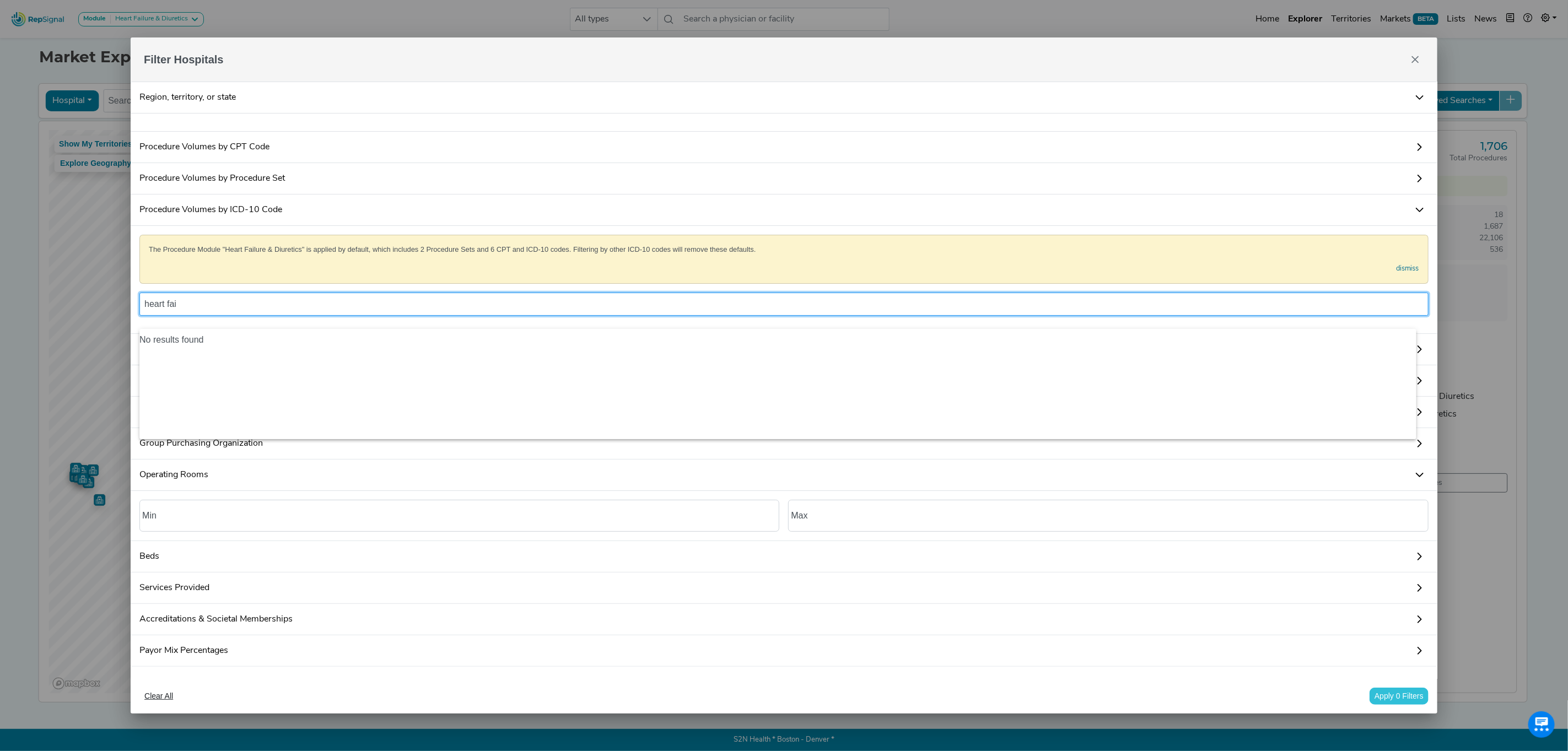 type on "heart fai" 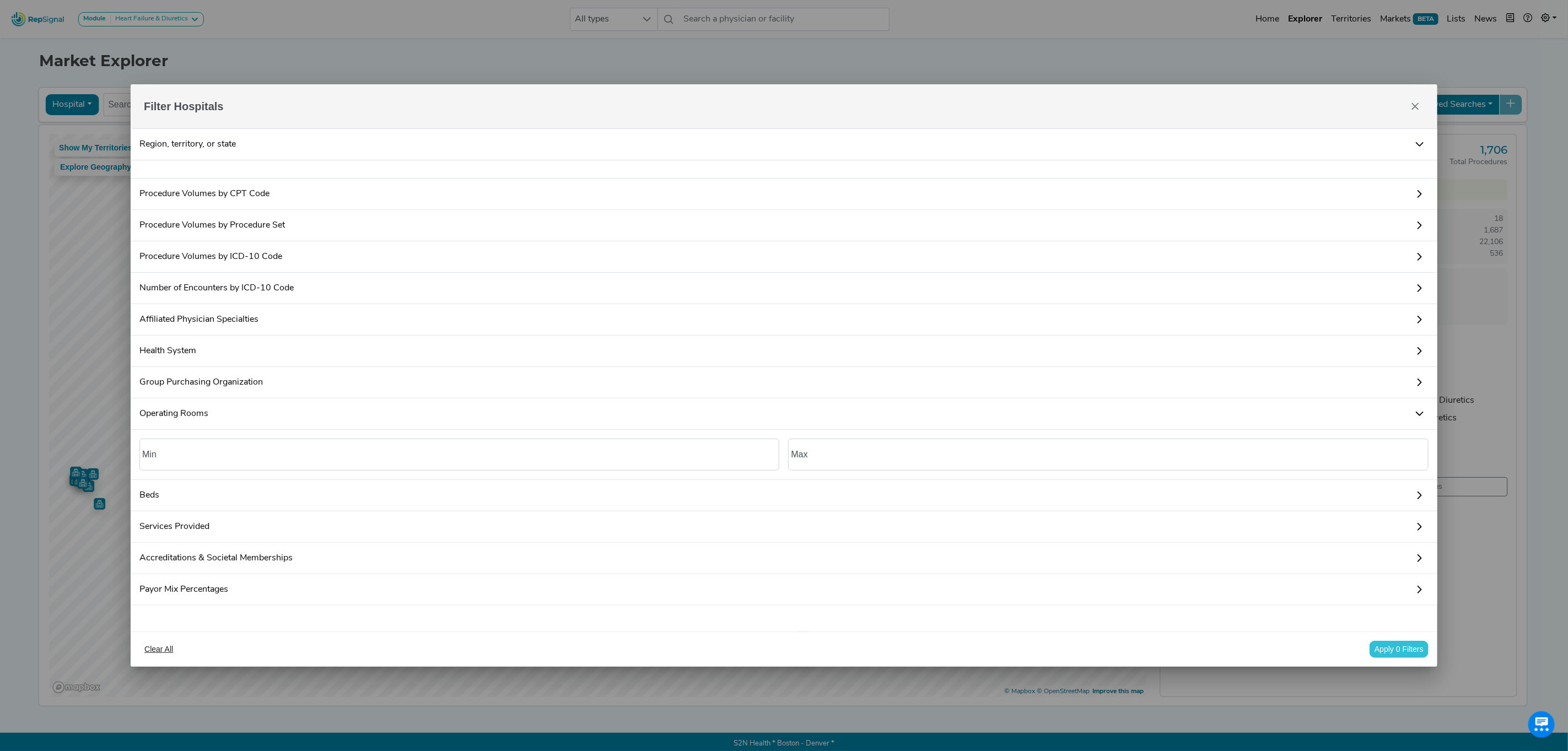 scroll, scrollTop: 15, scrollLeft: 12, axis: both 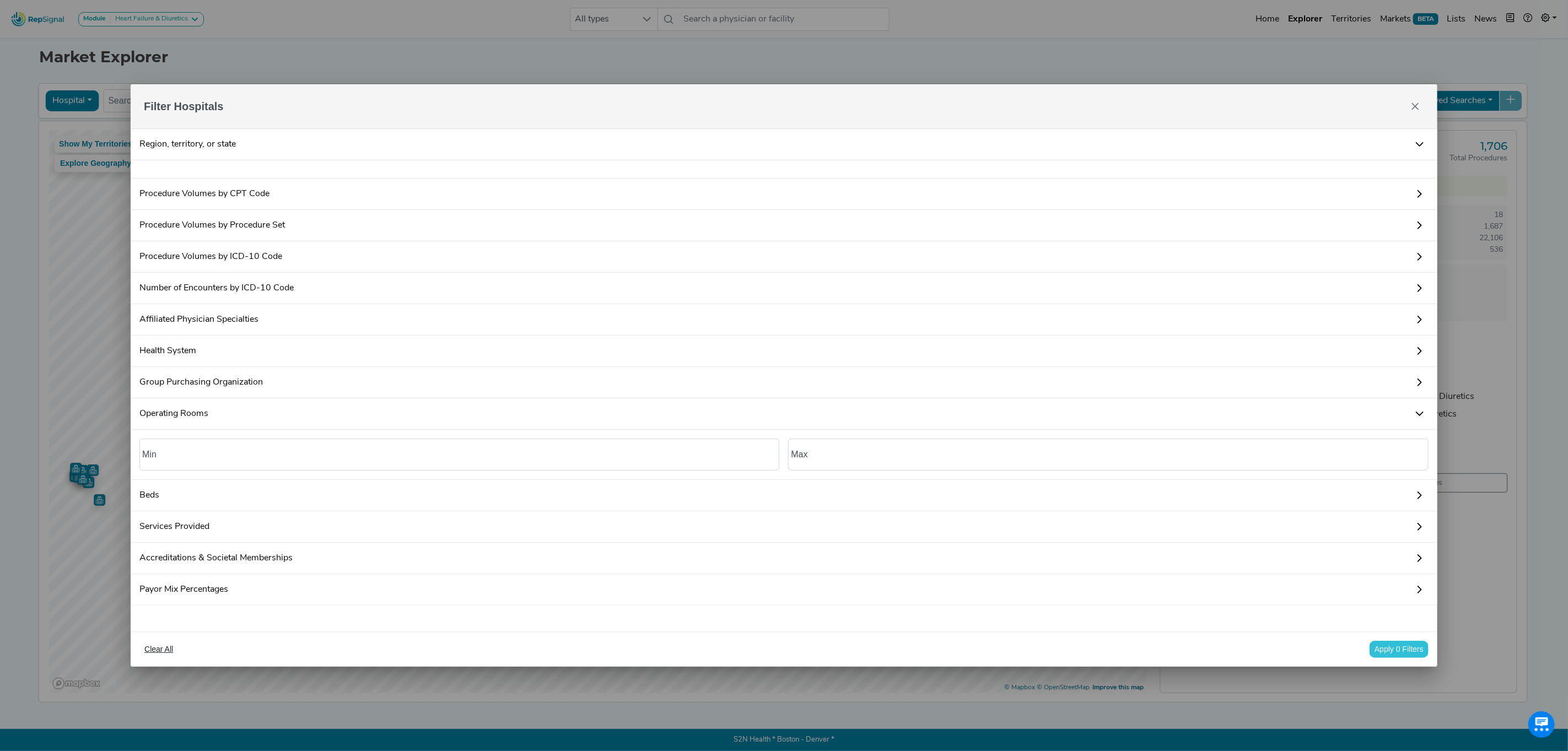 click on "Region, territory, or state" at bounding box center [784, 144] 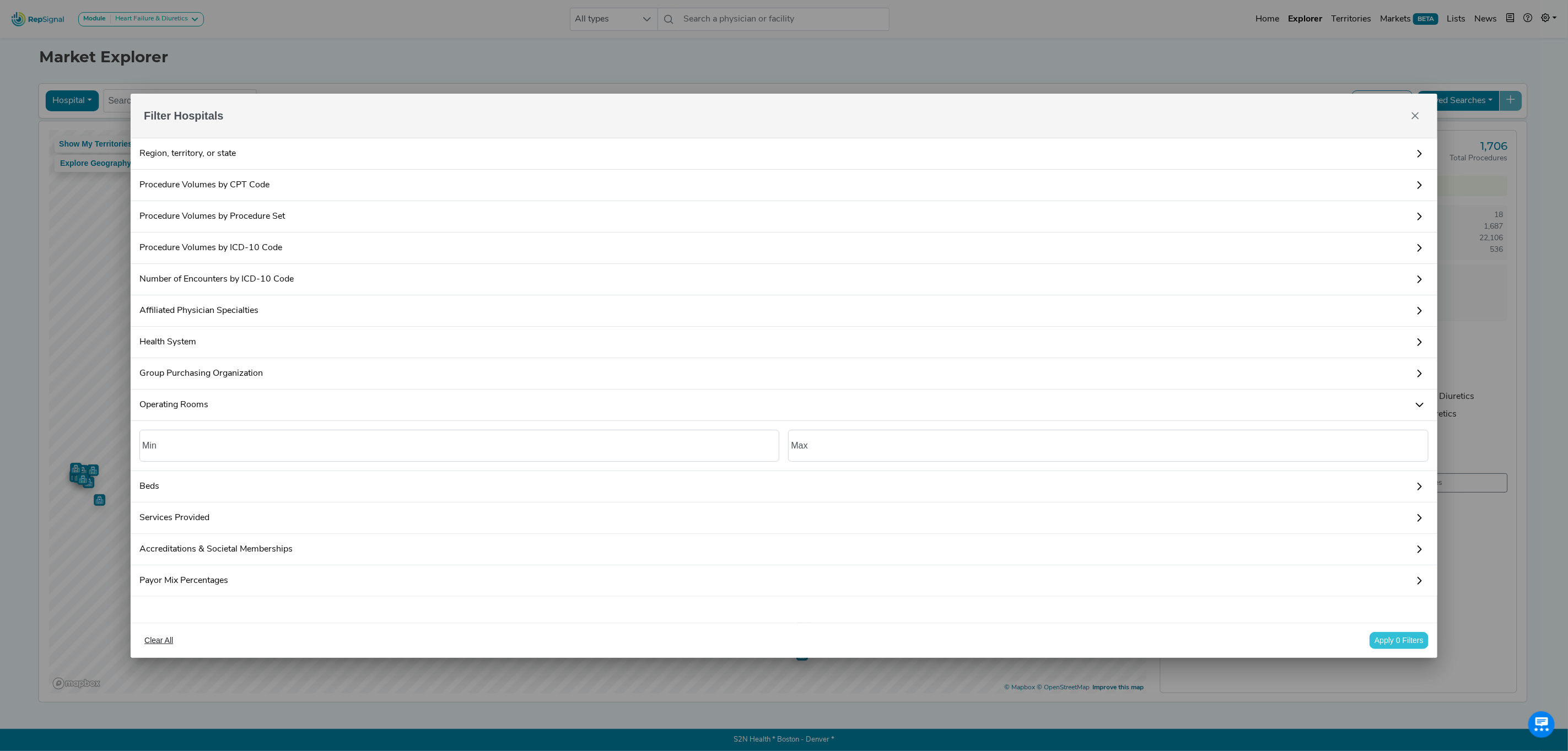 click on "Region, territory, or state" at bounding box center (784, 154) 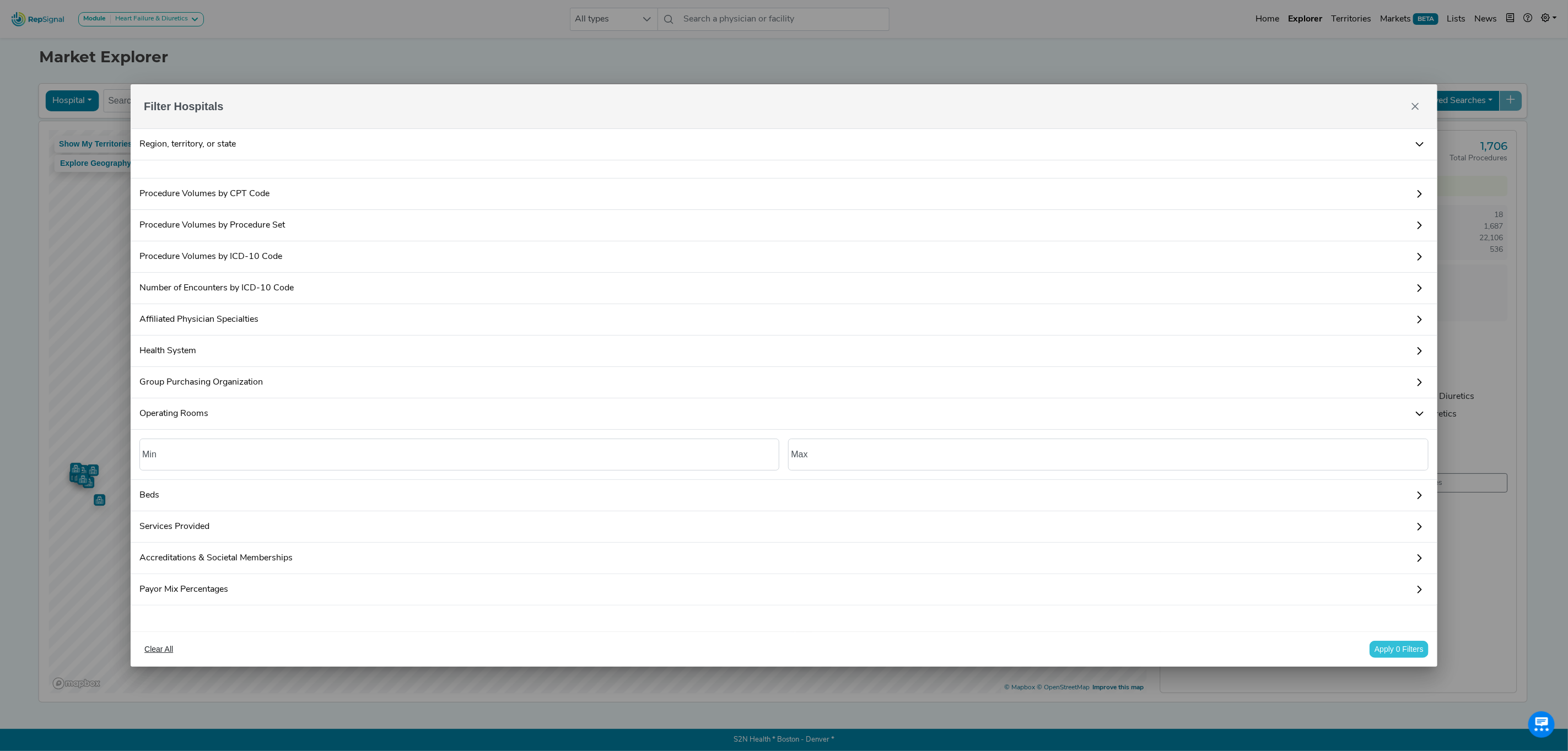 click on "Procedure Volumes by CPT Code" at bounding box center (784, 194) 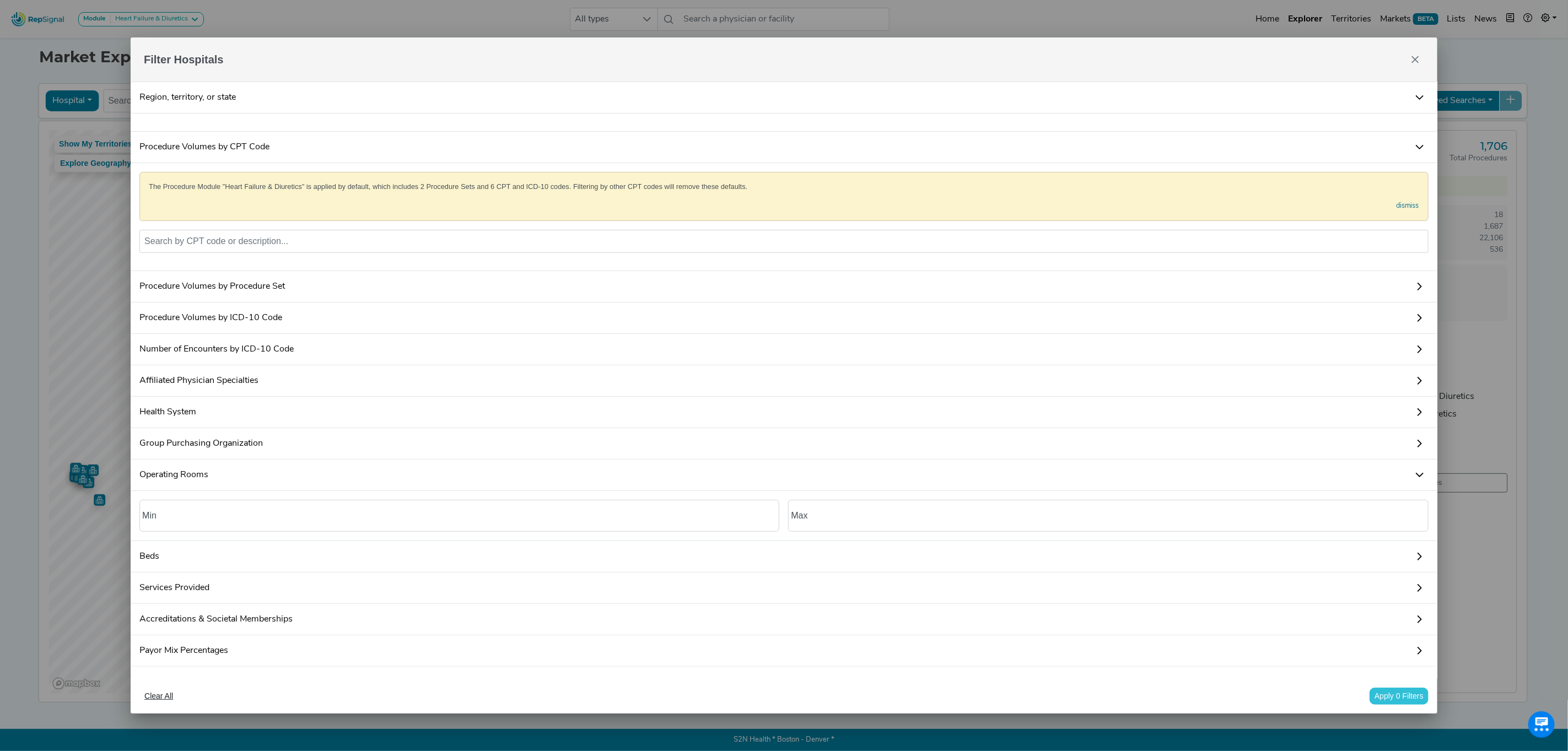 click on "Region, territory, or state" at bounding box center [784, 98] 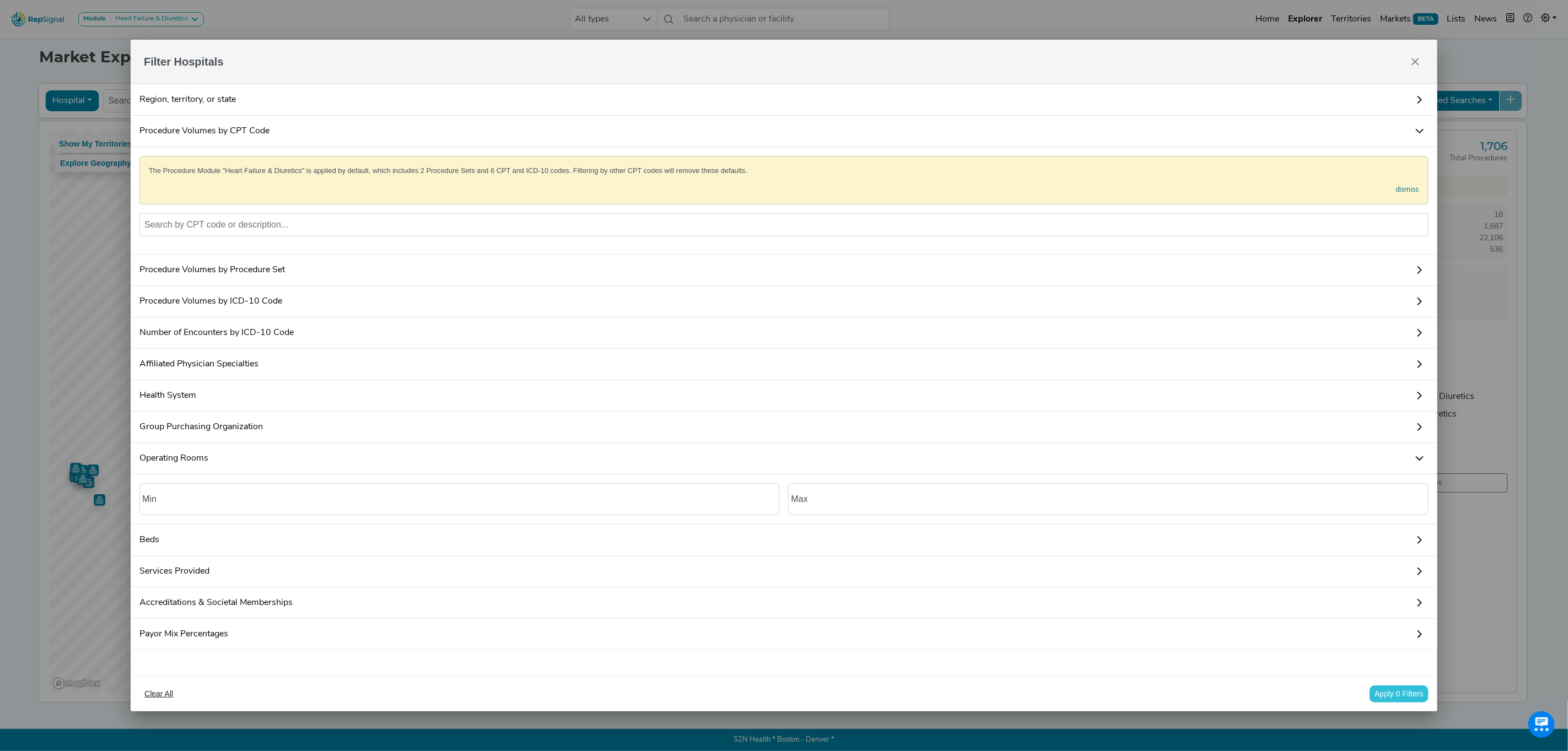 click on "Procedure Volumes by CPT Code" at bounding box center (784, 131) 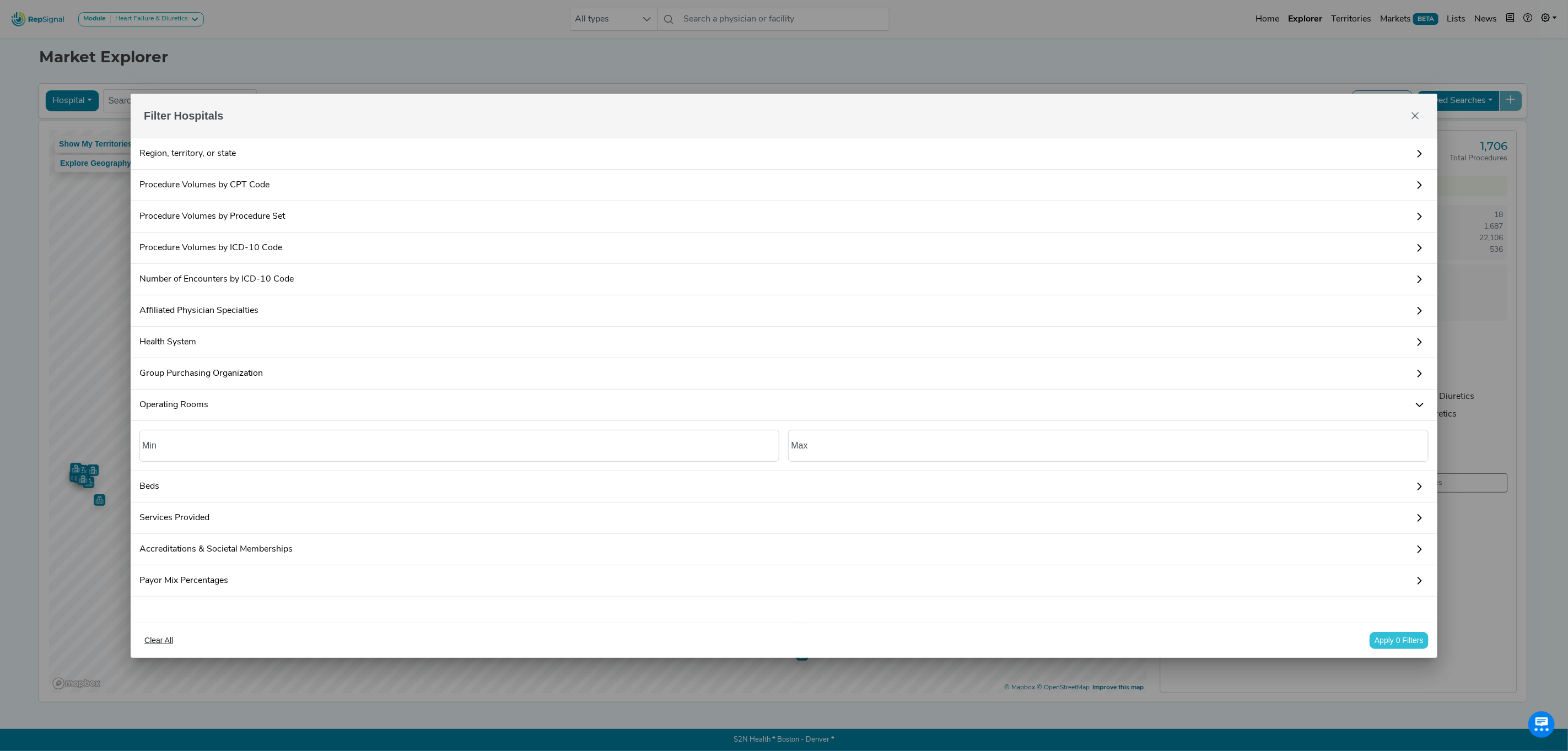 click on "Procedure Volumes by CPT Code" at bounding box center (784, 185) 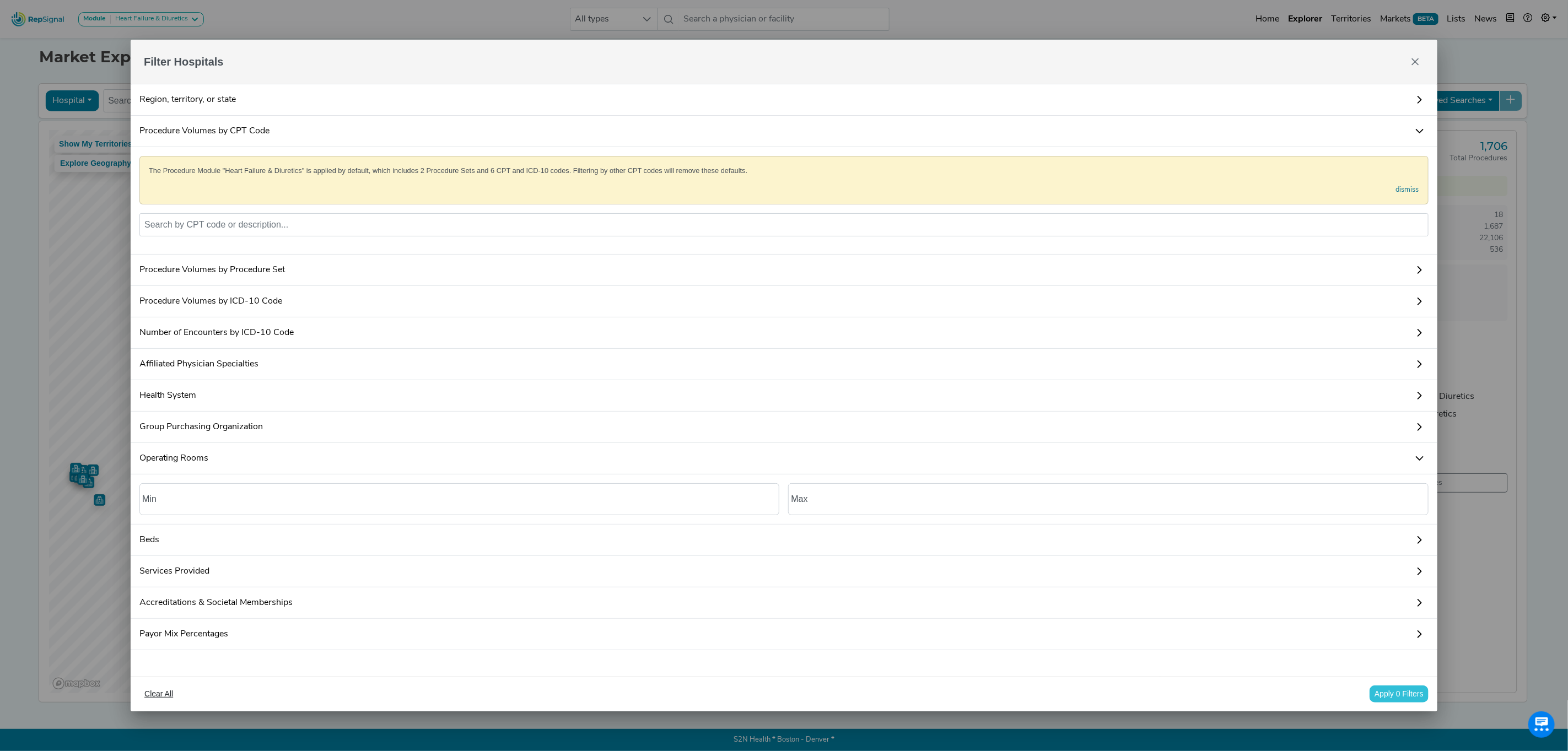 click on "Procedure Volumes by CPT Code" at bounding box center (784, 131) 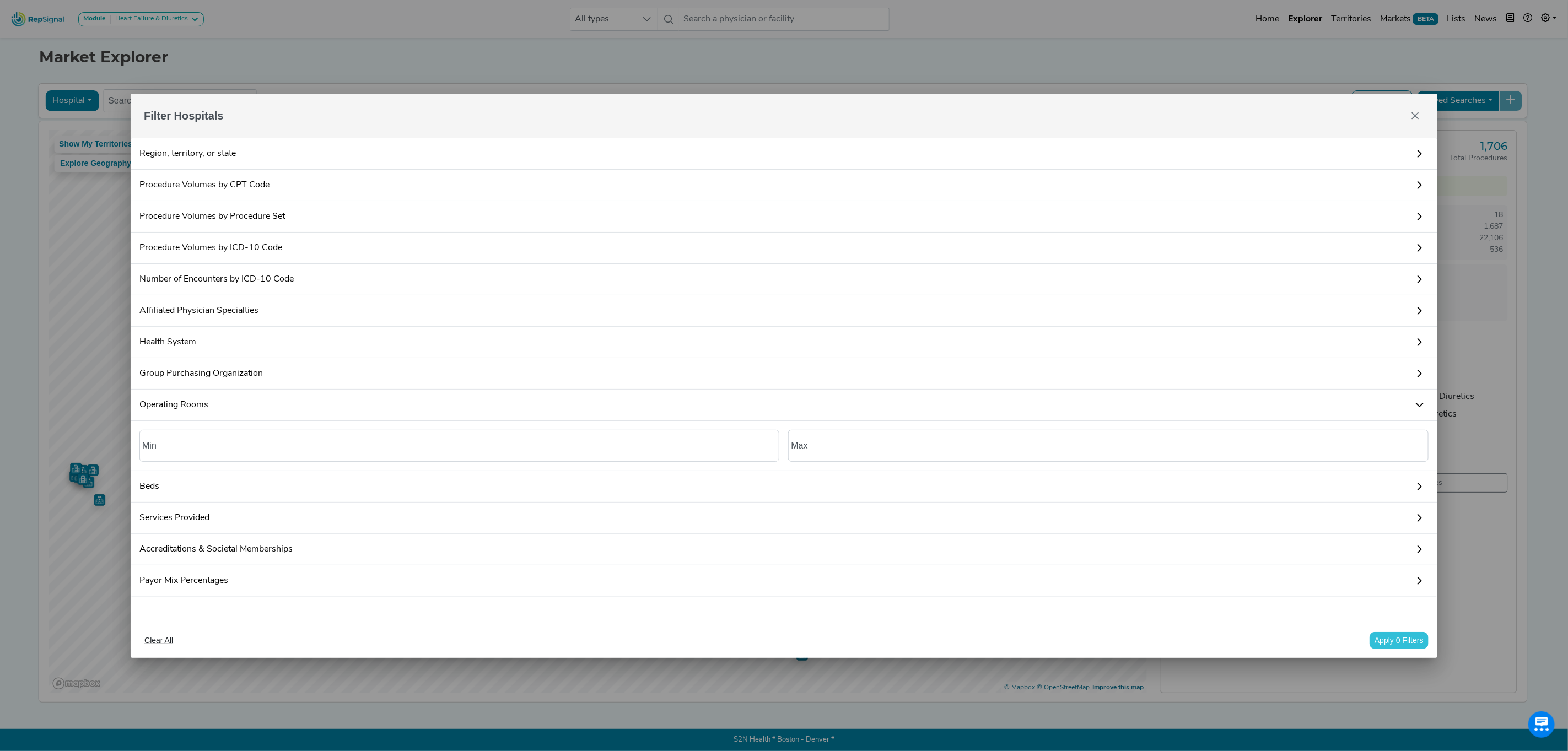 click on "Procedure Volumes by ICD-10 Code" at bounding box center (784, 248) 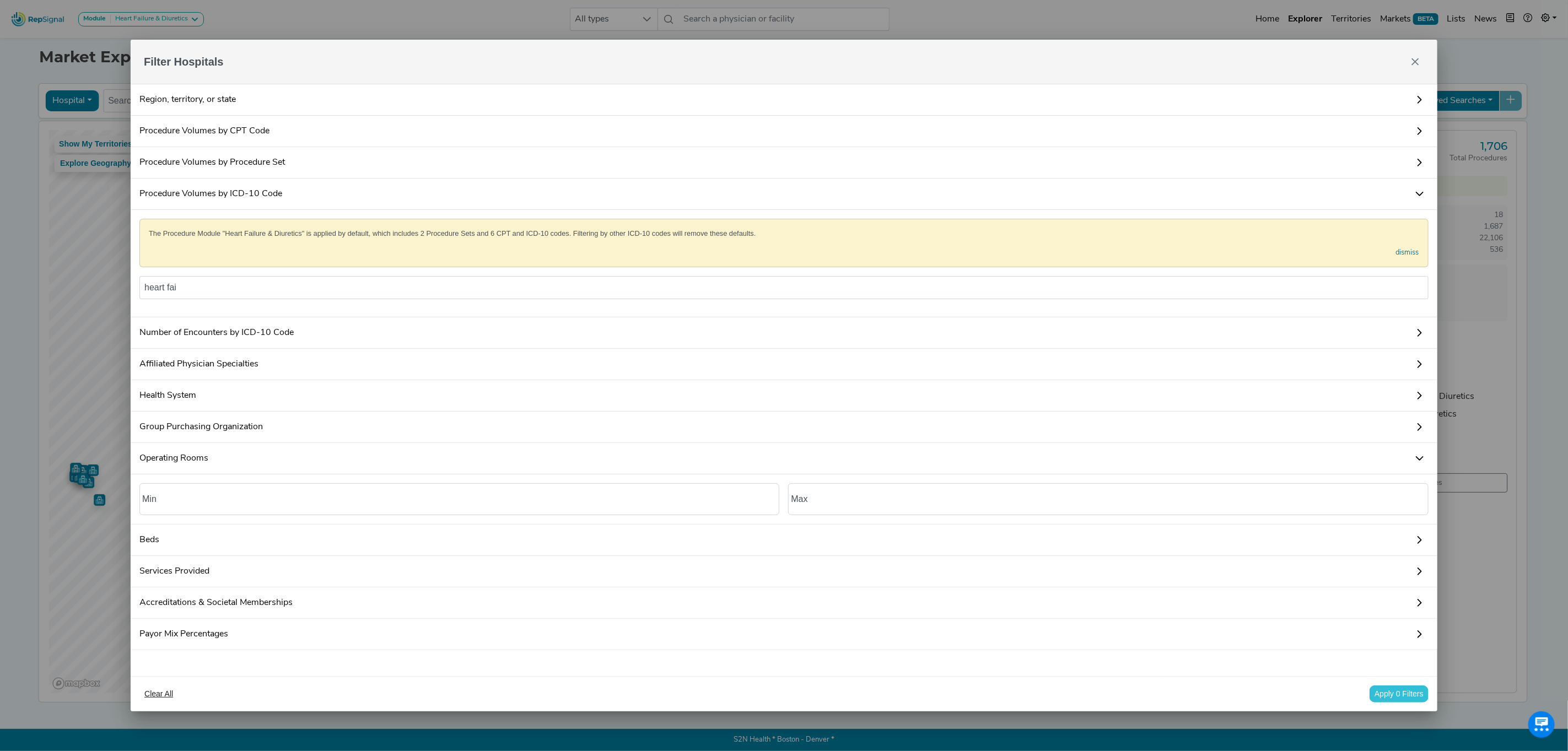 click on "Procedure Volumes by ICD-10 Code" at bounding box center (784, 194) 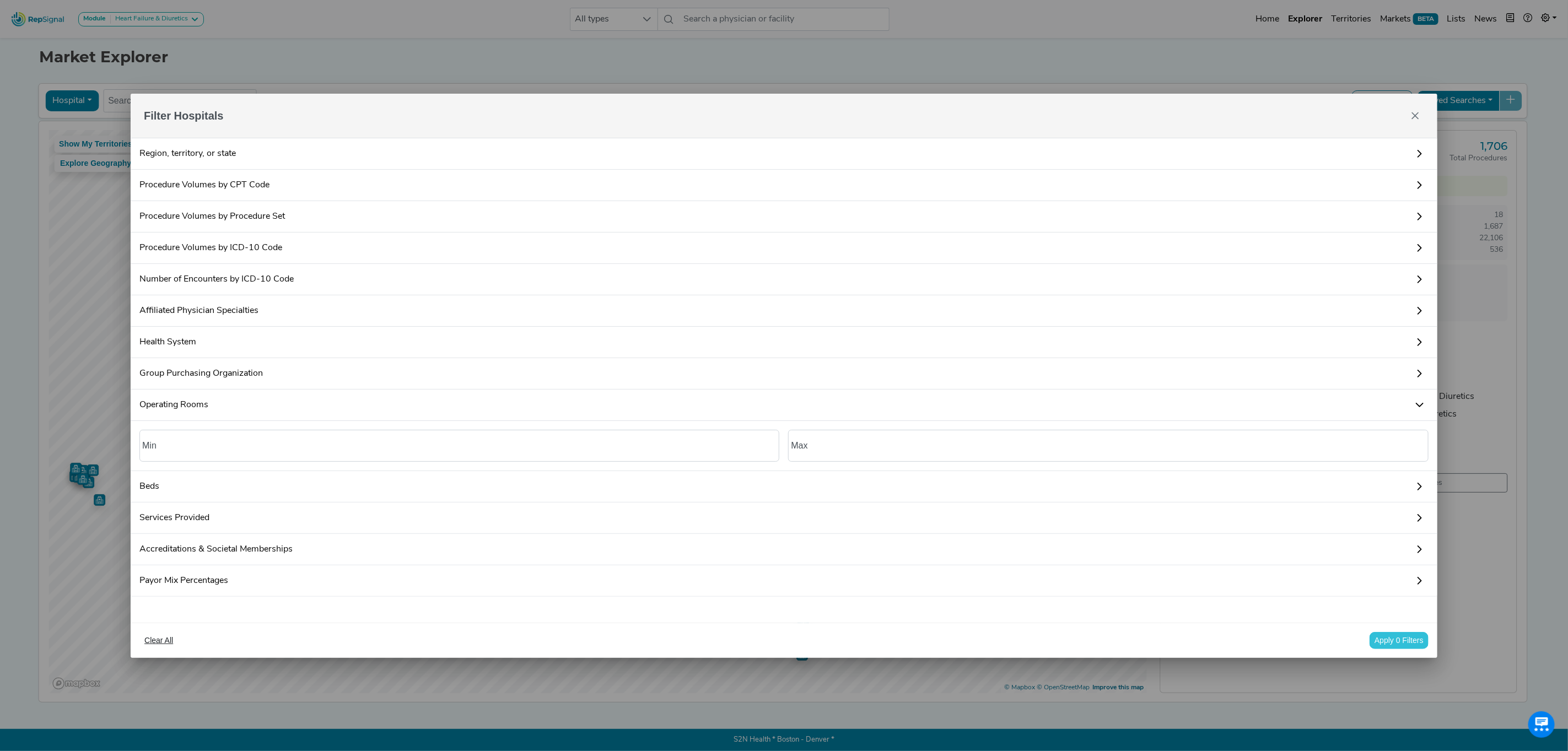 click on "Affiliated Physician Specialties" at bounding box center (784, 311) 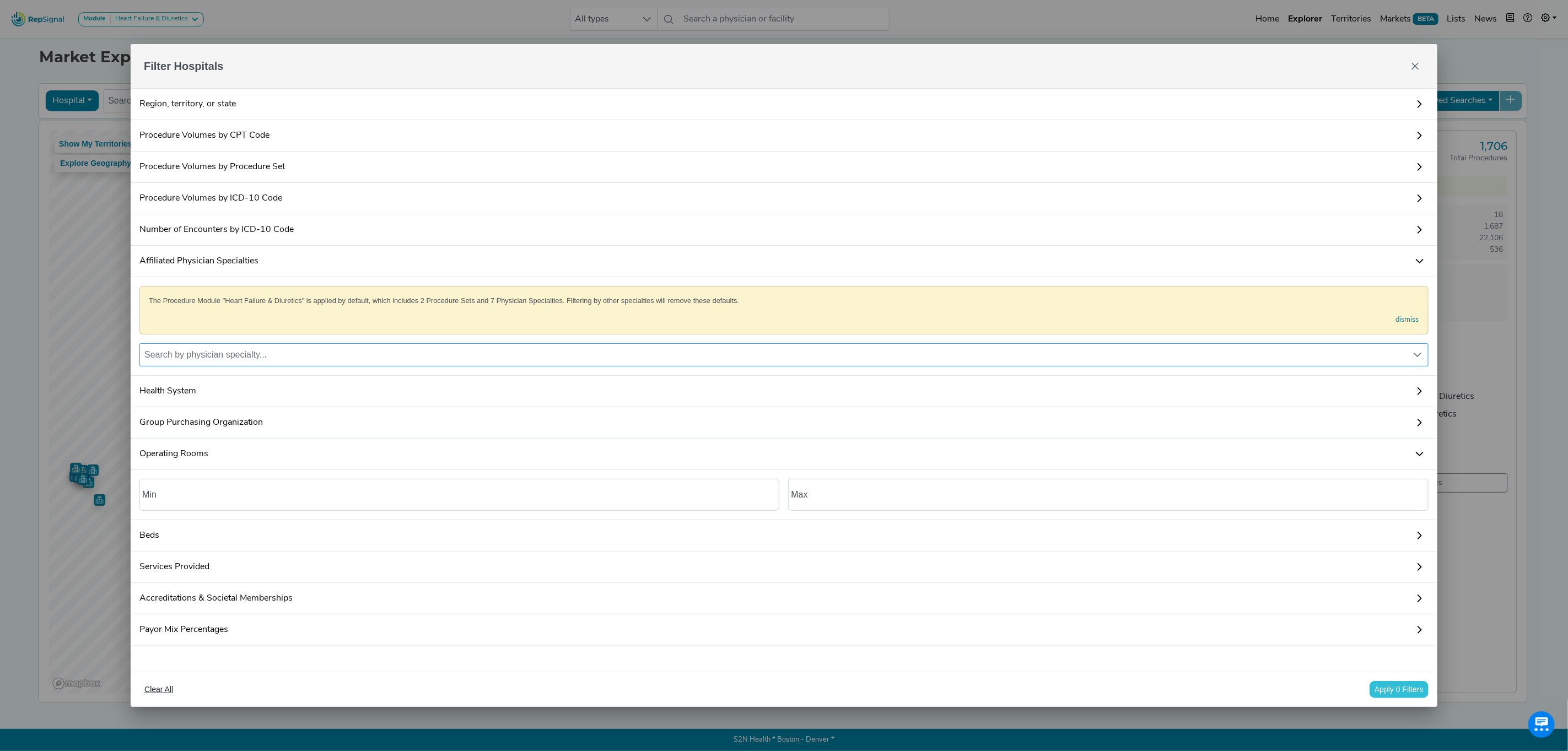 click on "Search by physician specialty..." at bounding box center (773, 355) 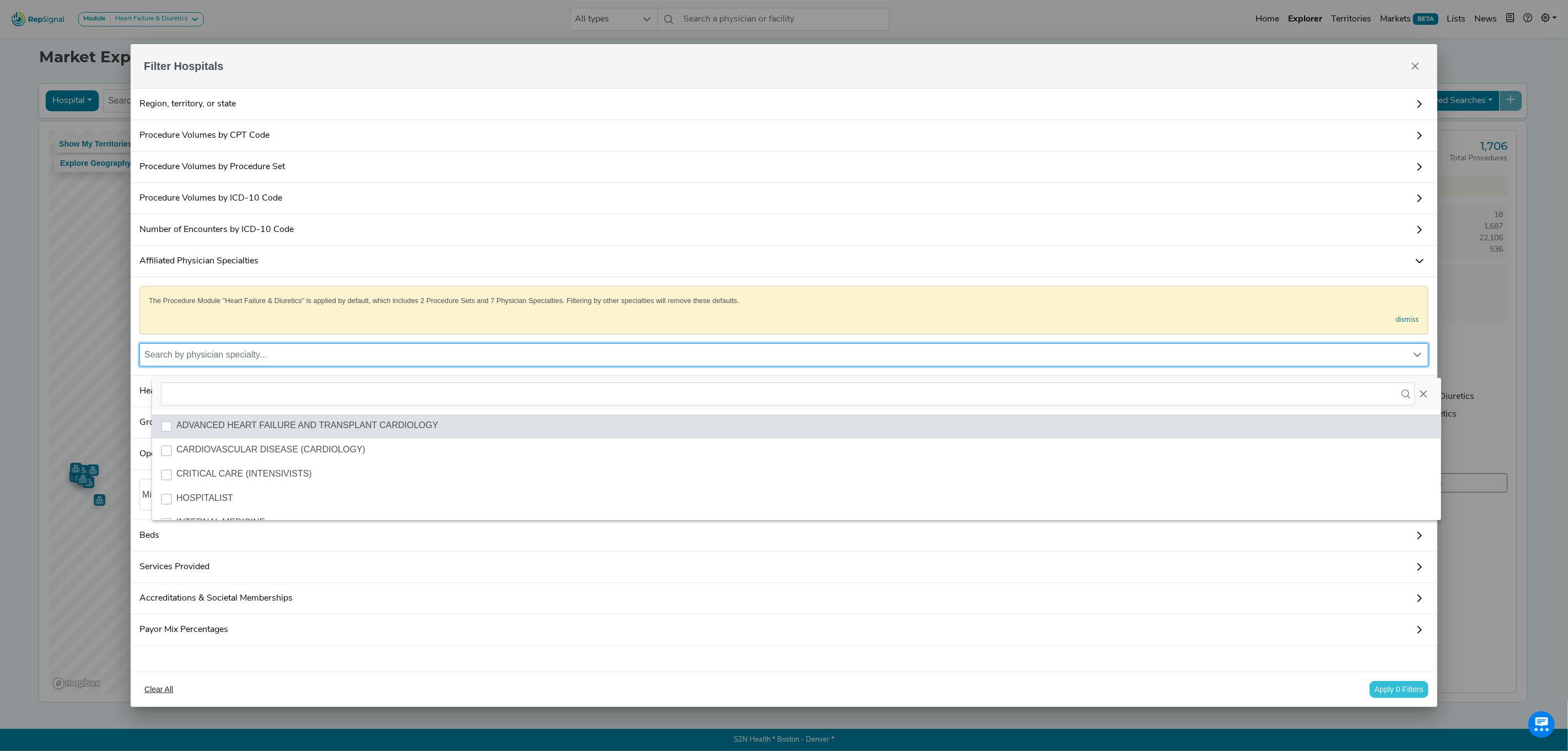 scroll, scrollTop: 7, scrollLeft: 53, axis: both 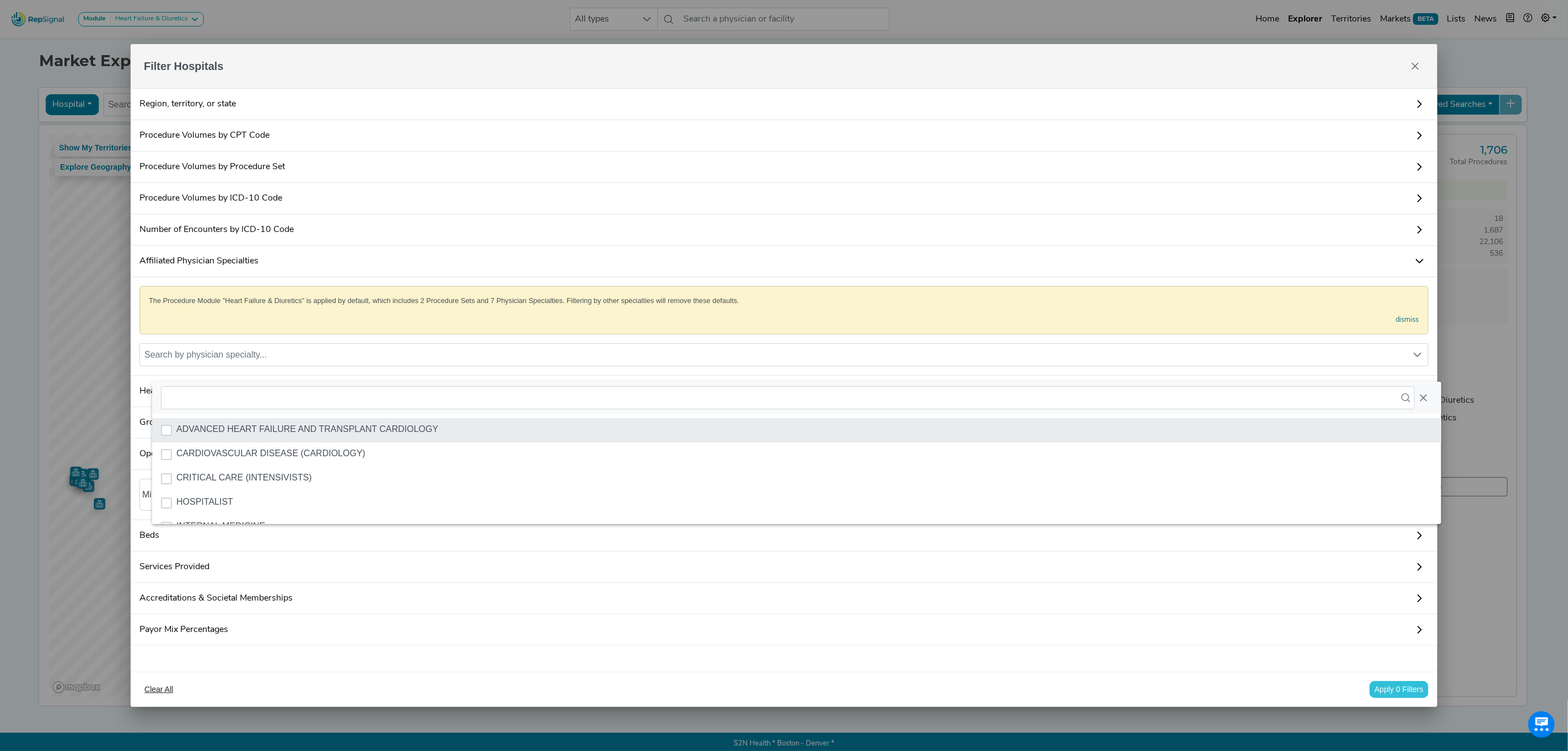 click on "[SPECIALTY]" 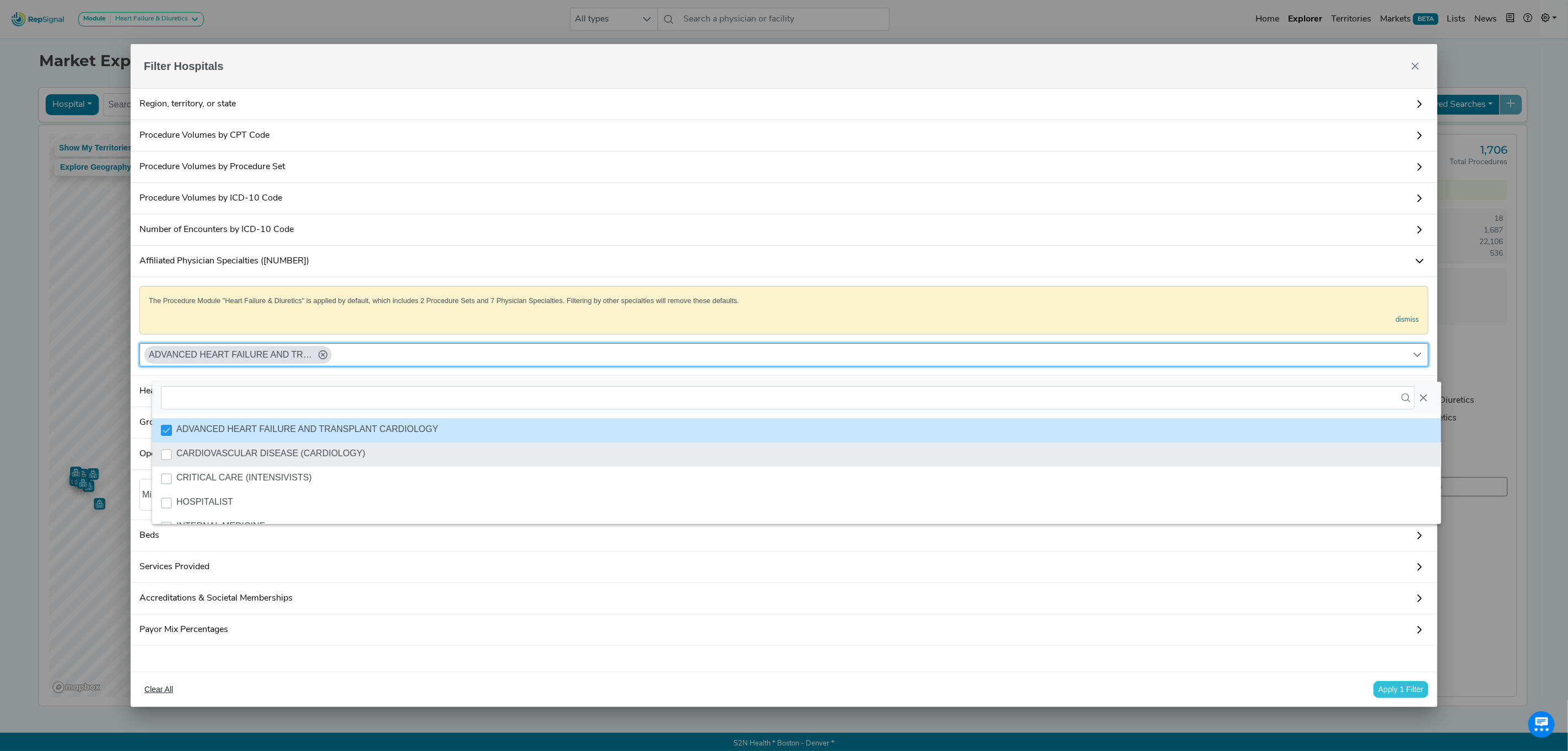 click on "CARDIOVASCULAR DISEASE (CARDIOLOGY)" 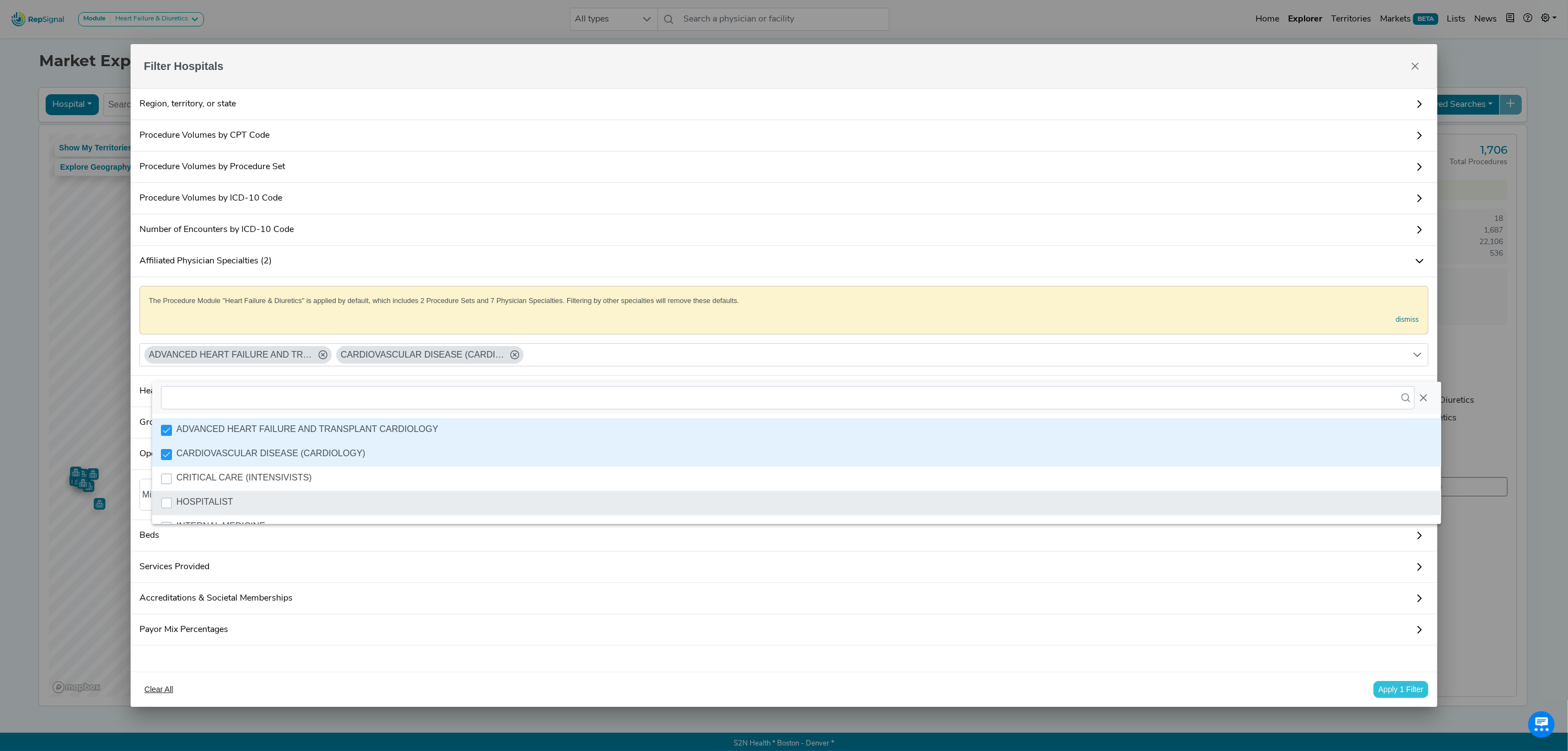 click on "HOSPITALIST" 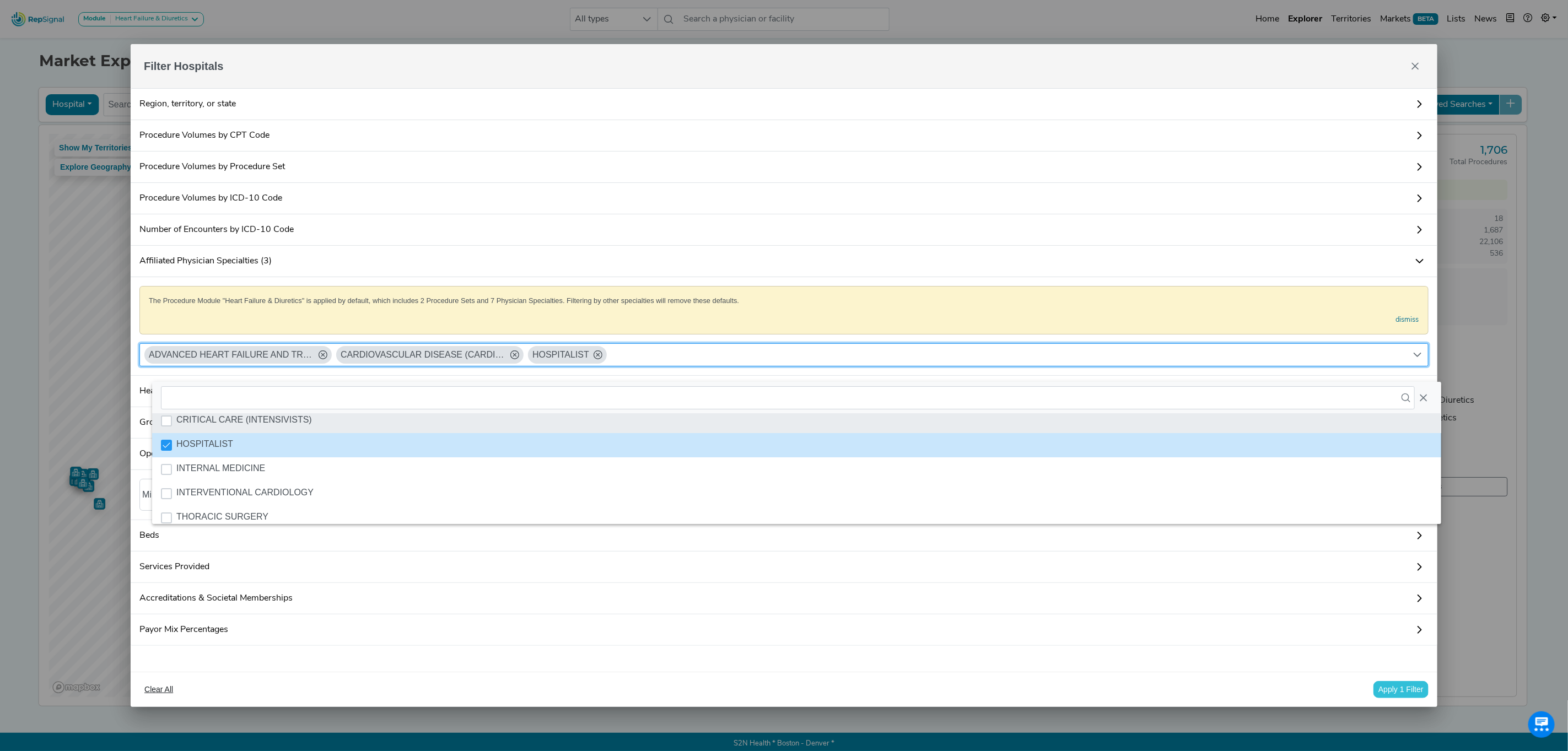 scroll, scrollTop: 68, scrollLeft: 0, axis: vertical 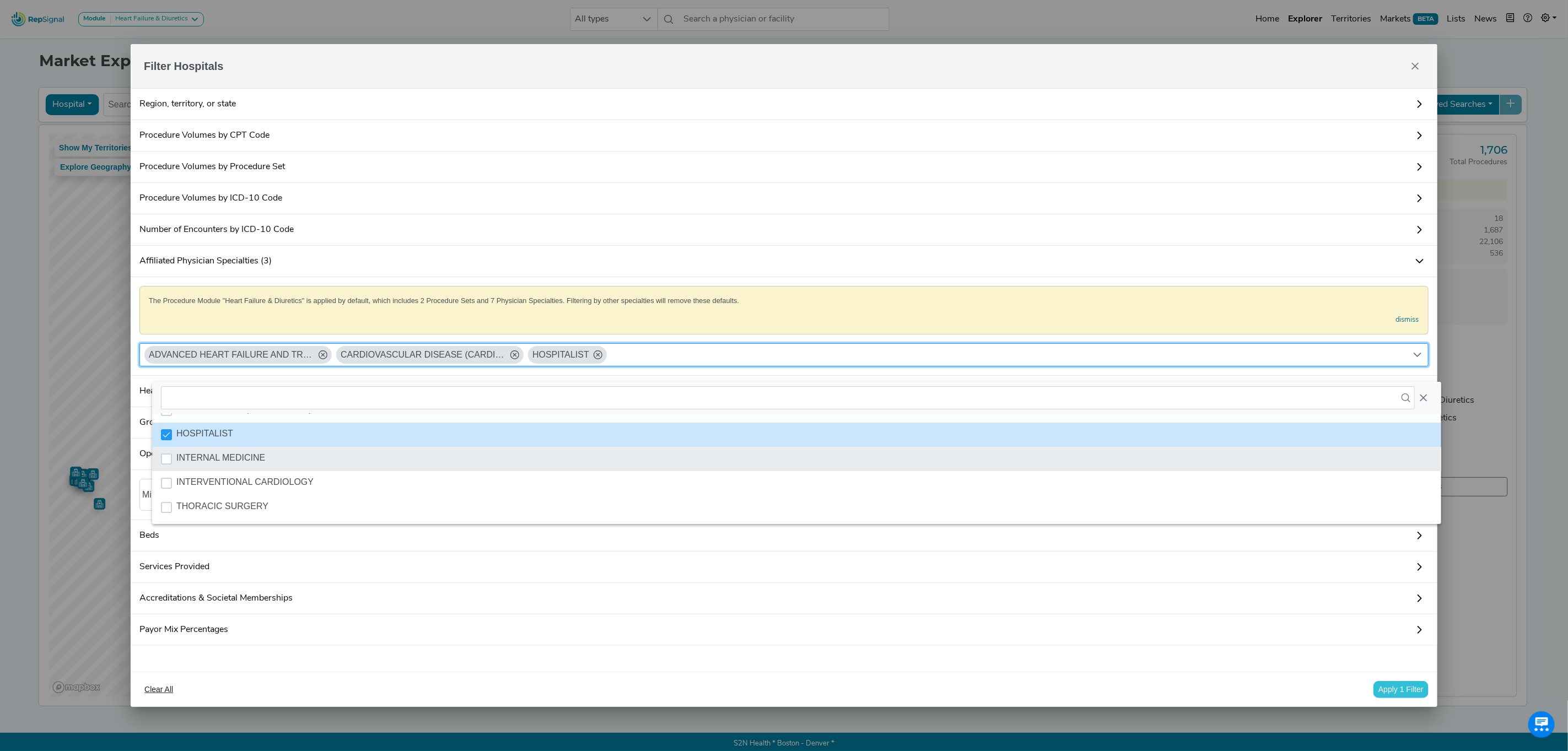 click on "INTERNAL MEDICINE" 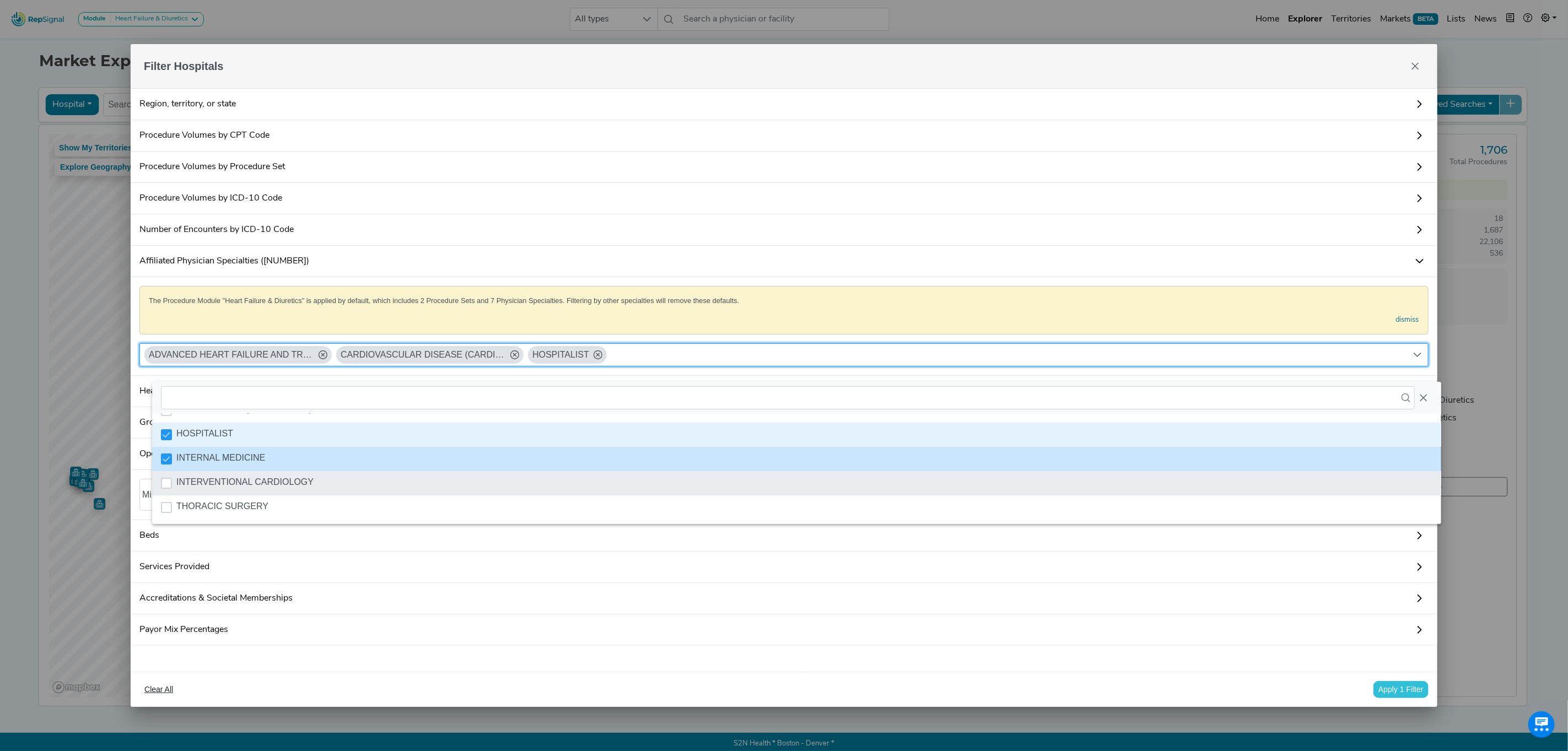 click on "INTERVENTIONAL CARDIOLOGY" 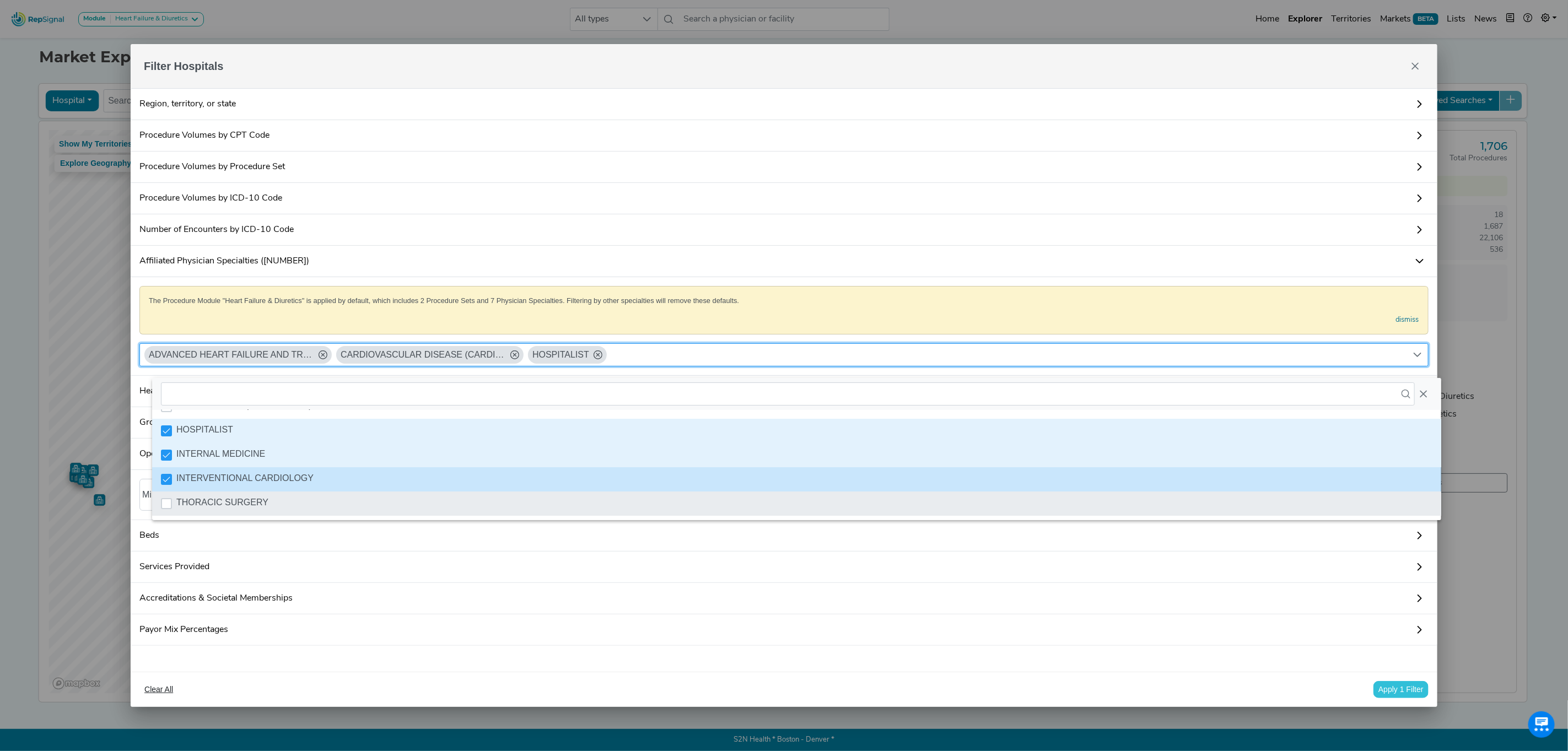 scroll, scrollTop: 0, scrollLeft: 12, axis: horizontal 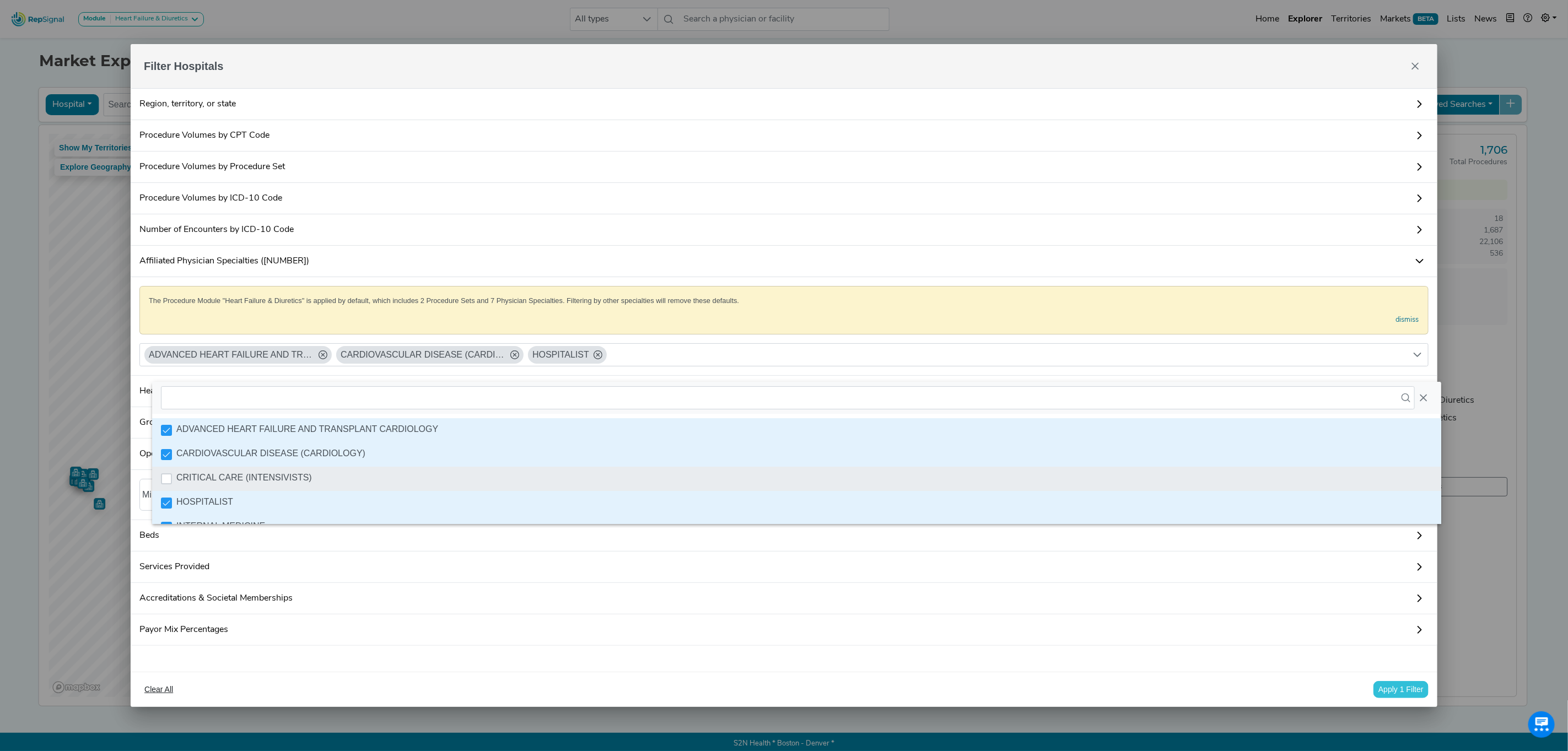 click on "CRITICAL CARE (INTENSIVISTS)" 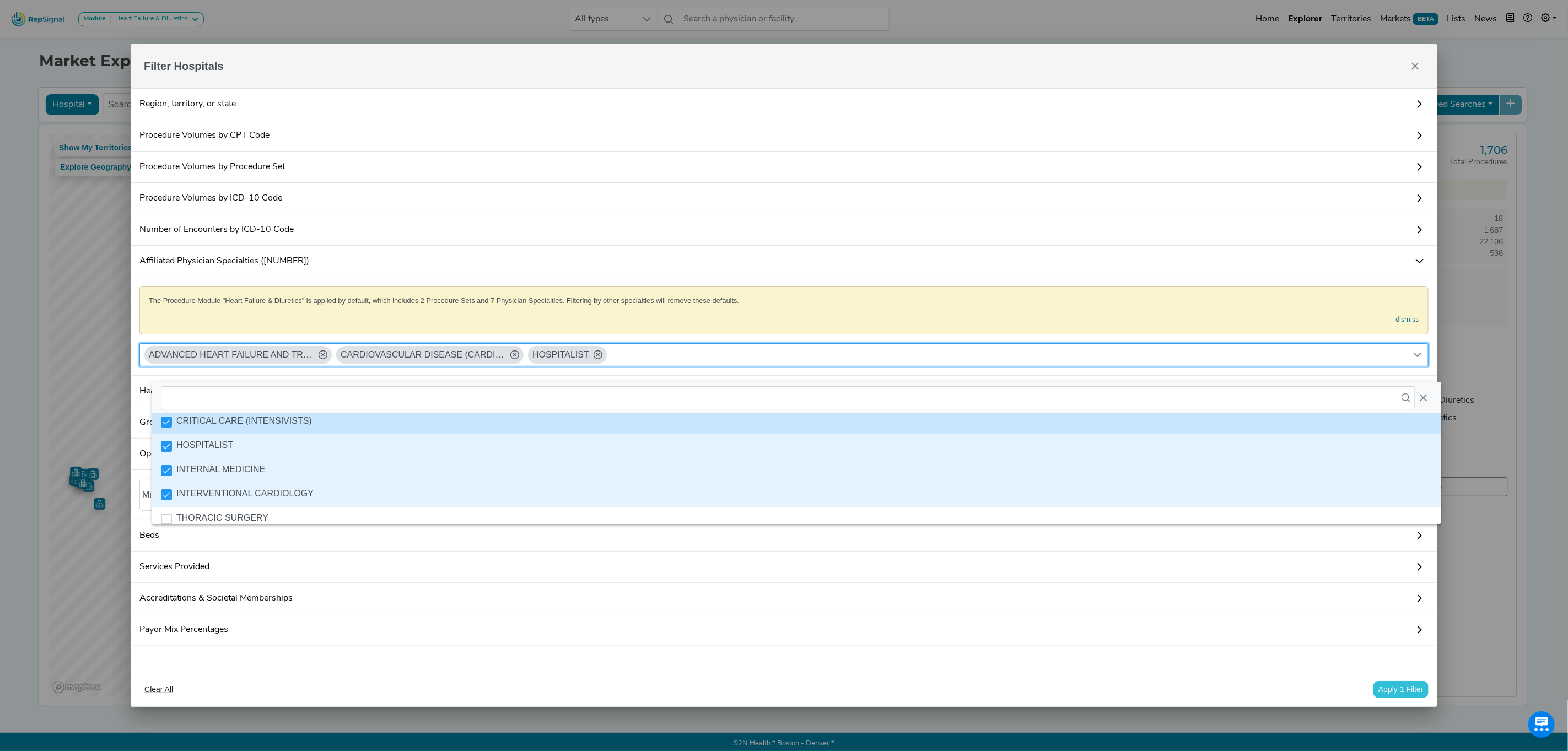 scroll, scrollTop: 68, scrollLeft: 0, axis: vertical 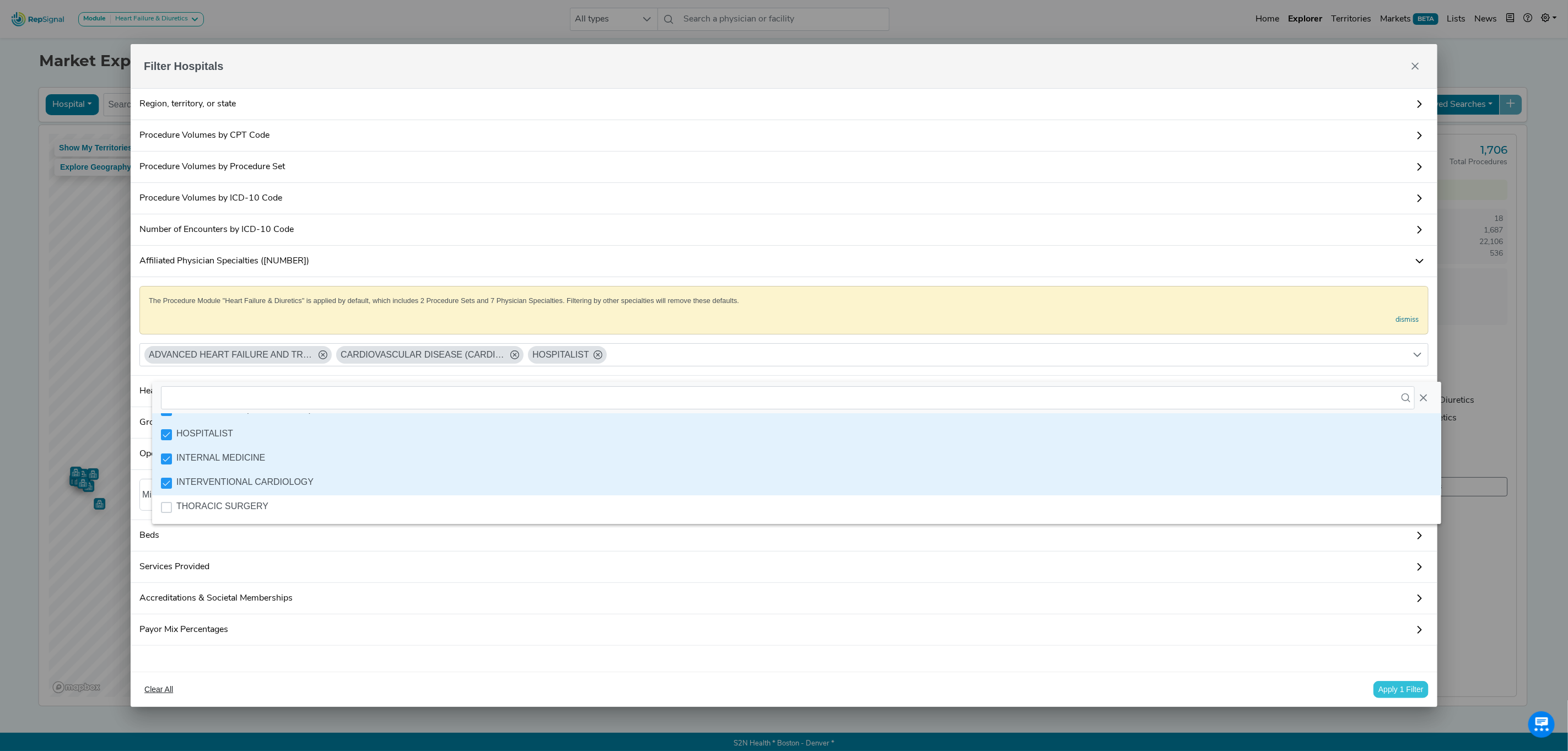 click on "Clear All   Apply 1 Filter" 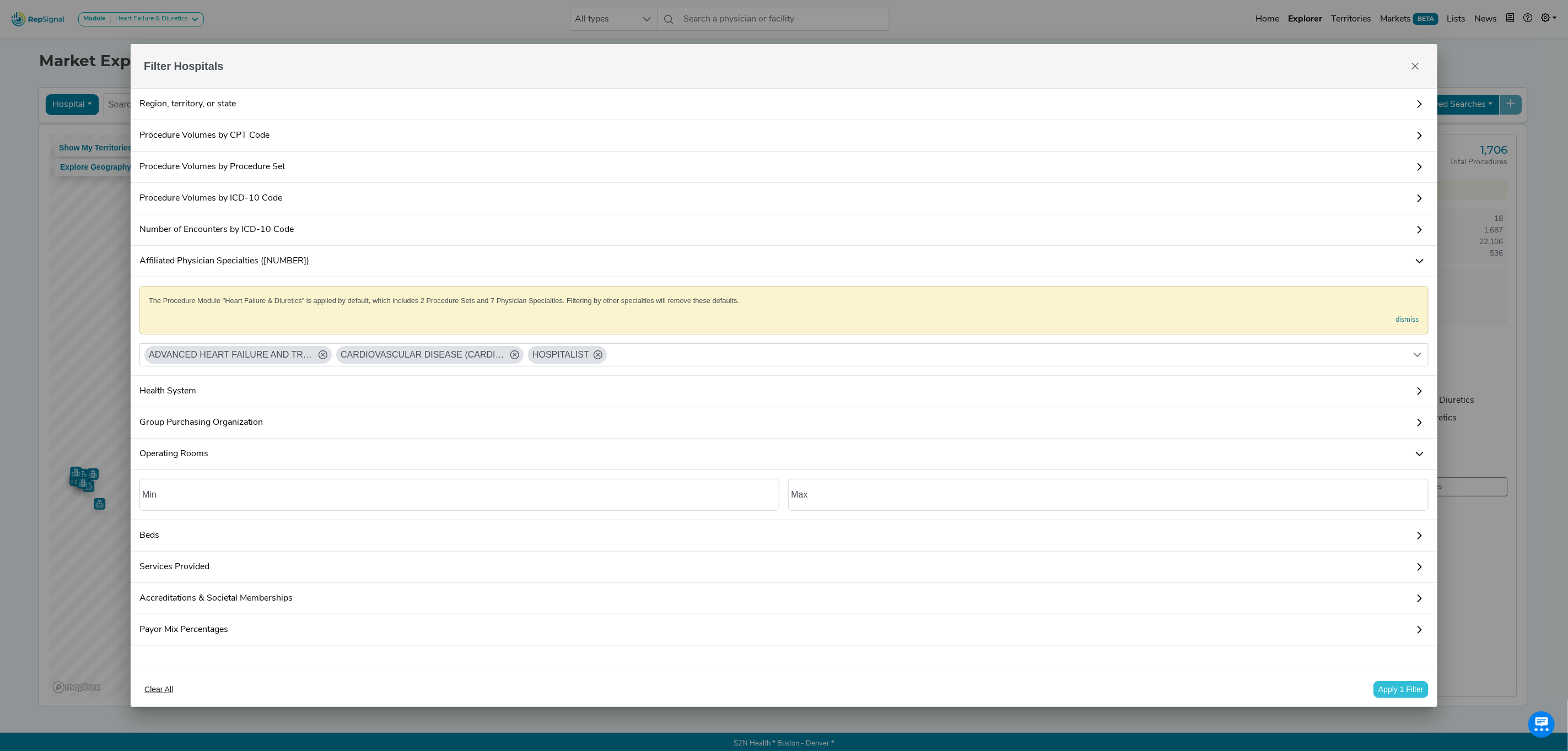 click on "Beds" at bounding box center [784, 536] 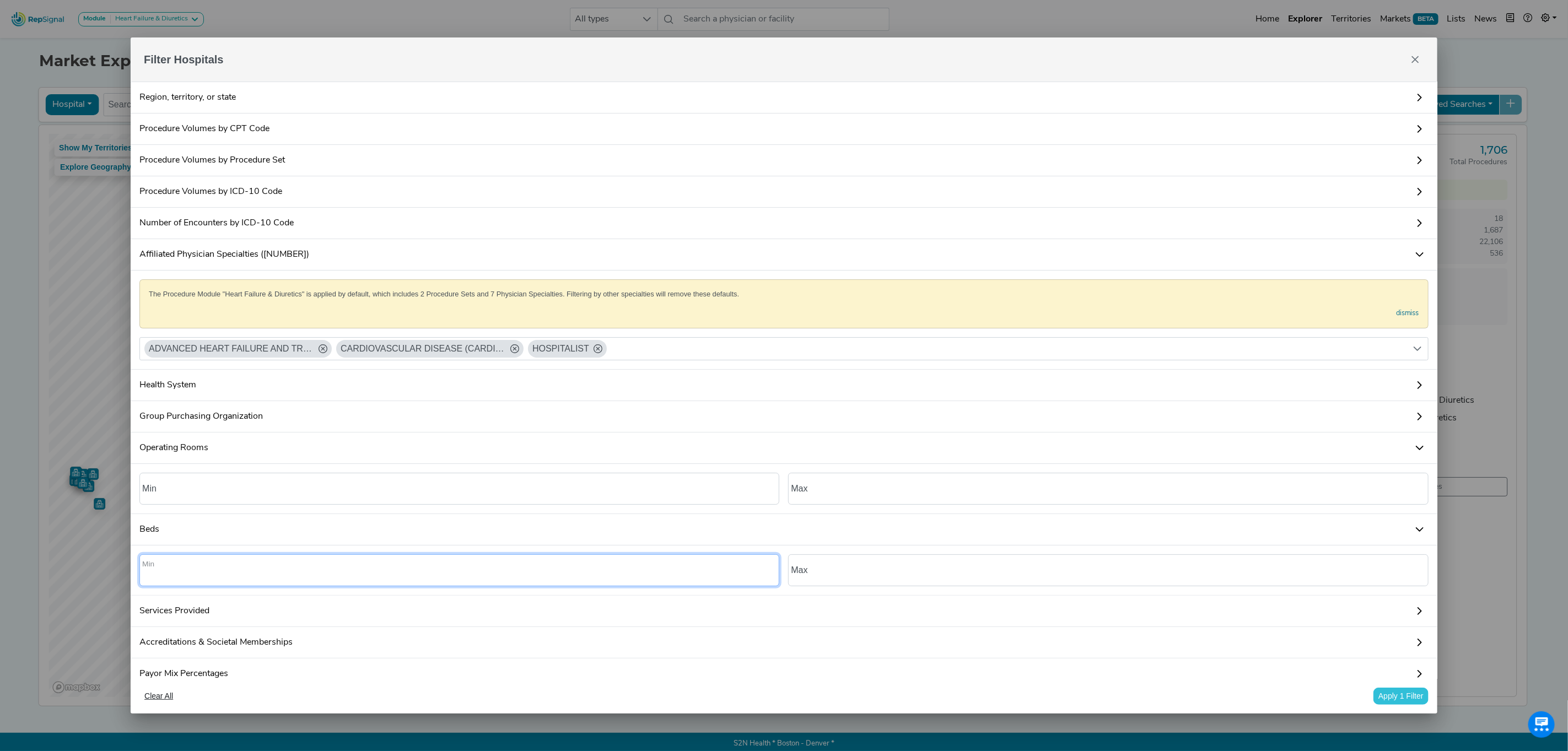 click at bounding box center [459, 570] 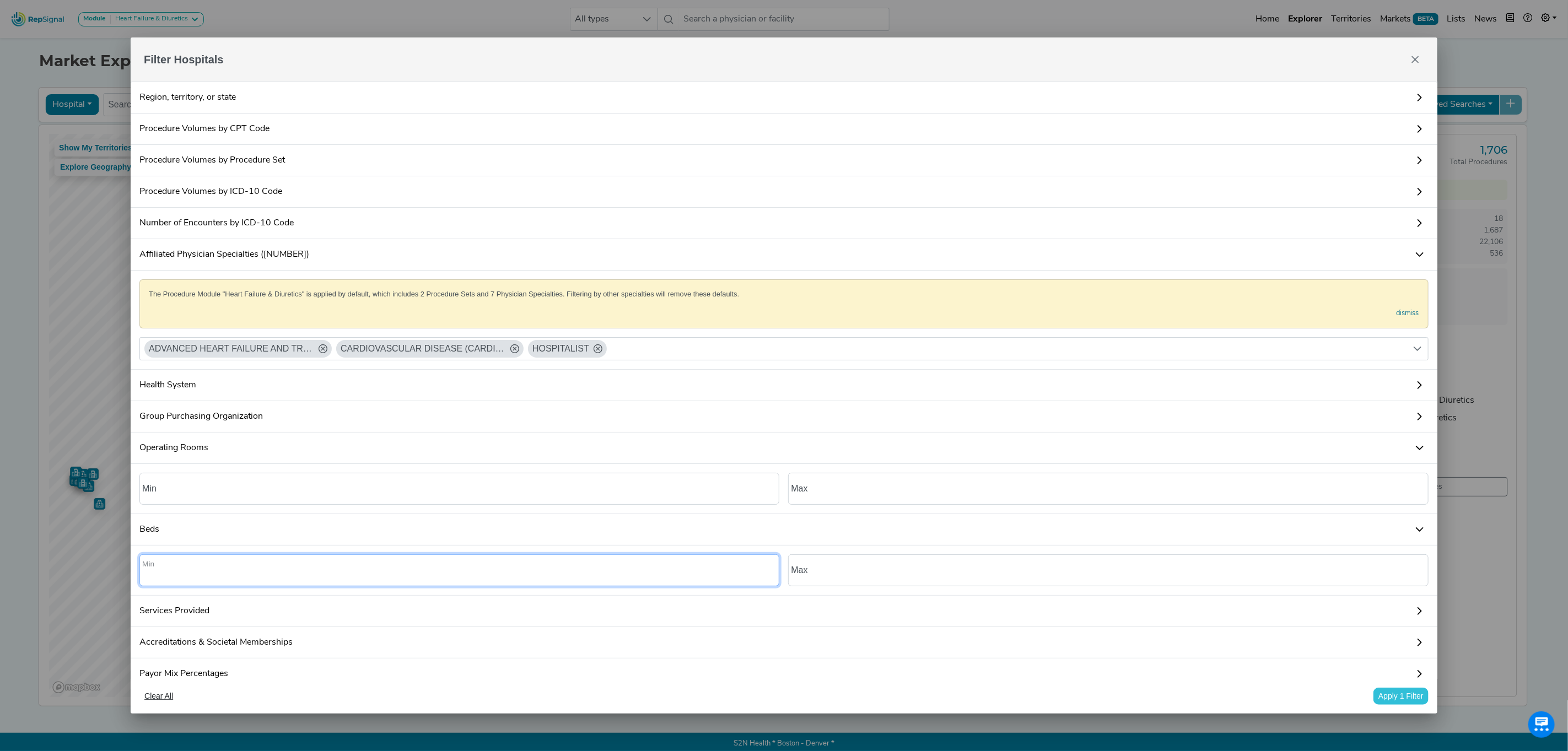 click at bounding box center [459, 570] 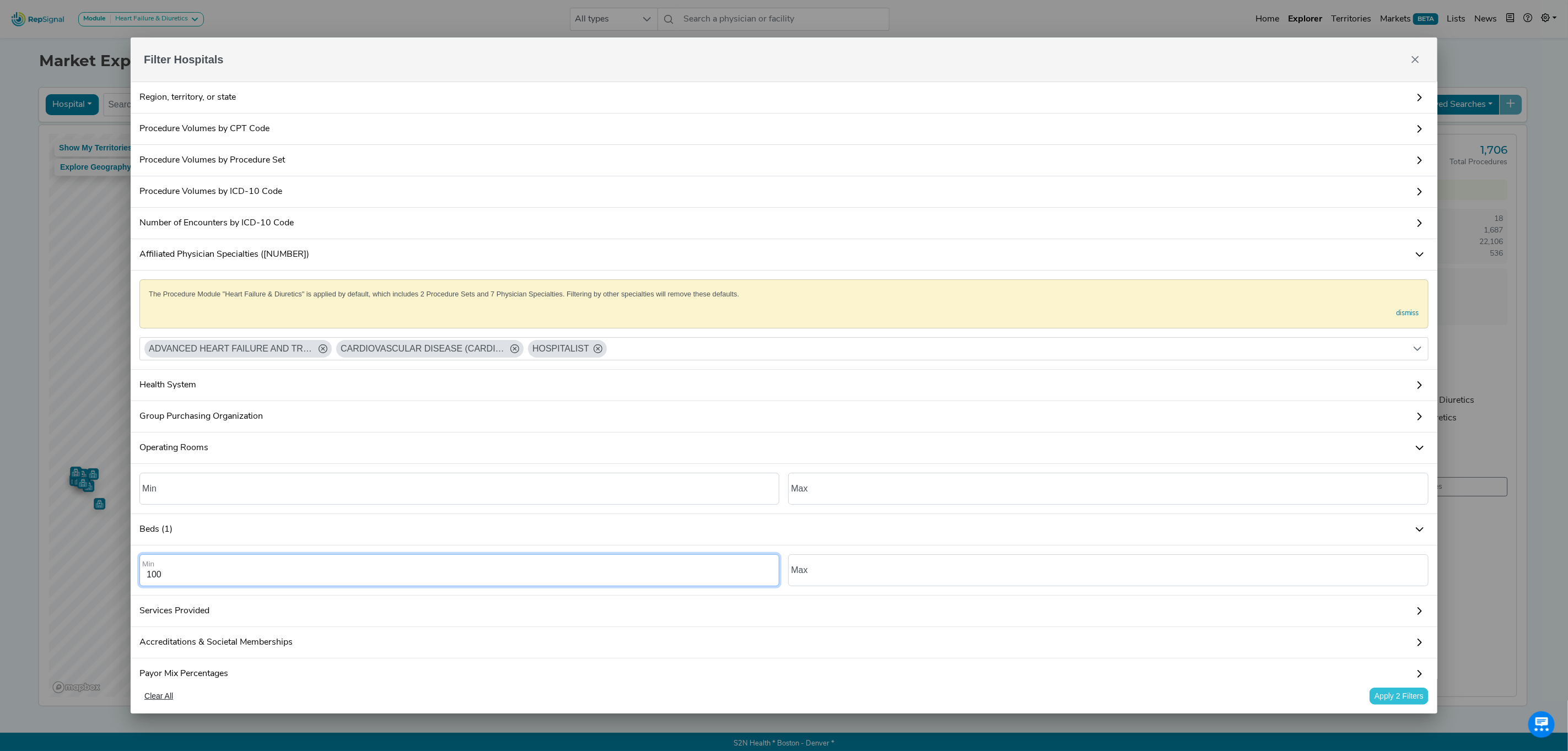 type on "100" 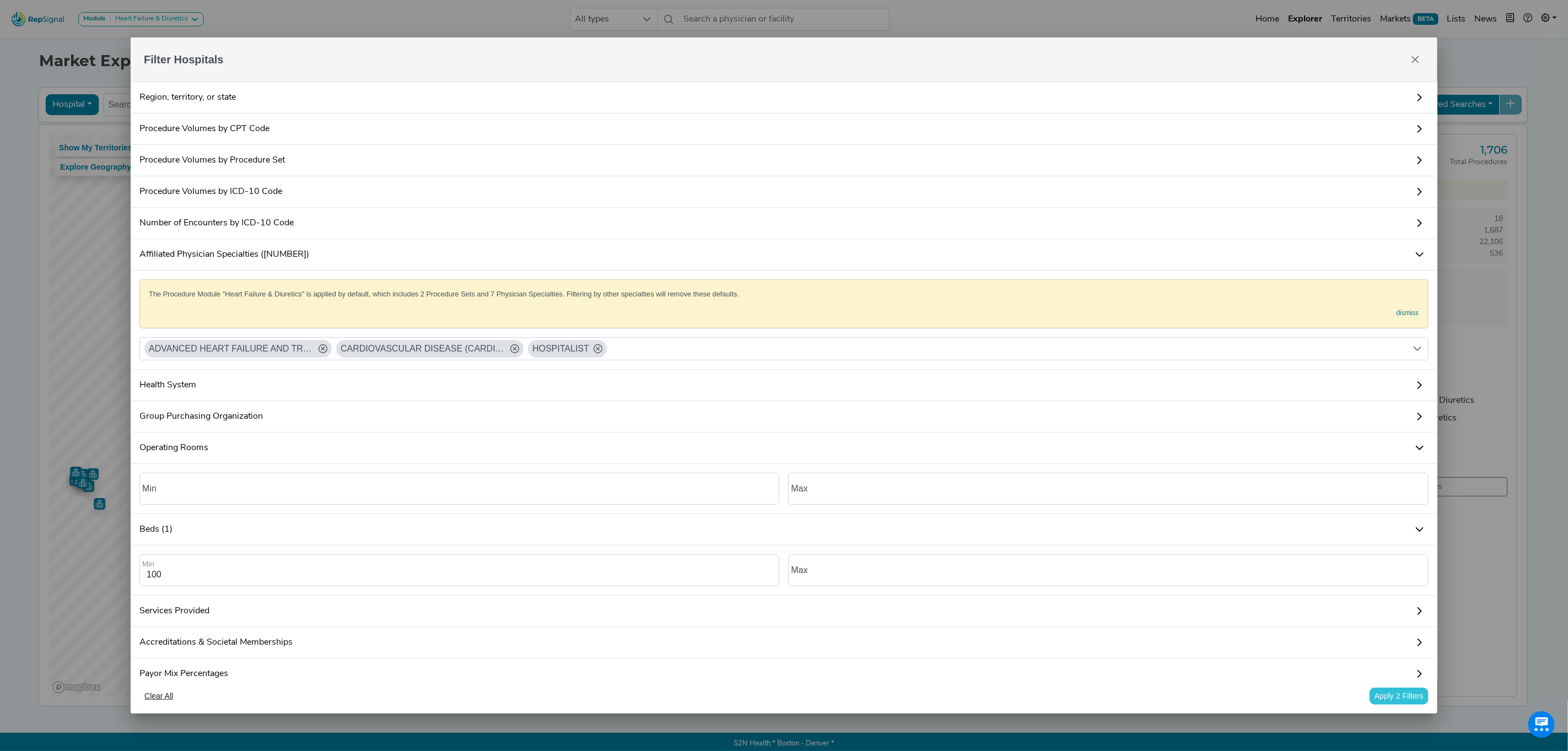 click on "Services Provided" at bounding box center [784, 611] 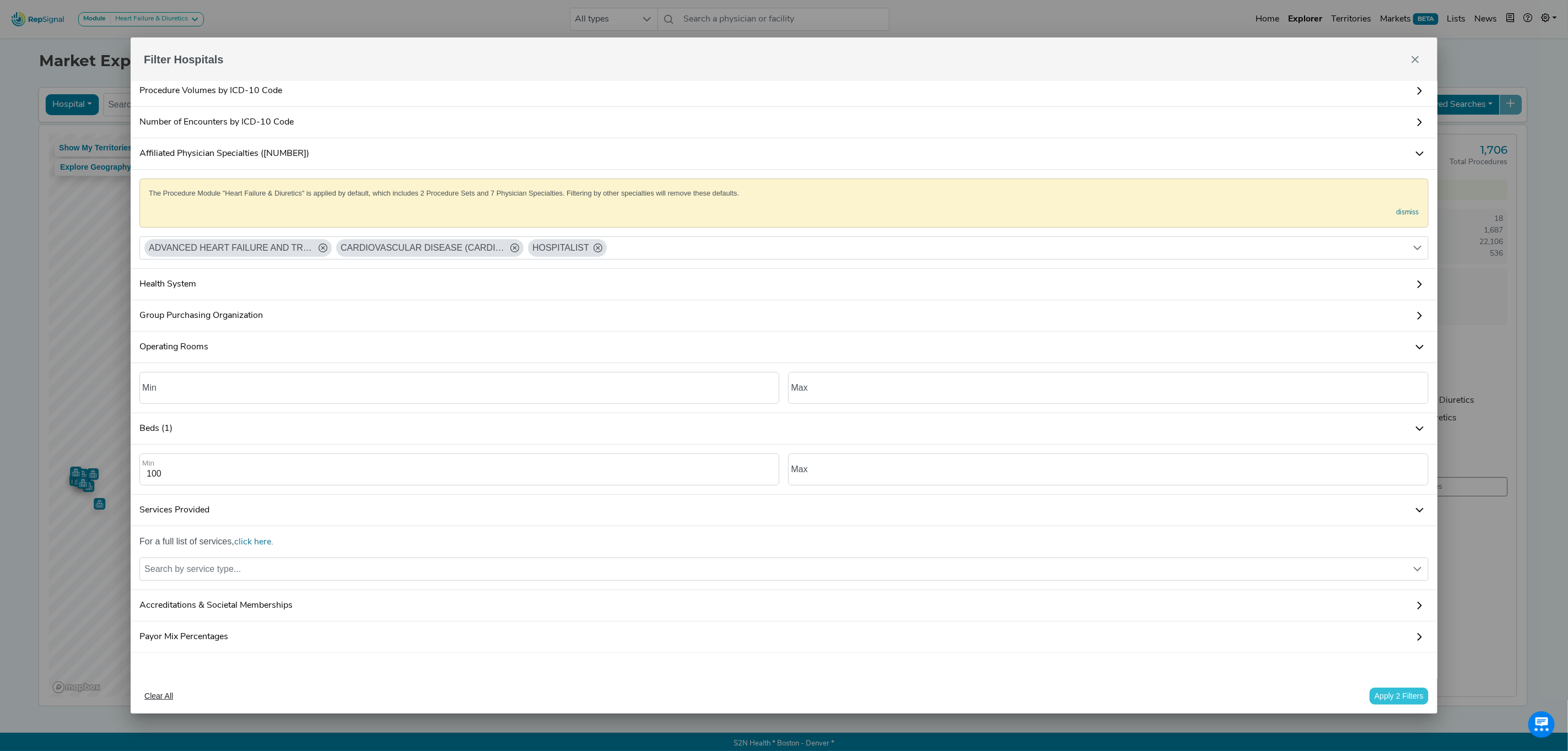 scroll, scrollTop: 109, scrollLeft: 0, axis: vertical 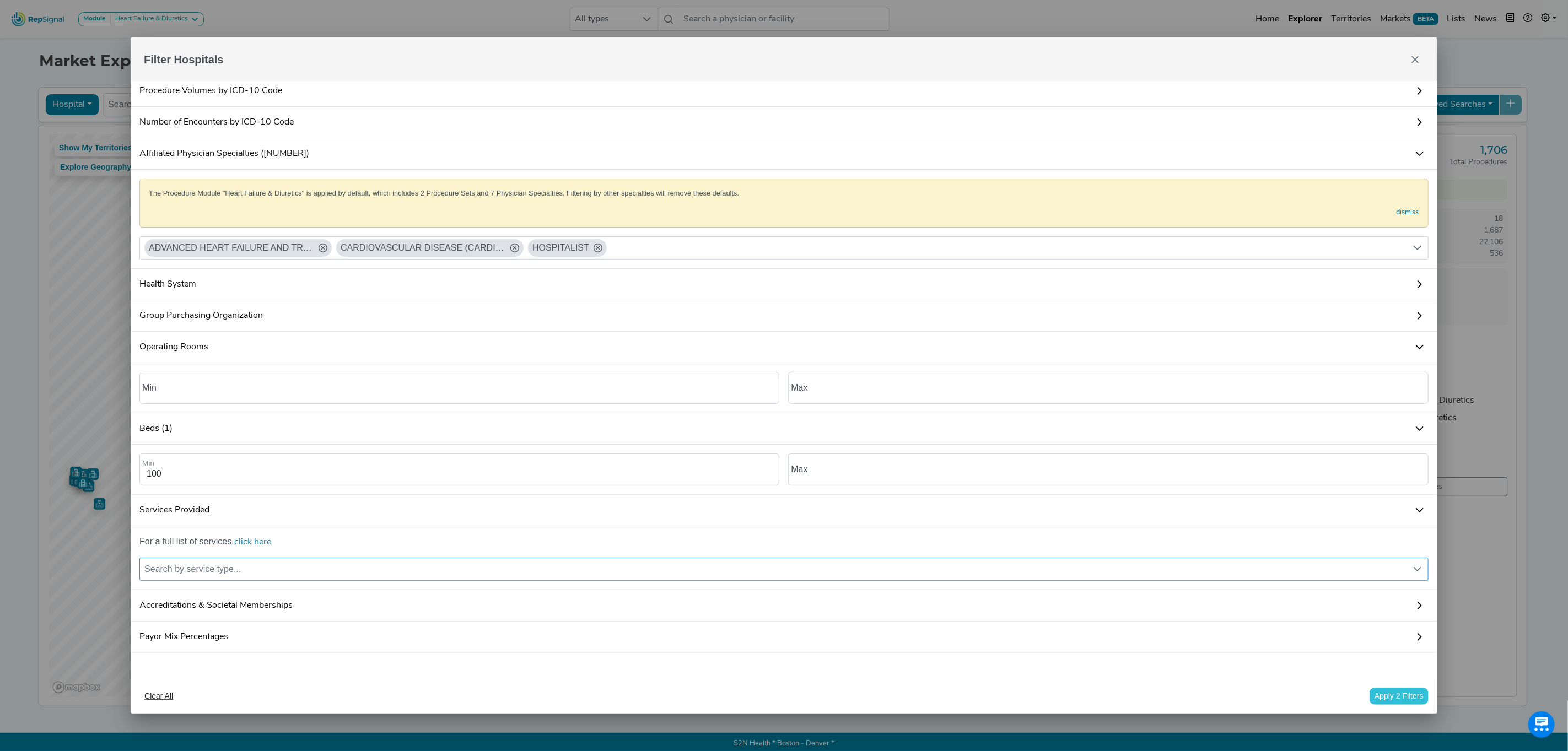 click on "Search by service type..." at bounding box center (773, 569) 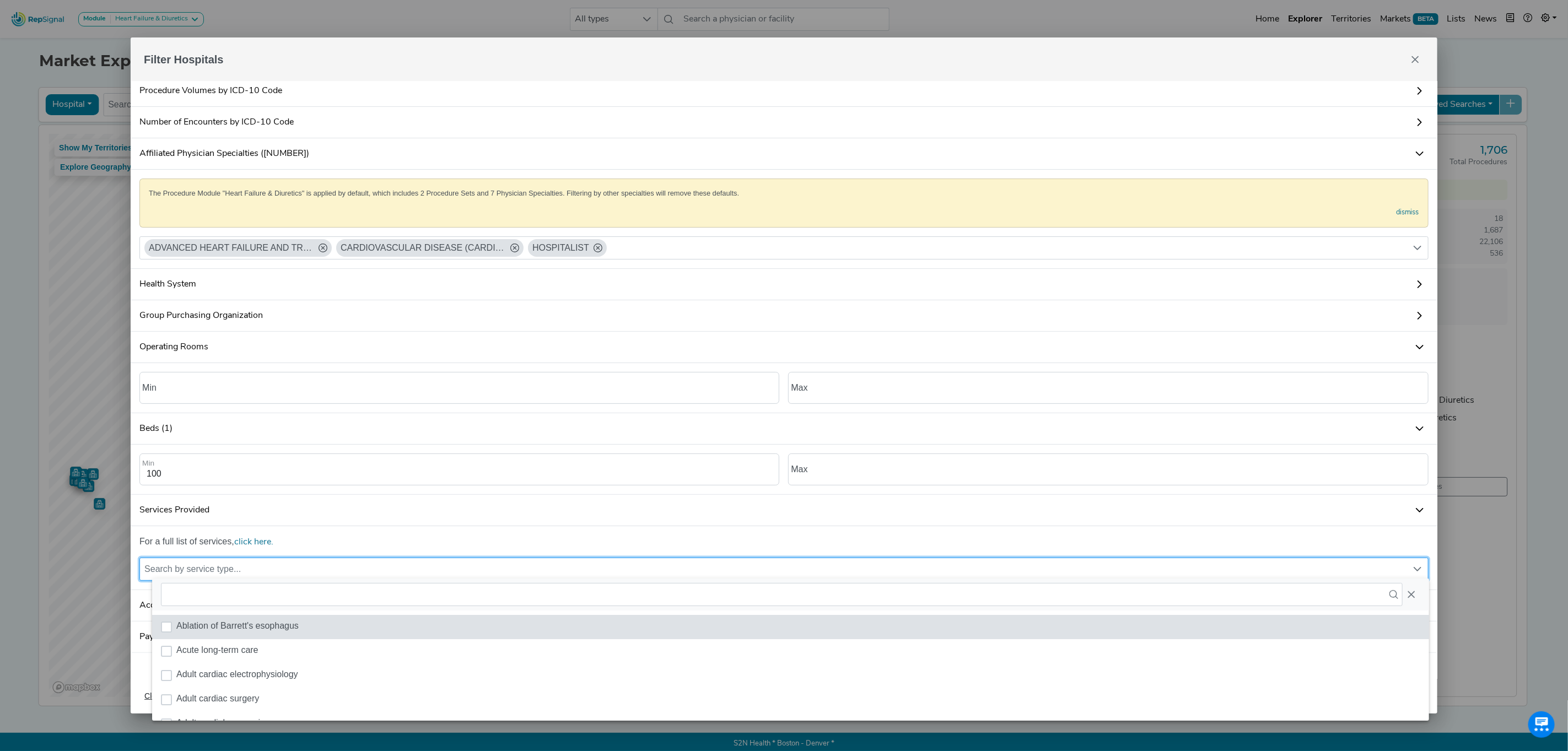 scroll, scrollTop: 7, scrollLeft: 53, axis: both 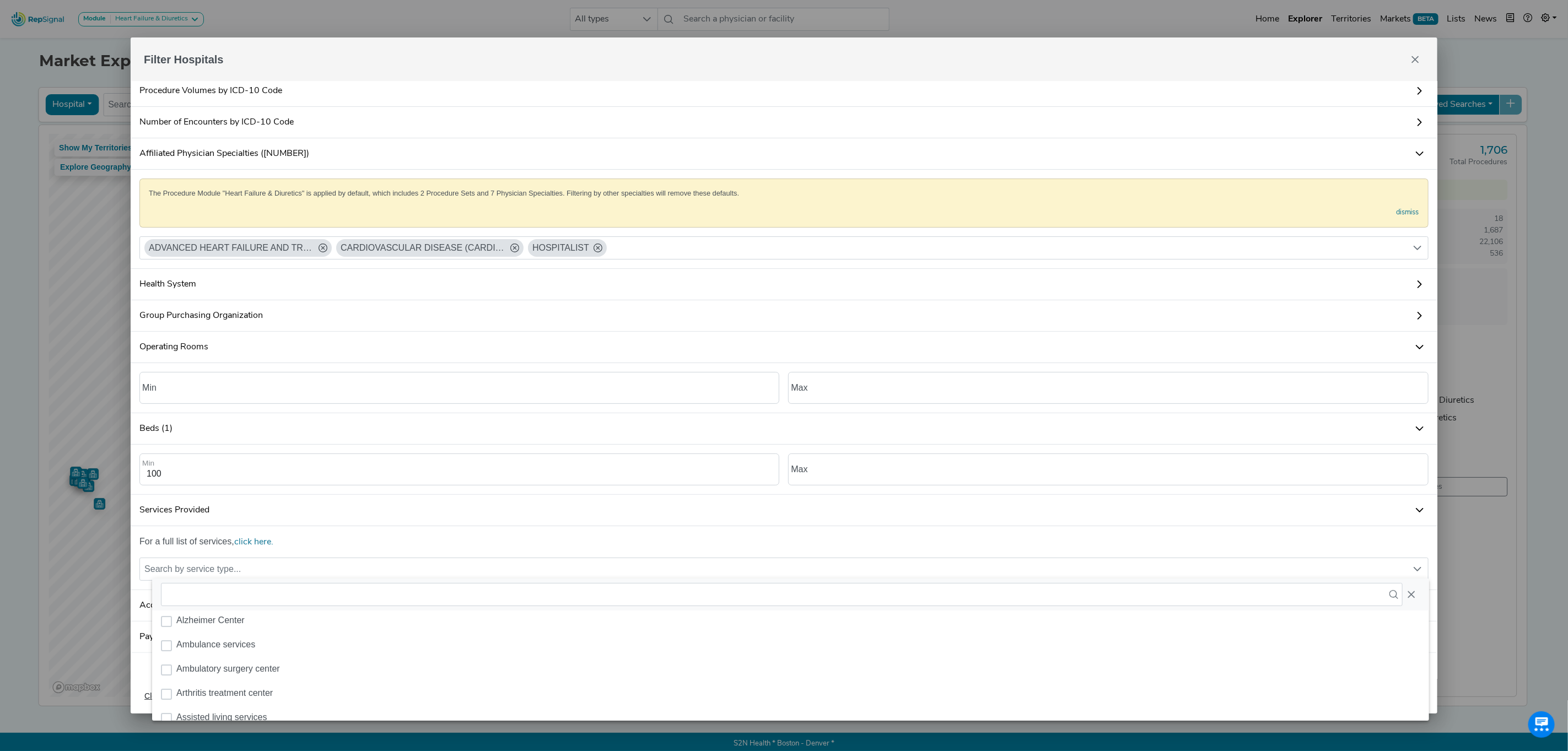 click on "Clear All   Apply 2 Filters" 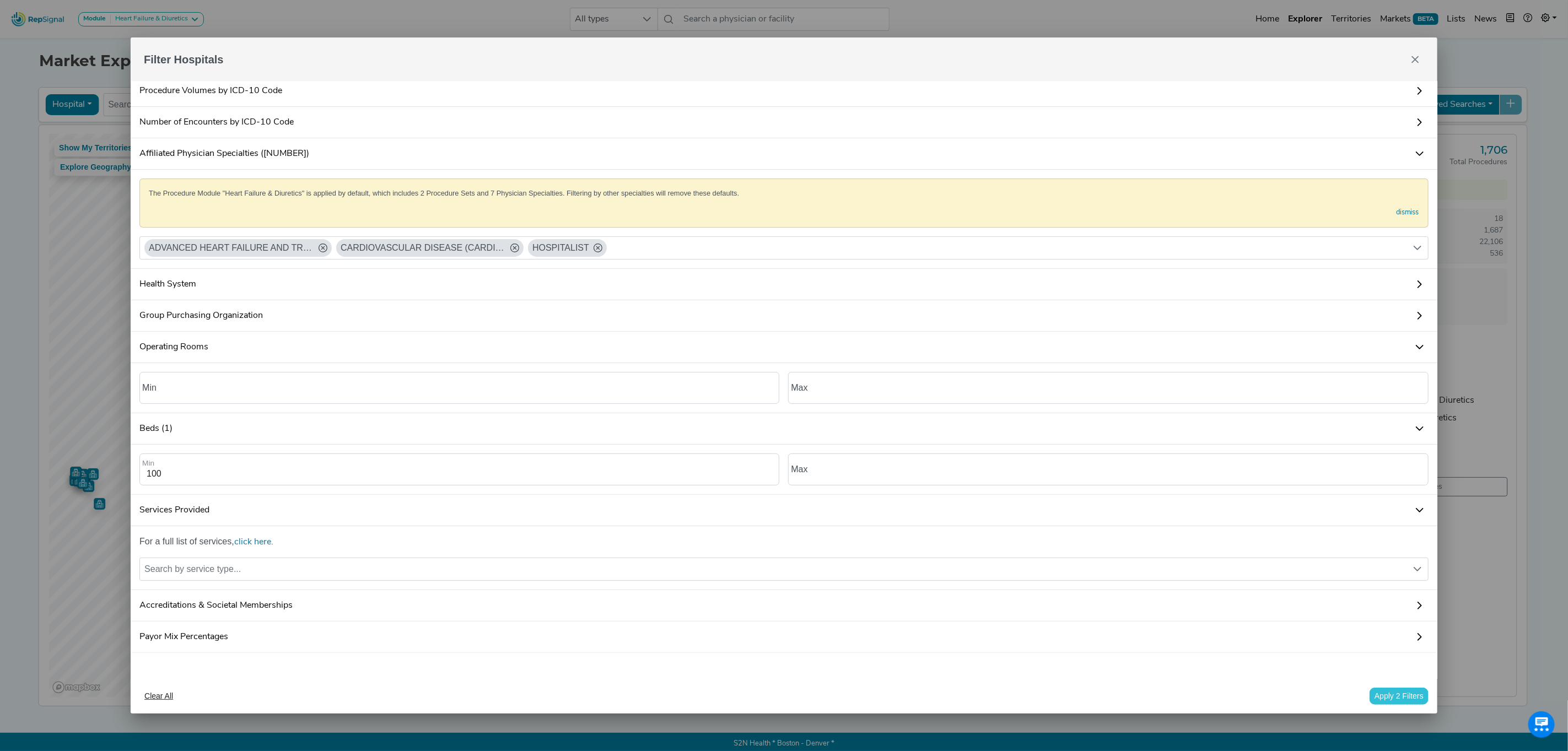 click on "Apply 2 Filters" at bounding box center (1399, 696) 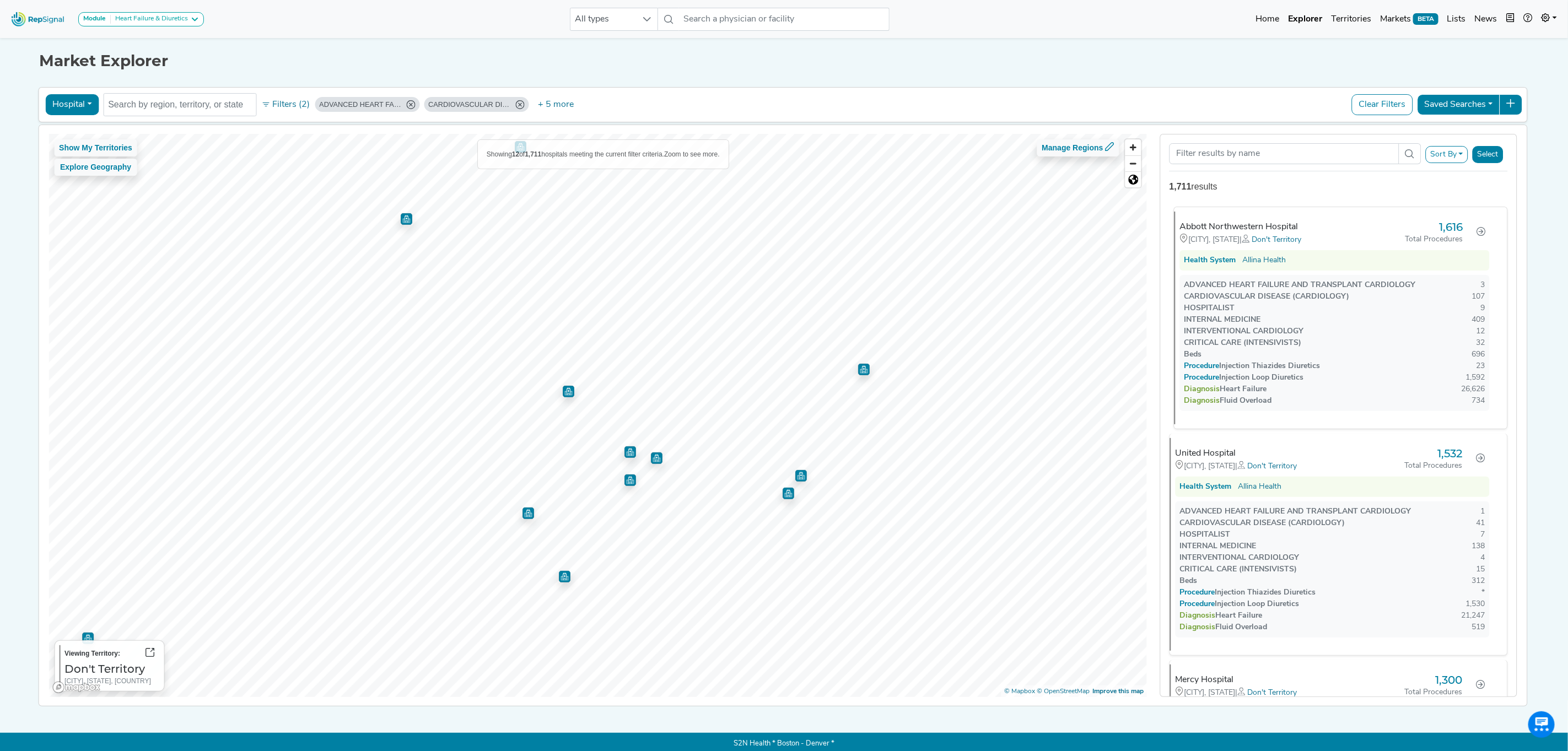 click on "Diagnosis" at bounding box center [1208, 389] 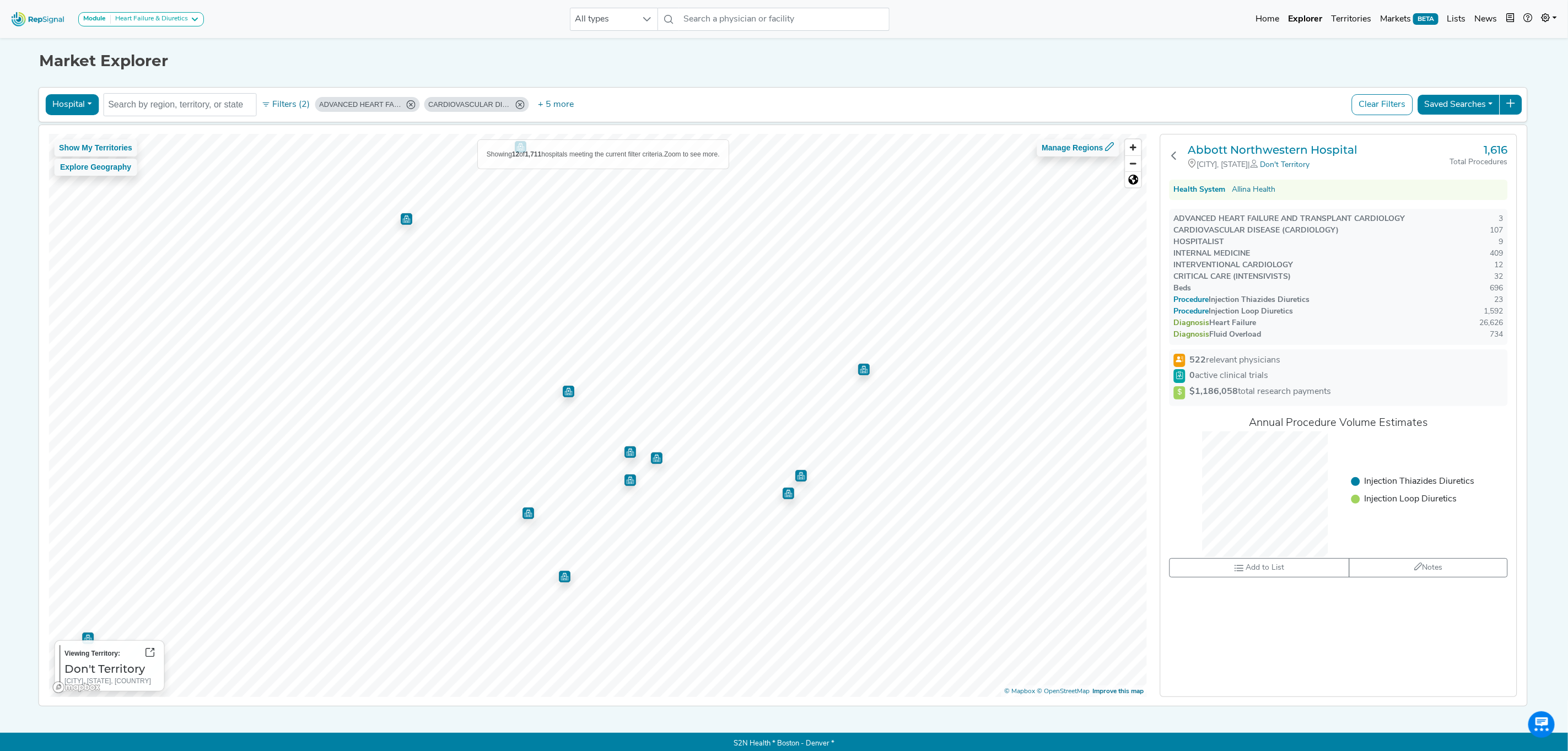 click on "522  relevant physicians" 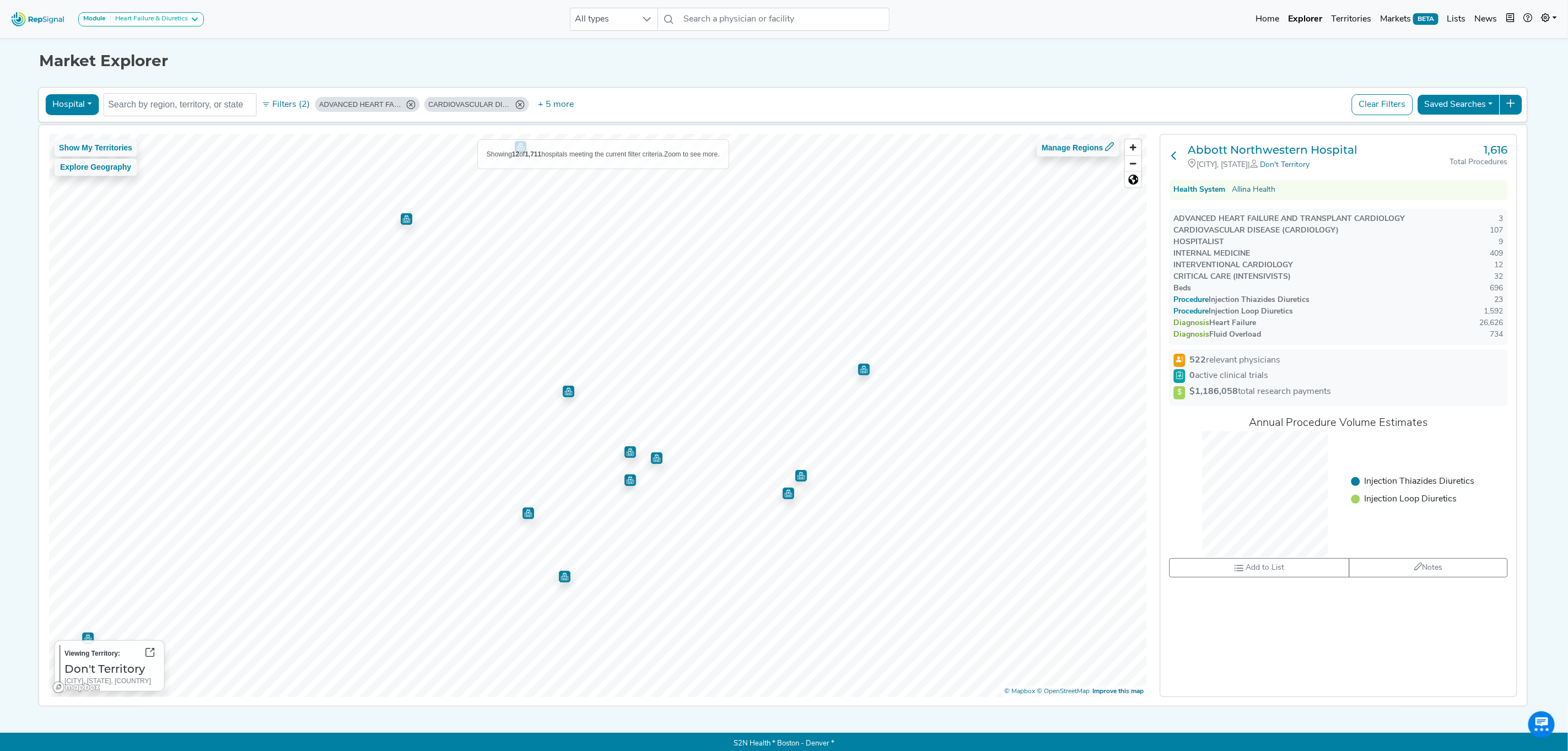 click at bounding box center (1174, 155) 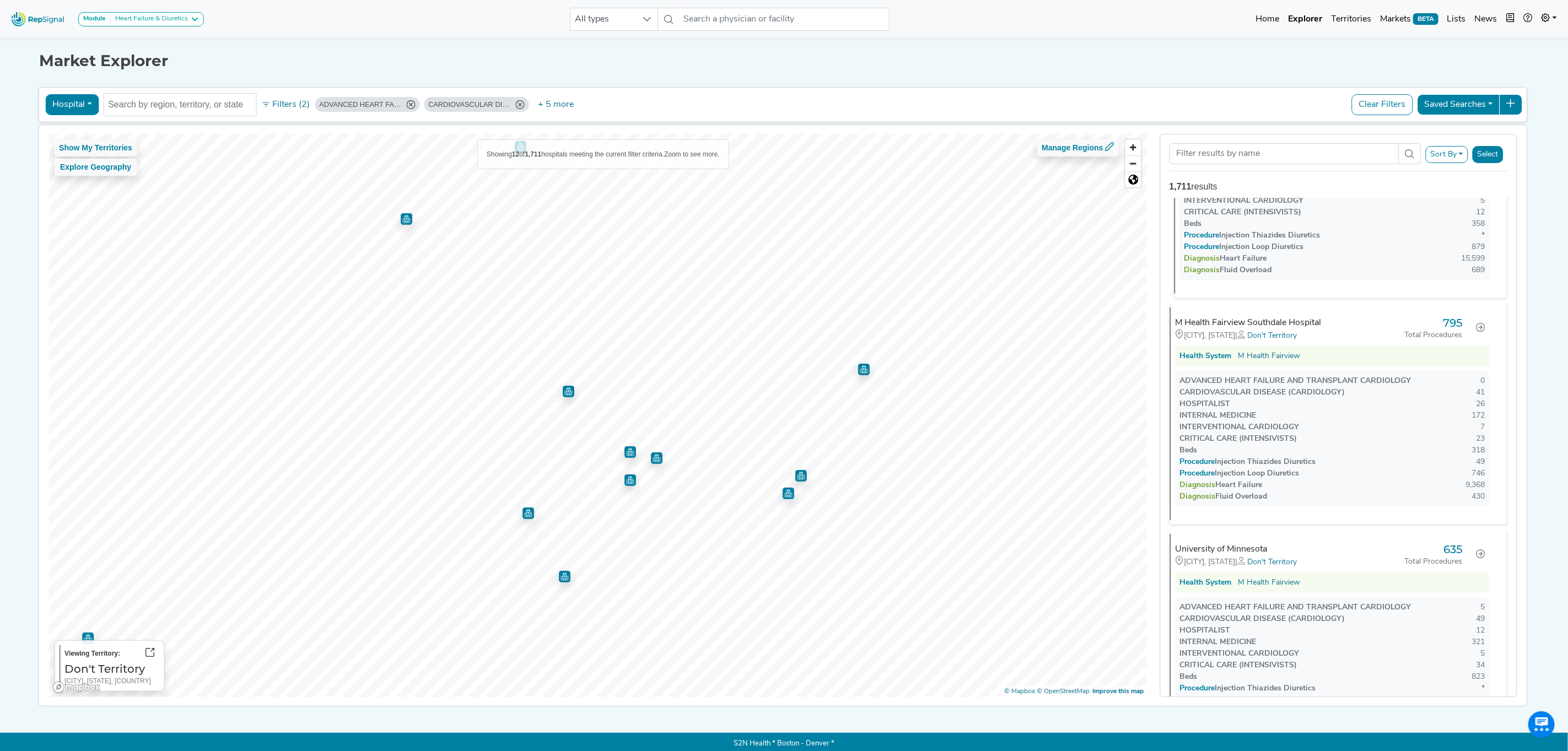 scroll, scrollTop: 1157, scrollLeft: 0, axis: vertical 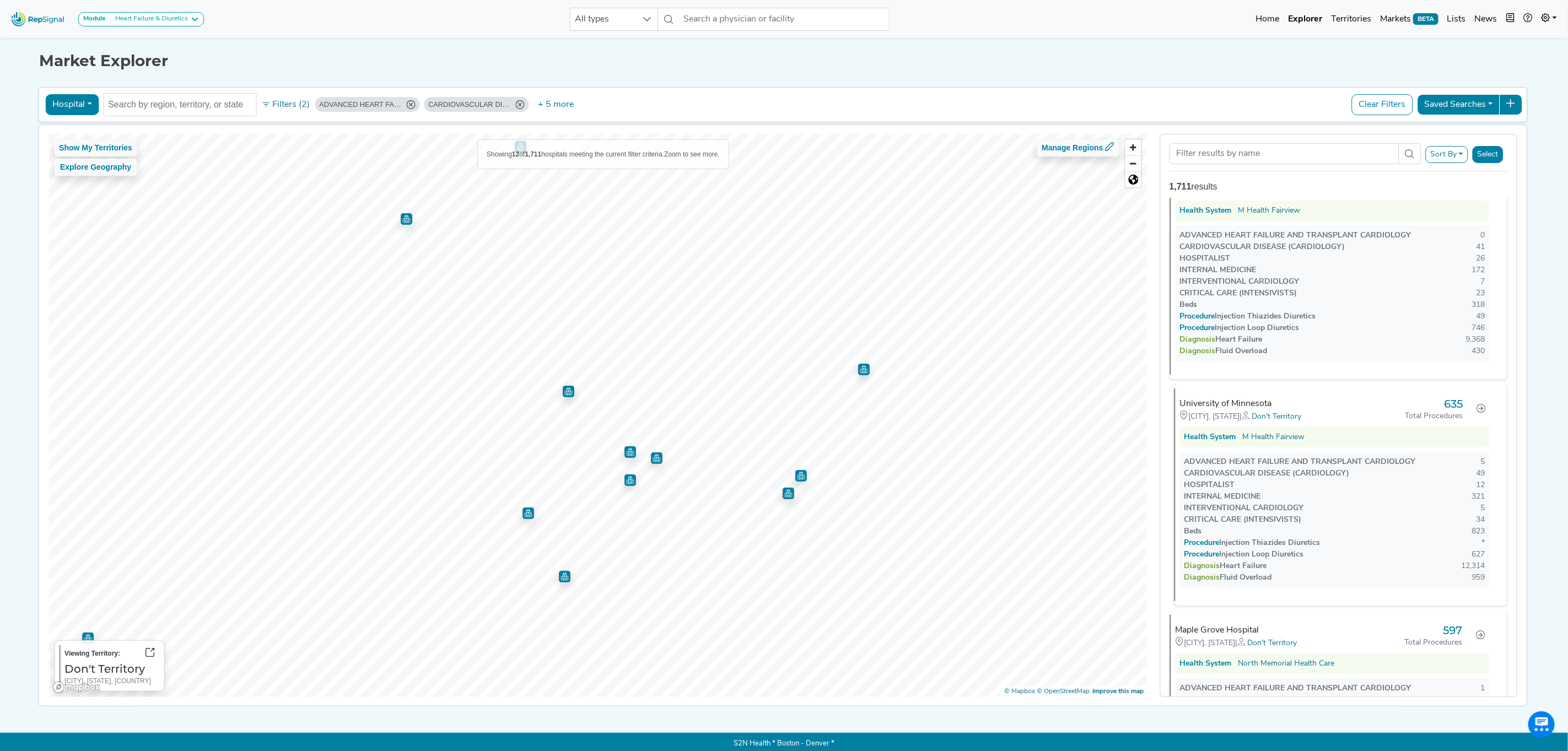 click on "HOSPITALIST" at bounding box center (1210, 485) 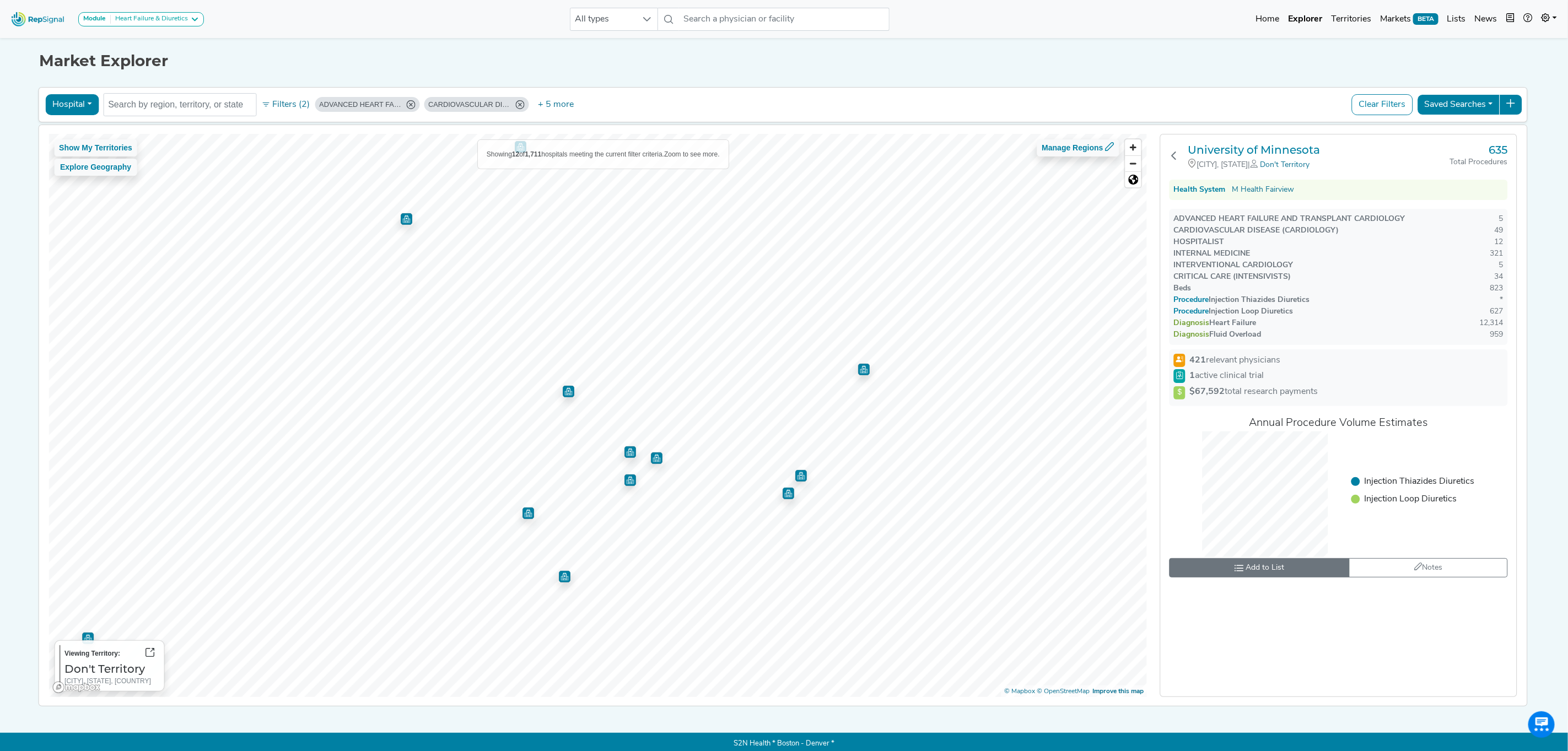 click on "Add to List" at bounding box center [1265, 568] 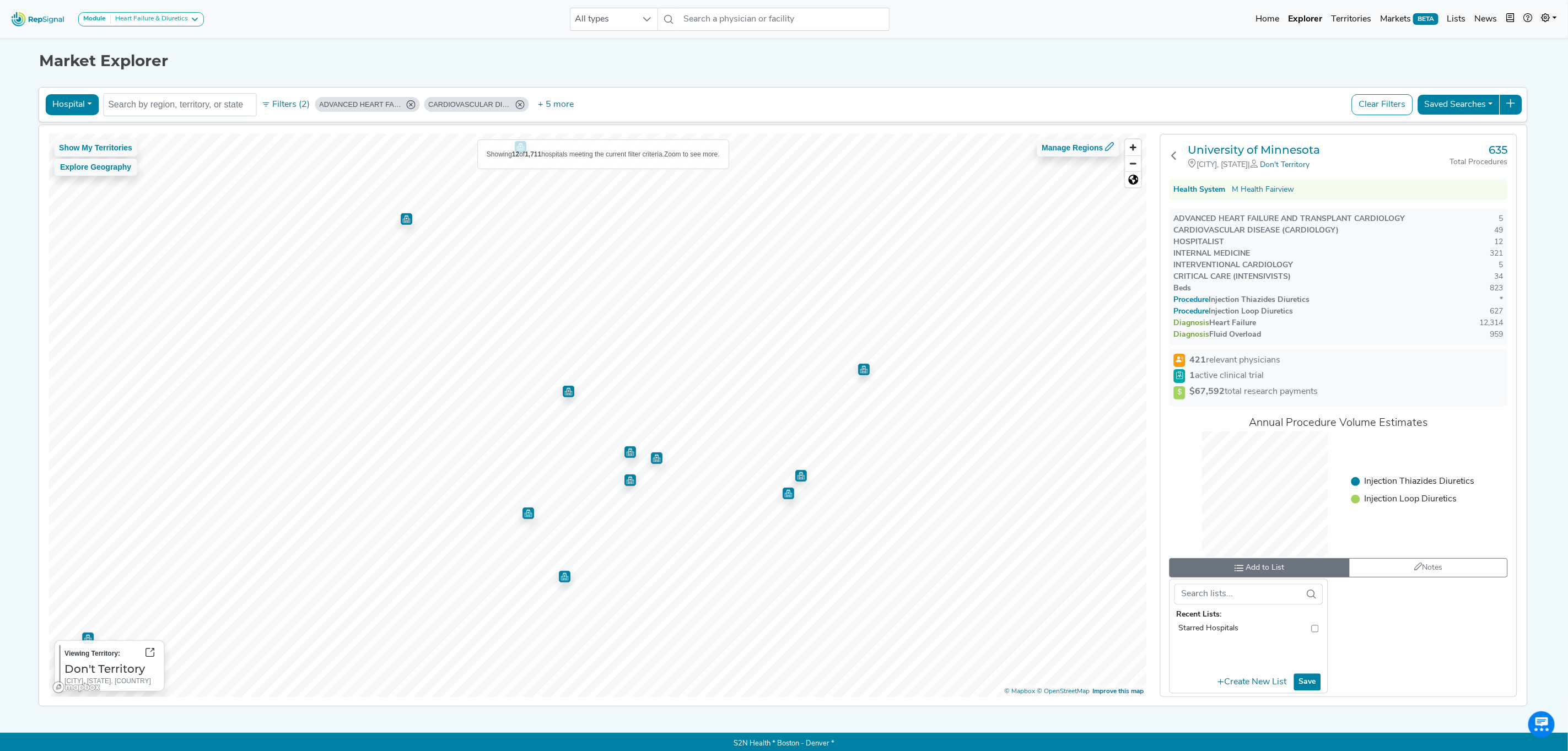 click on "CARDIOVASCULAR DISEASE (CARDIOLOGY)  49" 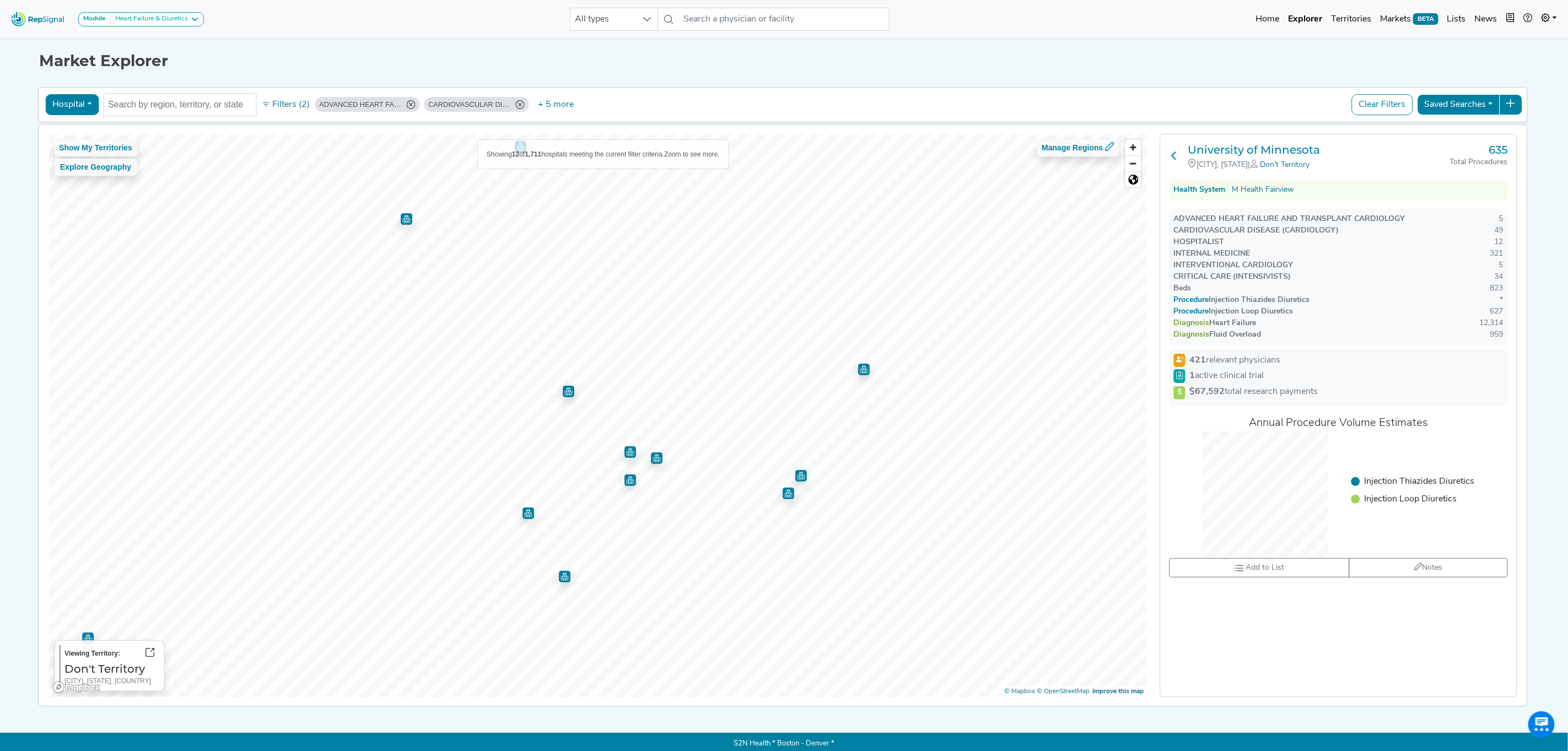 click at bounding box center (1174, 155) 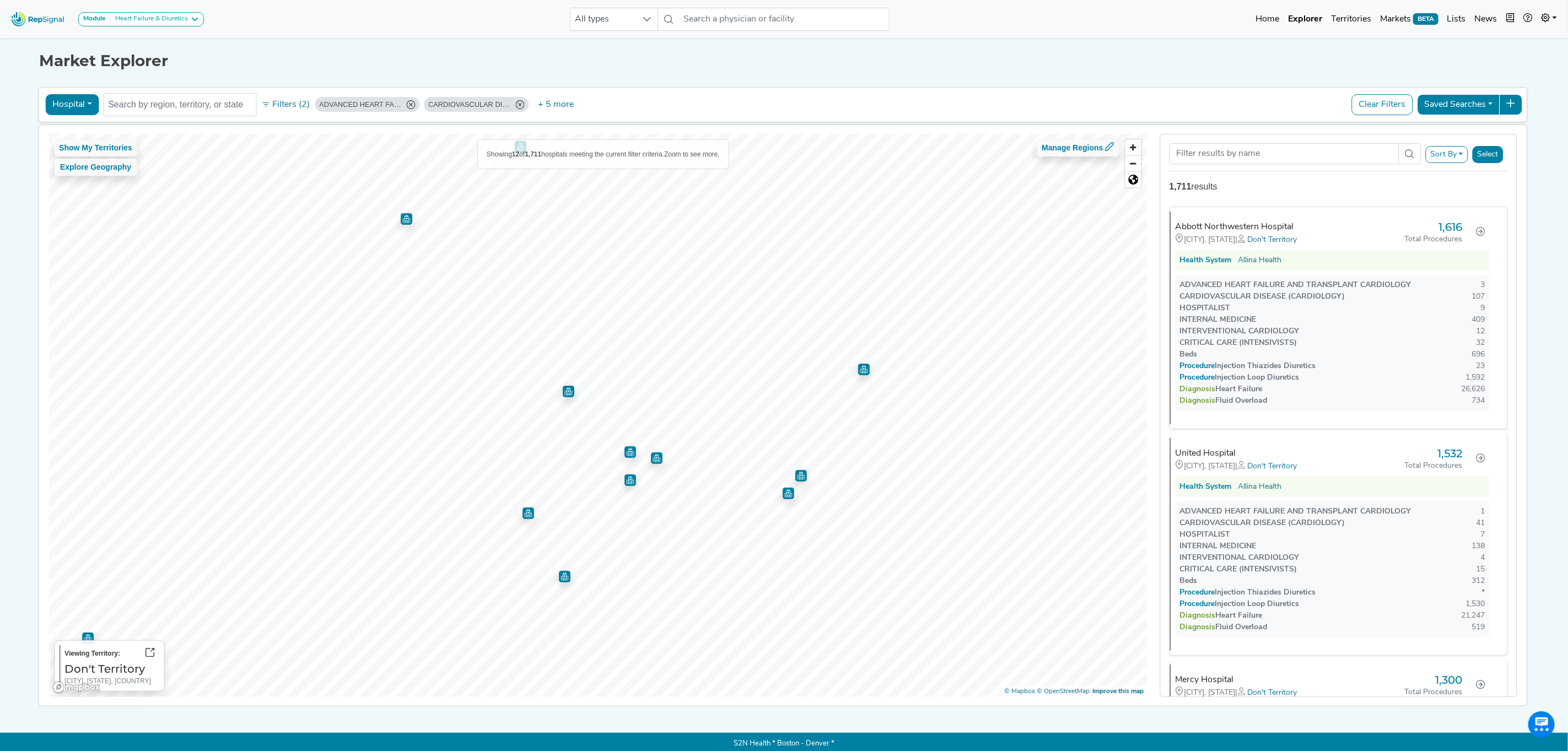 click at bounding box center (1511, 103) 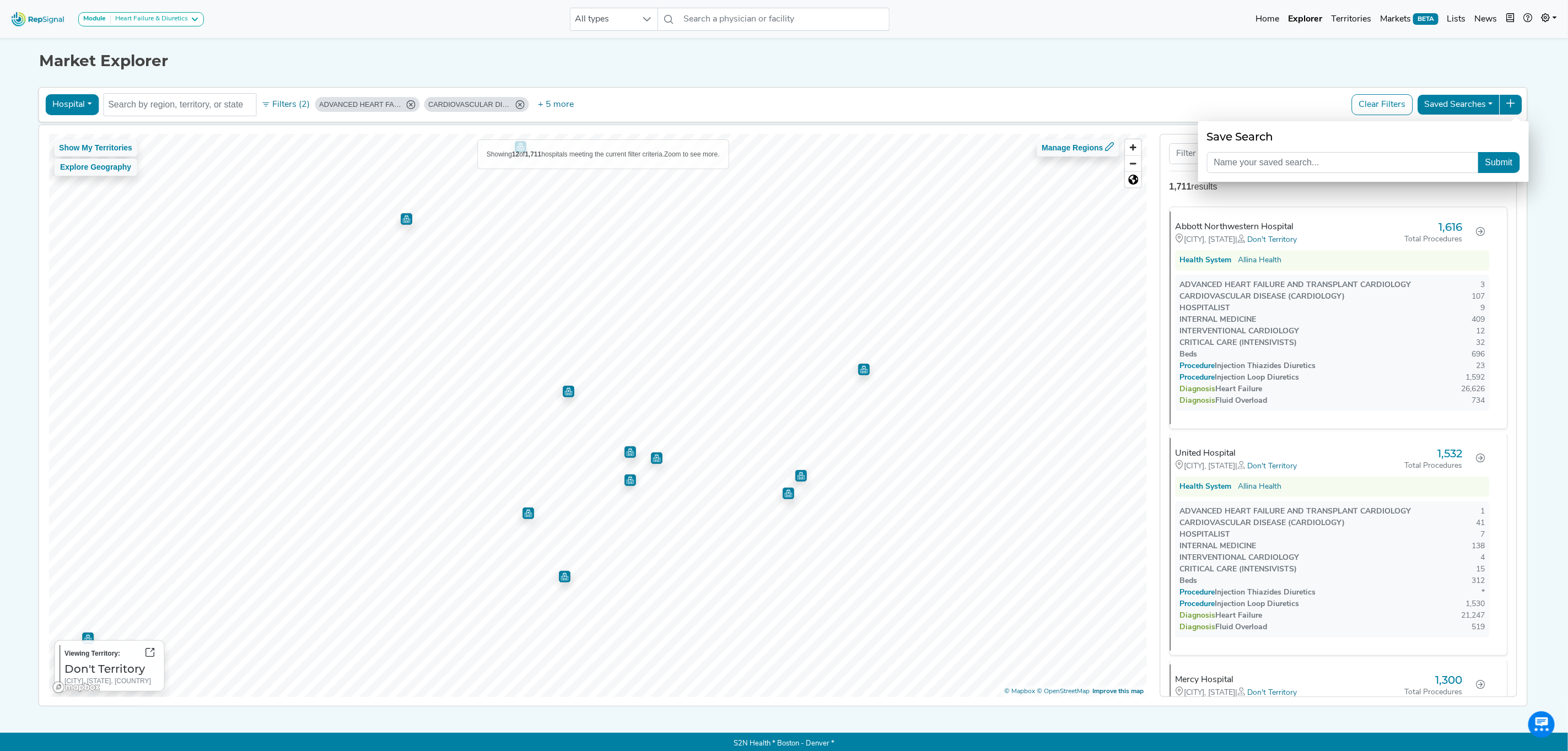 click on "Module Heart Failure & Diuretics Heart Failure & Diuretics All types No results found  Home   Explorer   Territories   Markets  BETA  Lists   News  new notes My Account Logout Market Explorer Hospital Physician Hospital ASC Office Health System No results found  Filters (2) ADVANCED HEART FAILURE AND TRANSPLANT CARDIOLOGY (Min: 1) CARDIOVASCULAR DISEASE (CARDIOLOGY) (Min: 1) + 5 more  Clear Filters  Saved Searches Show My Territories Explore Geography  Showing  12  of  1,711  hospitals meeting the current filter criteria.   Zoom to see more.   Manage Regions   Viewing Territory:  Don't Territory Minneapolis, Minnesota, United States © Mapbox   © OpenStreetMap   Improve this map  Sort By   RepSignal Annual Procedure Volume Estimate  ADVANCED HEART FAILURE AND TRANSPLANT CARDIOLOGY CARDIOVASCULAR DISEASE (CARDIOLOGY) HOSPITALIST INTERNAL MEDICINE INTERVENTIONAL CARDIOLOGY CRITICAL CARE (INTENSIVISTS) Beds Injection Thiazides Diuretics Injection Loop Diuretics  Total Procedures  Heart Failure Fluid Overload 3" at bounding box center [784, 377] 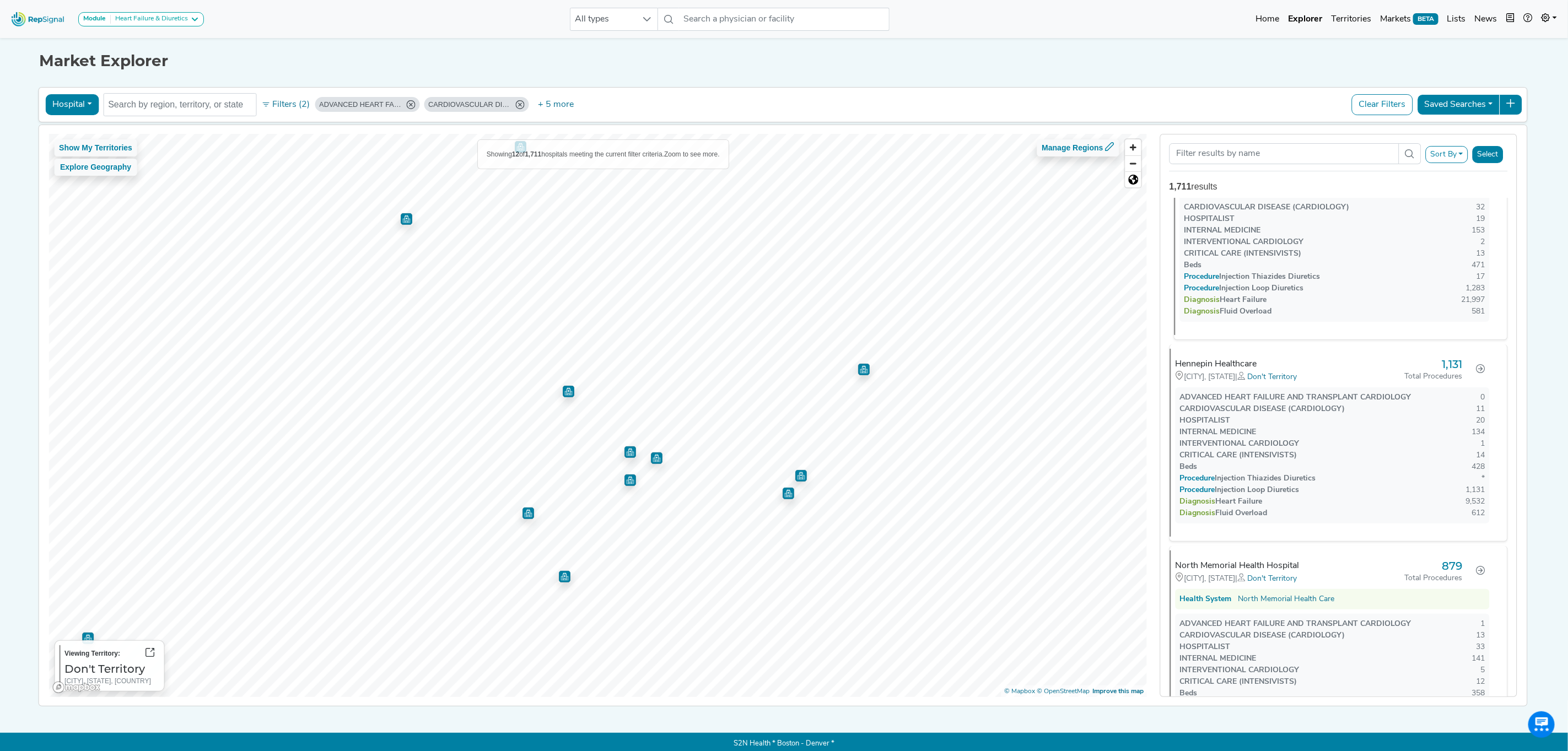 scroll, scrollTop: 579, scrollLeft: 0, axis: vertical 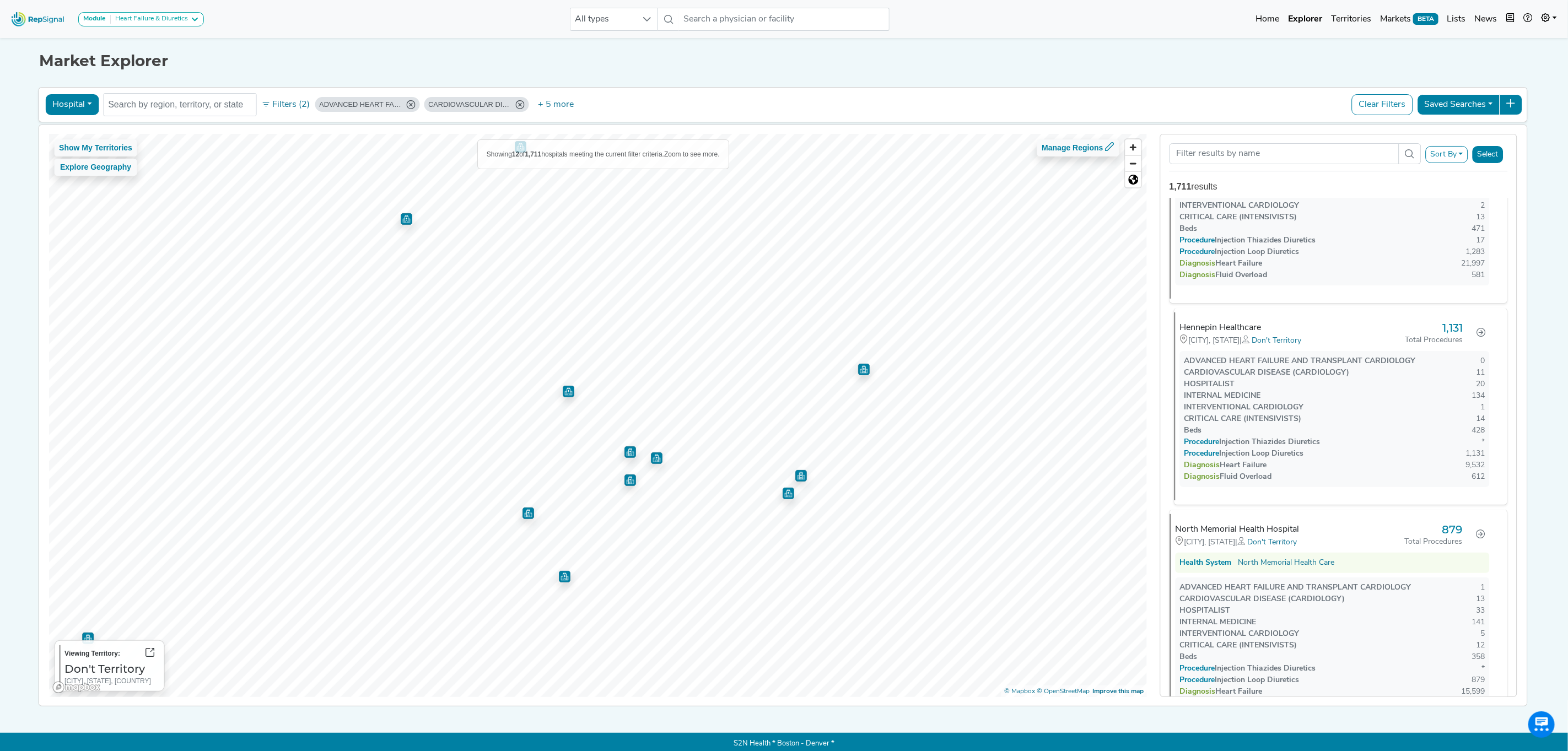 click on "Diagnosis" at bounding box center (1208, 477) 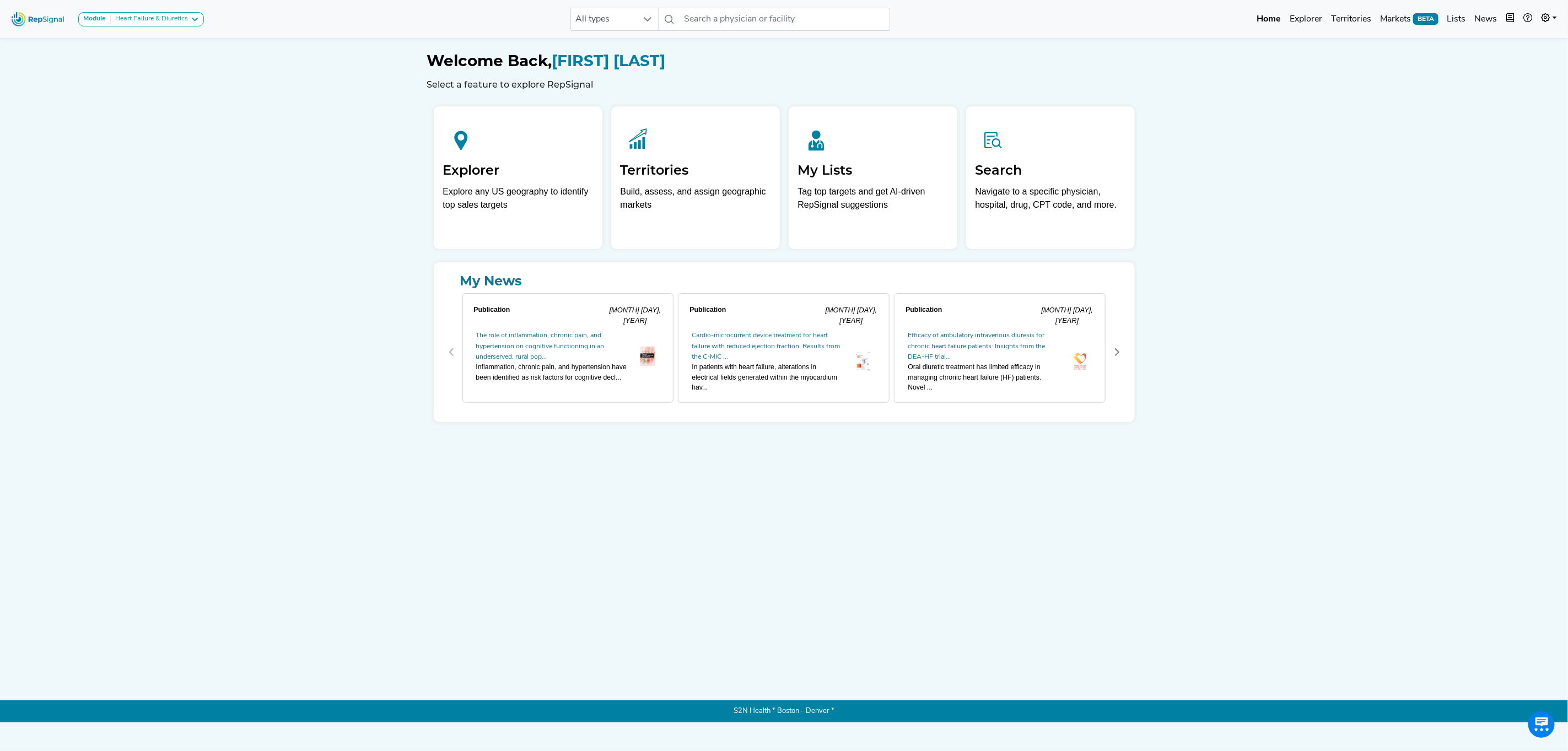 scroll, scrollTop: 0, scrollLeft: 0, axis: both 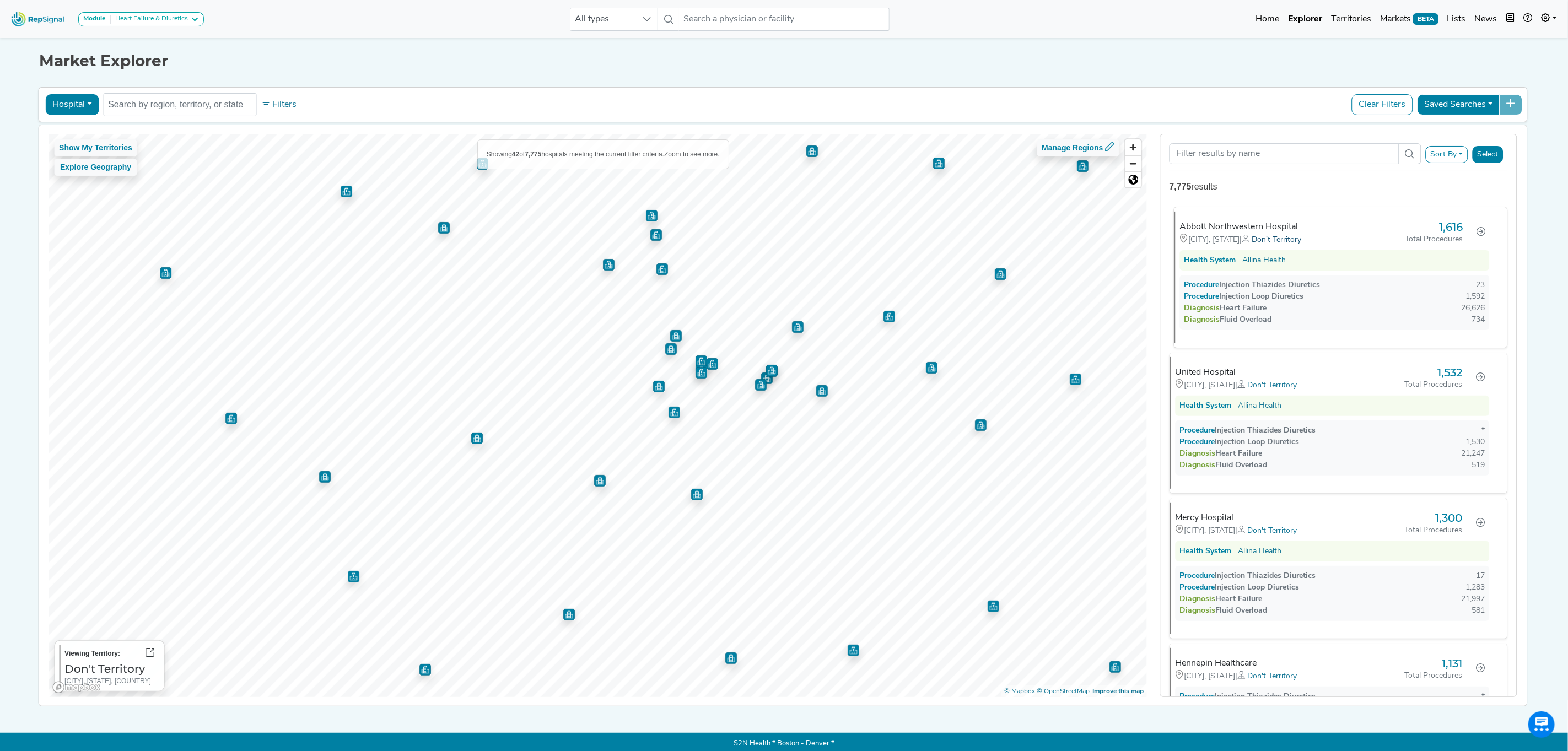 click on "Don't Territory" at bounding box center (1277, 240) 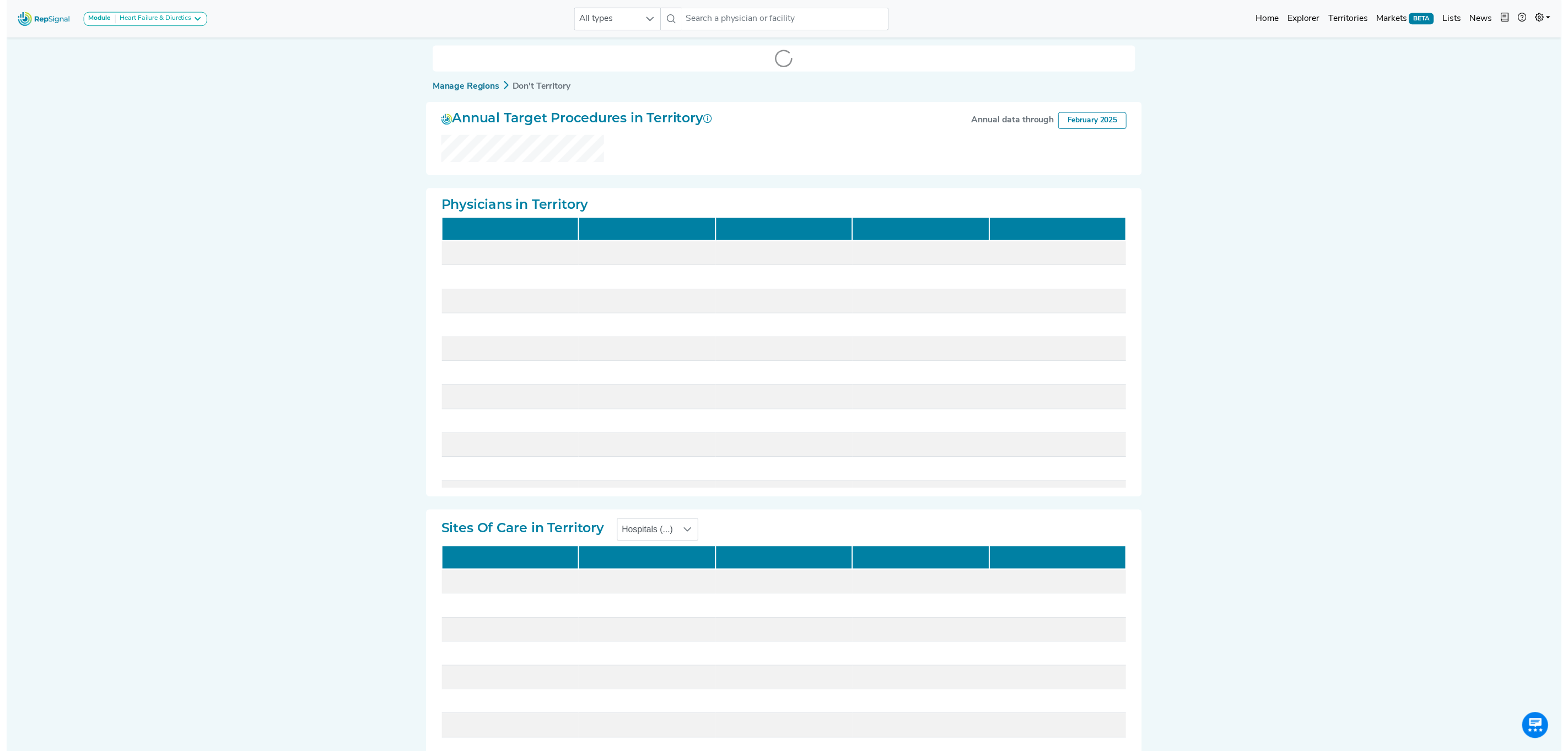 scroll, scrollTop: 0, scrollLeft: 0, axis: both 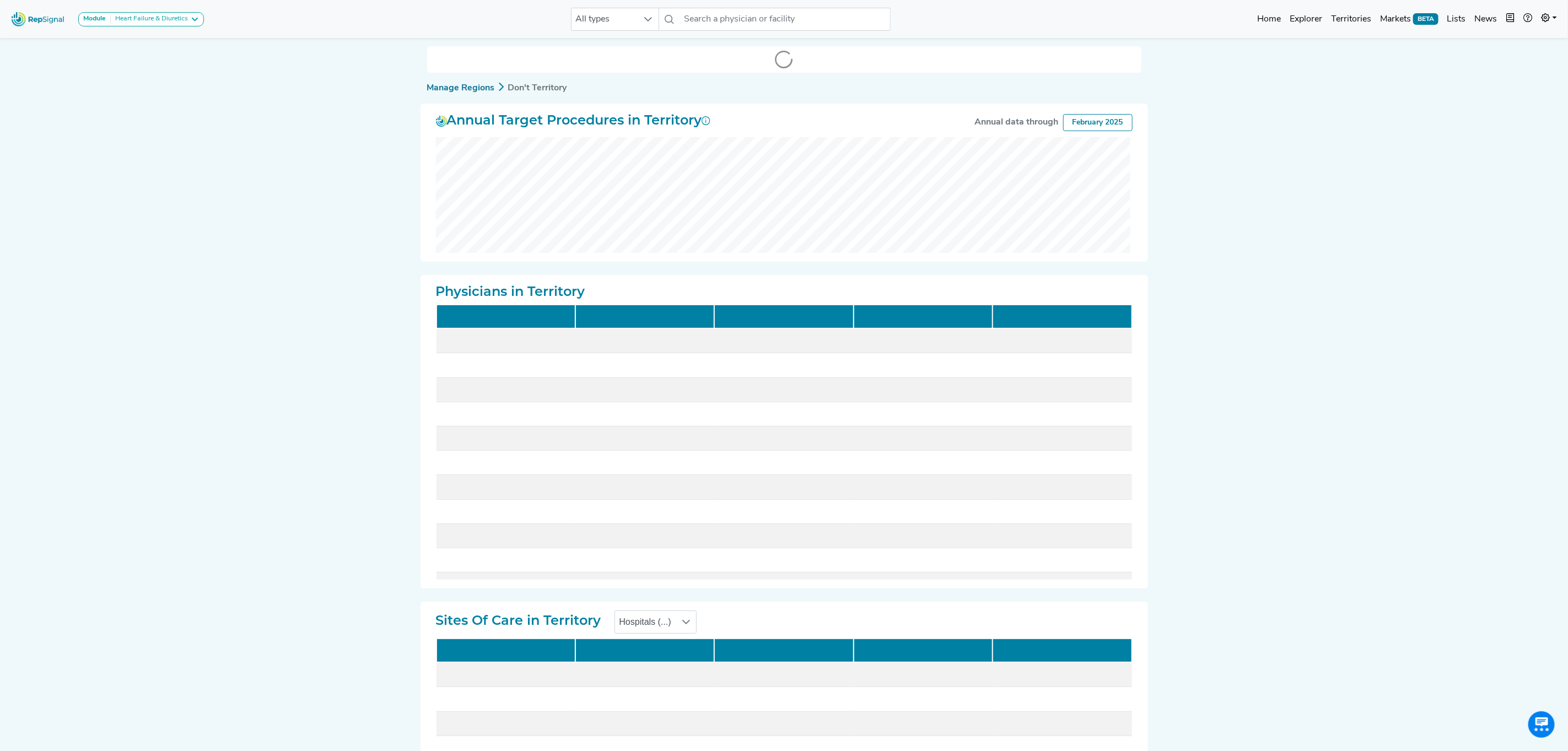 click at bounding box center [506, 316] 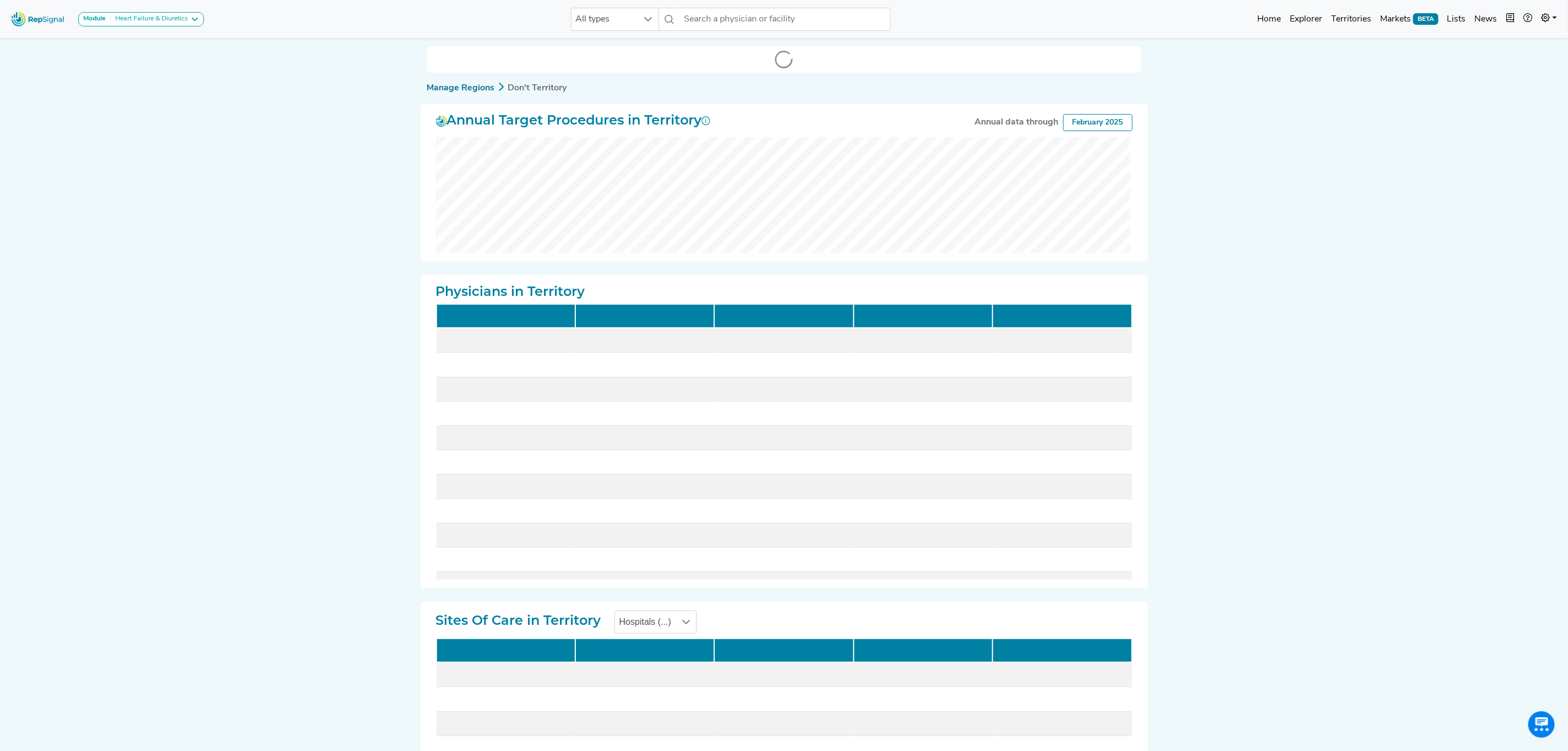 scroll, scrollTop: 0, scrollLeft: 0, axis: both 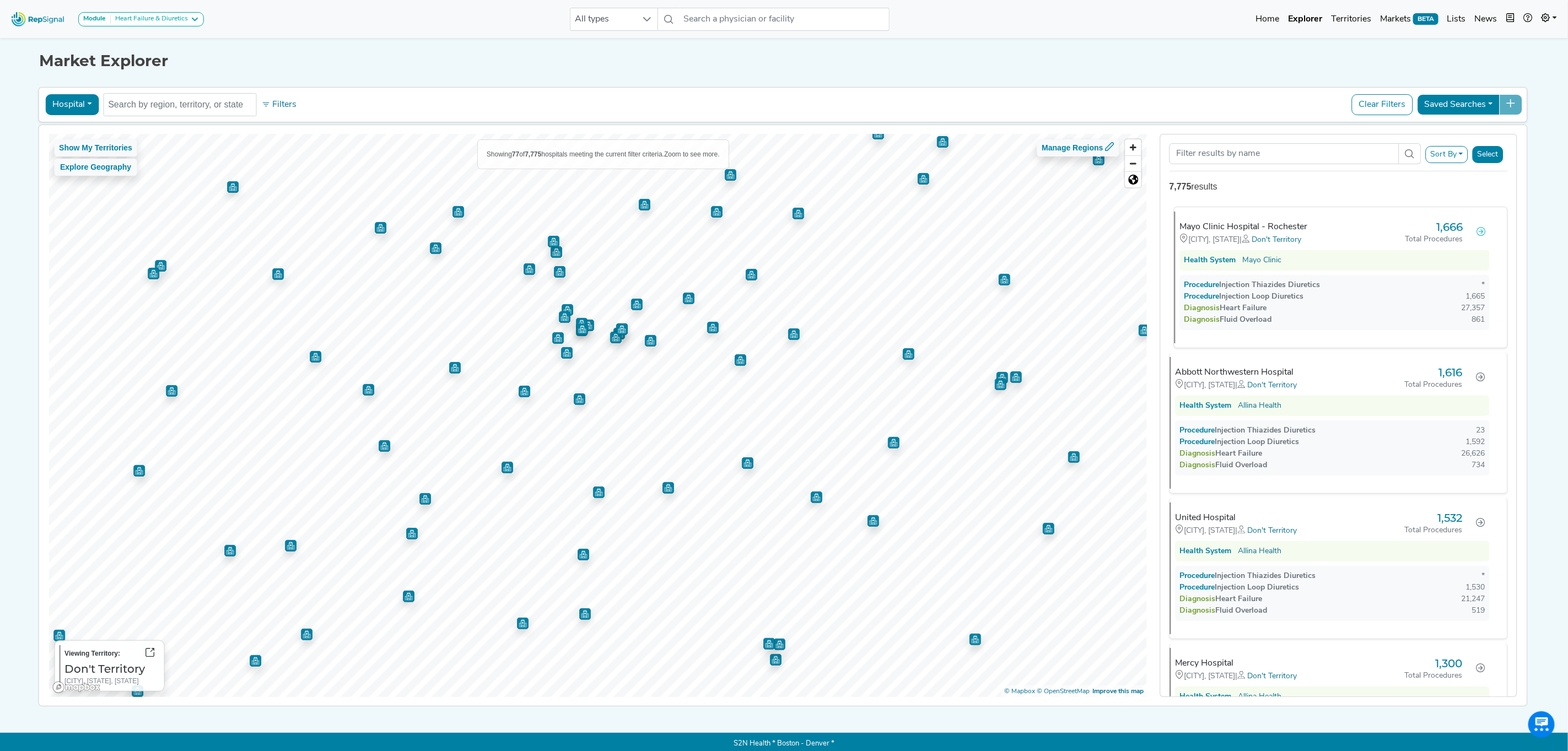 click at bounding box center (1481, 231) 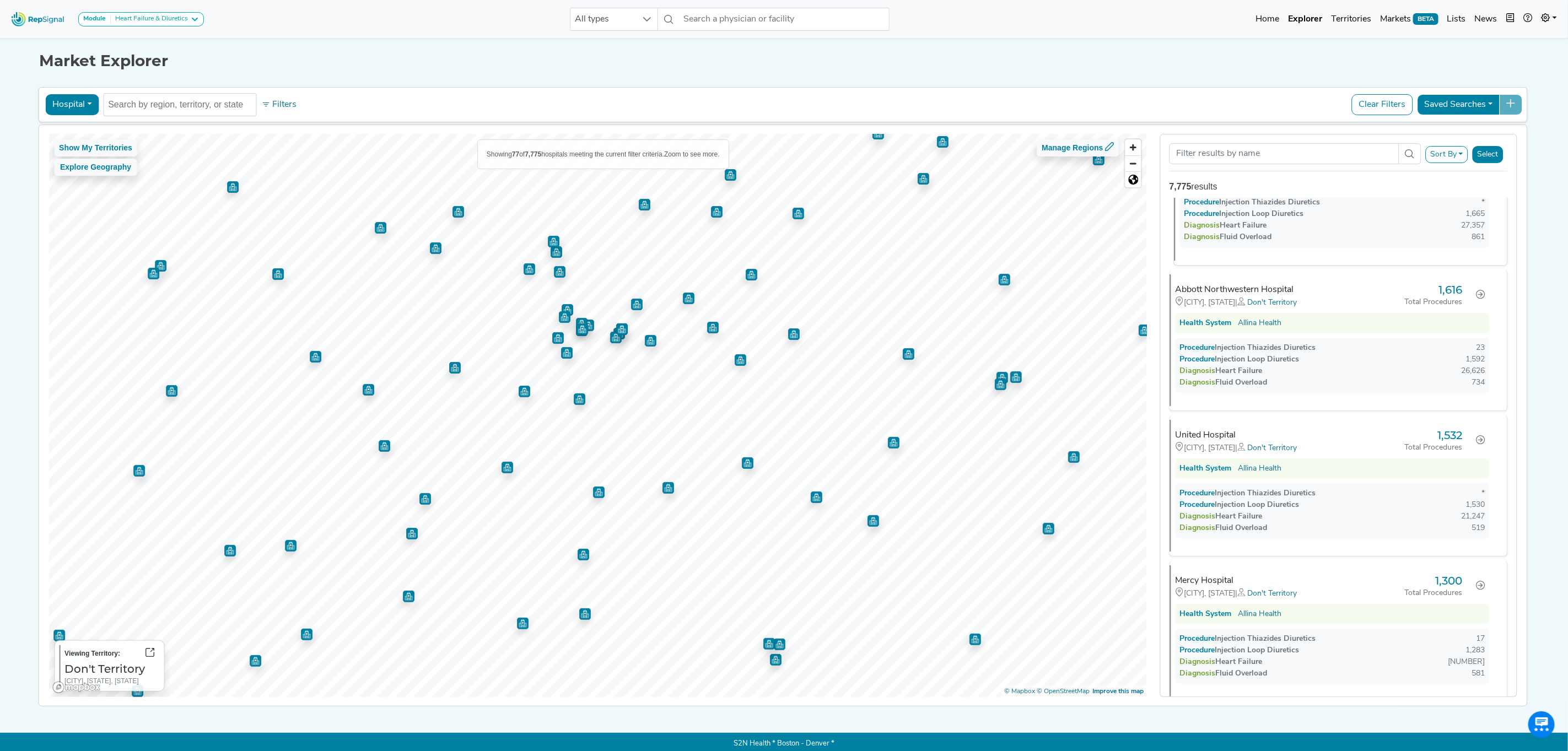 scroll, scrollTop: 0, scrollLeft: 0, axis: both 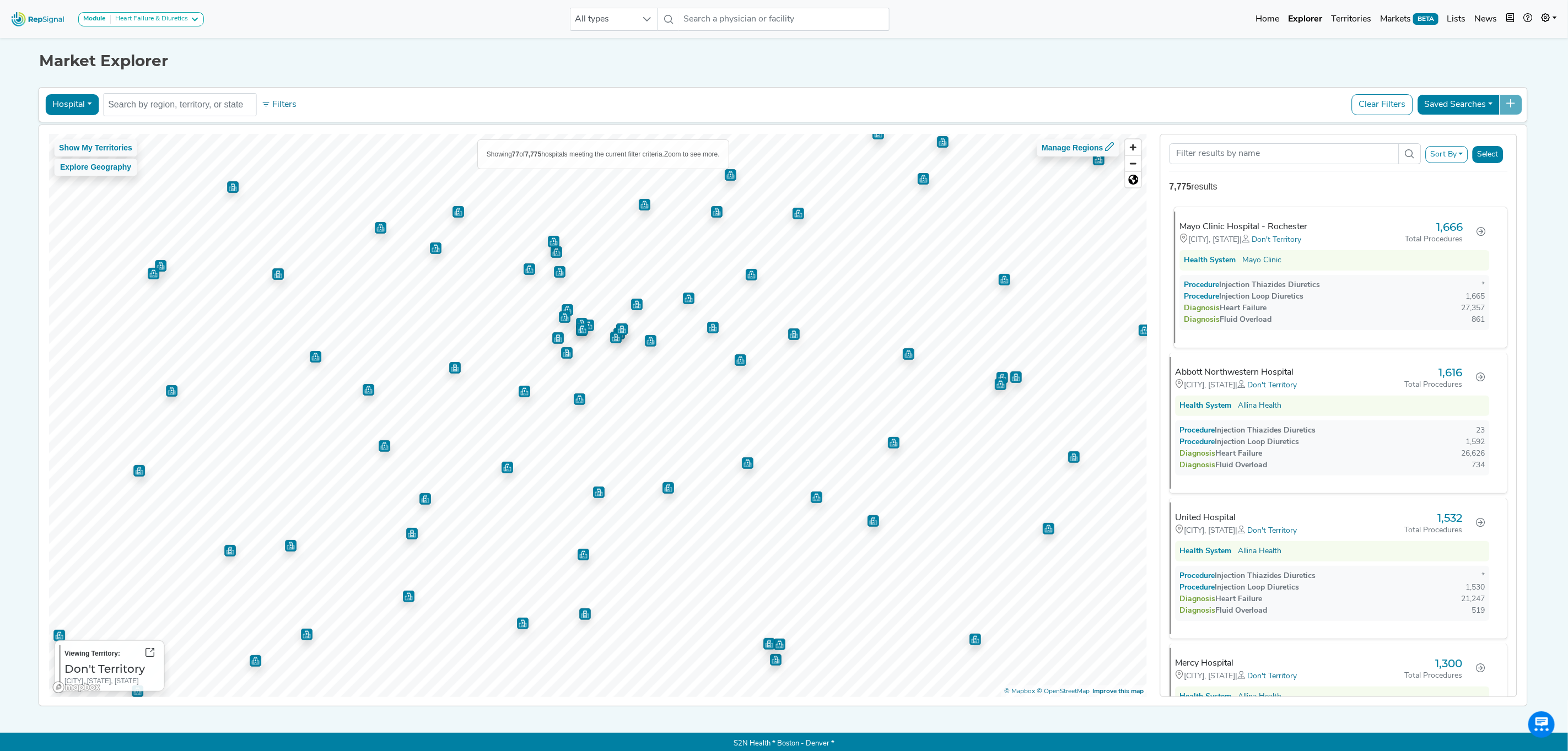 click on "[CITY], [STATE]" at bounding box center [1268, 240] 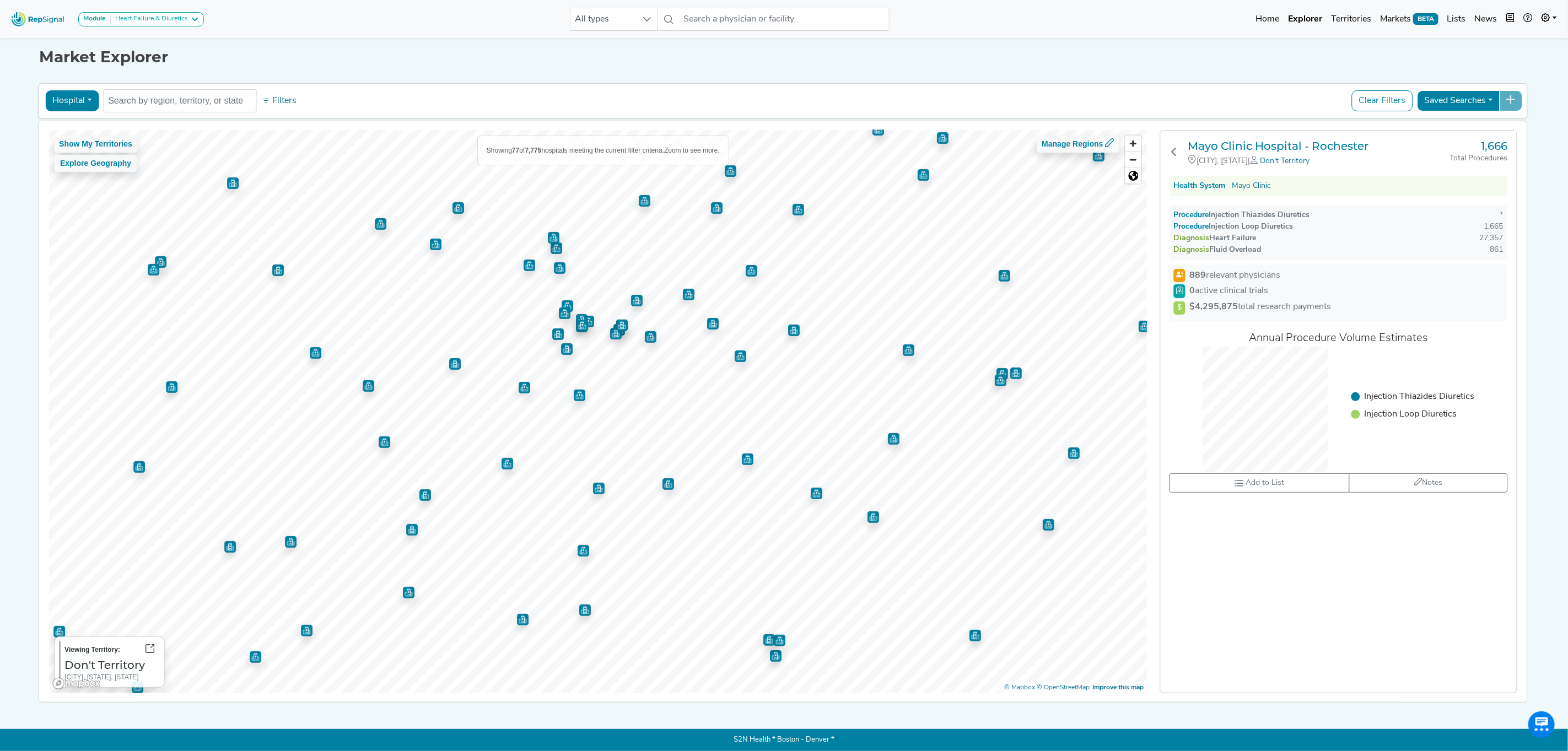 scroll, scrollTop: 0, scrollLeft: 0, axis: both 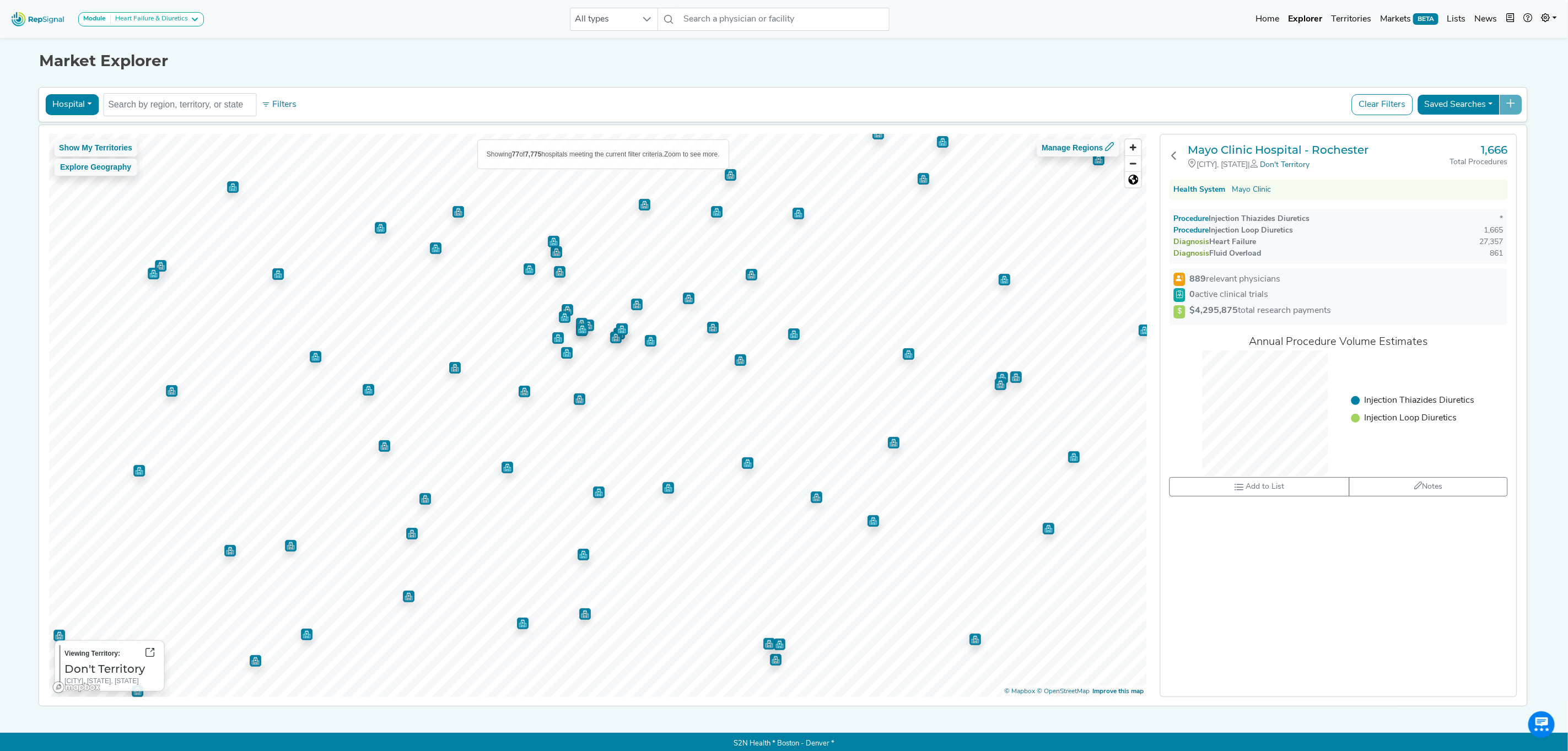click on "Procedure" at bounding box center (1197, 219) 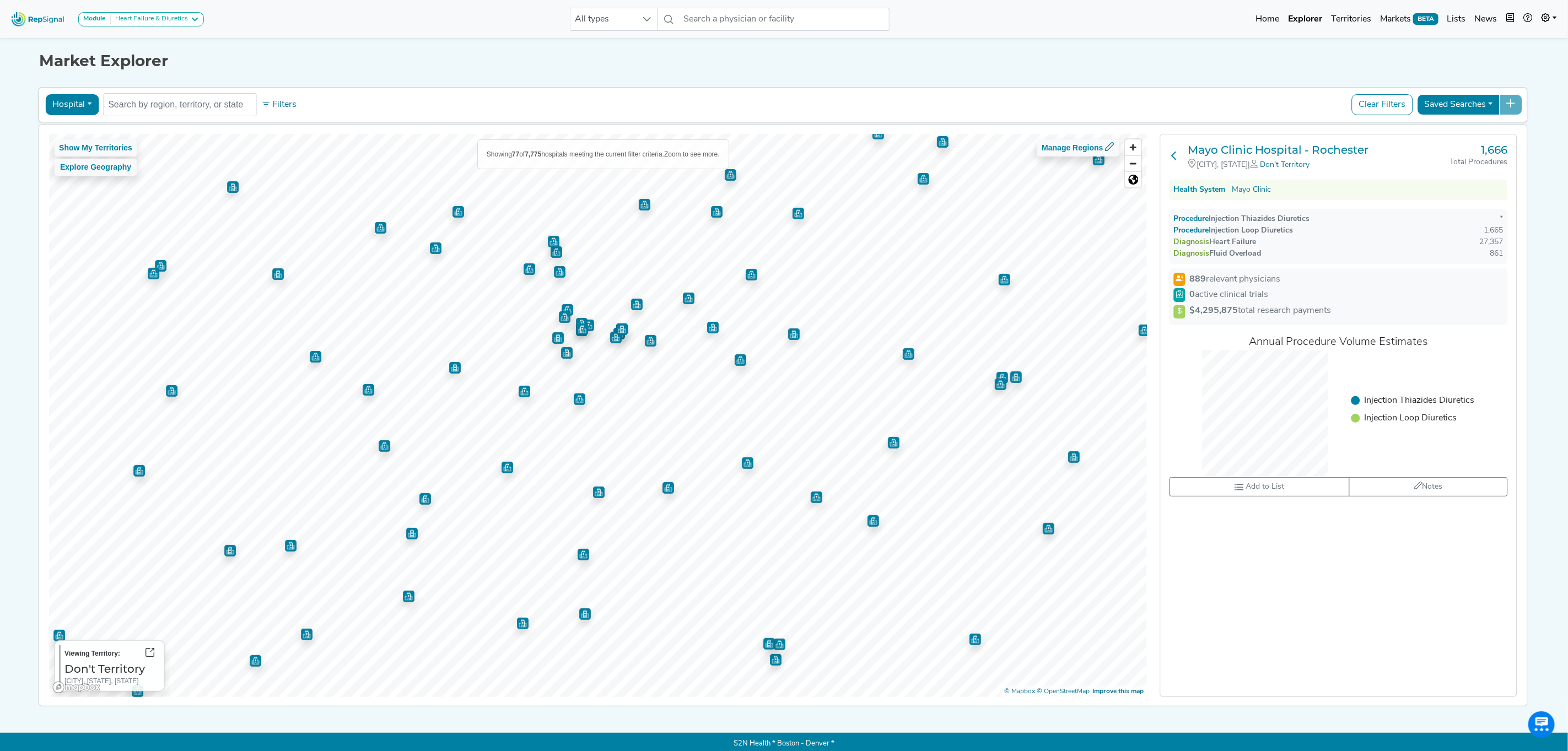 click at bounding box center [1174, 155] 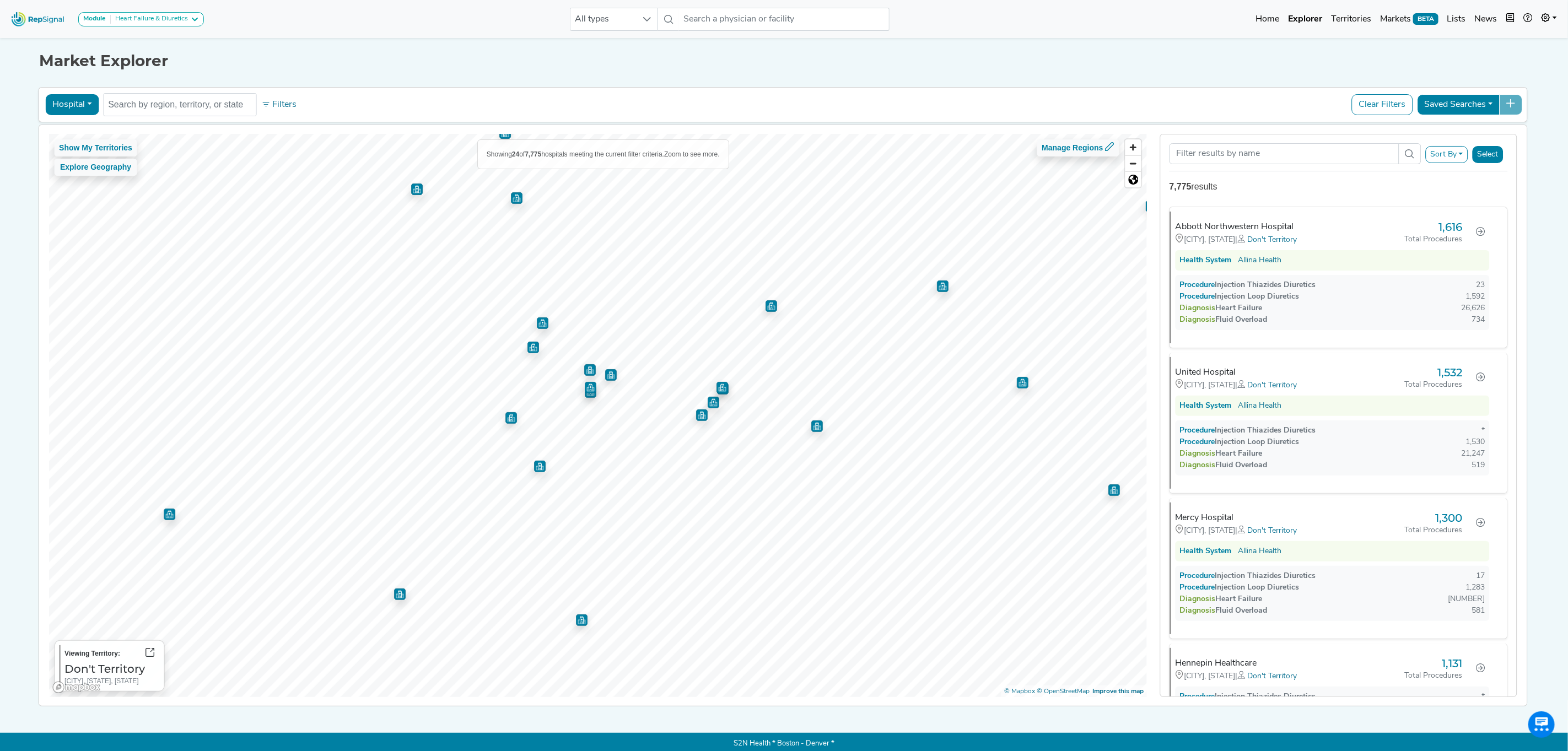 click on "Hospital Physician Hospital ASC Office Health System No results found  Filters   Clear Filters  Saved Searches" at bounding box center (783, 105) 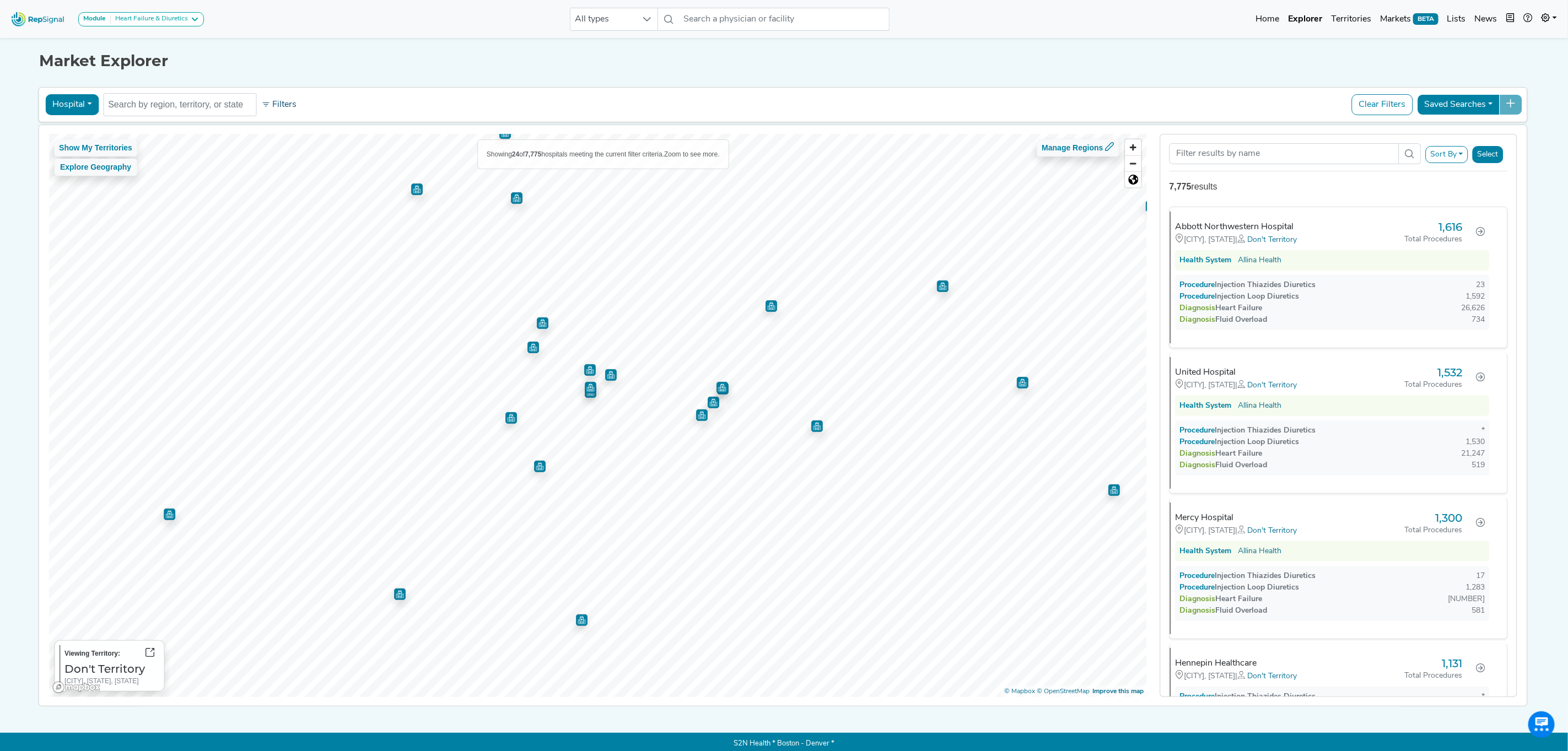 click on "Filters" 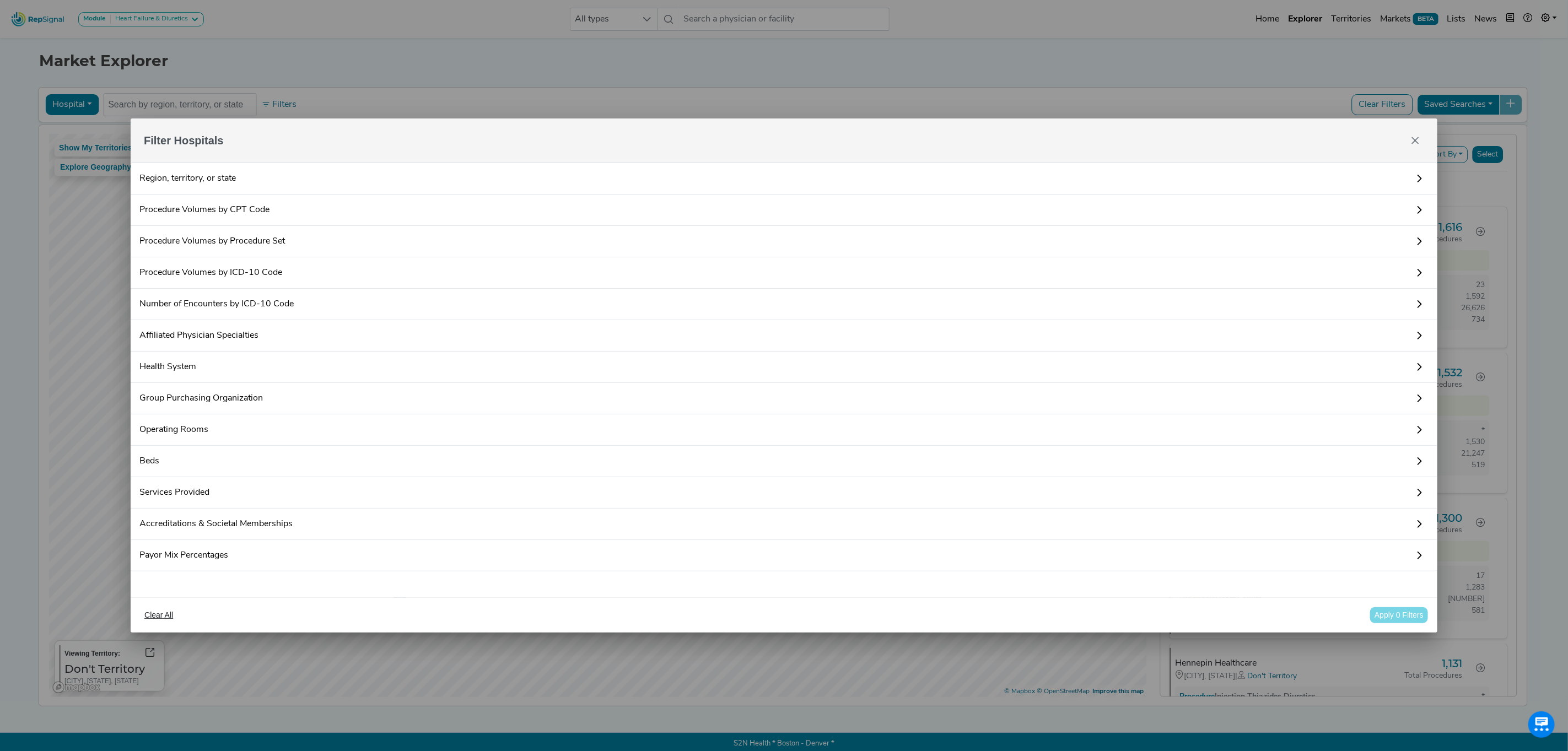click on "Payor Mix Percentages" at bounding box center [784, 555] 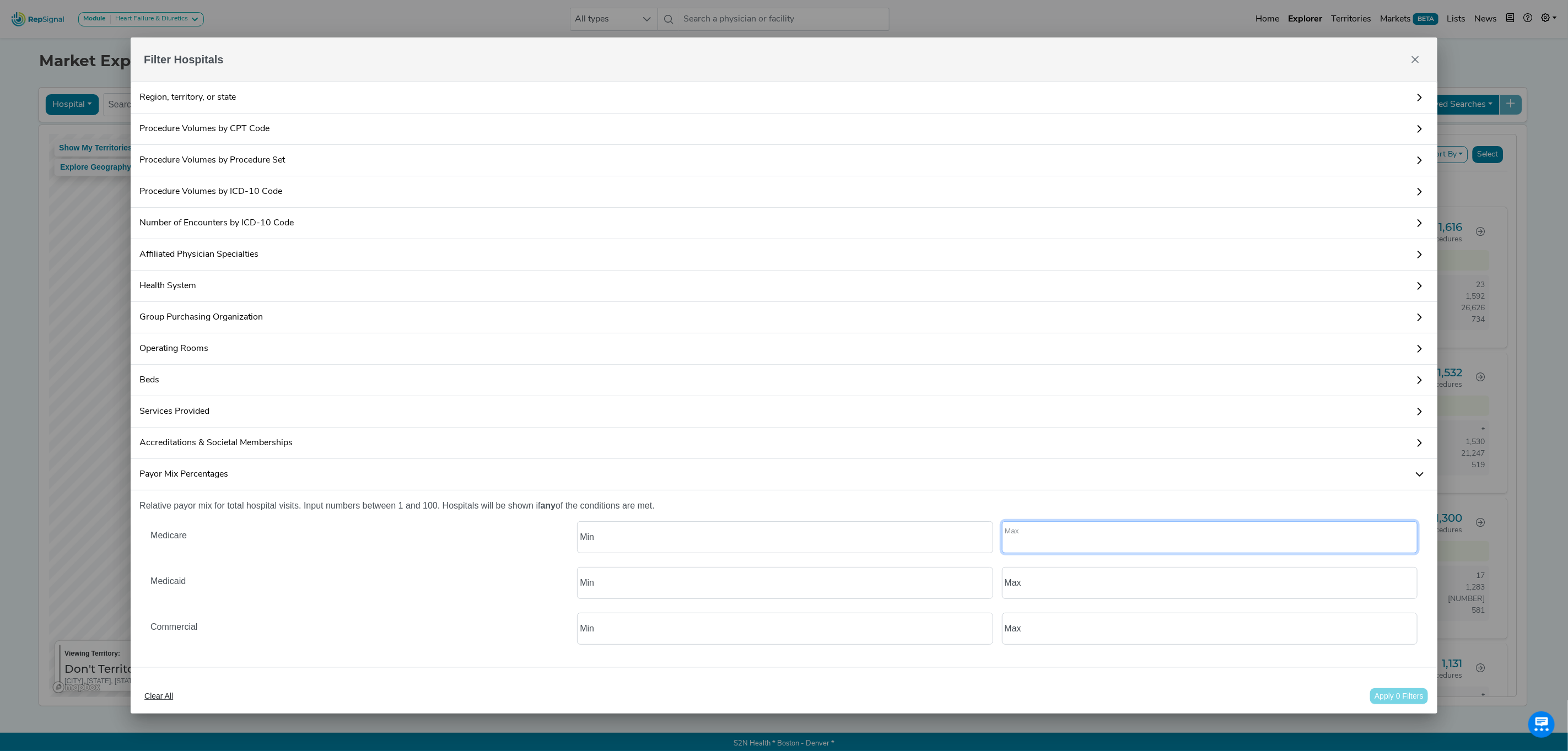 click at bounding box center (1210, 537) 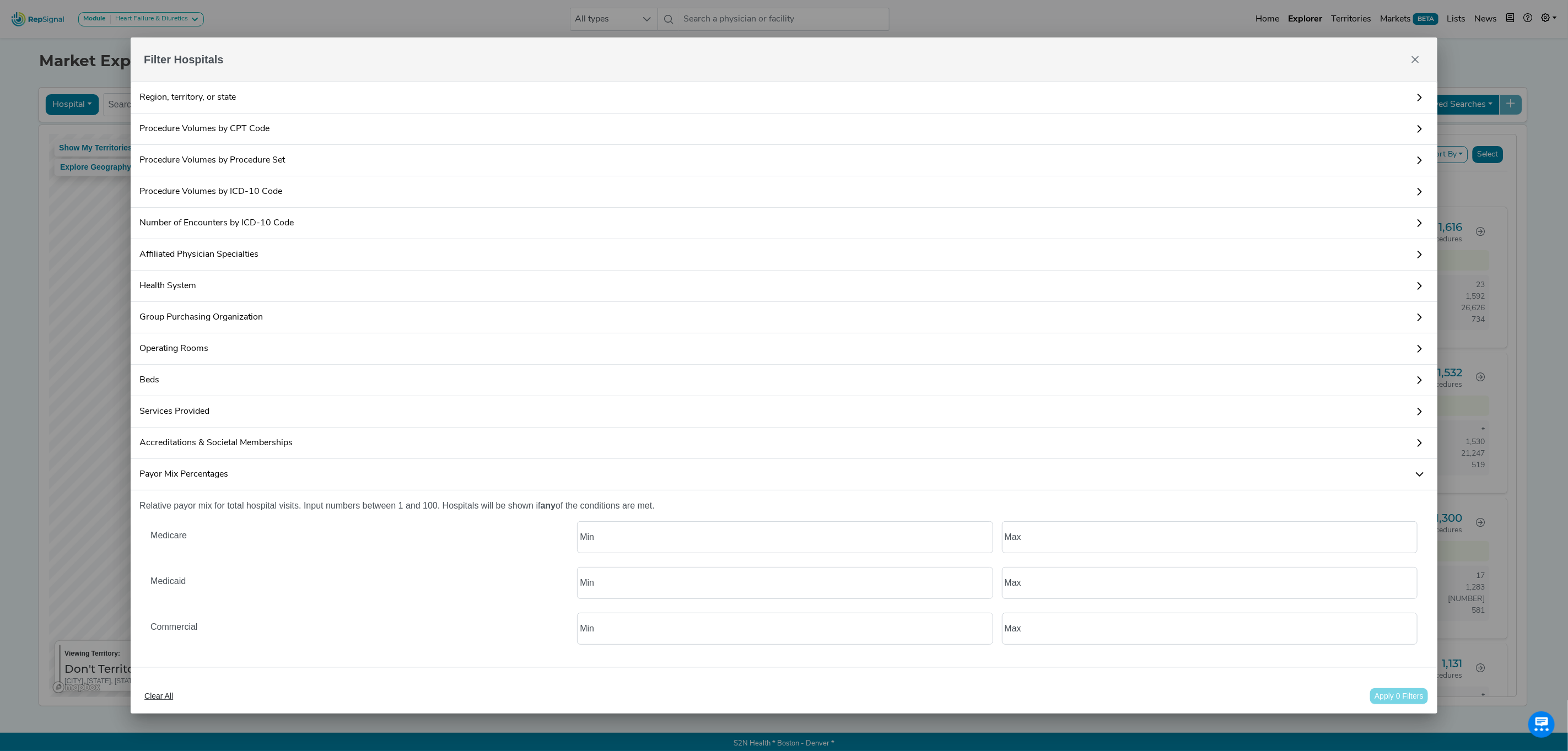 click on "Medicare" at bounding box center [357, 546] 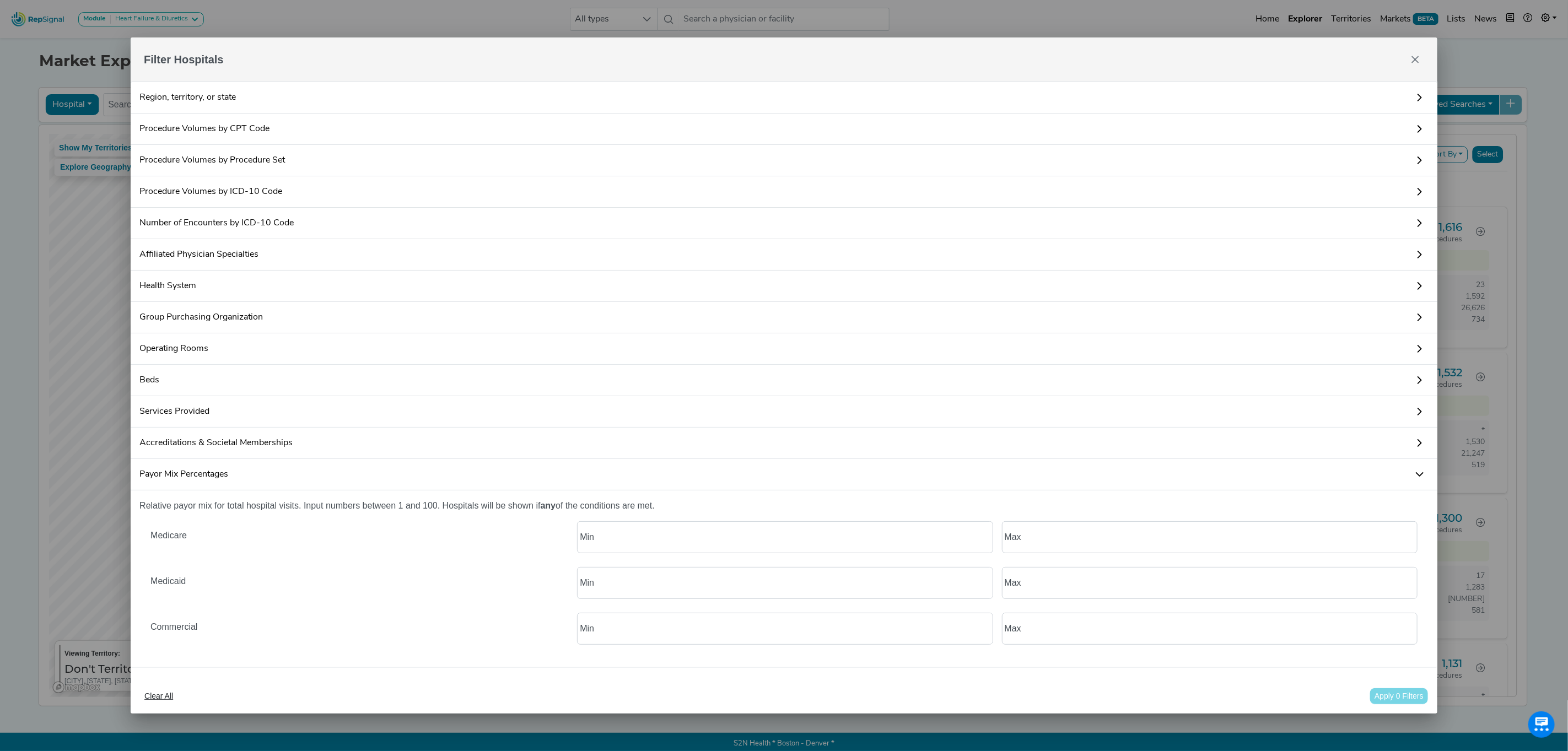 click on "Affiliated Physician Specialties" at bounding box center [784, 255] 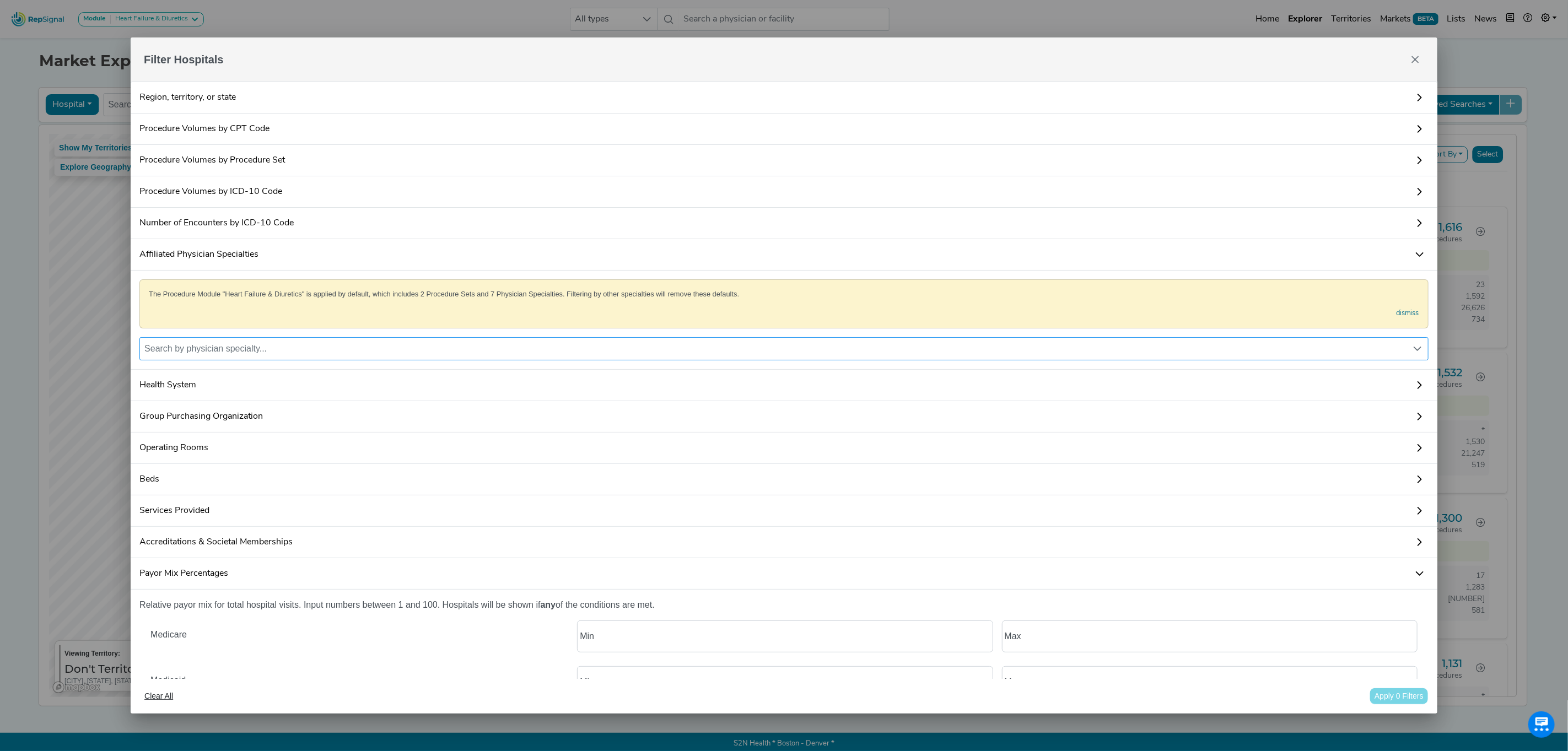 click on "Search by physician specialty..." at bounding box center (773, 349) 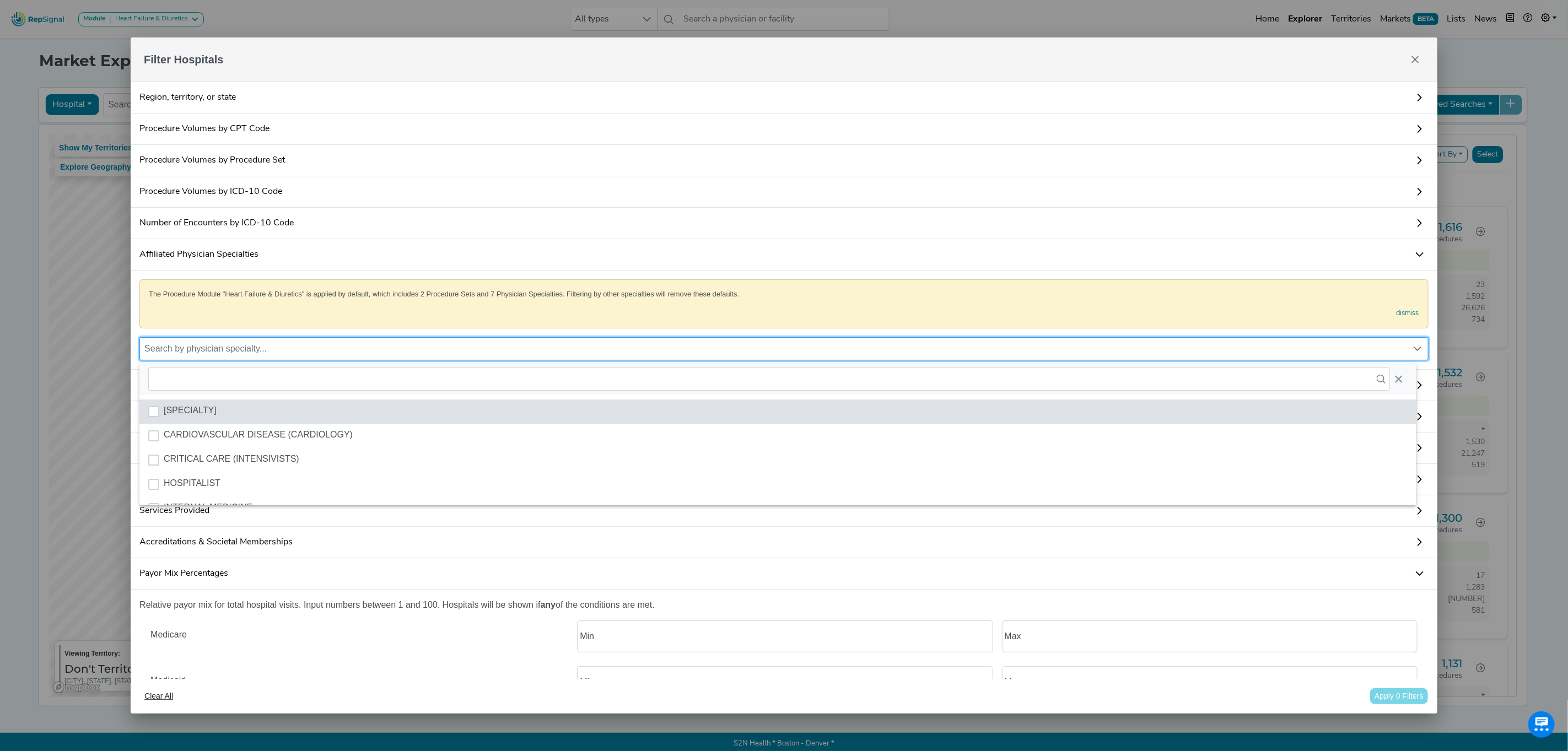 scroll, scrollTop: 7, scrollLeft: 53, axis: both 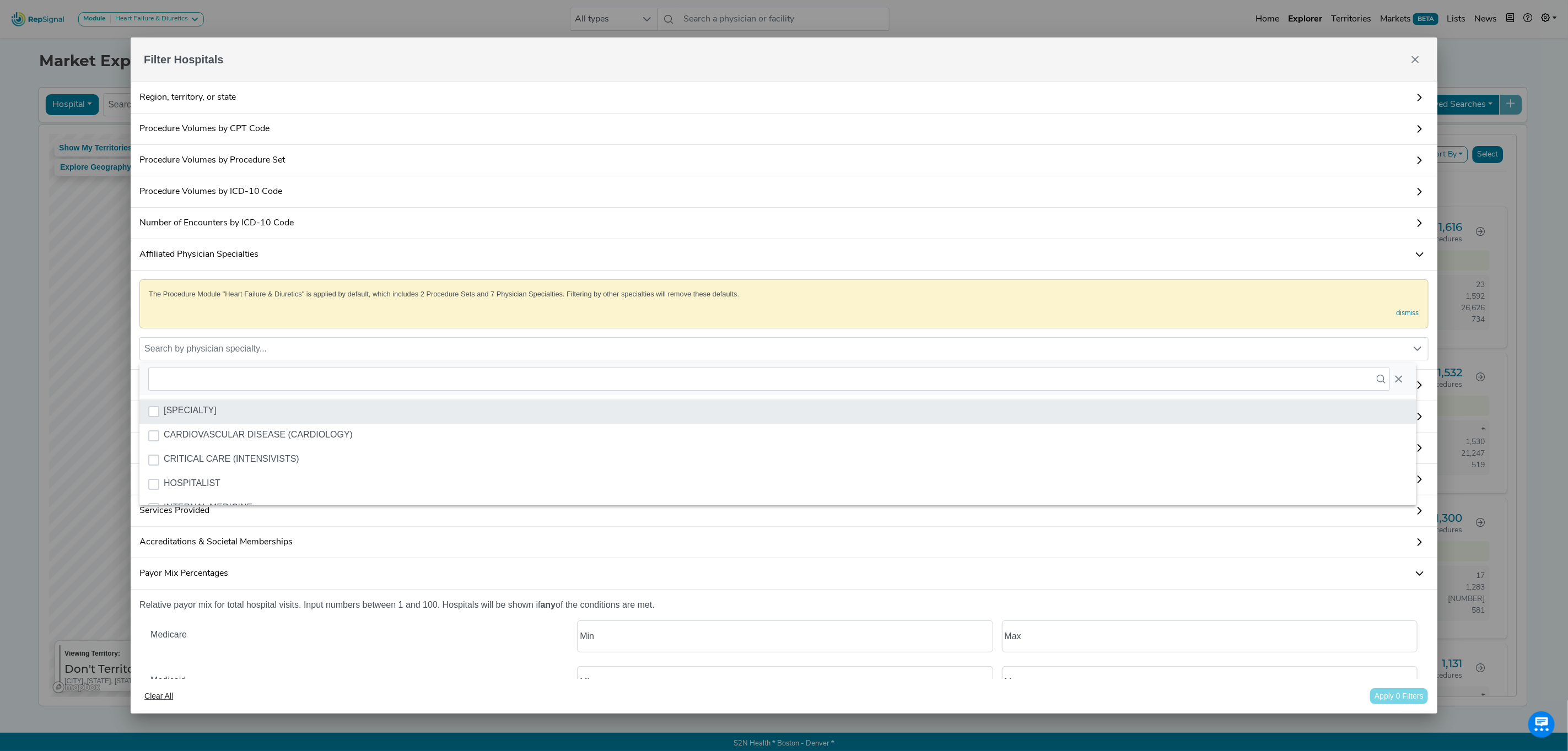 click on "[SPECIALTY]" 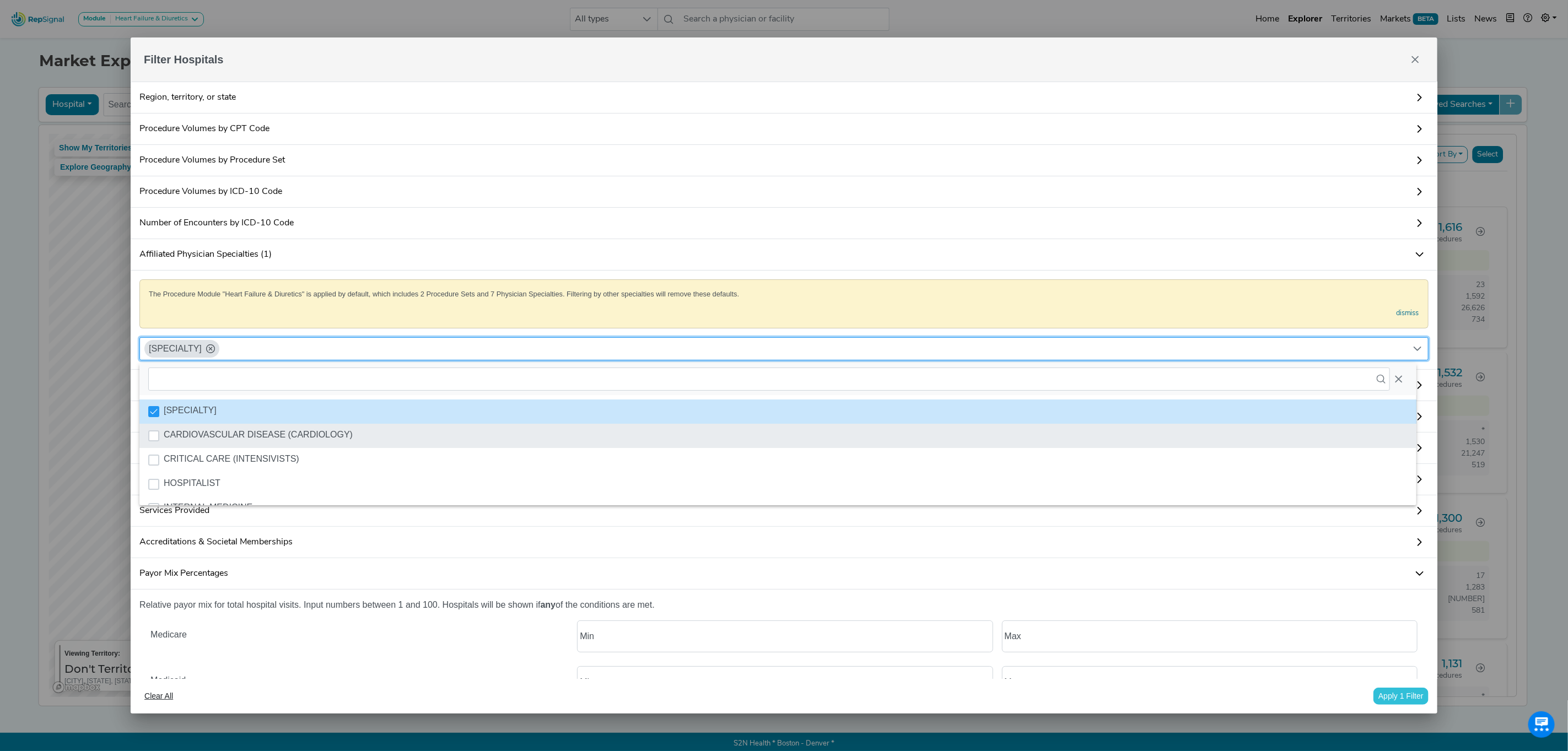 click on "CARDIOVASCULAR DISEASE (CARDIOLOGY)" 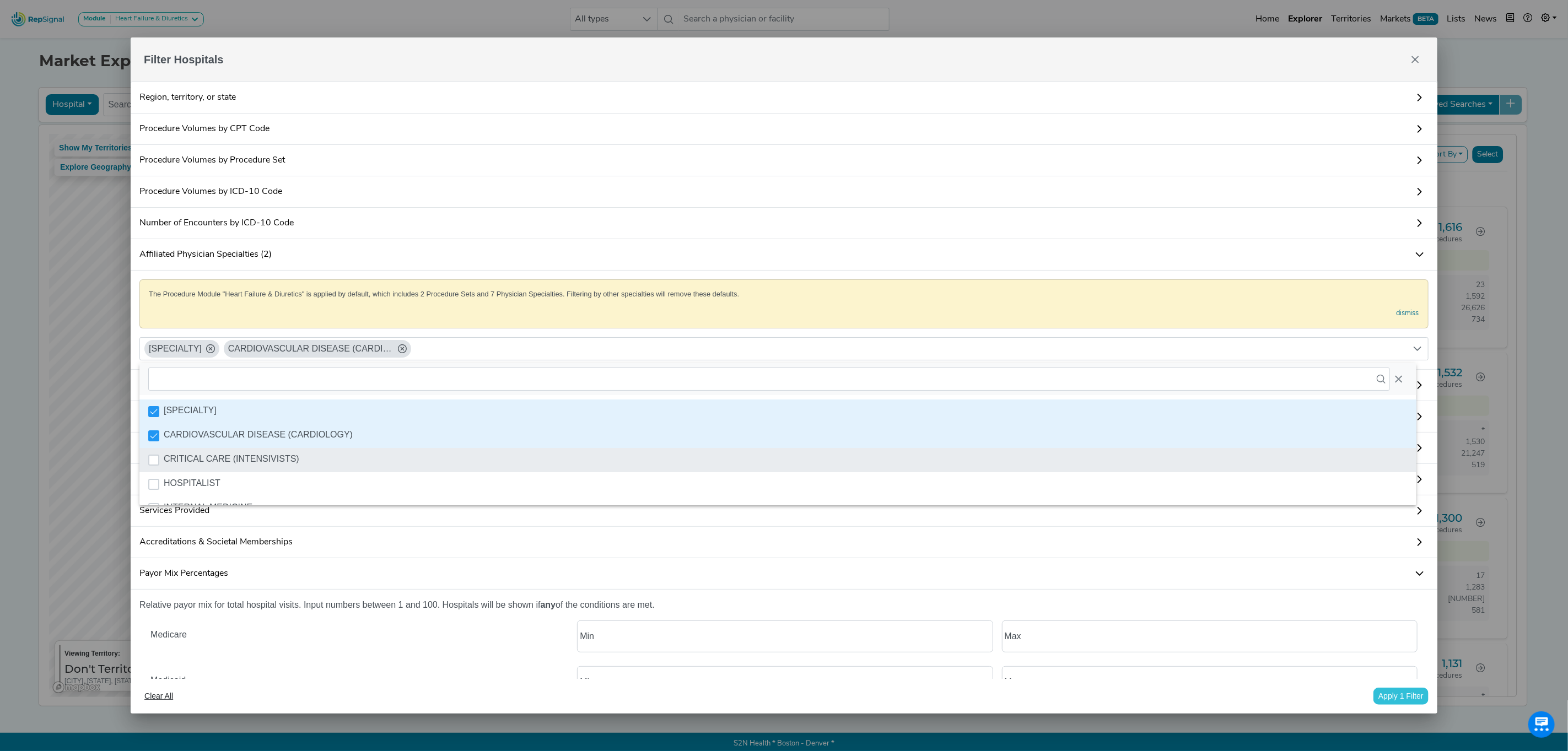 click on "CRITICAL CARE (INTENSIVISTS)" 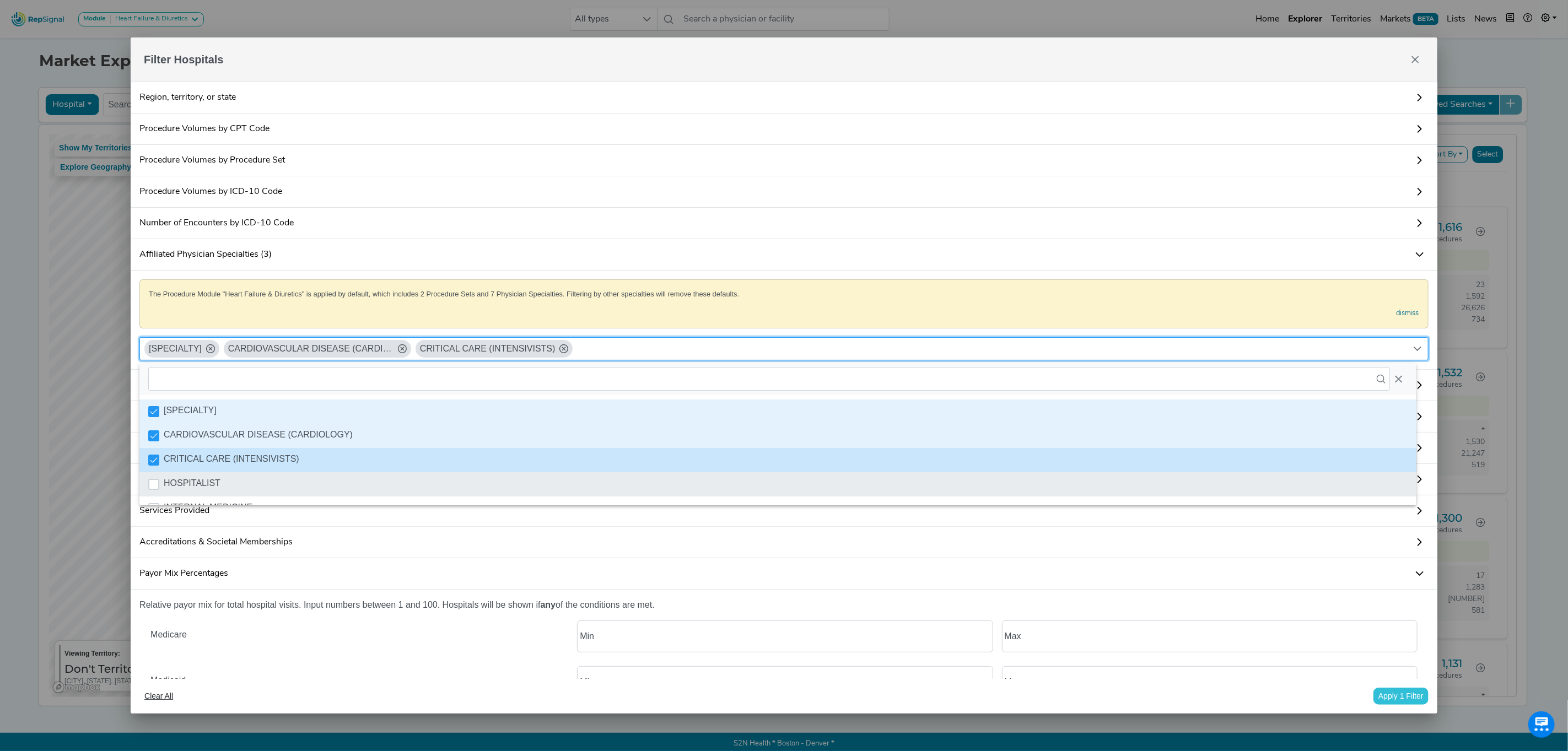 click on "HOSPITALIST" 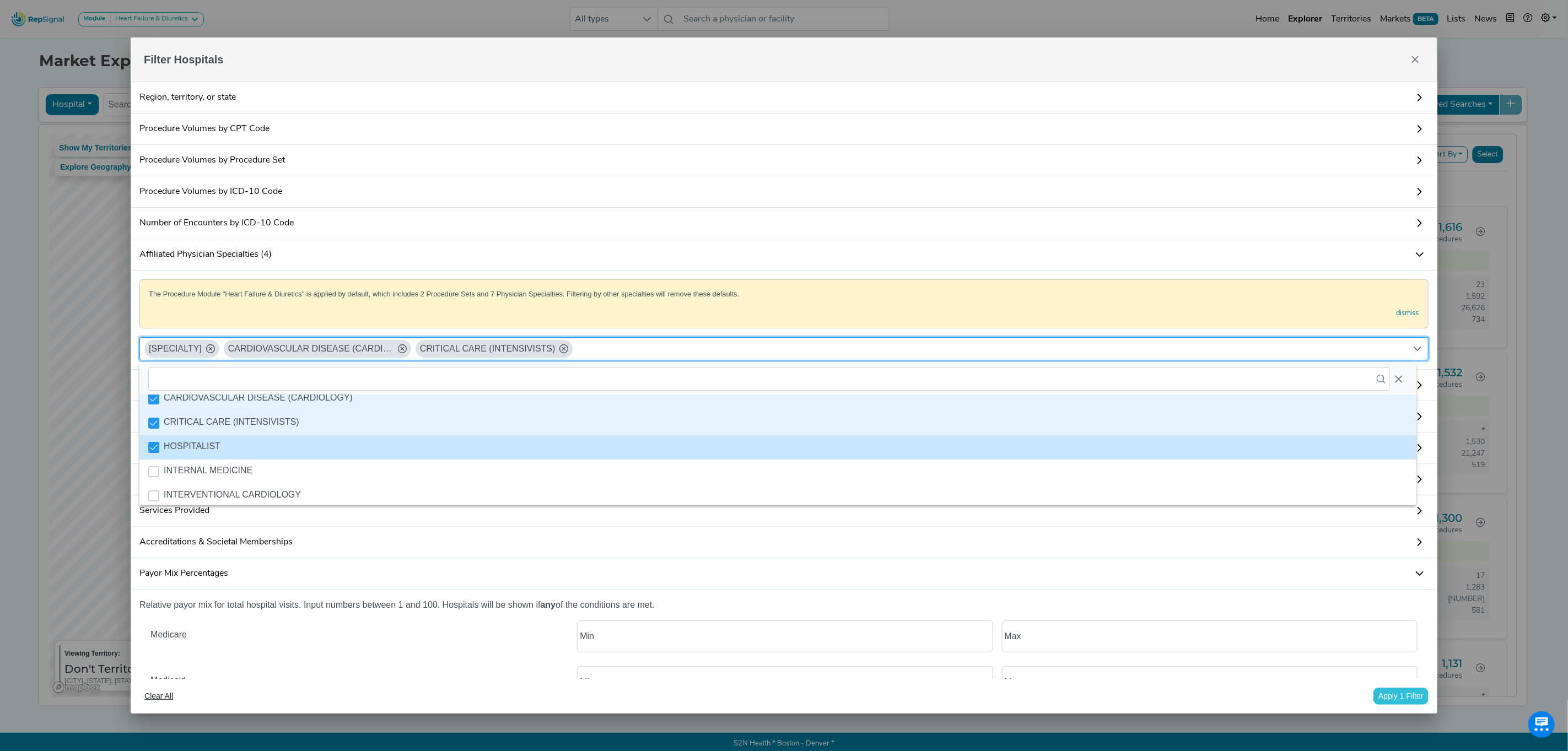 scroll, scrollTop: 68, scrollLeft: 0, axis: vertical 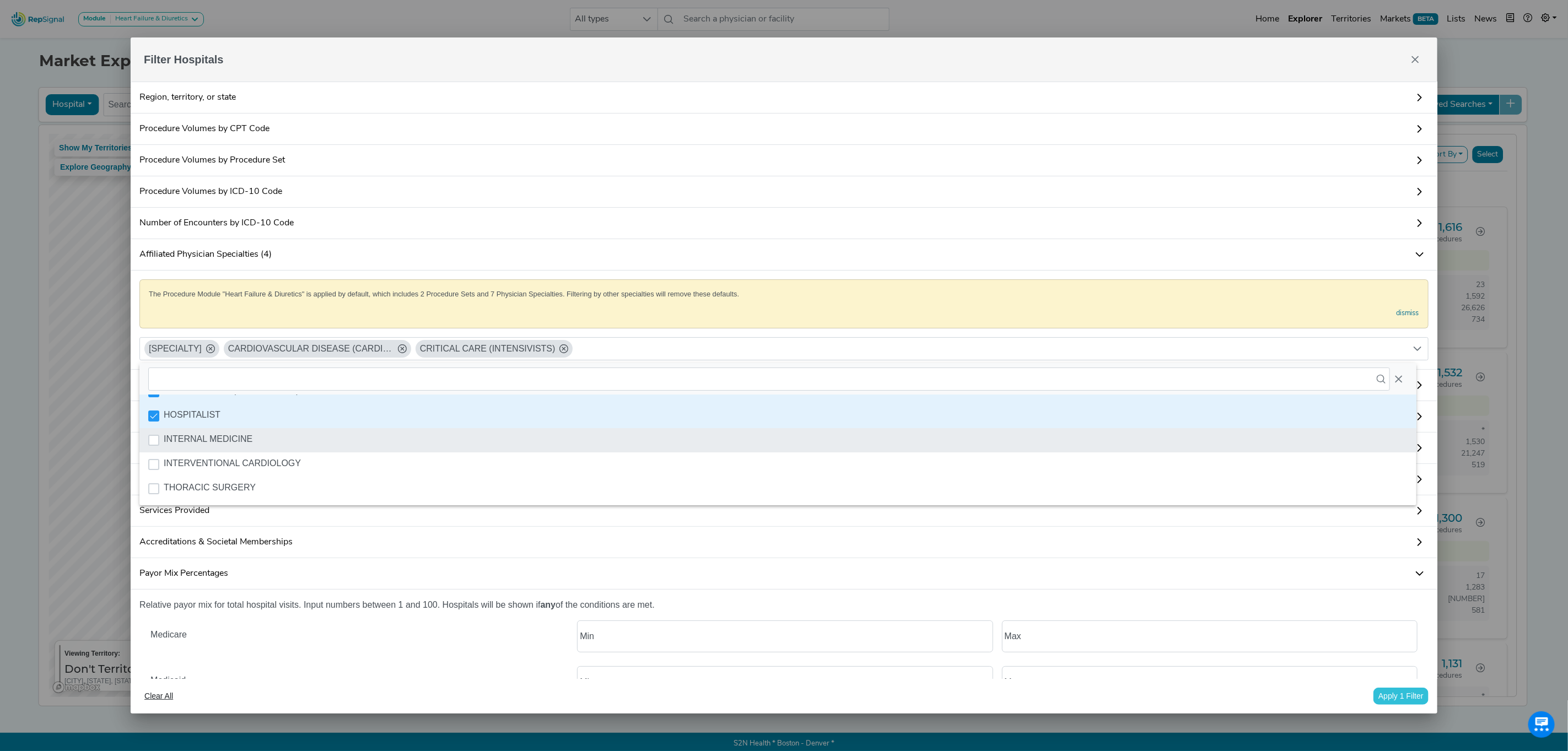 click on "INTERNAL MEDICINE" 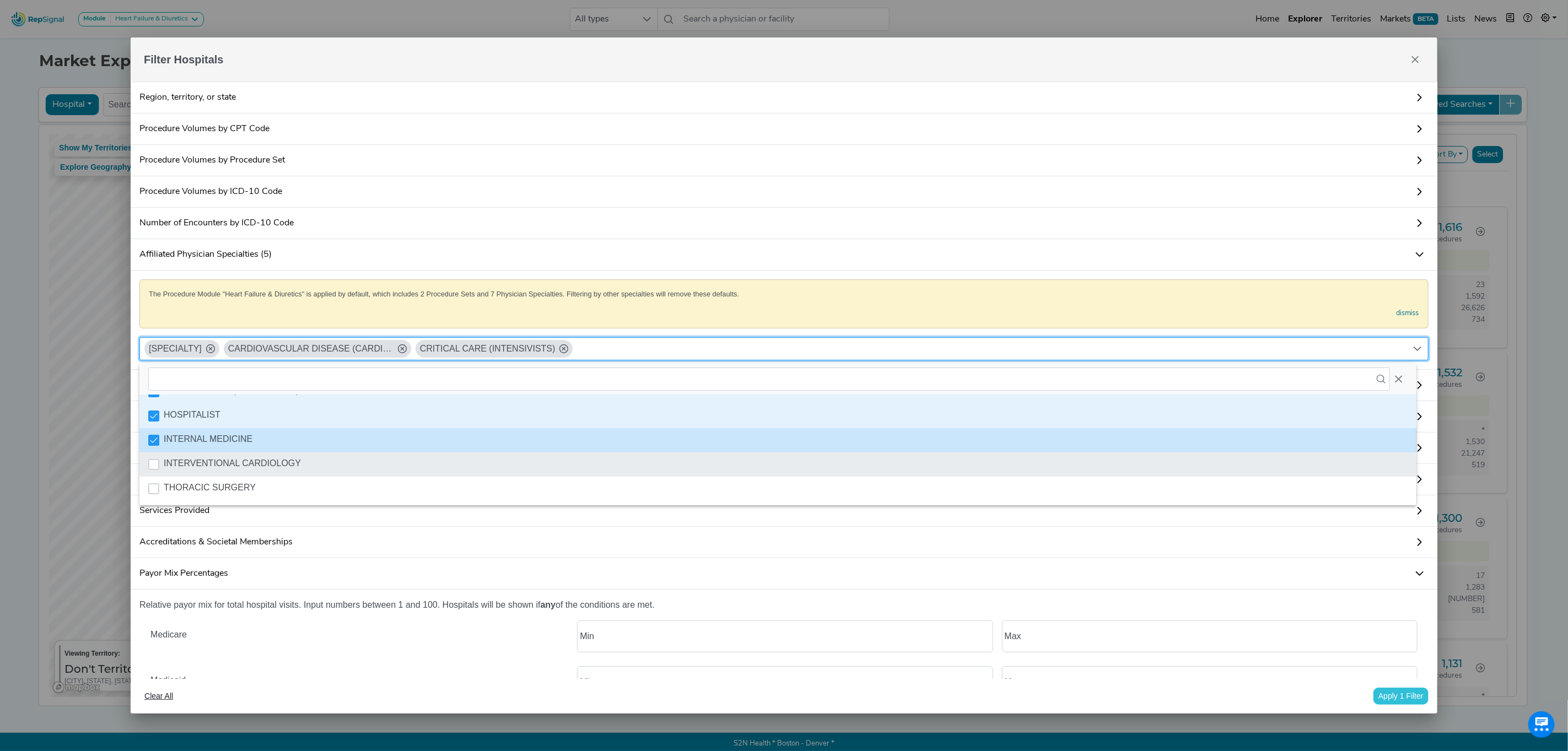 click on "INTERVENTIONAL CARDIOLOGY" 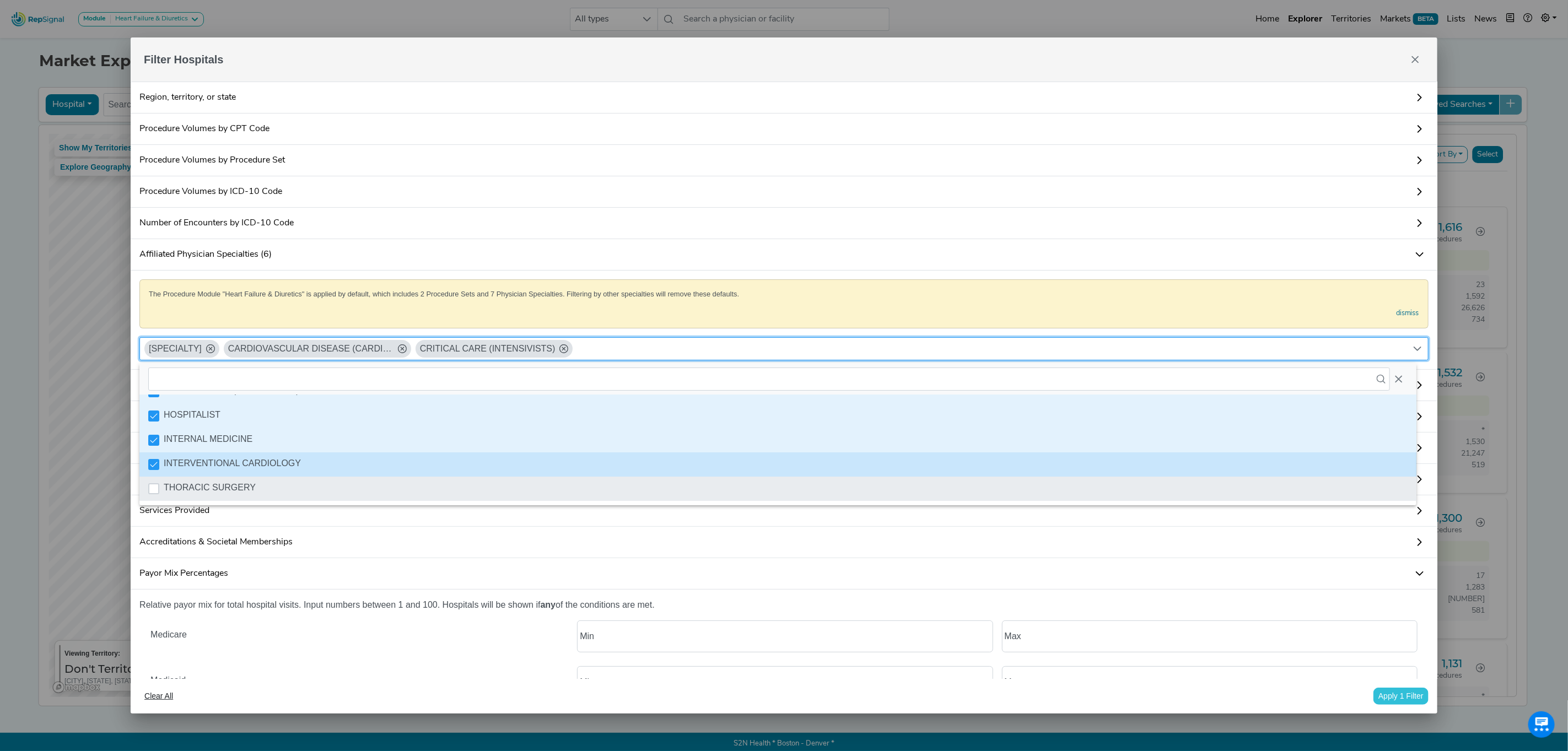 scroll, scrollTop: 15, scrollLeft: 0, axis: vertical 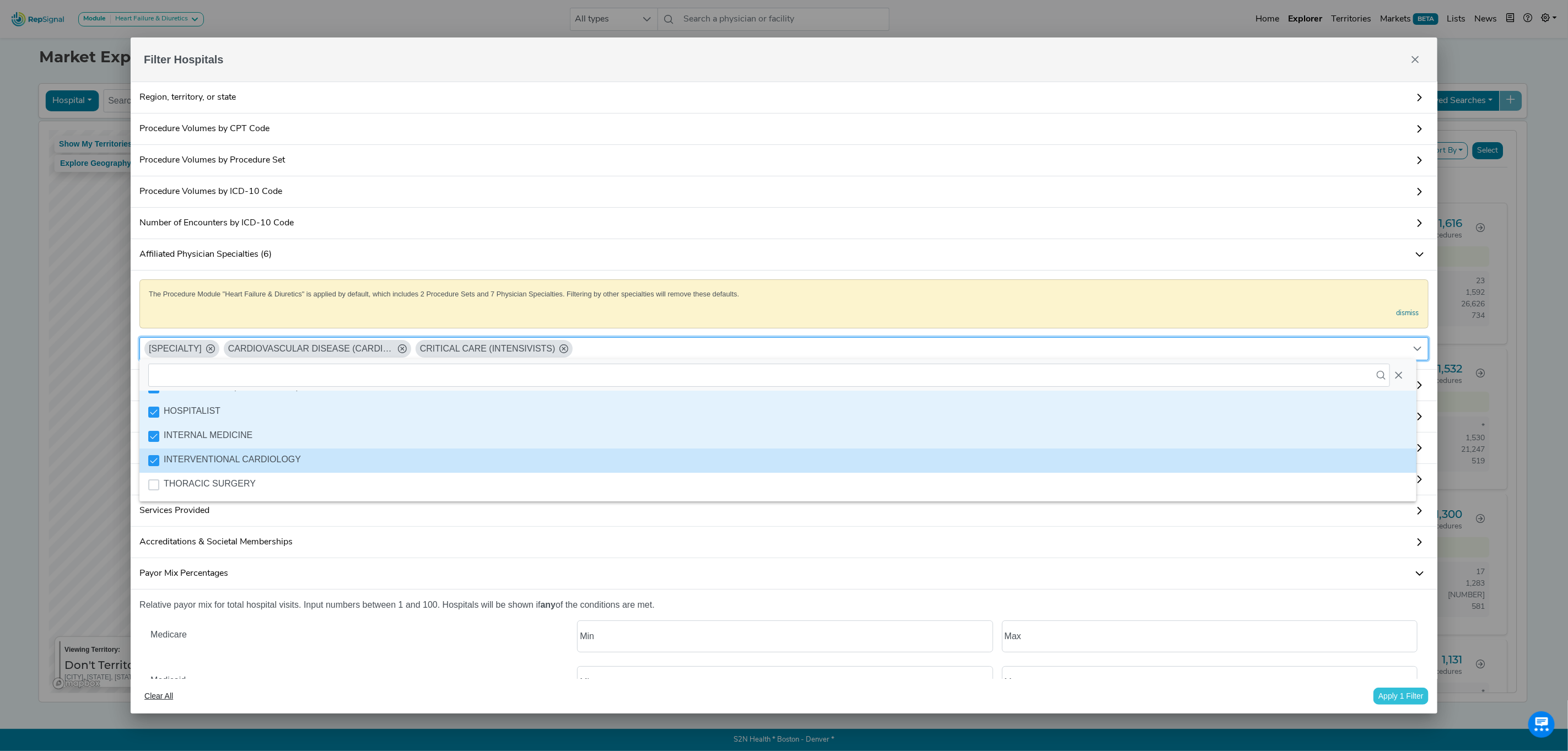 click on "Apply 1 Filter" at bounding box center [1401, 696] 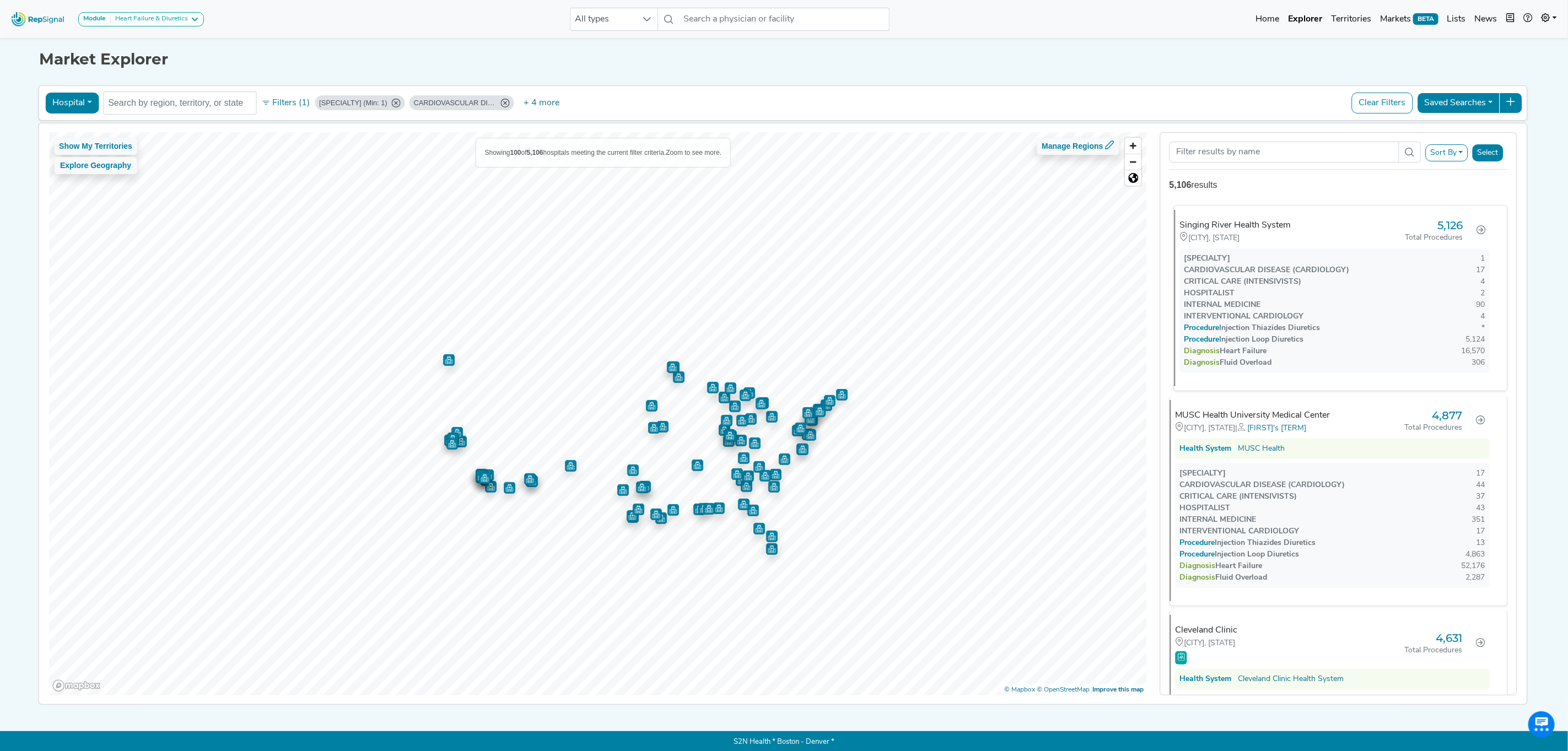 scroll, scrollTop: 0, scrollLeft: 0, axis: both 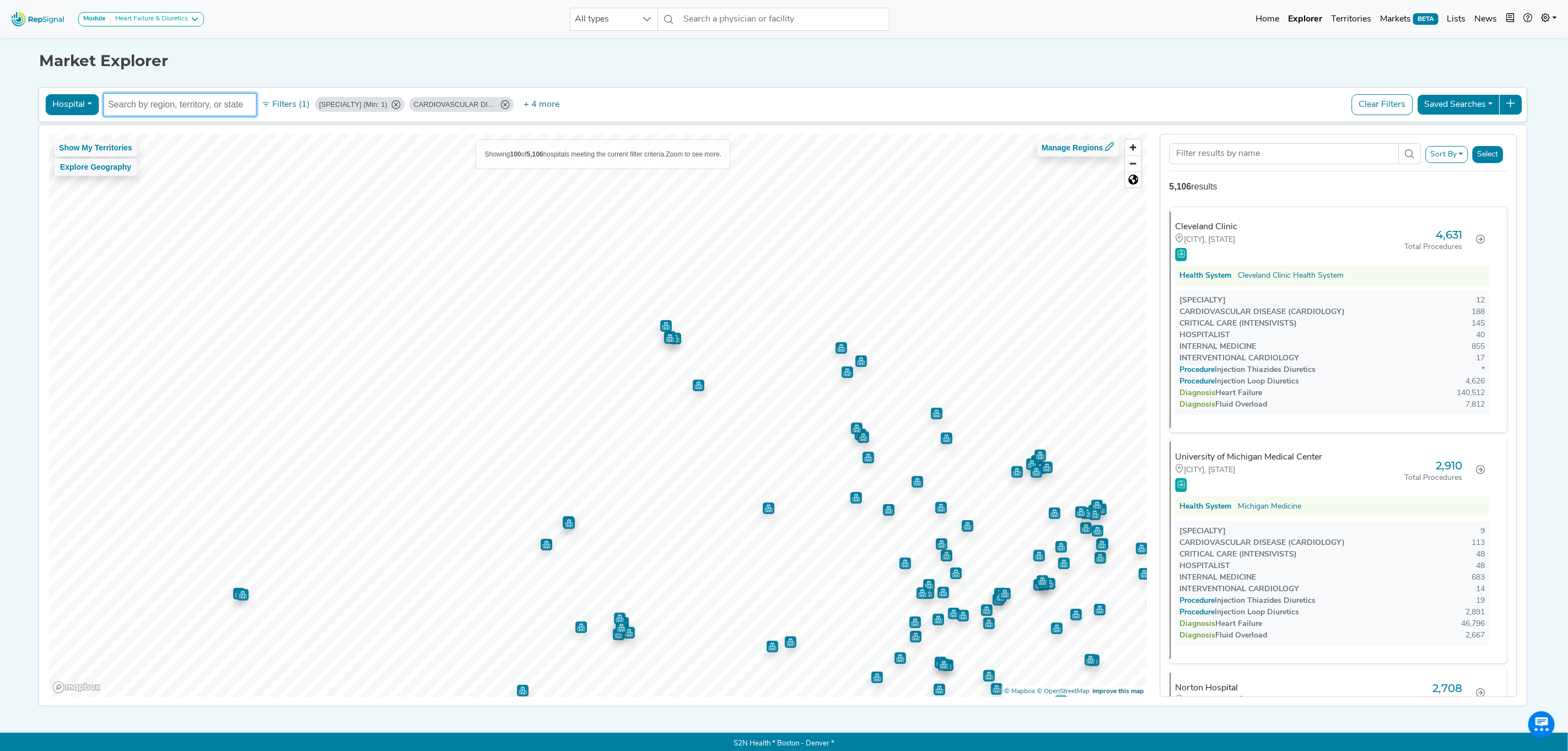 click at bounding box center [180, 105] 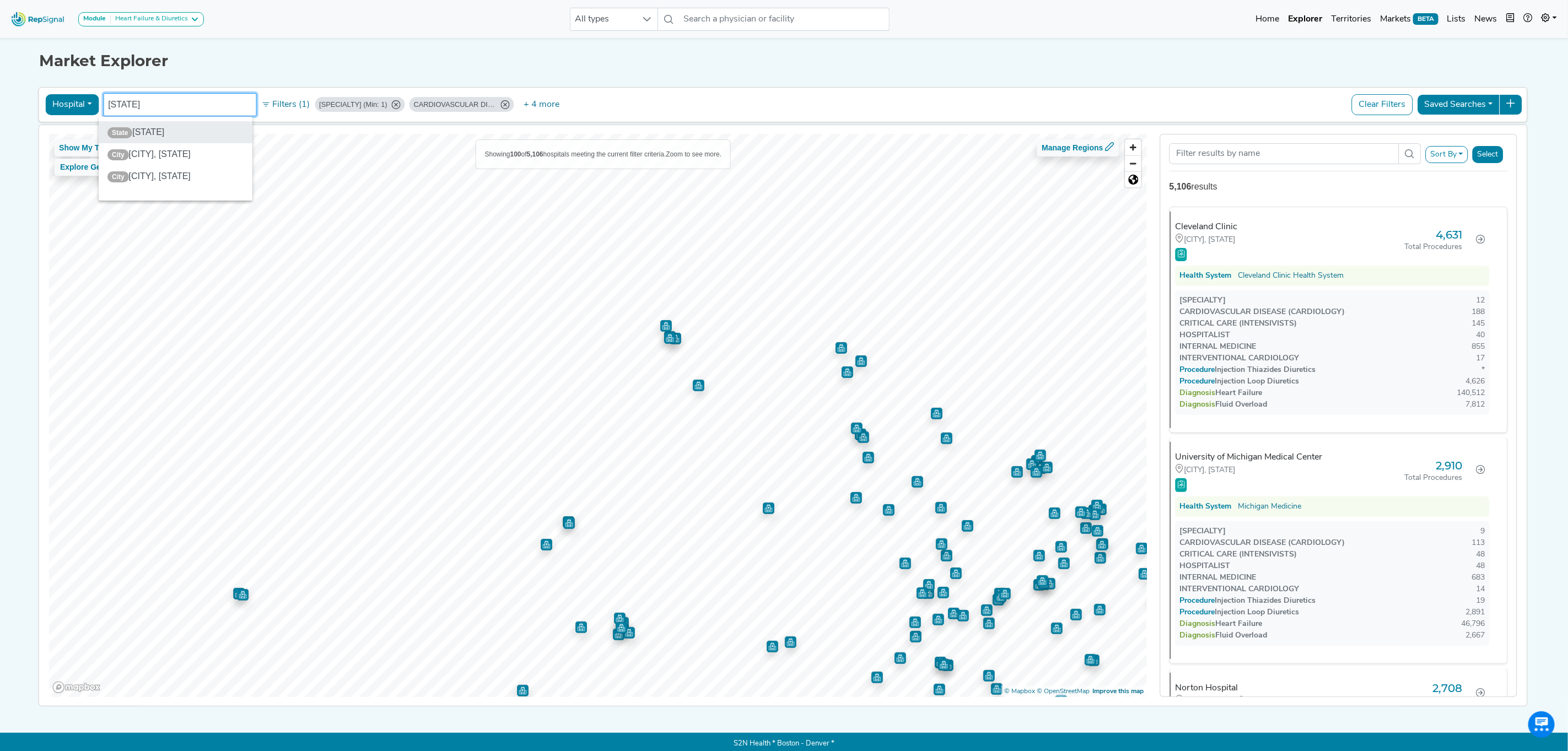 type on "minnesota" 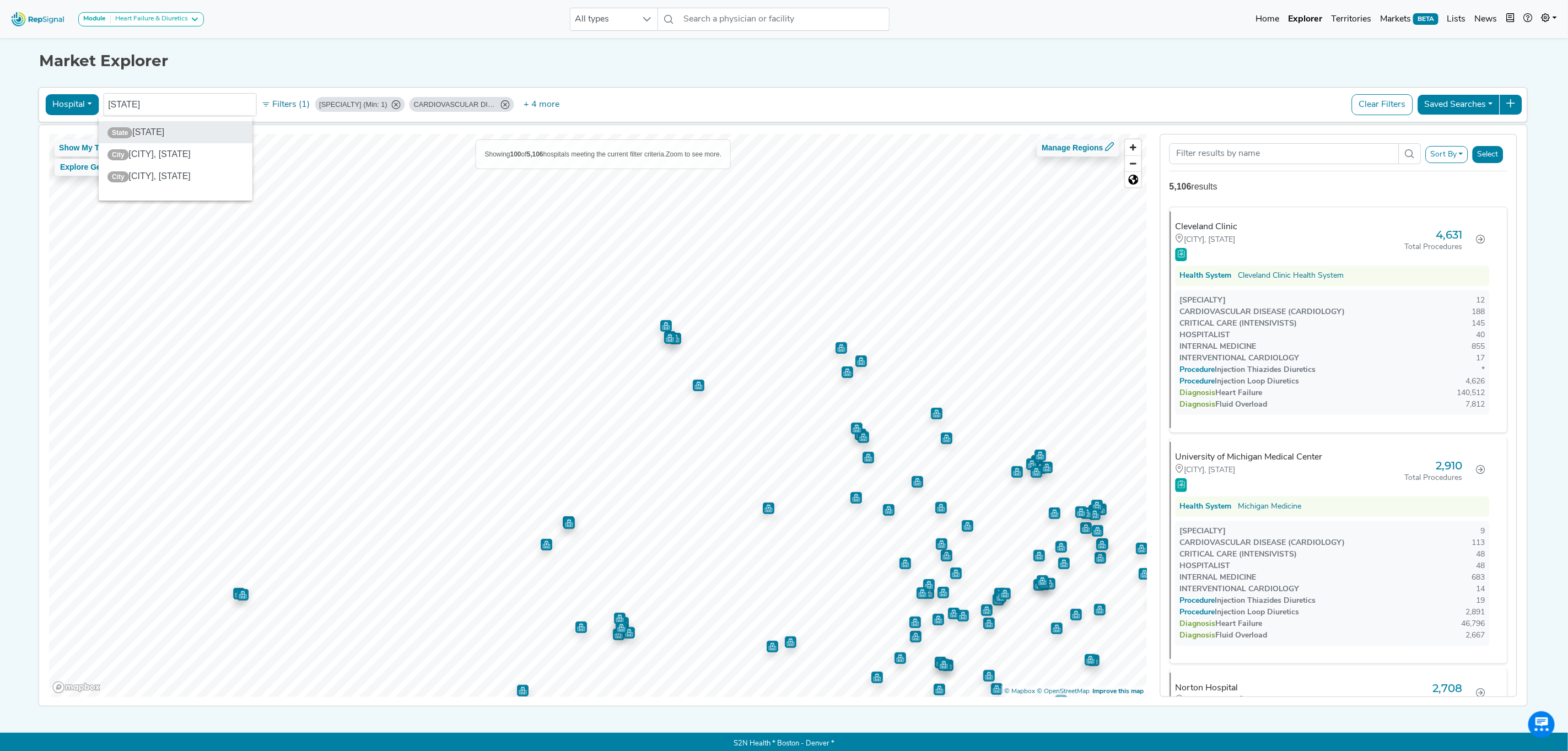 click on "State  Minnesota" 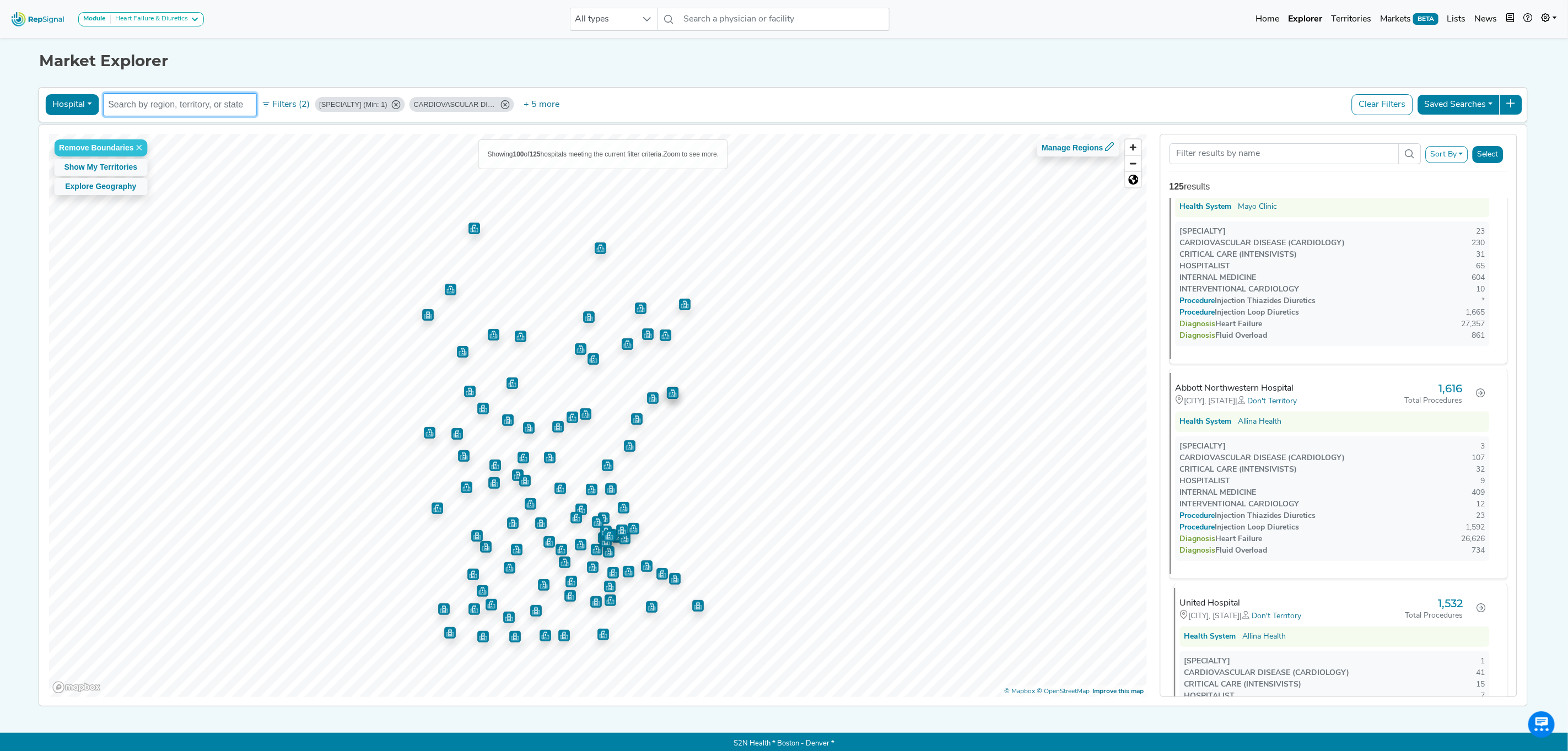 scroll, scrollTop: 83, scrollLeft: 0, axis: vertical 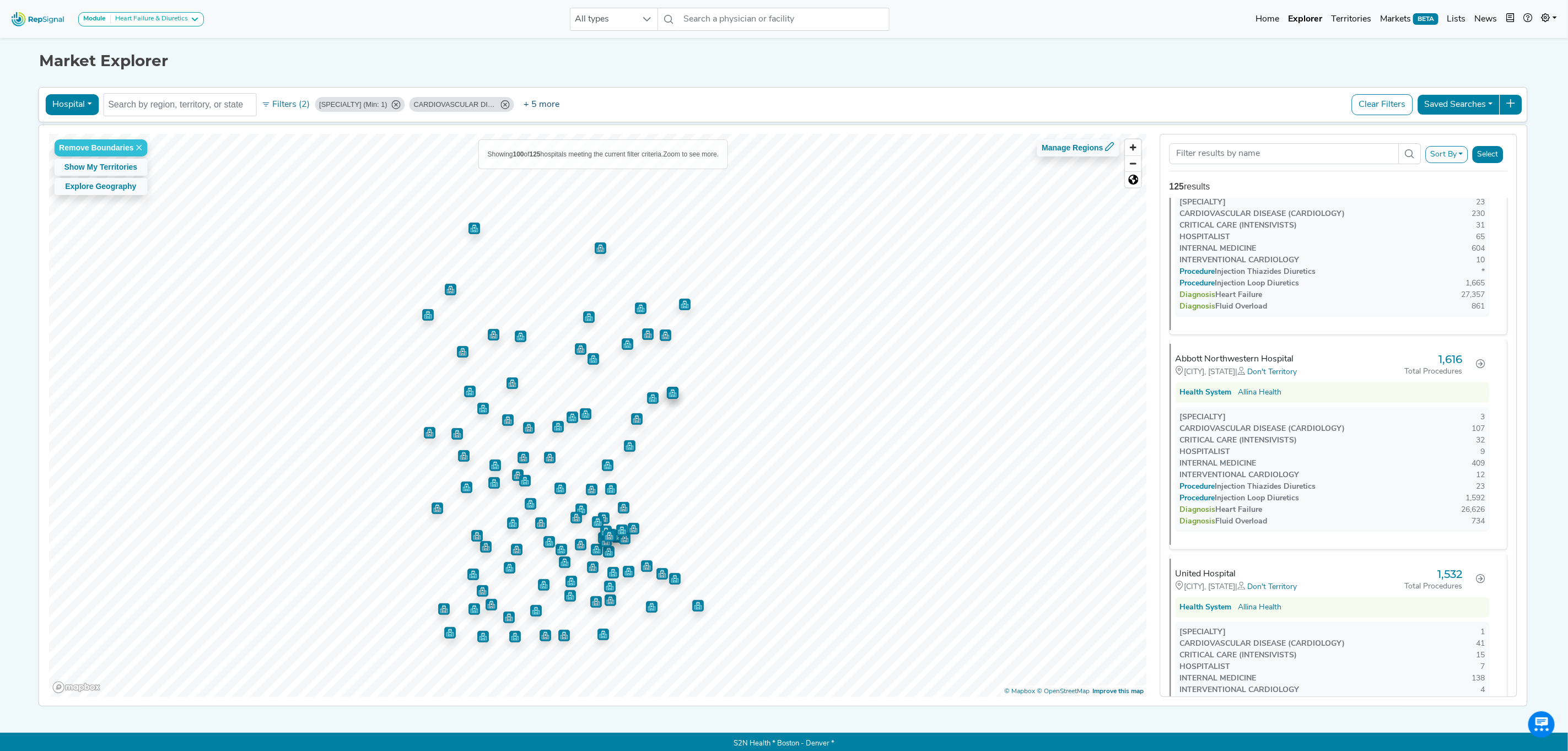 drag, startPoint x: 549, startPoint y: 98, endPoint x: 556, endPoint y: 106, distance: 10.630146 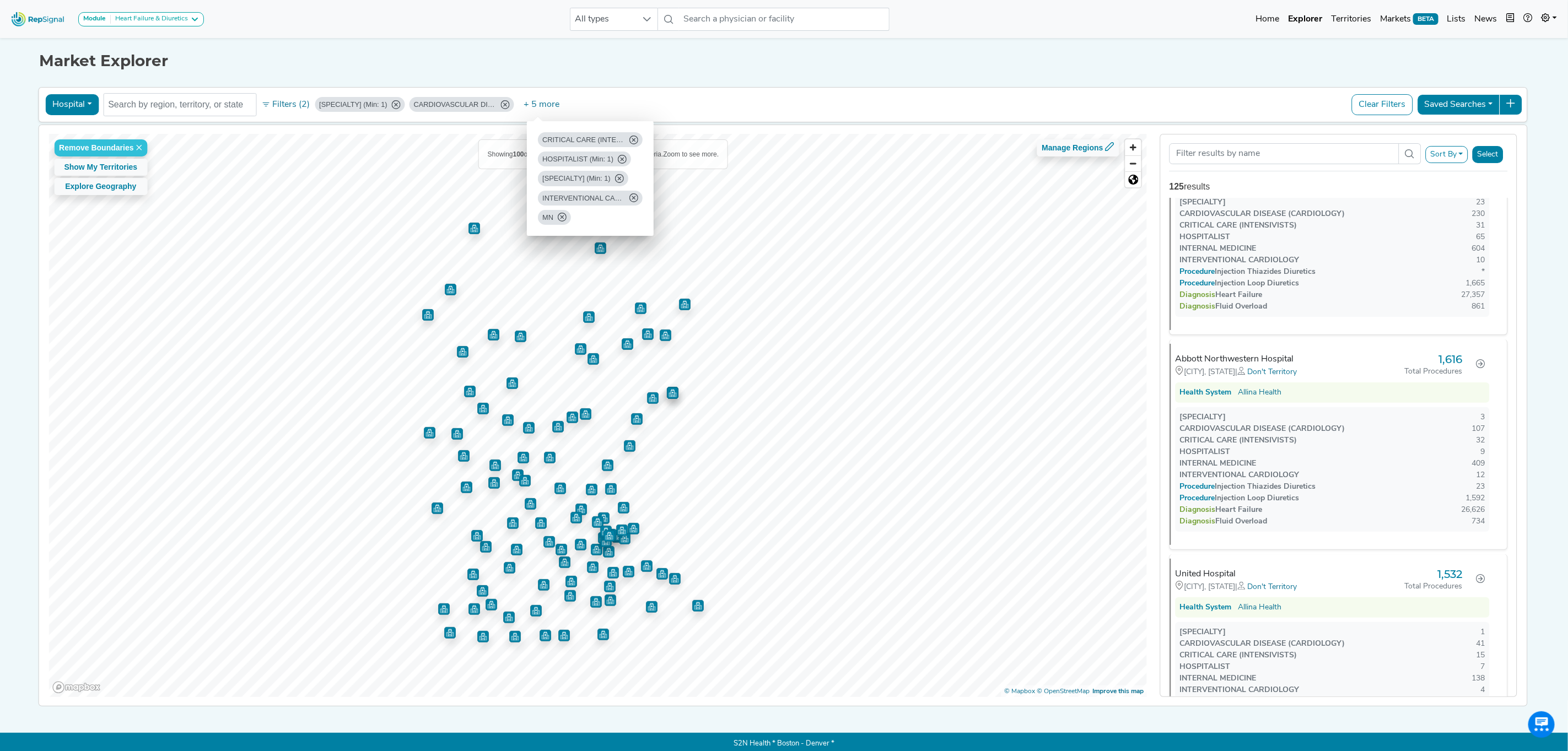 click on "Hospital Physician Hospital ASC Office Health System MN No results found  Filters (2) ADVANCED HEART FAILURE AND TRANSPLANT CARDIOLOGY (Min: 1) CARDIOVASCULAR DISEASE (CARDIOLOGY) (Min: 1) + 5 more  Clear Filters  Saved Searches" at bounding box center [783, 105] 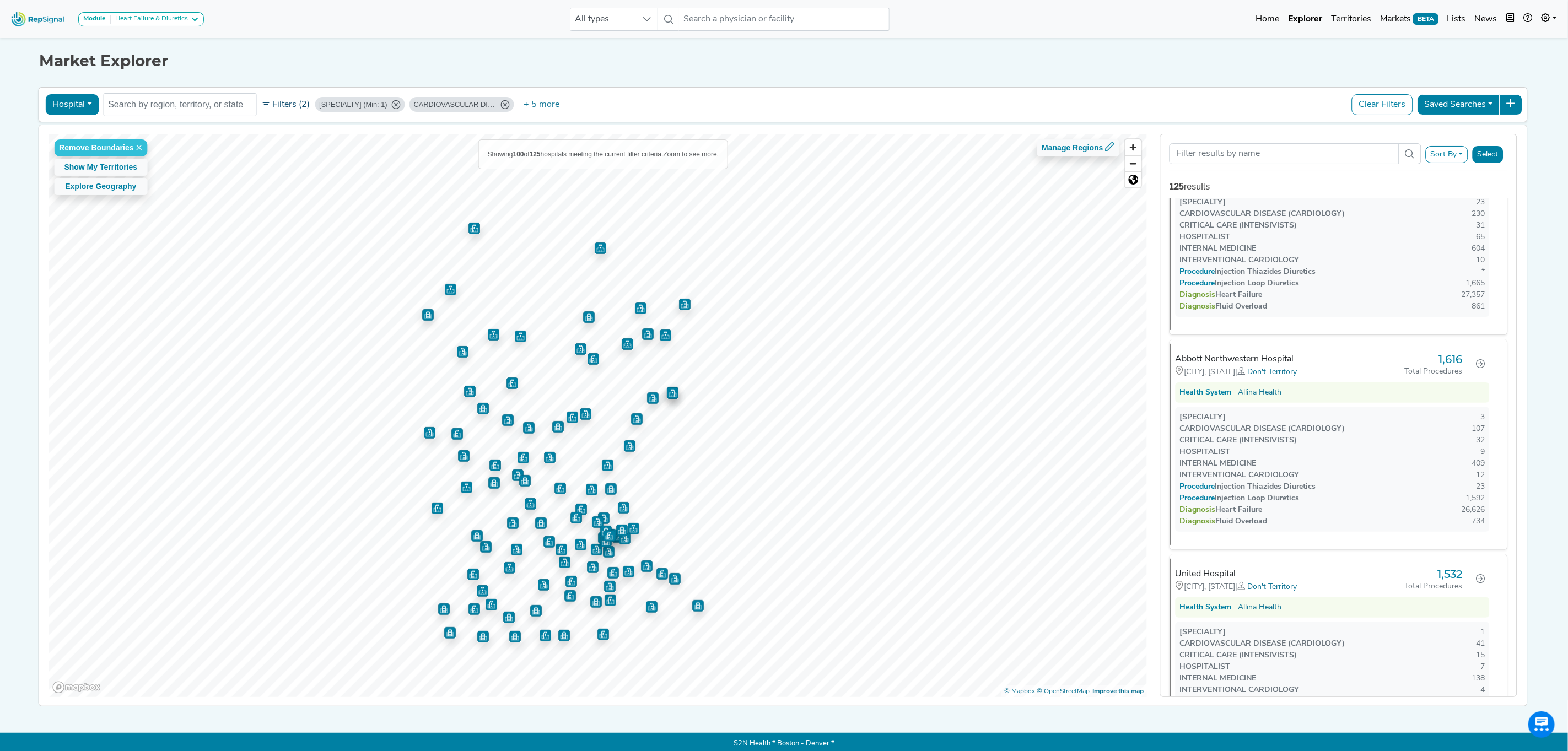click on "Filters (2)" 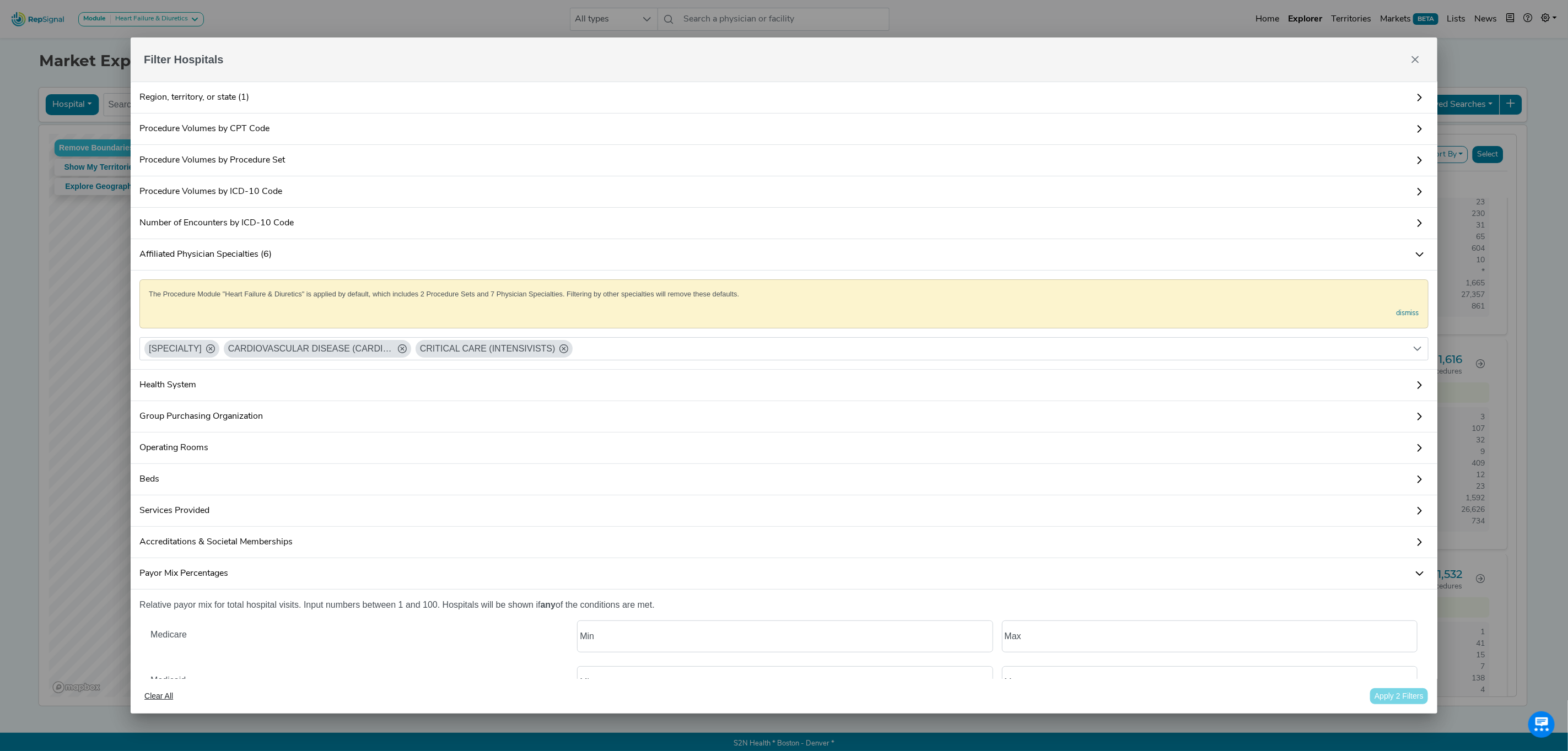 click on "Payor Mix Percentages" at bounding box center (784, 574) 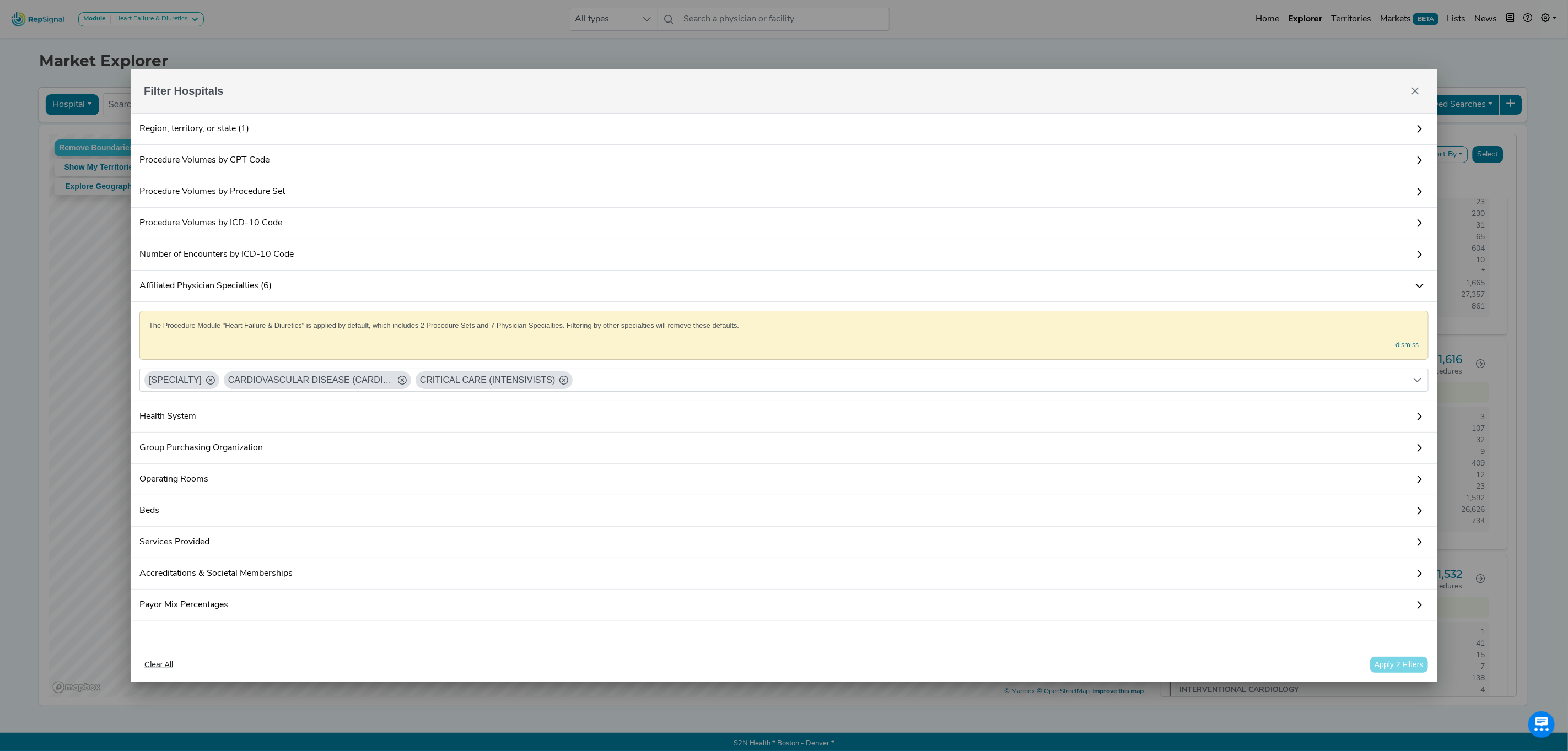click on "Payor Mix Percentages" at bounding box center (784, 605) 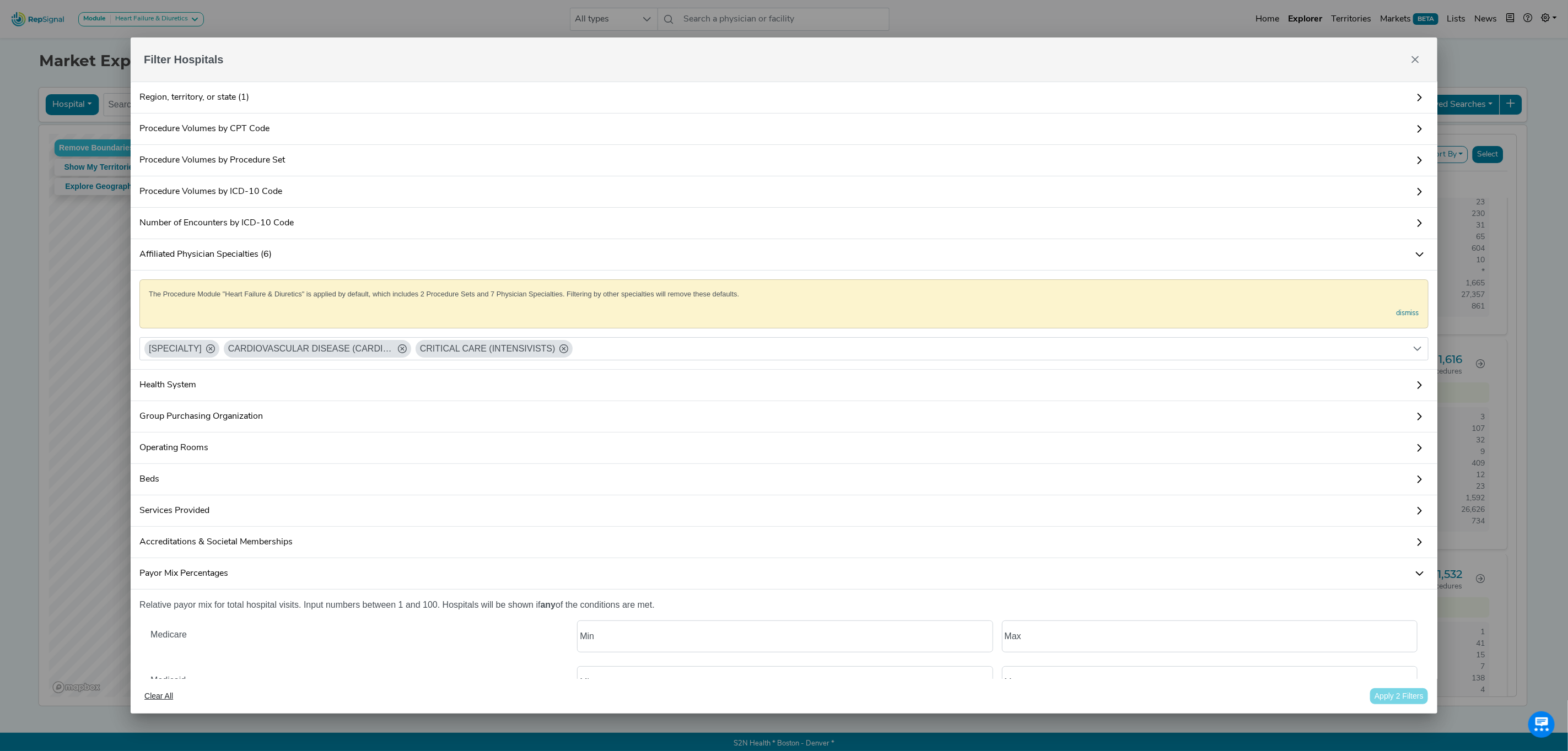 click on "Relative payor mix for total hospital visits. Input numbers between 1 and 100. Hospitals will be shown if   any   of the conditions are met.  Medicare Min Please enter a valid value. Max Please enter a valid value. Medicaid Min Please enter a valid value. Max Please enter a valid value. Commercial Min Please enter a valid value. Max Please enter a valid value." at bounding box center [784, 678] 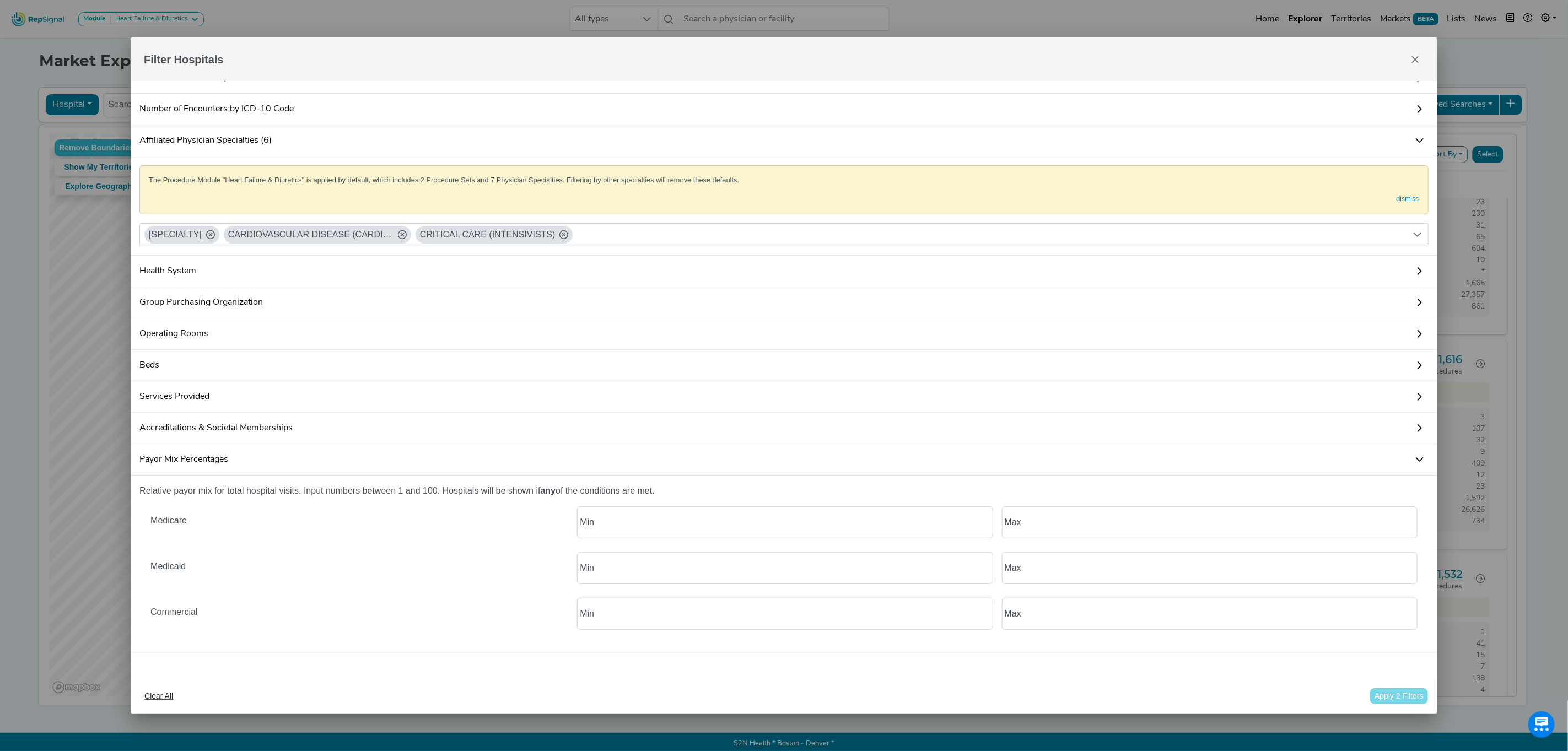 scroll, scrollTop: 120, scrollLeft: 0, axis: vertical 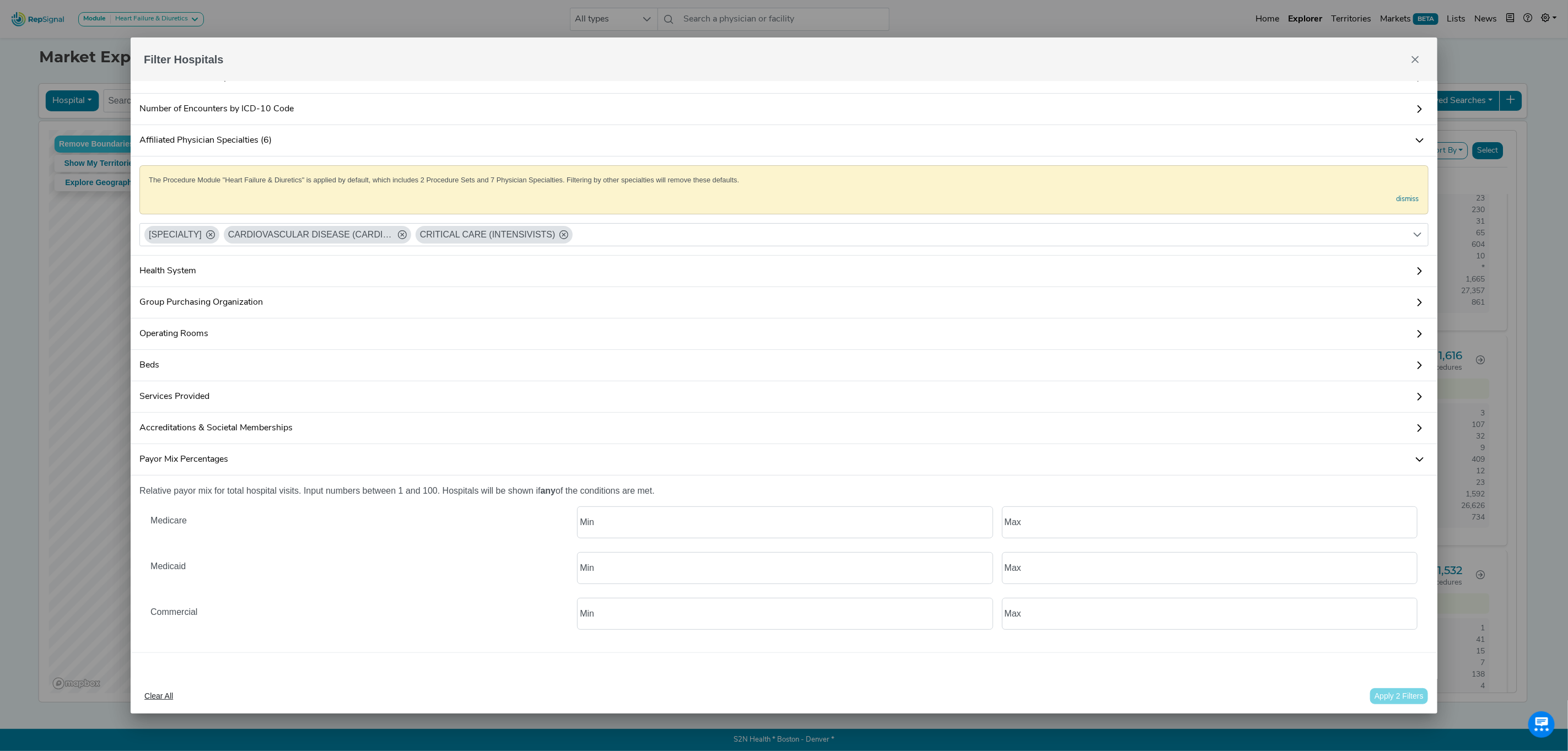 click on "Filter Hospitals  Region, territory, or state (1) MN  Procedure Volumes by CPT Code  The Procedure Module "Heart Failure & Diuretics" is applied by default, which includes 2 Procedure Sets and 6 CPT and ICD-10 codes. Filtering by other CPT codes will remove these defaults. dismiss No results found  Procedure Volumes by Procedure Set  No results found  Procedure Volumes by ICD-10 Code  The Procedure Module "Heart Failure & Diuretics" is applied by default, which includes 2 Procedure Sets and 6 CPT and ICD-10 codes. Filtering by other ICD-10 codes will remove these defaults. dismiss No results found  Number of Encounters by ICD-10 Code   Filter hospitals based on the conditions they treat in the Medicare FFS population.  No results found  Only count unique patients   Only count primary diagnoses   Affiliated Physician Specialties (6) dismiss ADVANCED HEART FAILURE AND TRANSPLANT CARDIOLOGY CARDIOVASCULAR DISEASE (CARDIOLOGY) CRITICAL CARE (INTENSIVISTS)  Health System  Search by health system... Min Max  Beds" 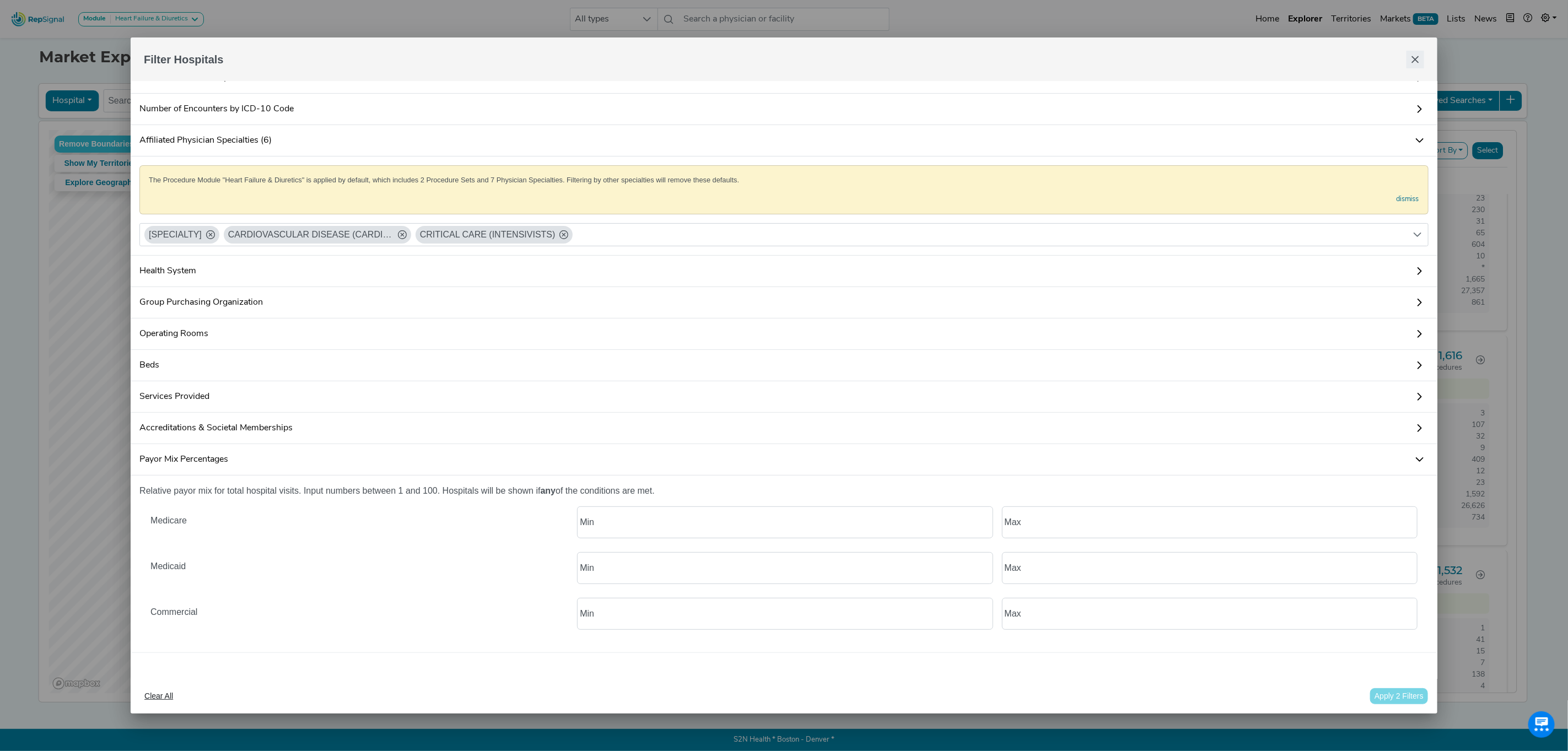 click 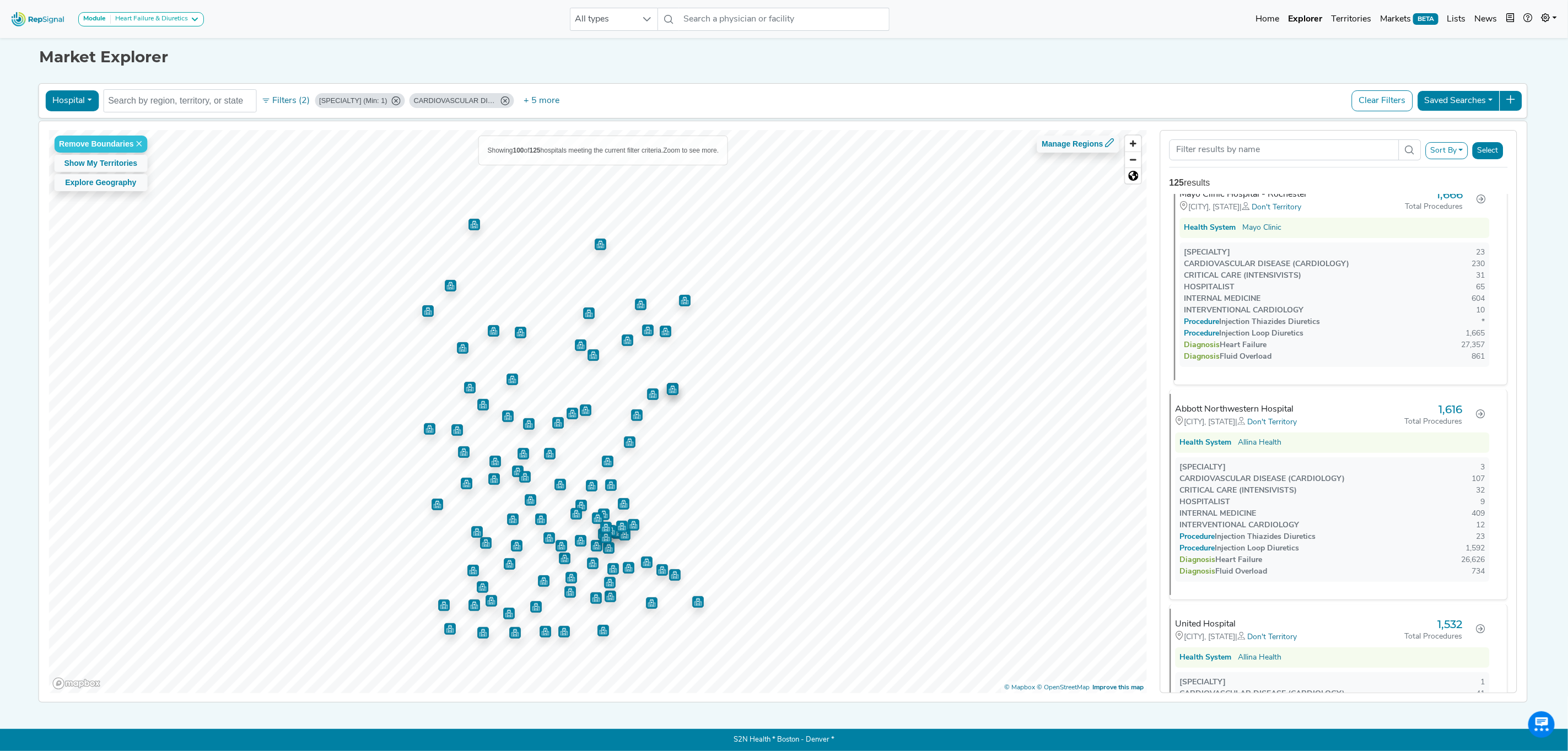 scroll, scrollTop: 0, scrollLeft: 0, axis: both 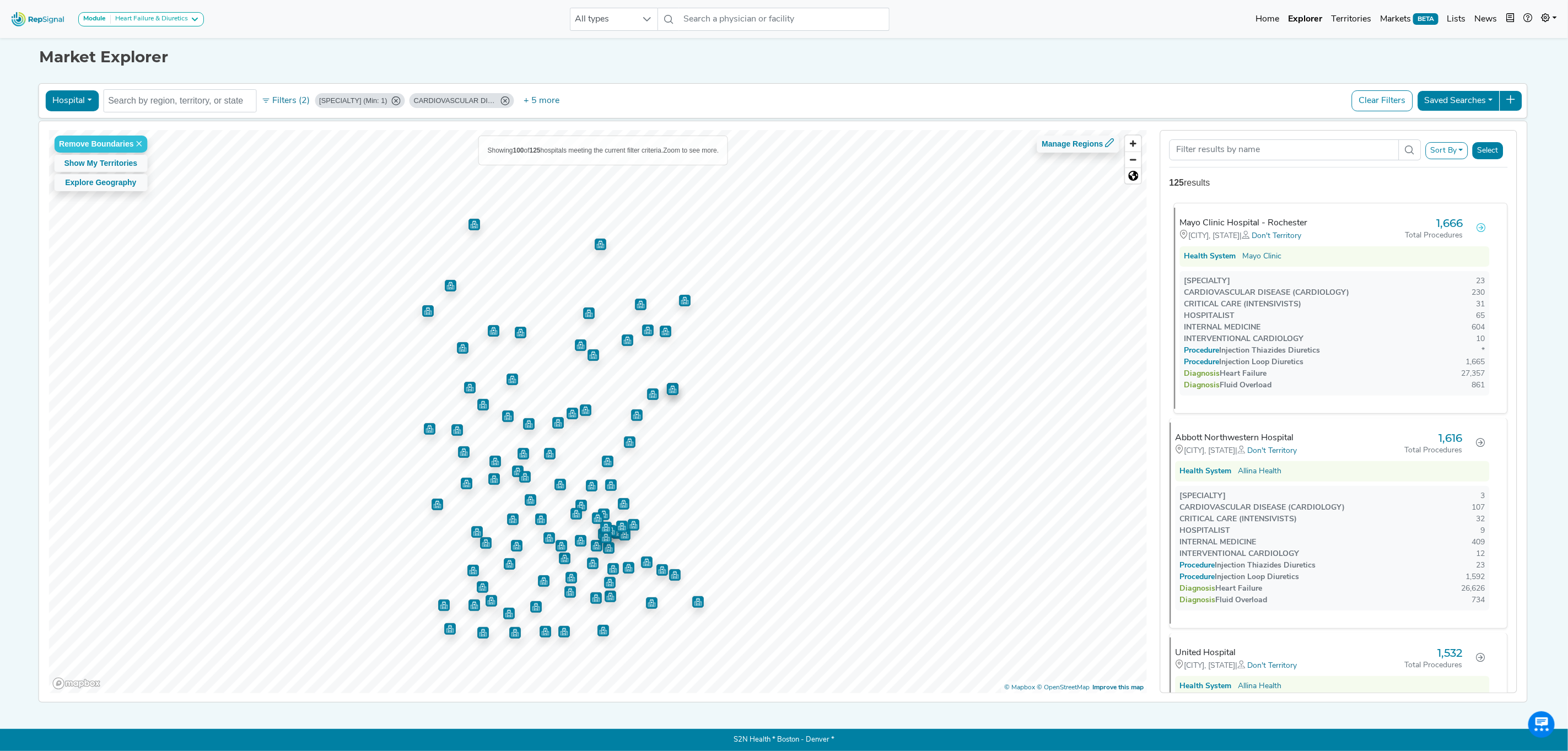 click at bounding box center (1481, 228) 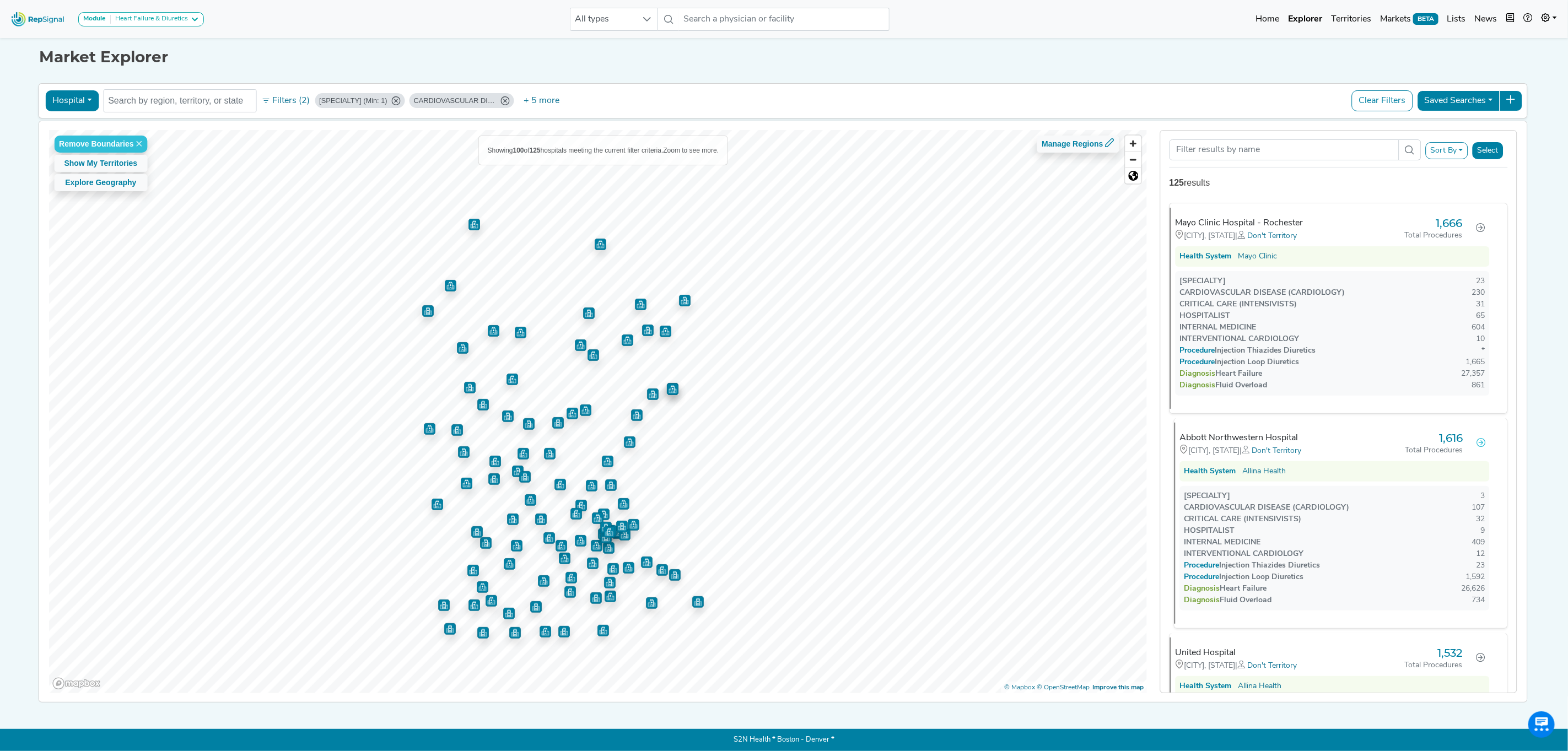 click at bounding box center [1481, 442] 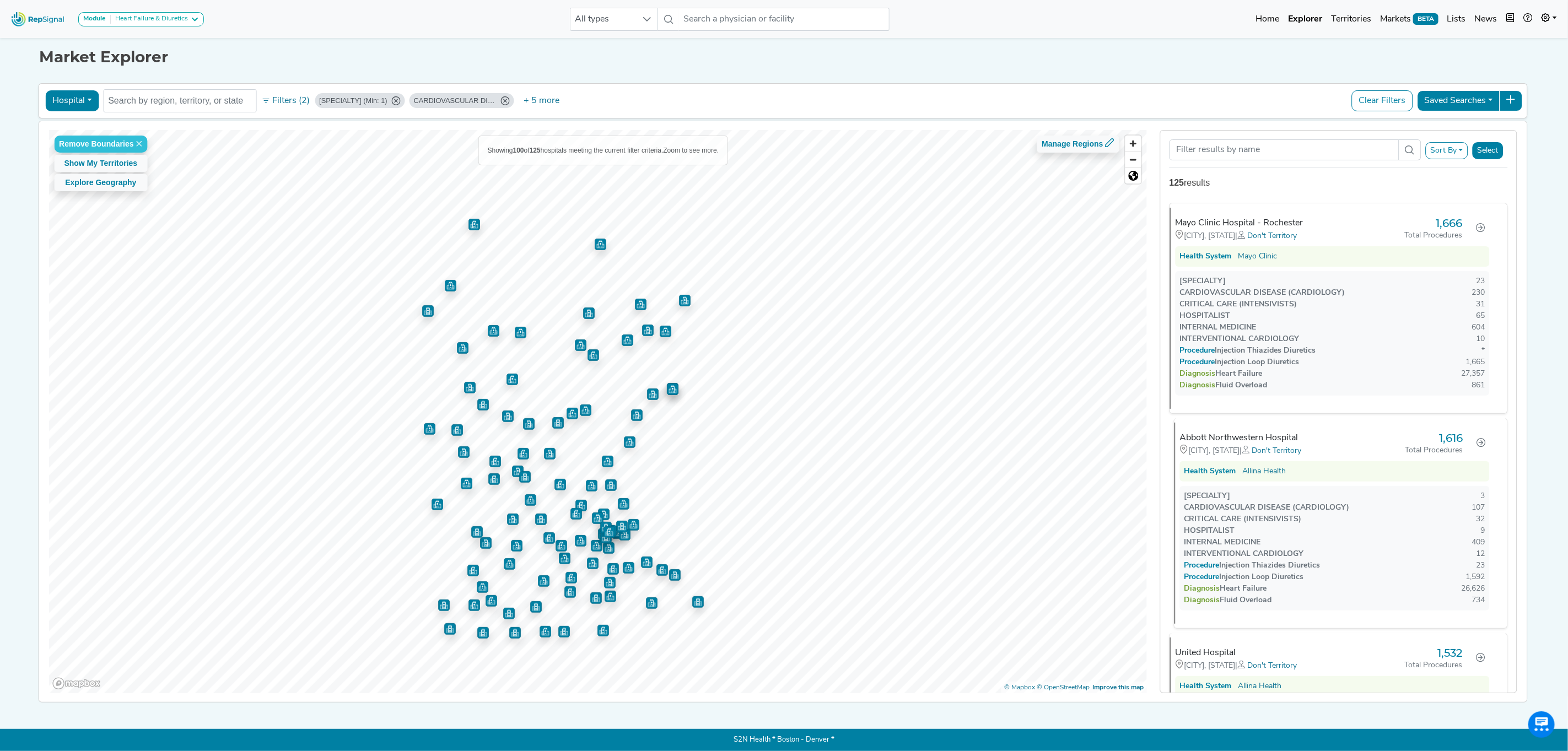 click on "Diagnosis" at bounding box center (1208, 588) 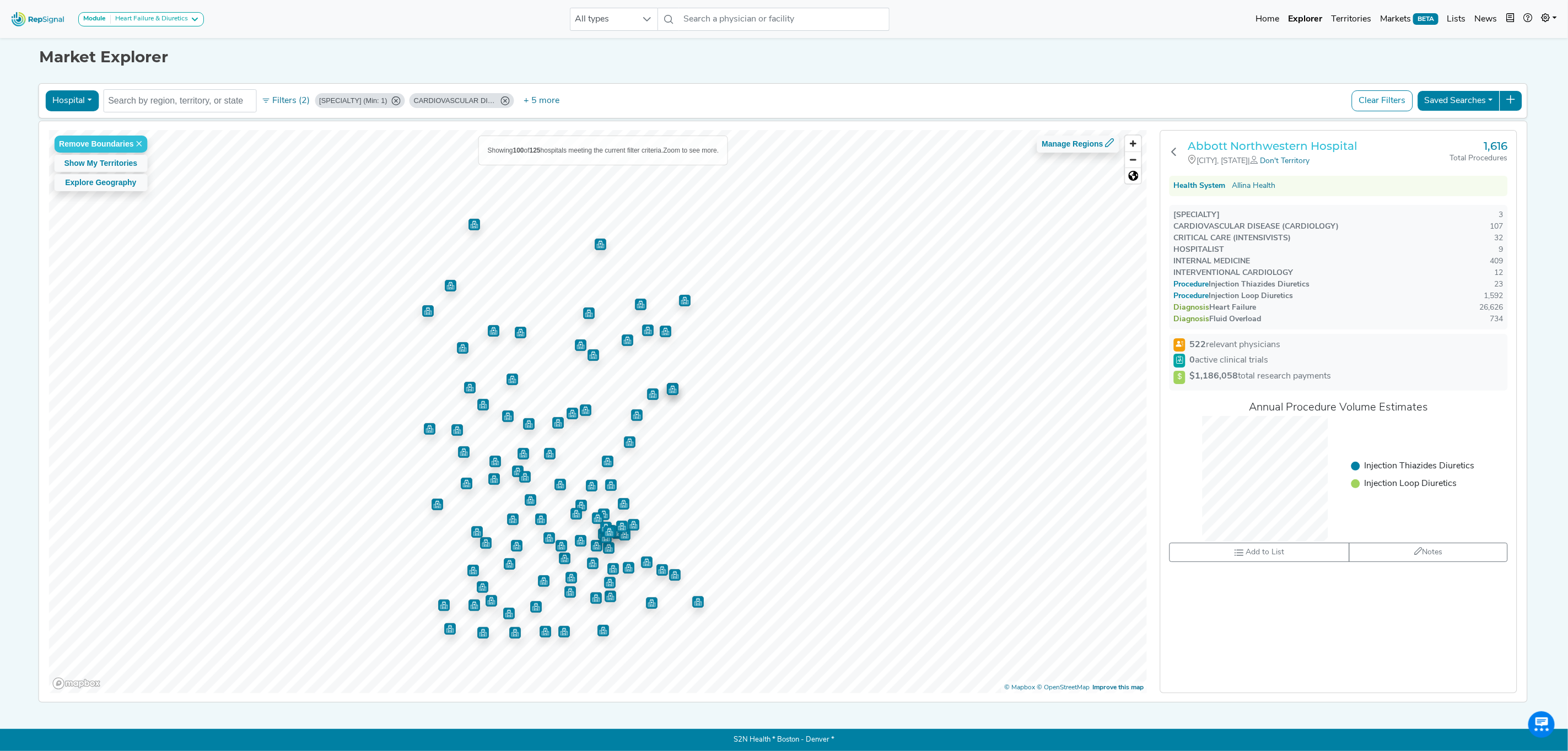 drag, startPoint x: 1297, startPoint y: 141, endPoint x: 1300, endPoint y: 136, distance: 5.83095 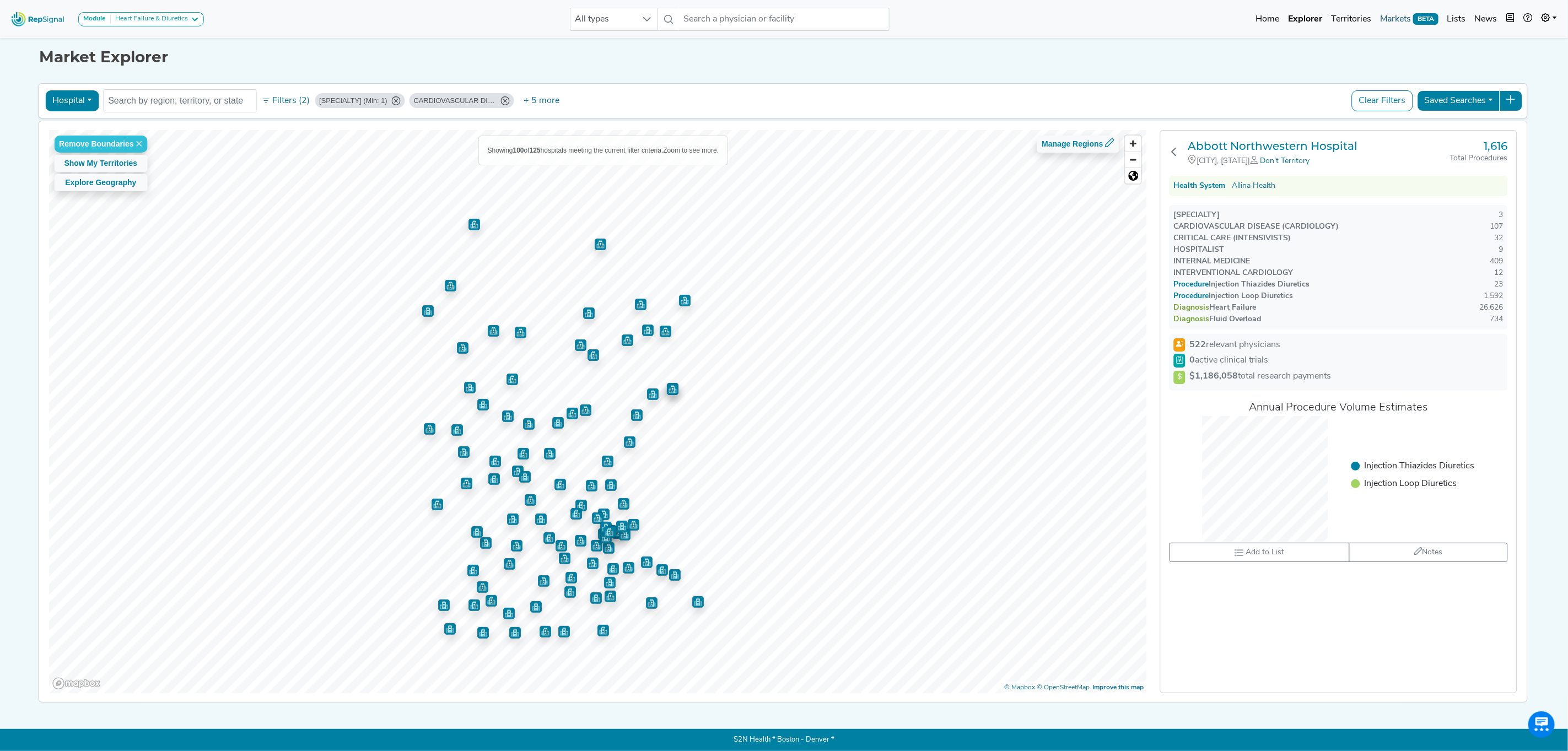 click on "Markets  BETA" at bounding box center [1409, 19] 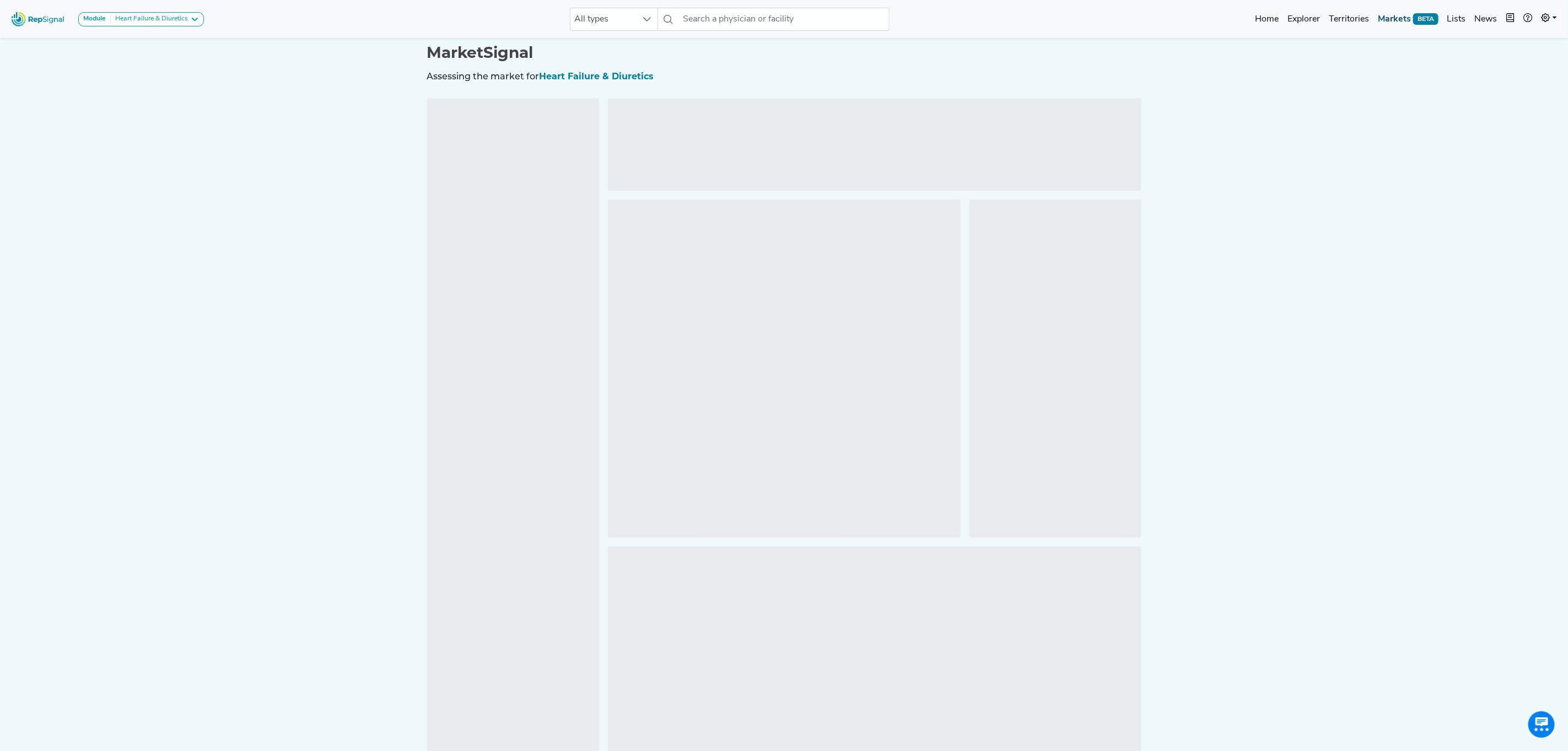 scroll, scrollTop: 0, scrollLeft: 0, axis: both 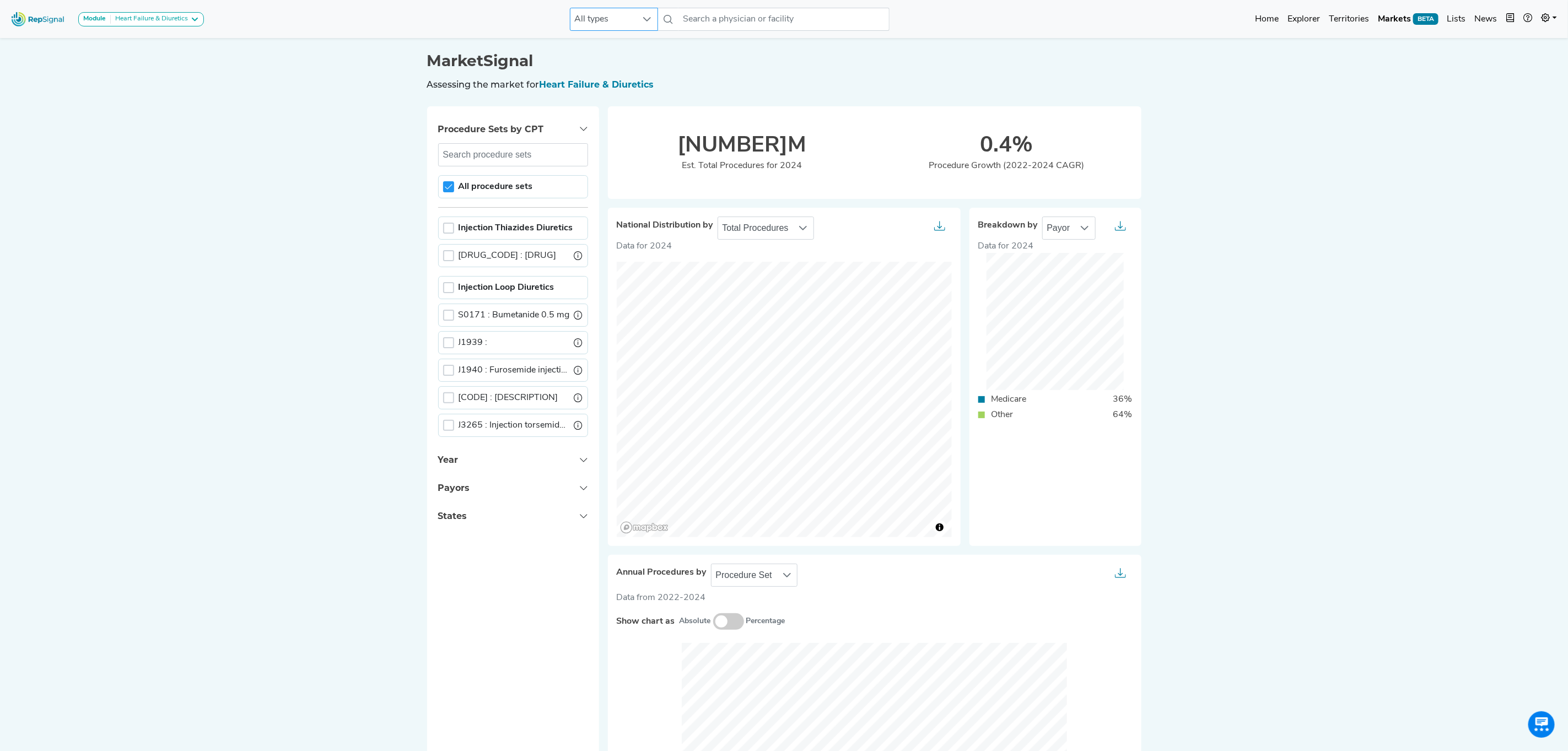 click 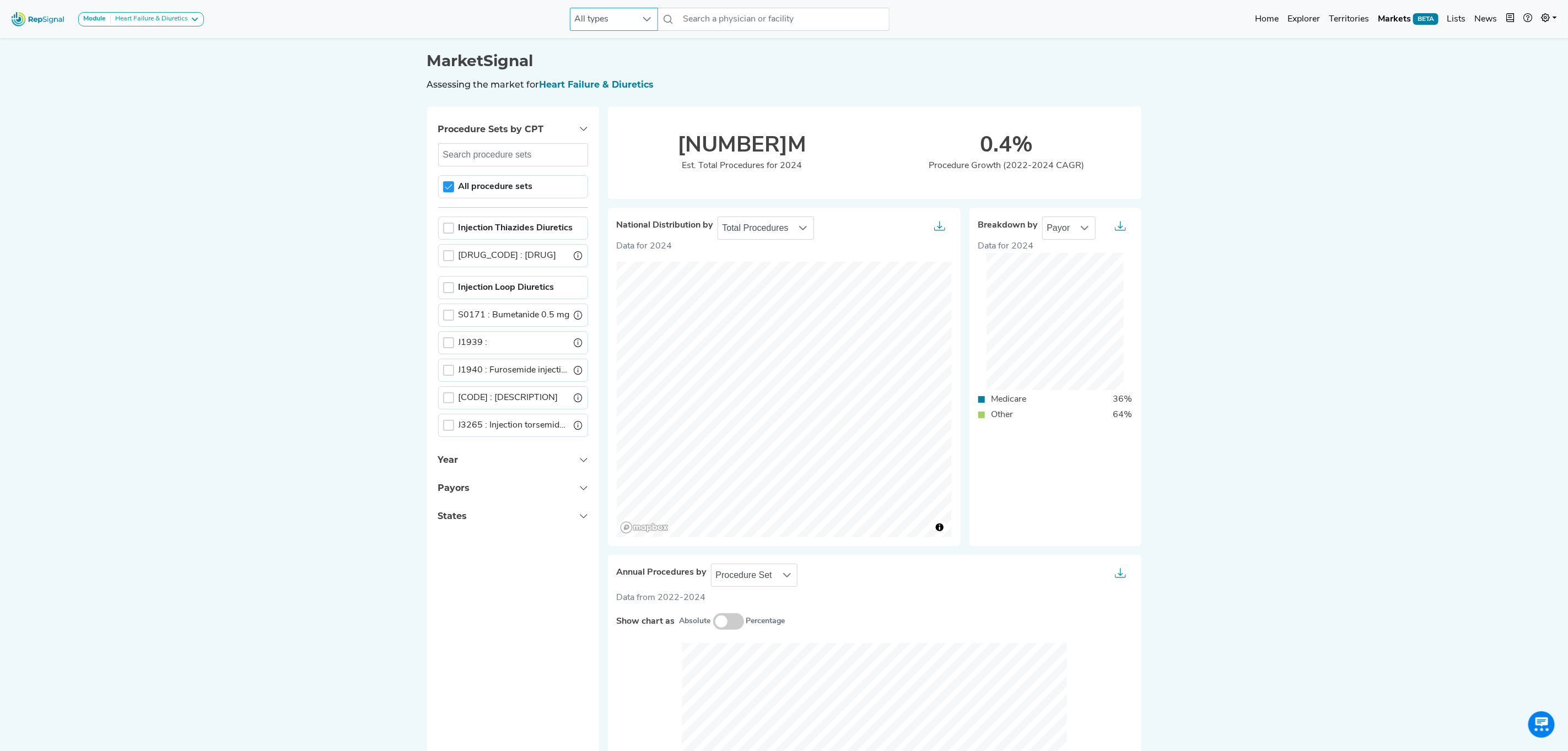 scroll, scrollTop: 0, scrollLeft: 12, axis: horizontal 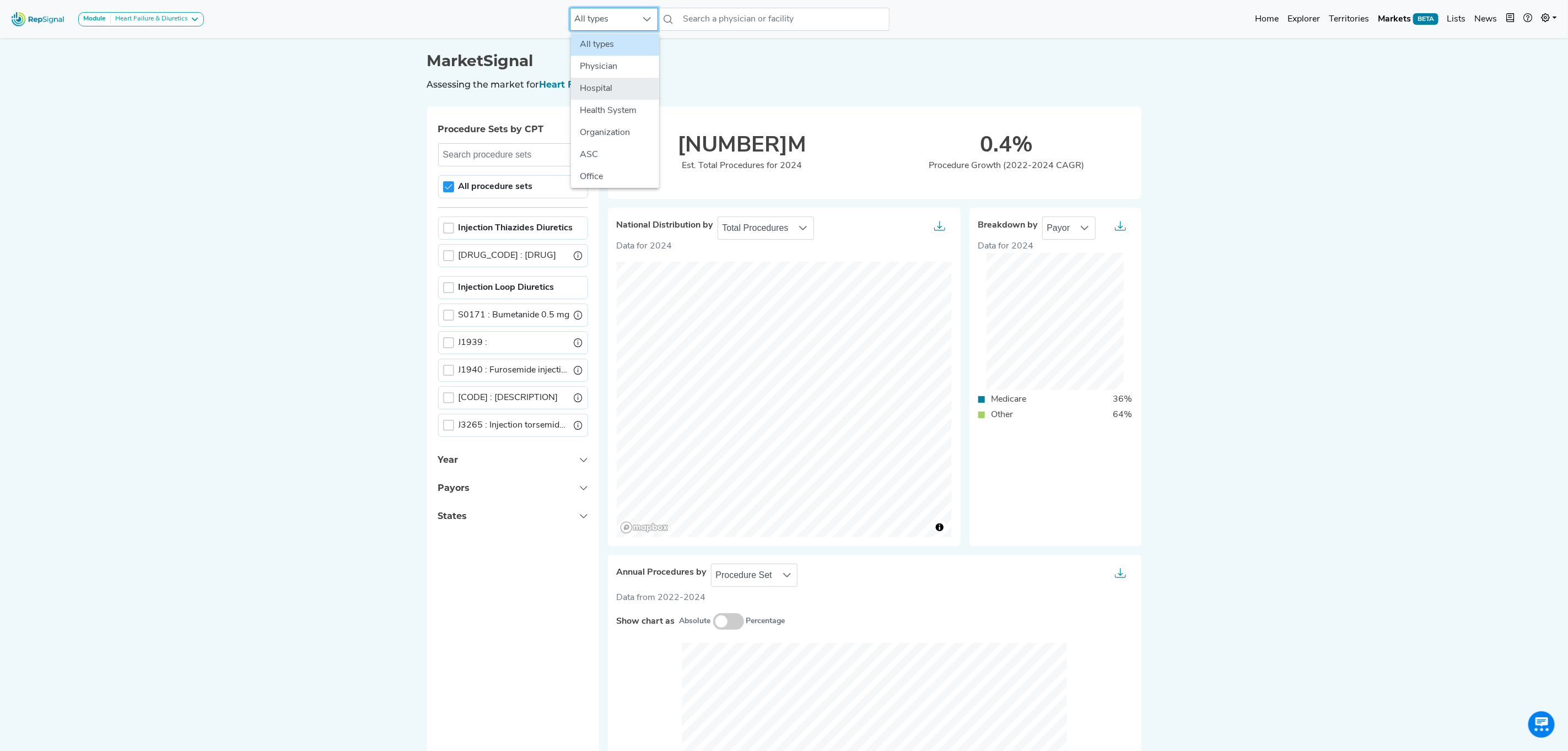 click on "Hospital" 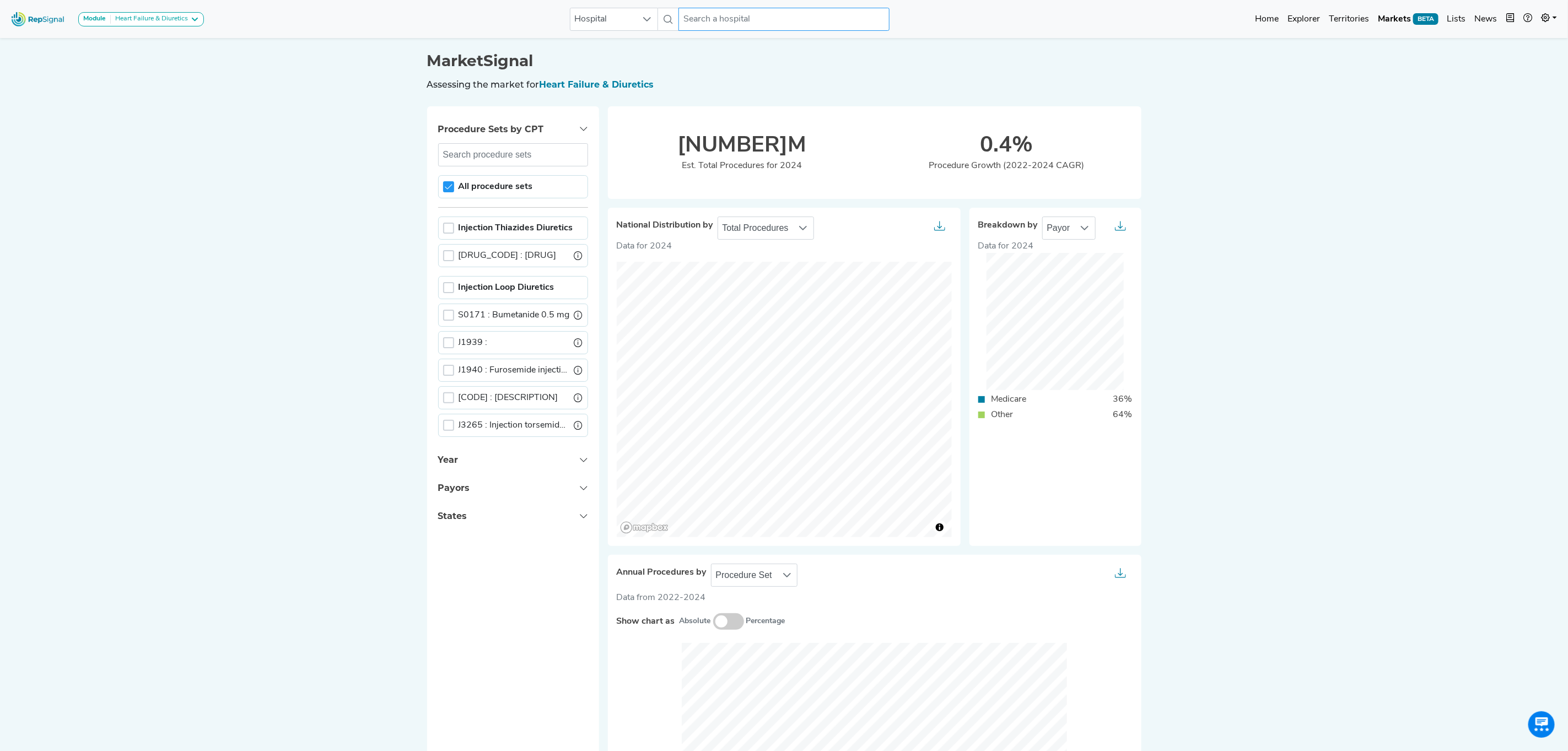 click at bounding box center [784, 19] 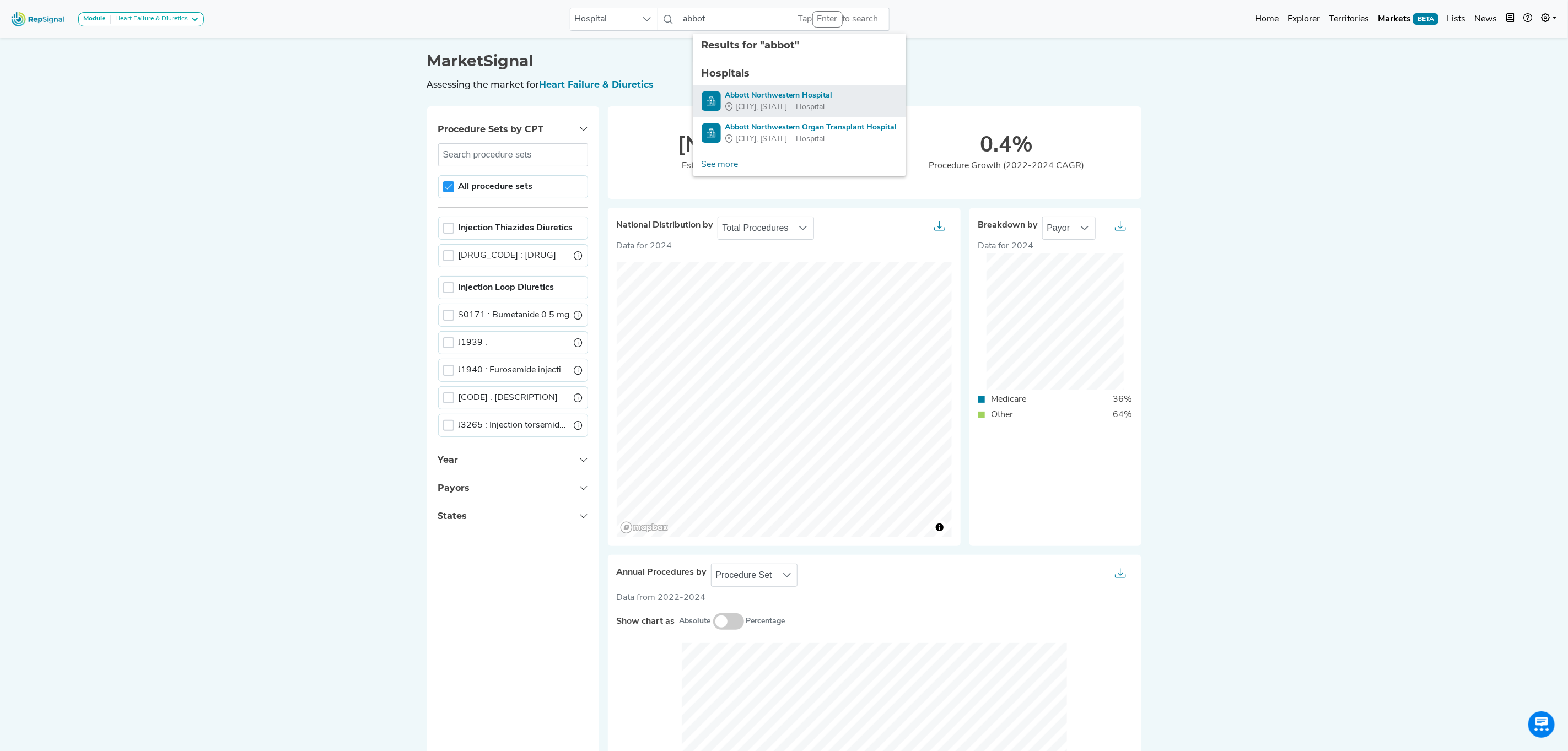 click on "Abbott Northwestern Hospital" at bounding box center (779, 95) 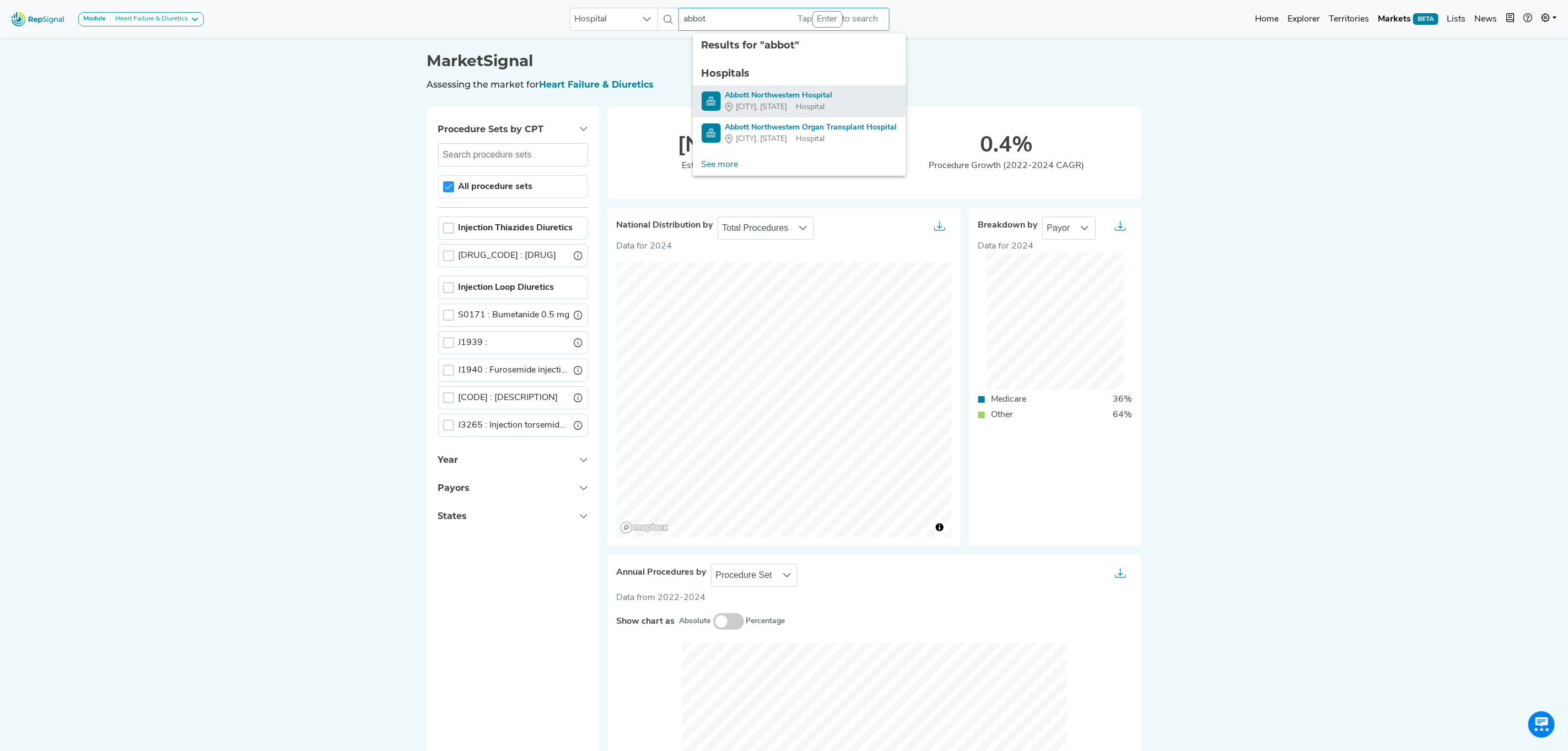 type on "Abbott Northwestern Hospital" 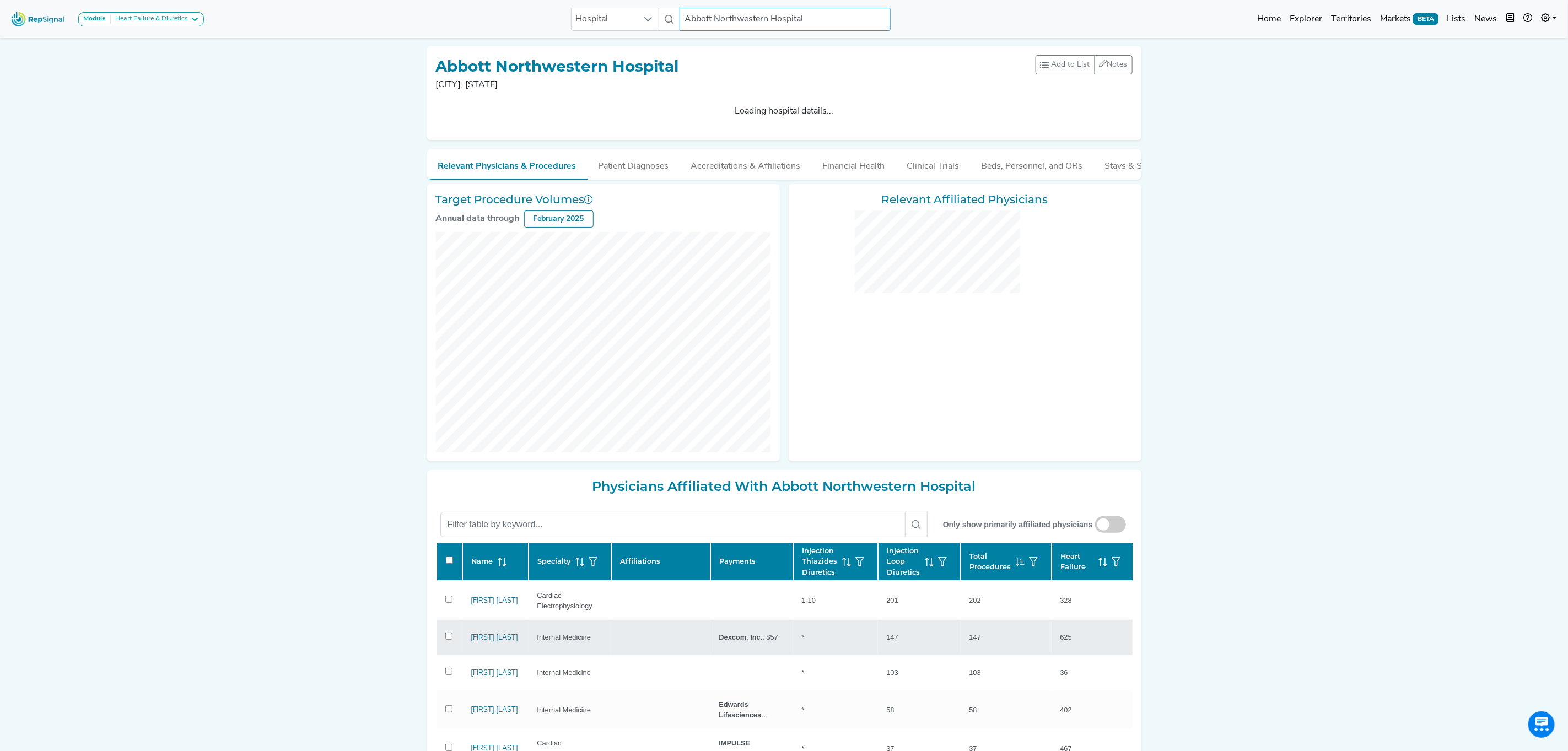 scroll, scrollTop: 101, scrollLeft: 0, axis: vertical 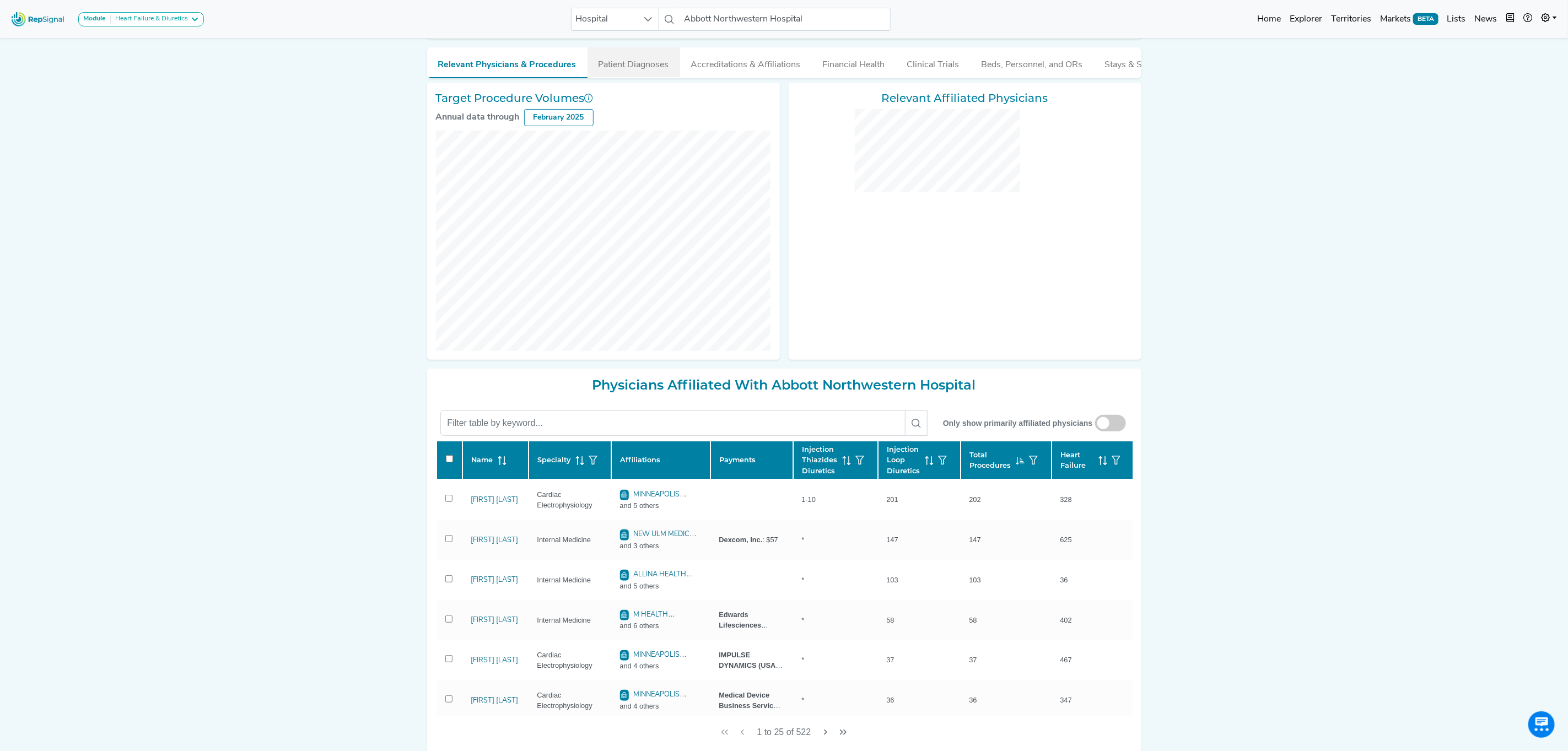 click on "Patient Diagnoses" at bounding box center (634, 62) 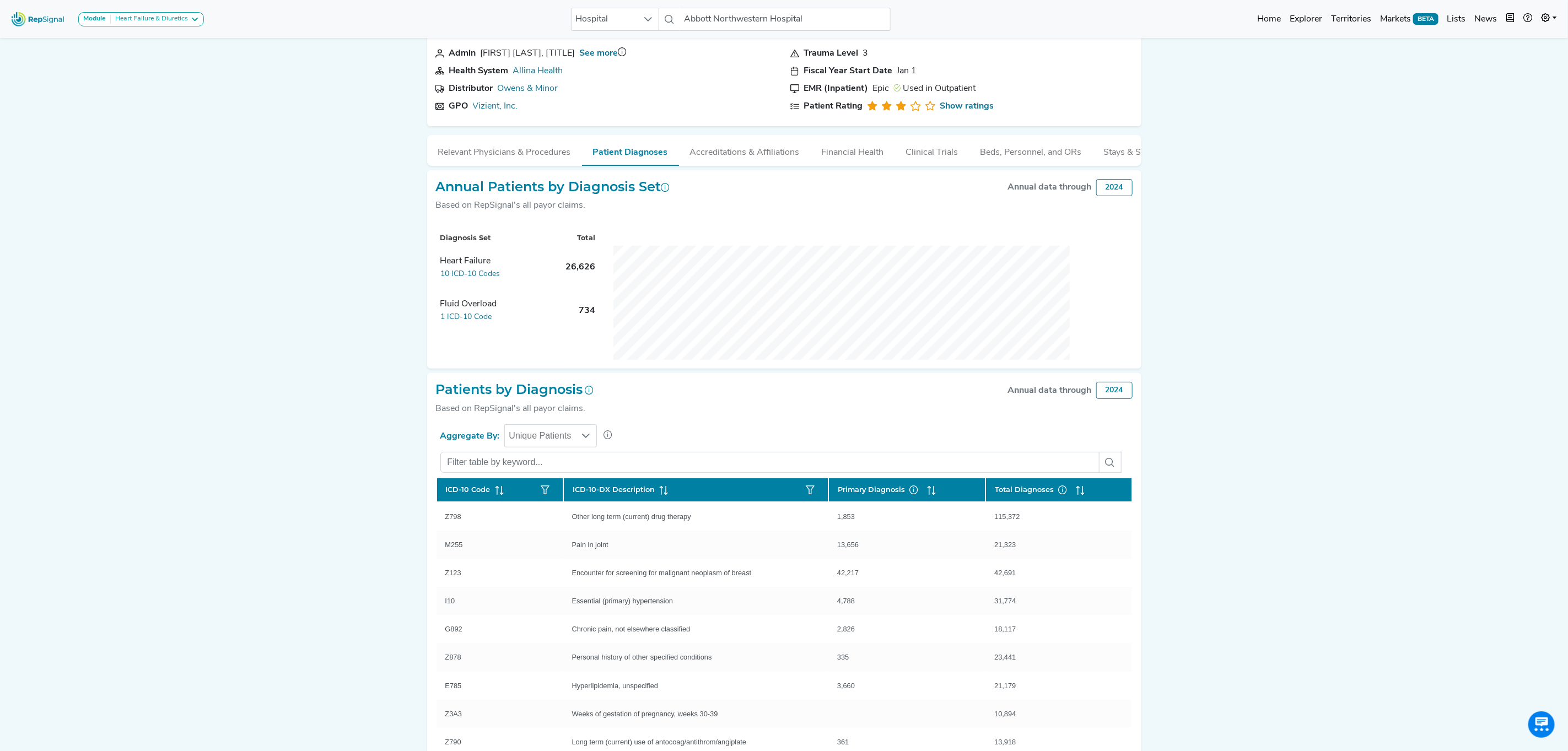 scroll, scrollTop: 83, scrollLeft: 0, axis: vertical 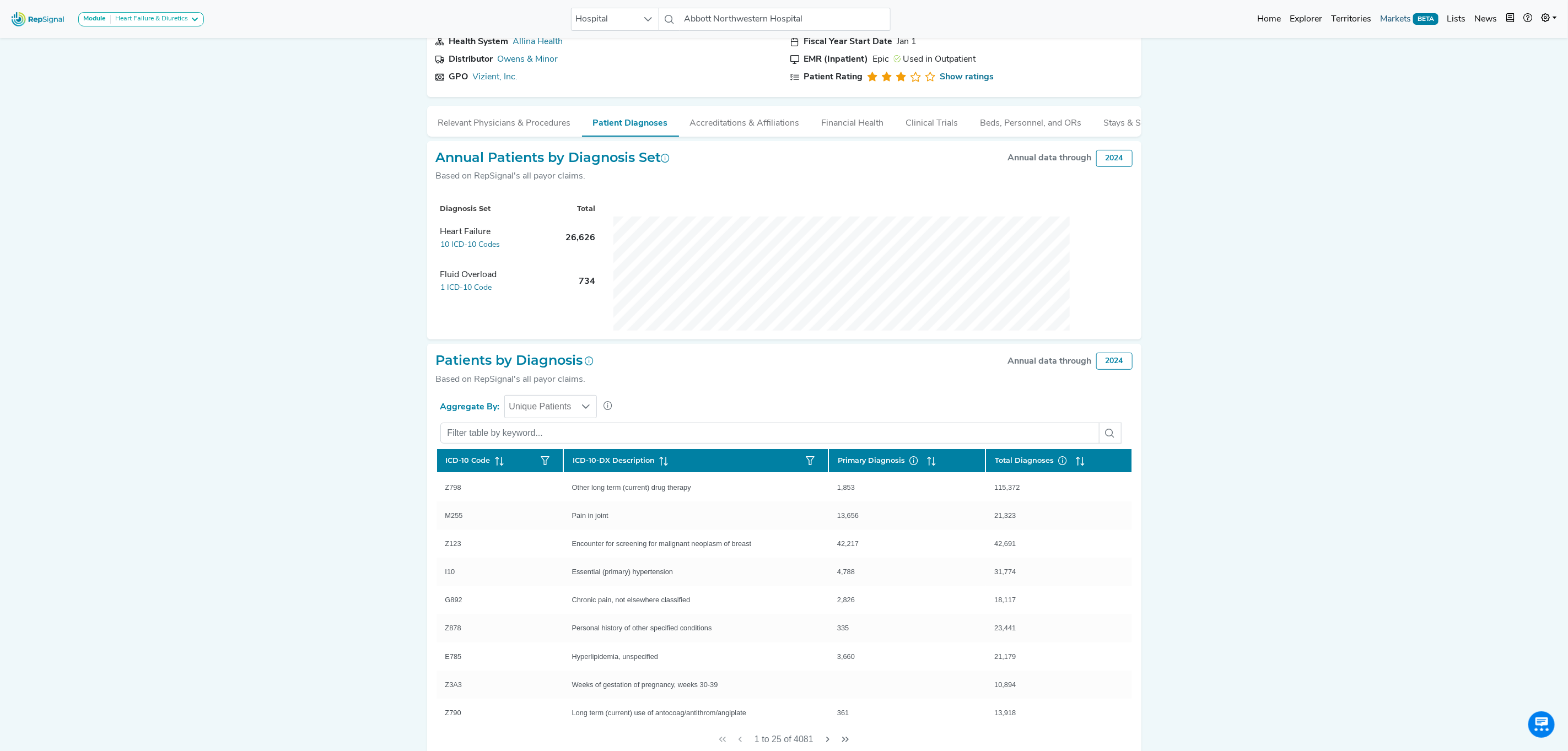 click on "Markets  BETA" at bounding box center (1409, 19) 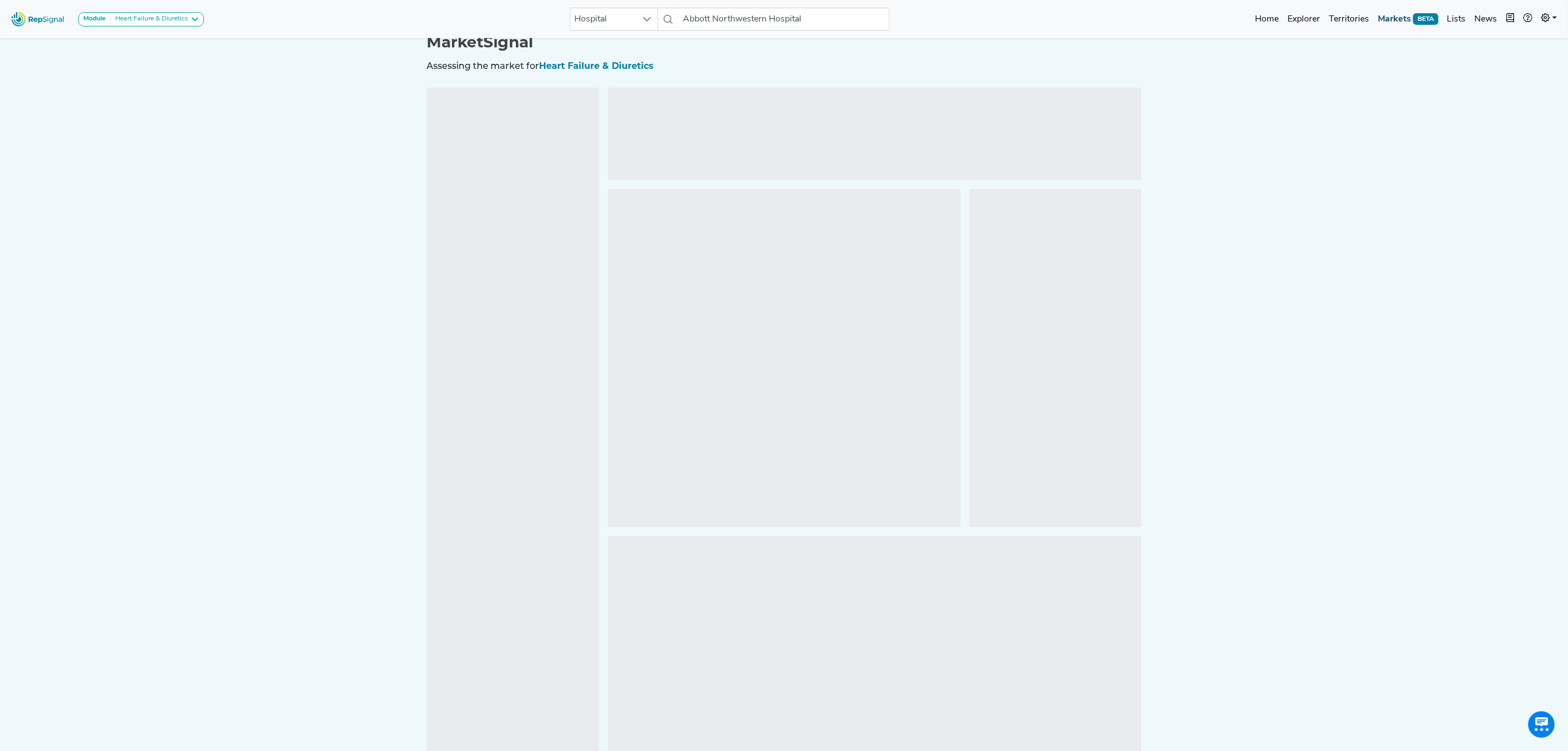 scroll, scrollTop: 0, scrollLeft: 0, axis: both 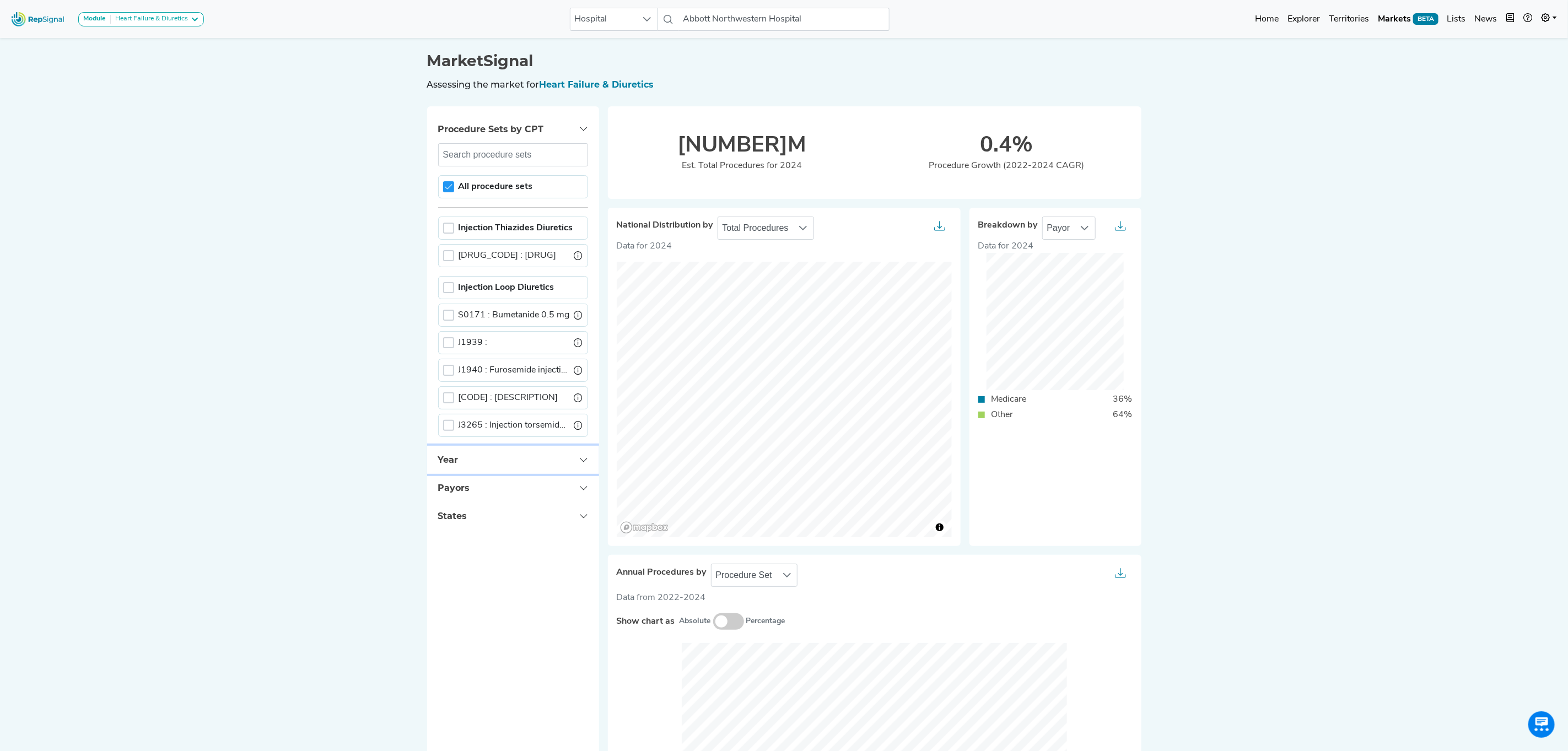 click on "Year" at bounding box center (513, 460) 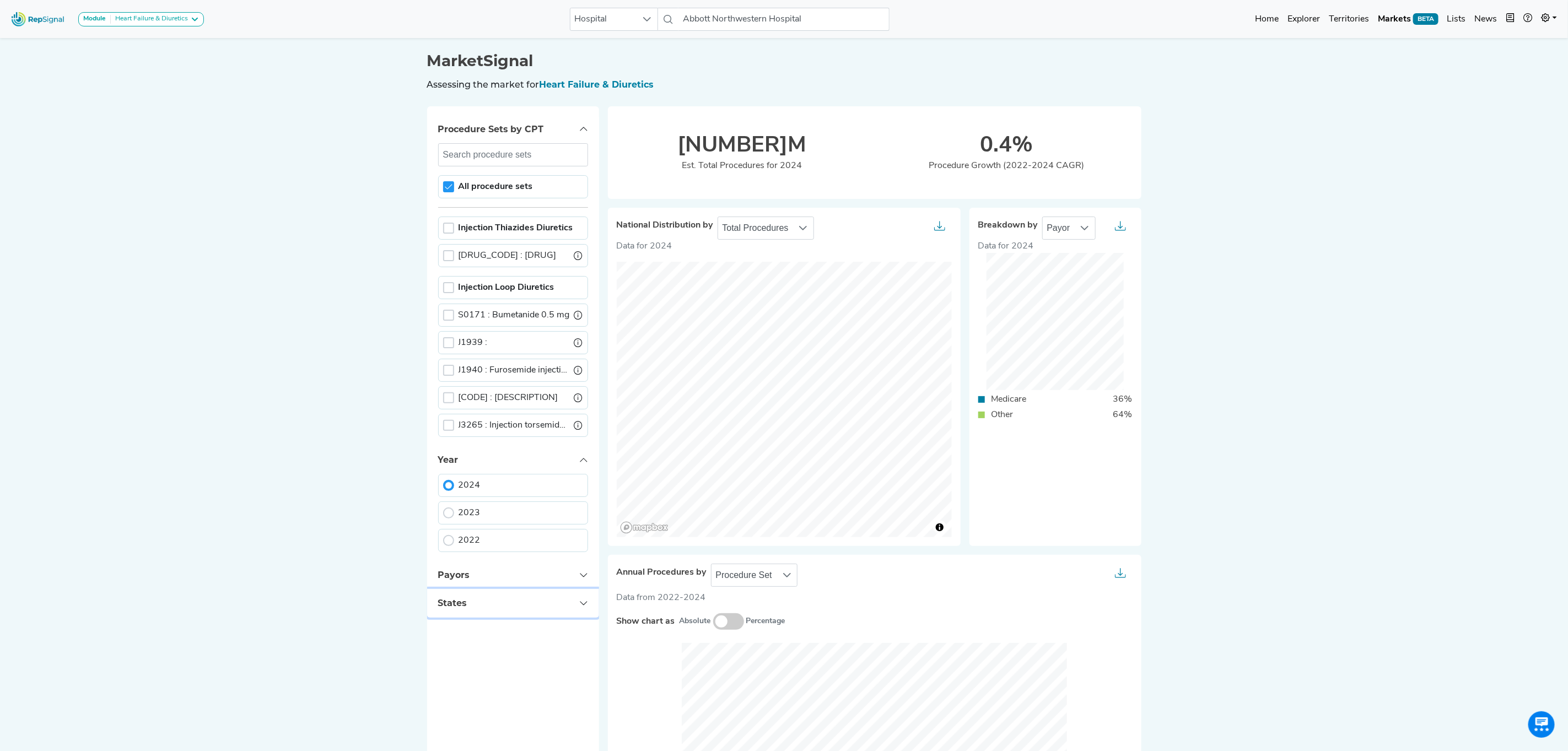 click on "States" at bounding box center [513, 603] 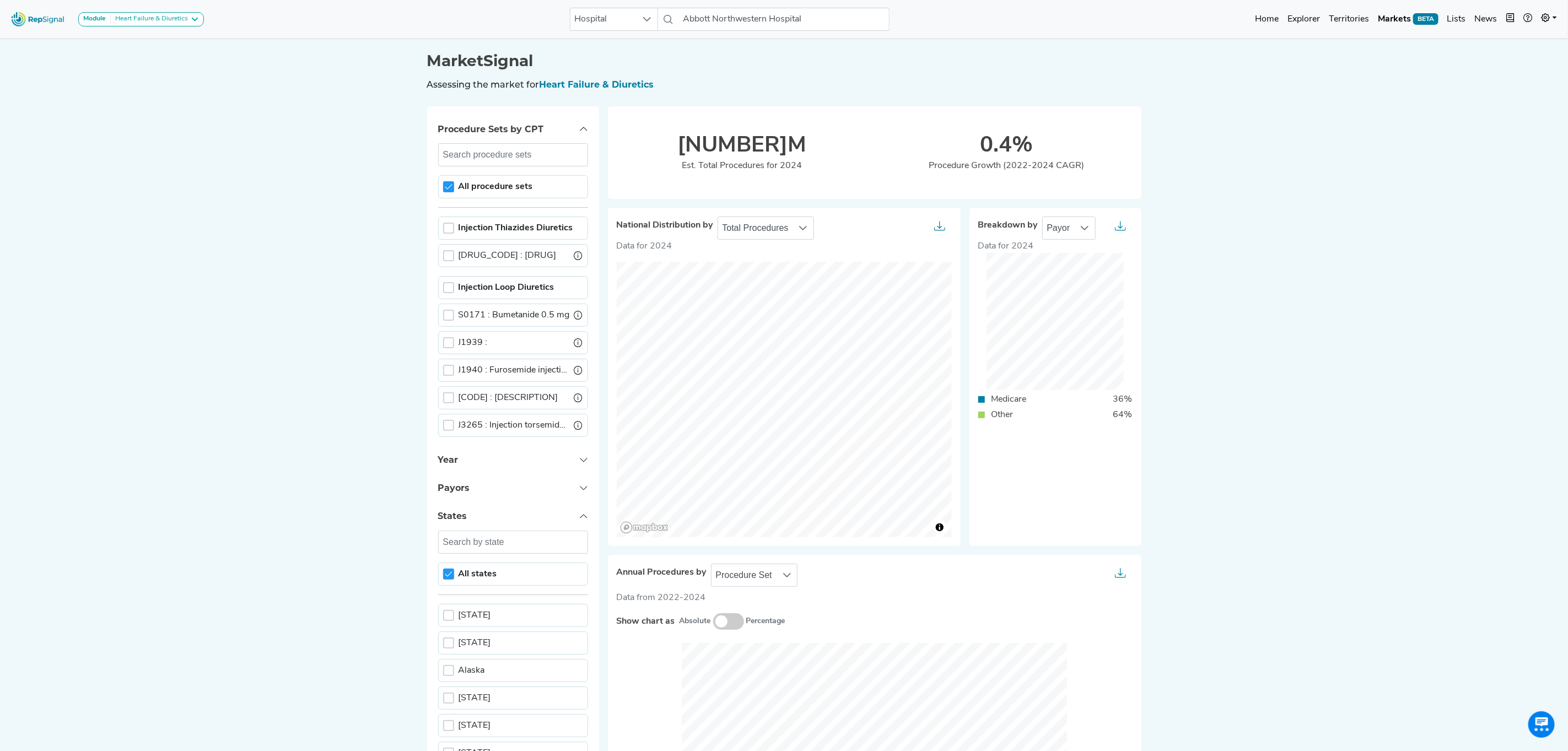 scroll, scrollTop: 83, scrollLeft: 0, axis: vertical 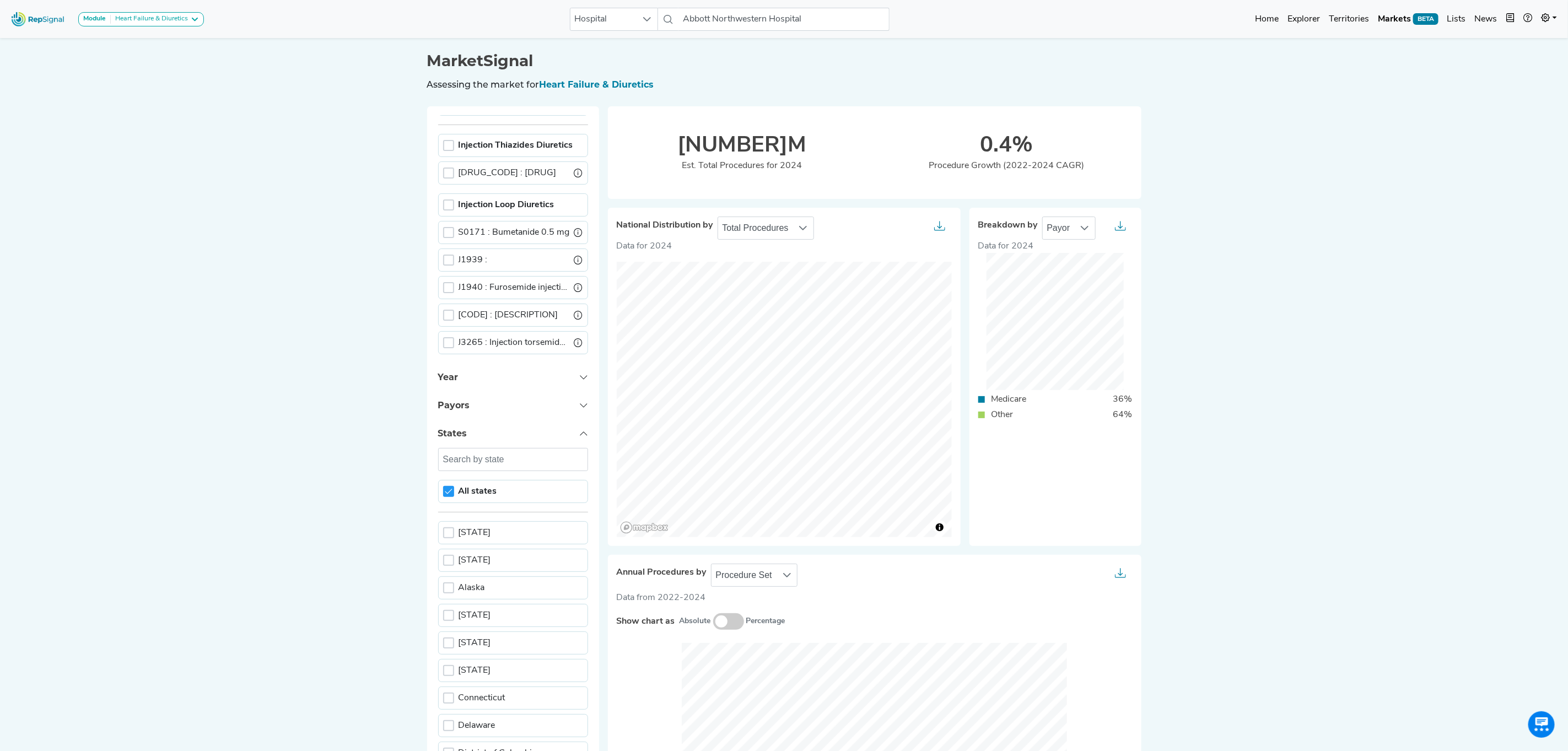 click on "All states" at bounding box center (478, 491) 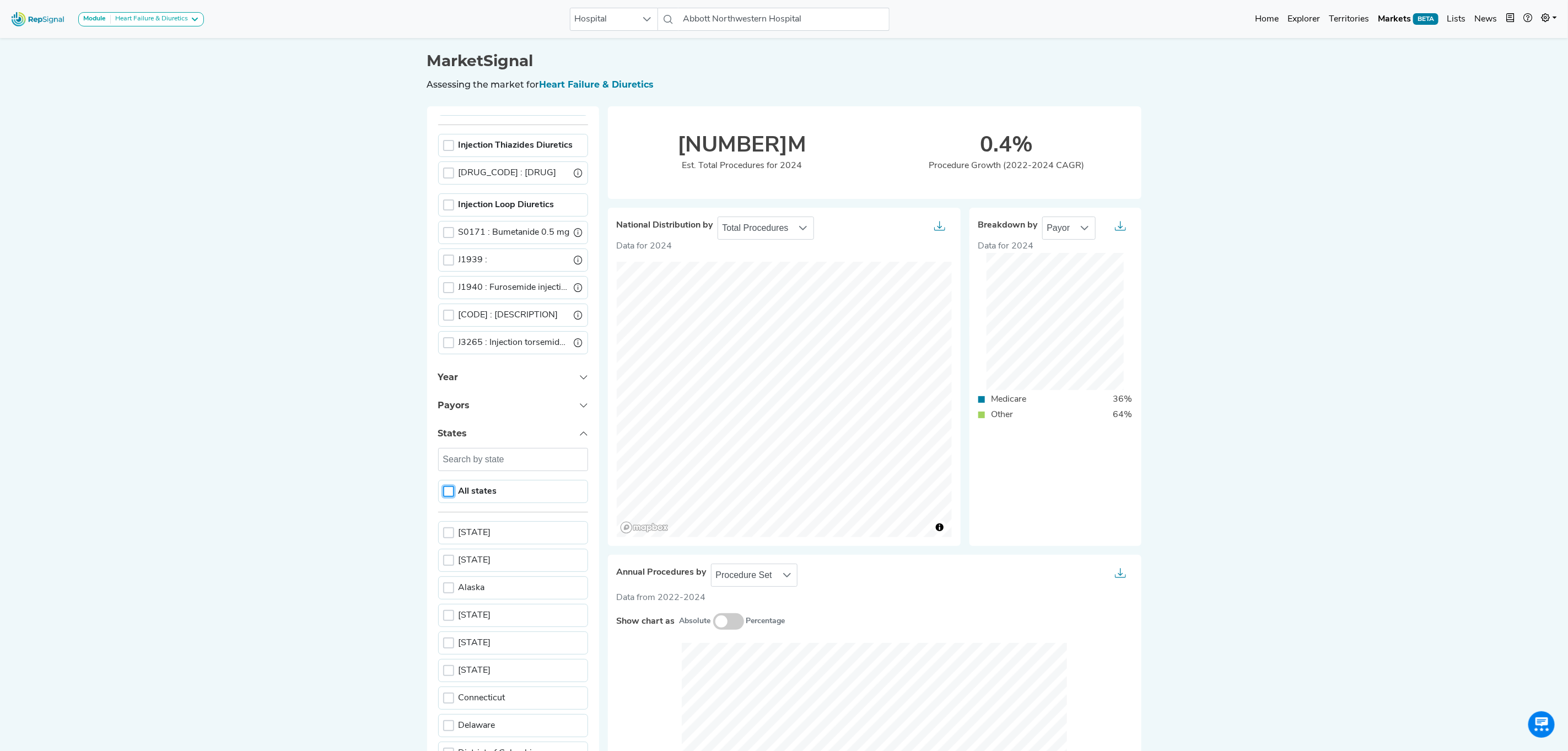 click on "All states" at bounding box center (478, 491) 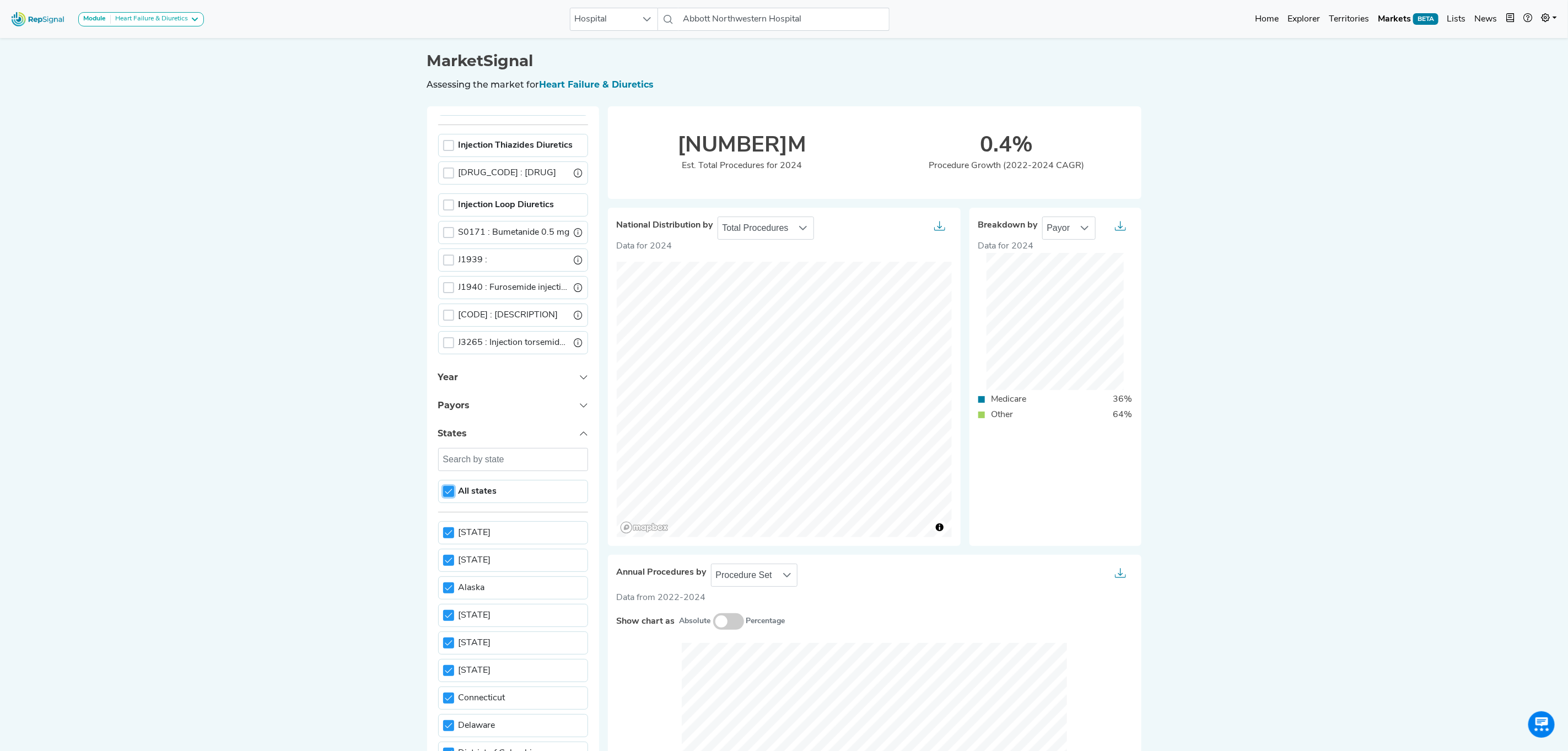 click on "All states" at bounding box center (478, 491) 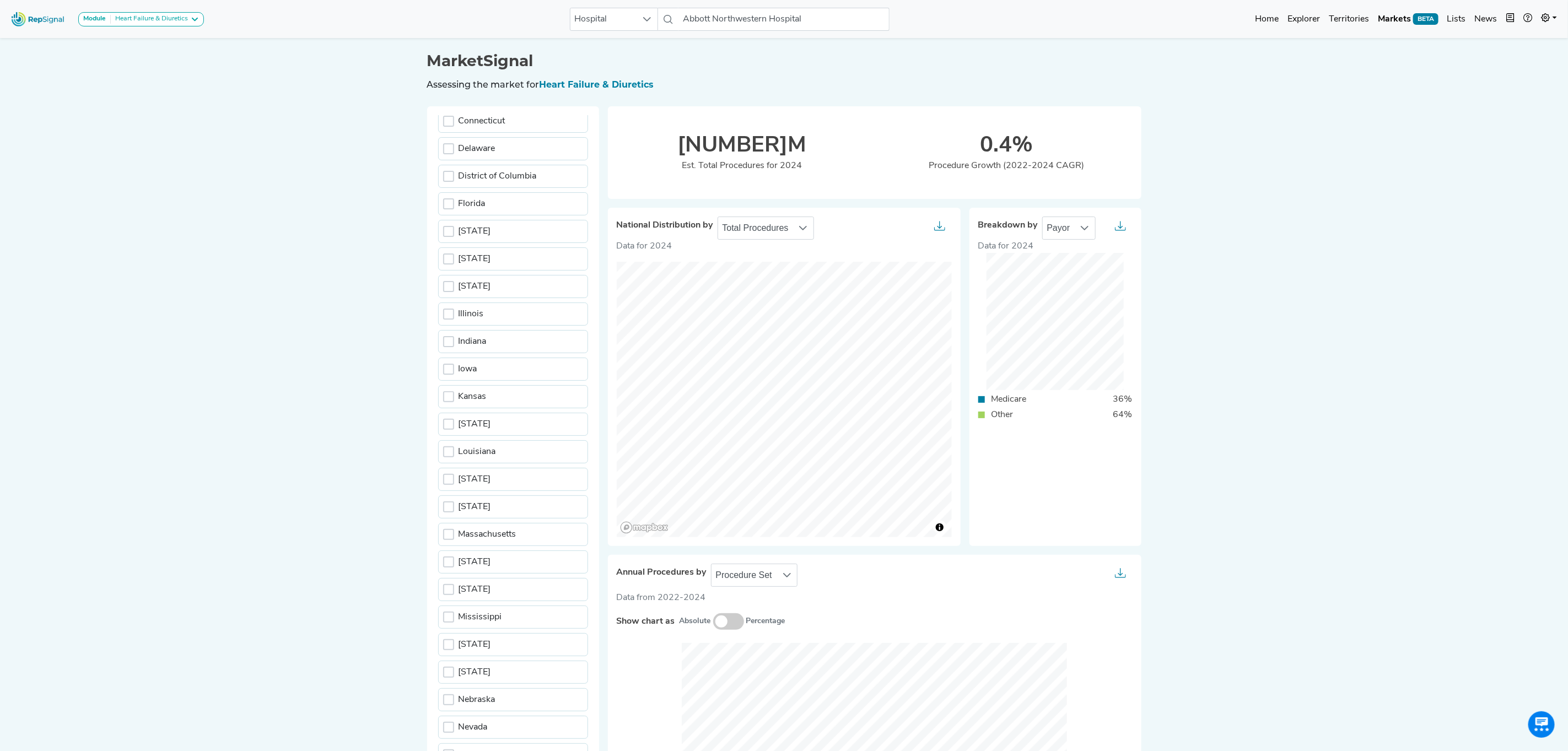 scroll, scrollTop: 661, scrollLeft: 0, axis: vertical 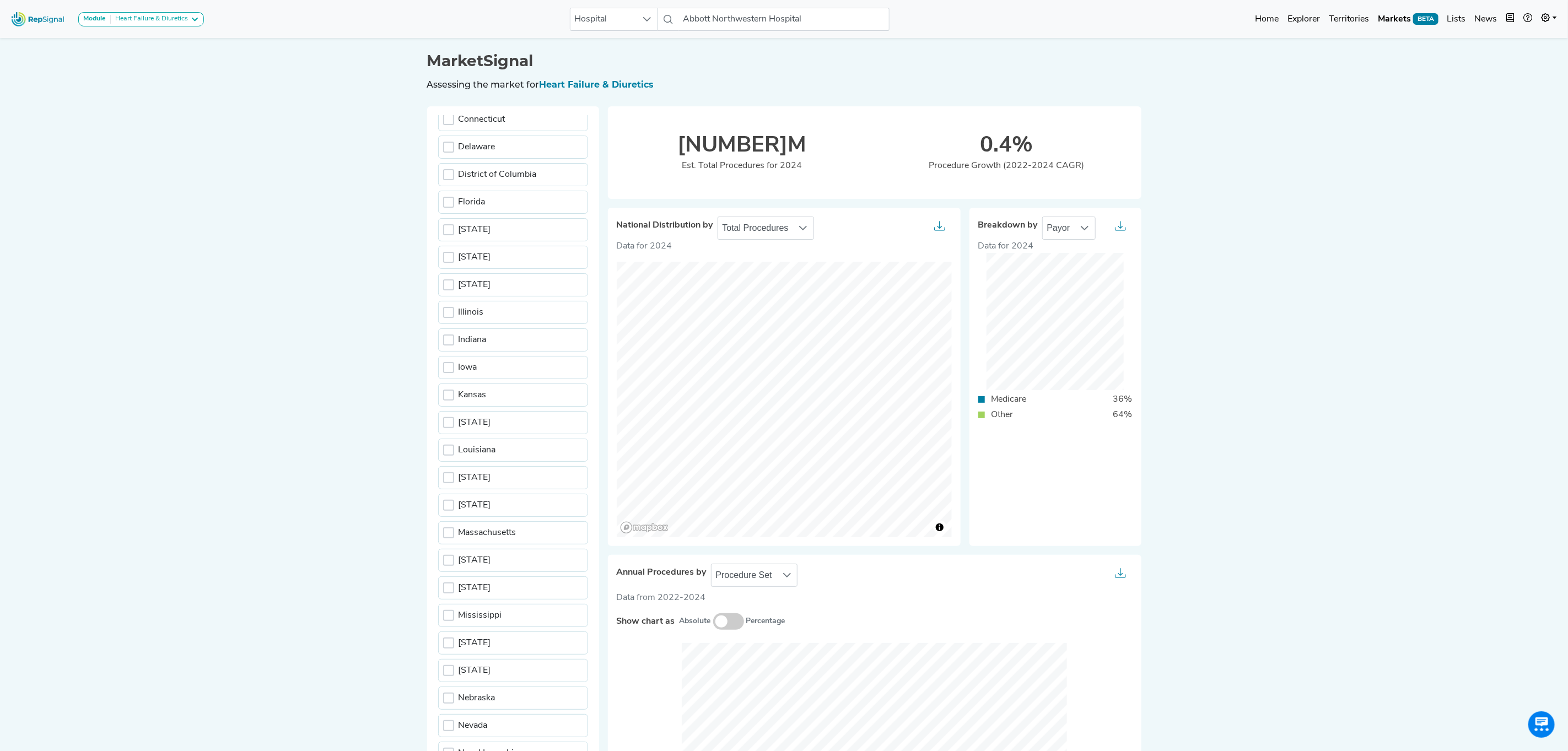 click on "Minnesota" at bounding box center [475, 588] 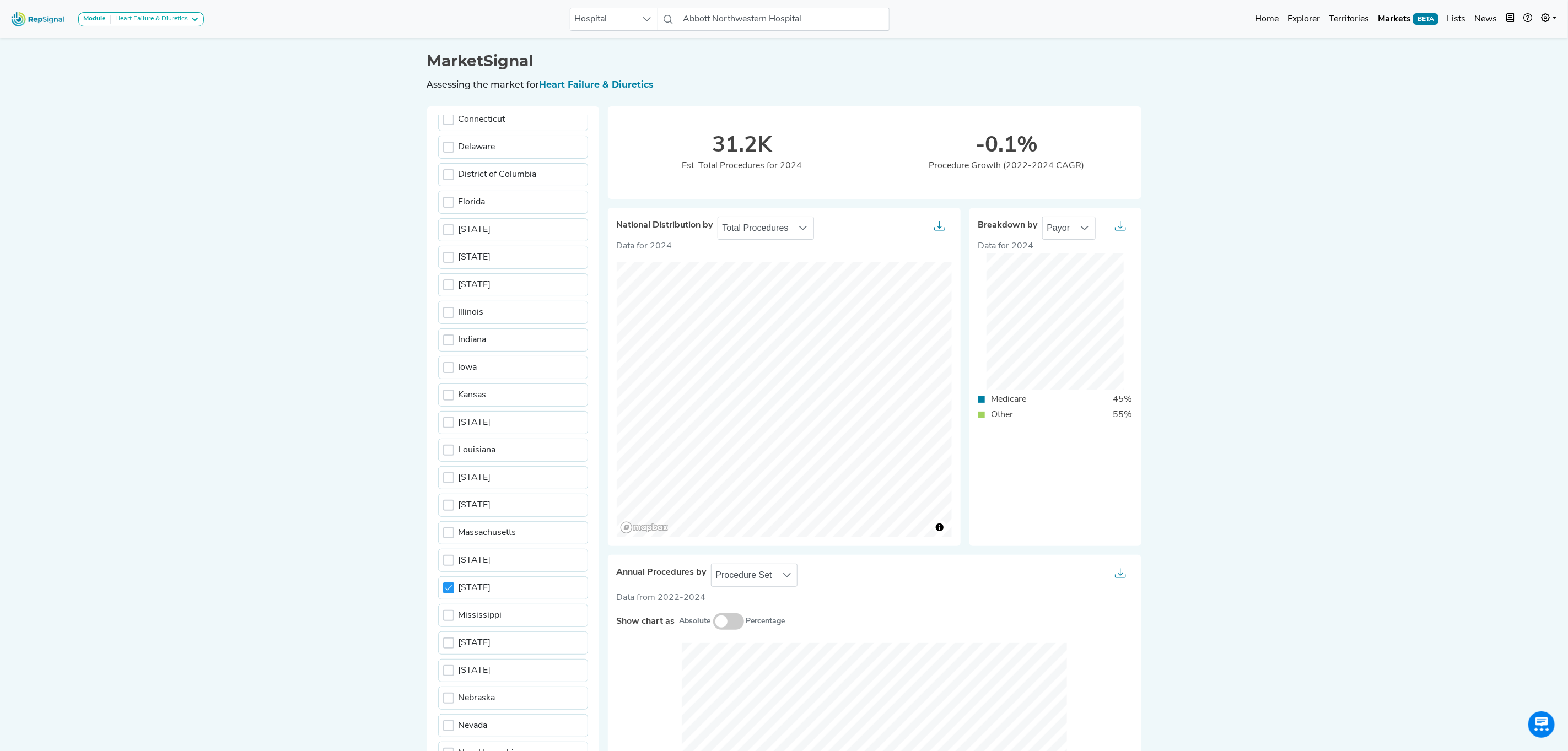 click on "Module Heart Failure & Diuretics Heart Failure & Diuretics Hospital Abbott Northwestern Hospital No results found  Home   Explorer   Territories   Markets  BETA  Lists   News  new notes My Account Logout MarketSignal  Assessing the market for  Heart Failure & Diuretics Procedure Sets by CPT No results found  All procedure sets  Injection Thiazides Diuretics J1205 : Chlorothiazide sodium inj Injection Loop Diuretics S0171 : Bumetanide 0.5 mg J1939 :  J1940 : Furosemide injection J1941 : Inj, furoscix, 20 mg J3265 : Injection torsemide 10 mg/ml Year 2024 2023 2022 Payors All Payors Medicare States No results found All states Arizona Alabama Alaska Arkansas California Colorado Connecticut Delaware District of Columbia Florida Georgia Hawaii Idaho Illinois Indiana Iowa Kansas Kentucky Louisiana Maine Maryland Massachusetts Michigan Minnesota Mississippi Missouri Montana Nebraska Nevada New Hampshire New Jersey New Mexico New York North Carolina North Dakota Ohio Oklahoma Oregon Pennsylvania Puerto Rico Tennessee" at bounding box center (784, 494) 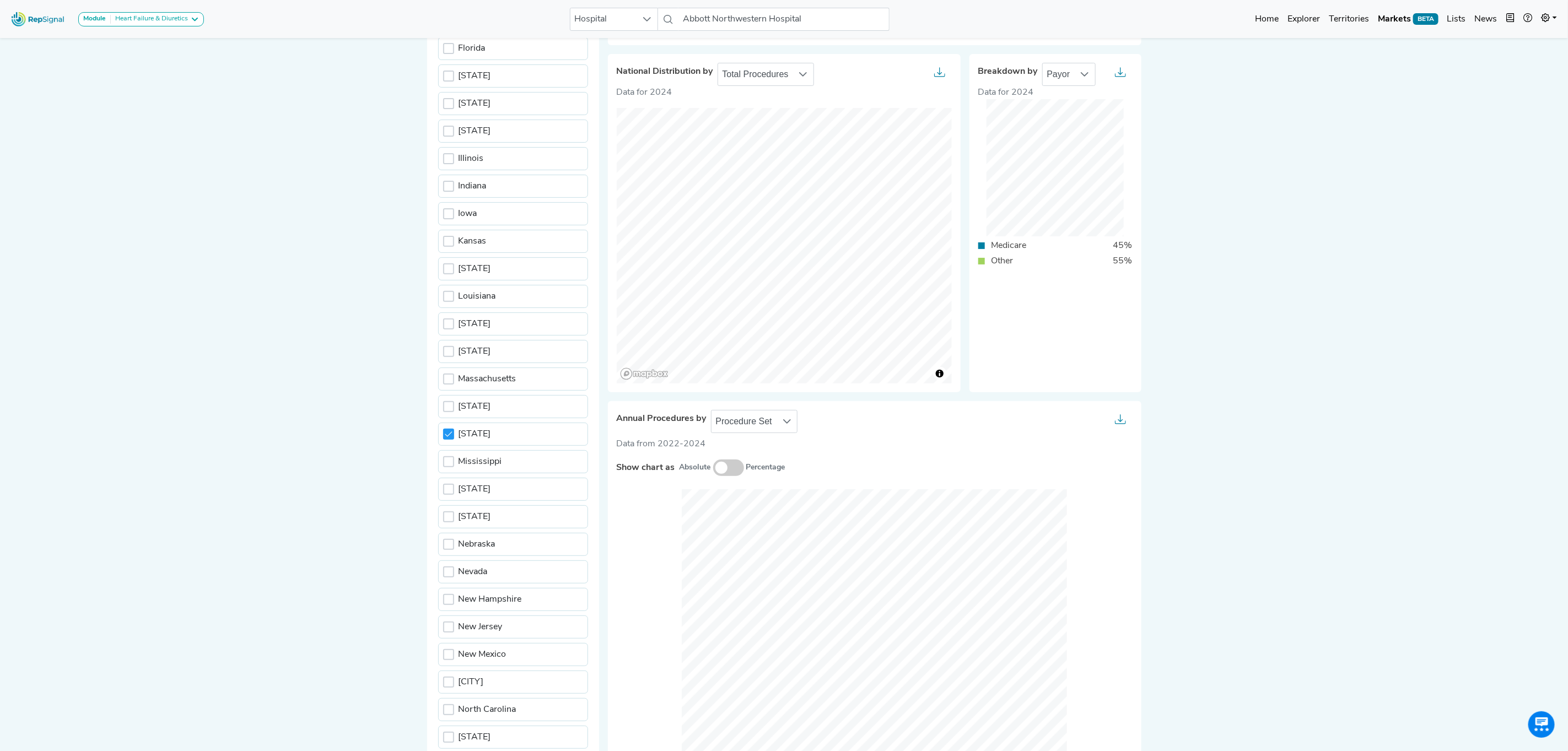 scroll, scrollTop: 0, scrollLeft: 0, axis: both 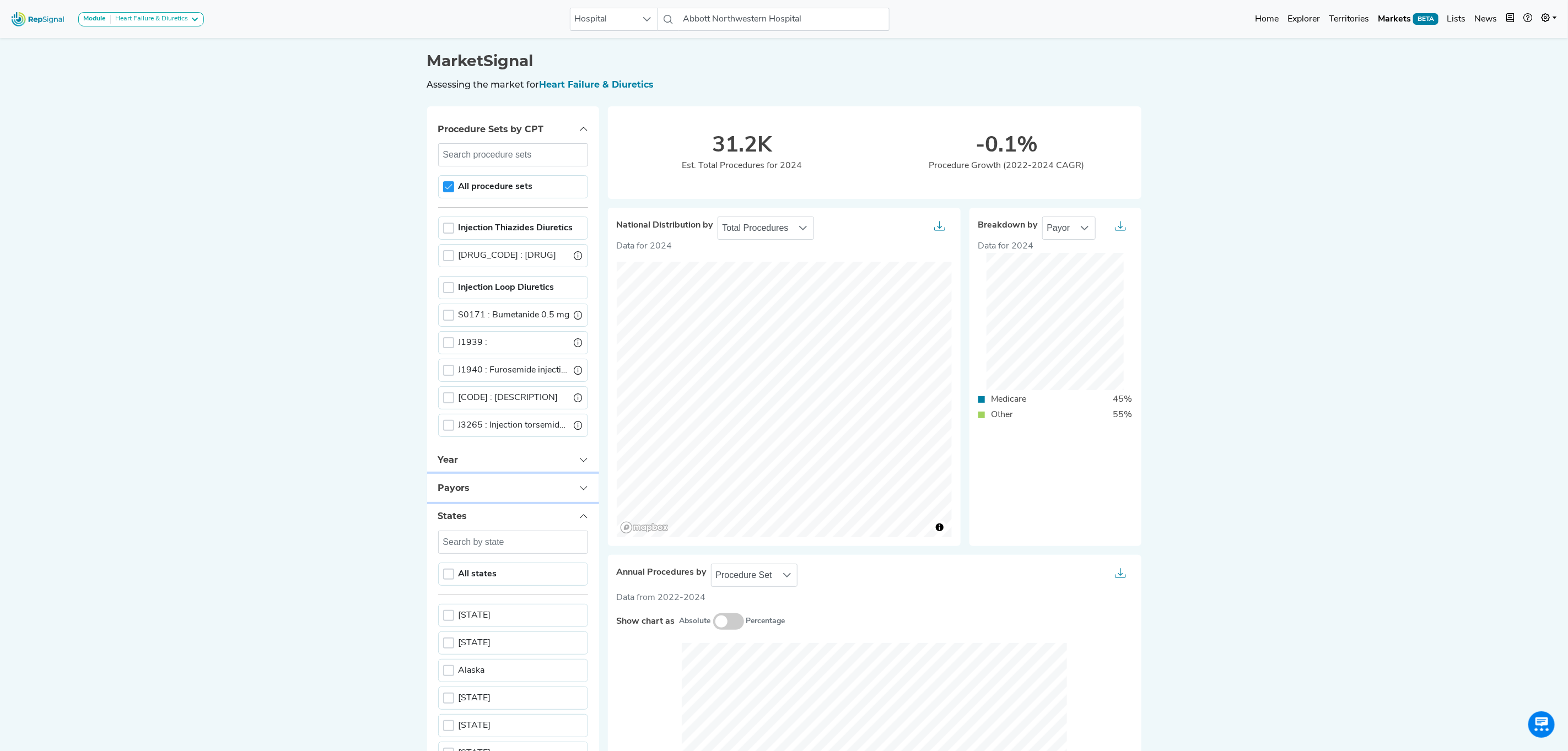 click on "Payors" at bounding box center [513, 488] 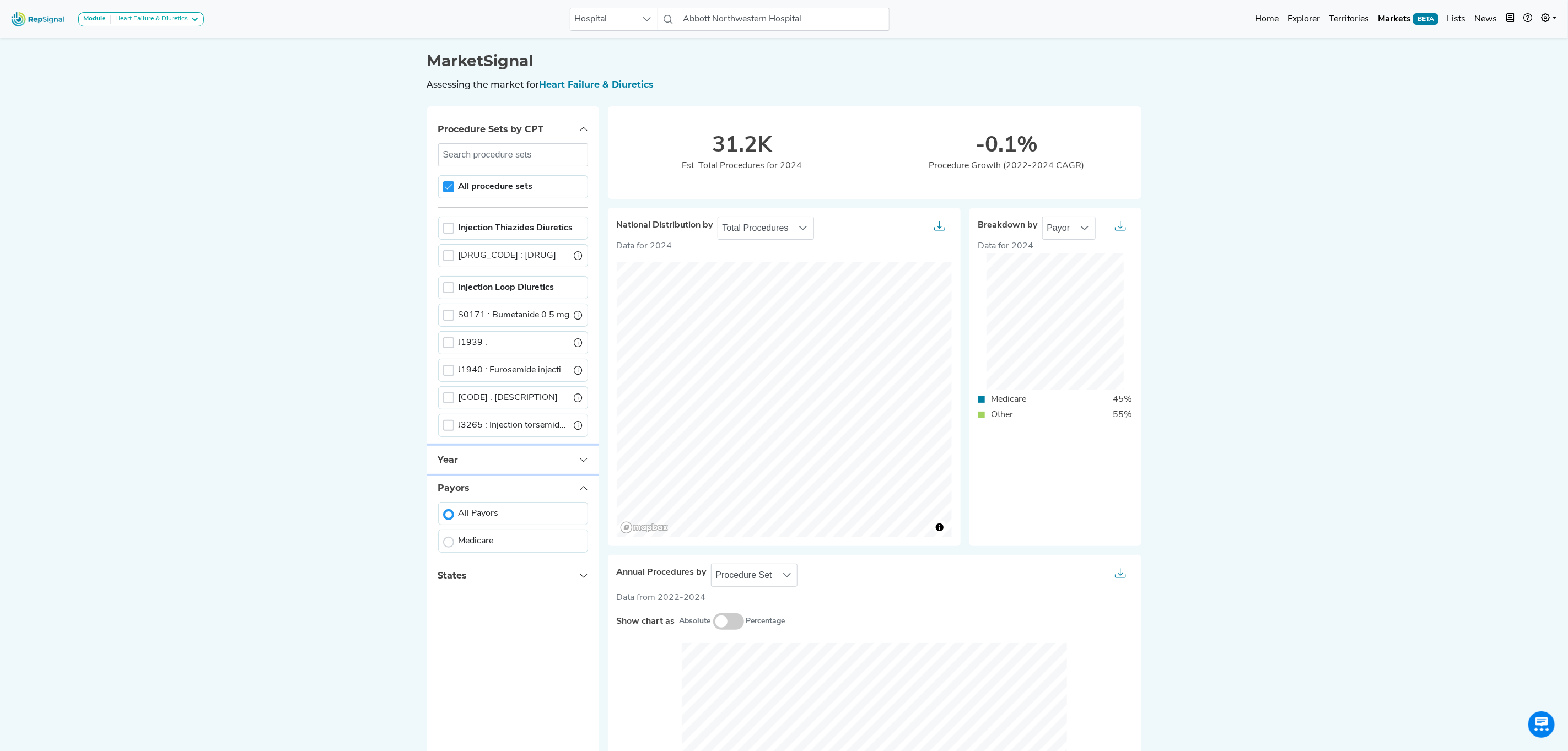 click on "Year" at bounding box center (513, 460) 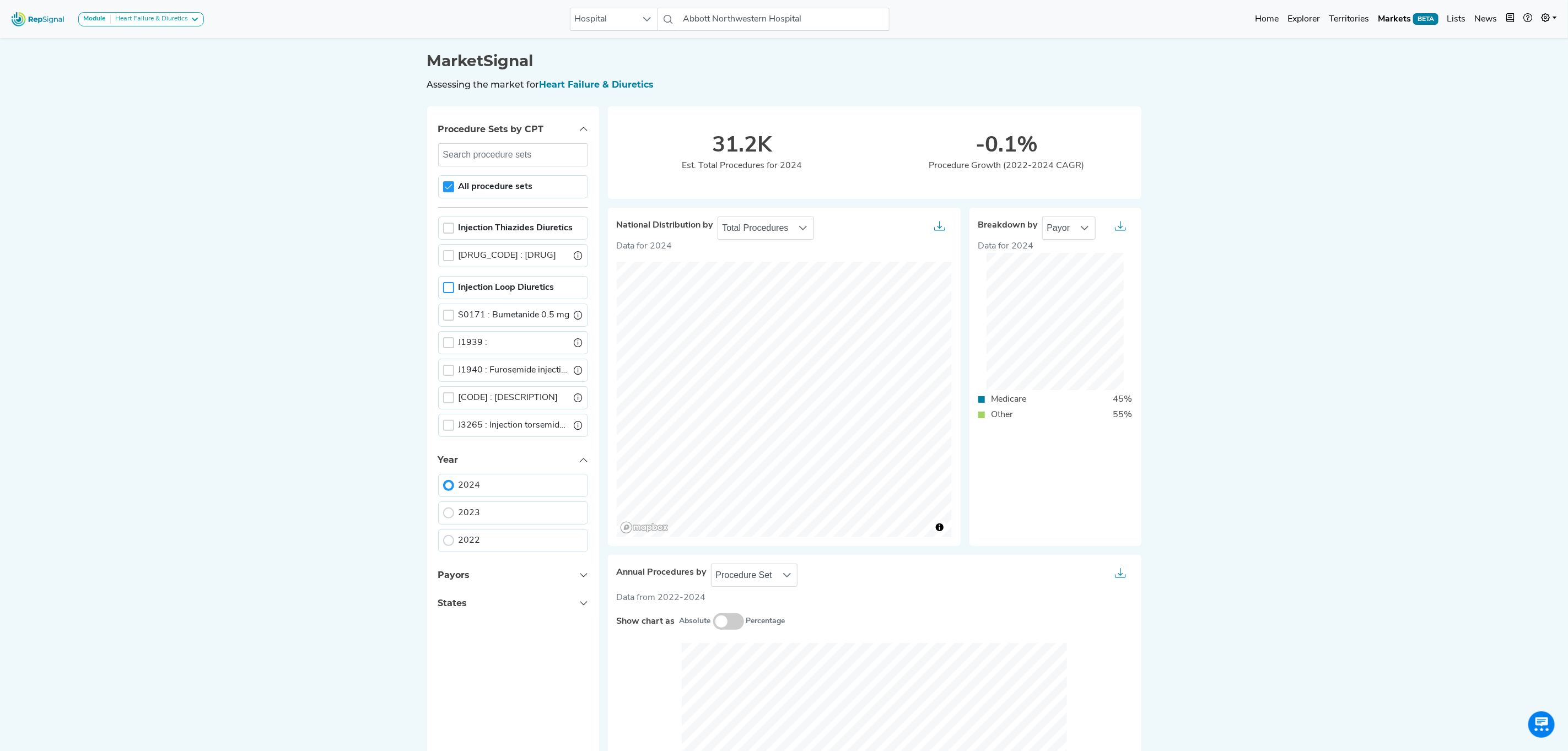 click at bounding box center [449, 288] 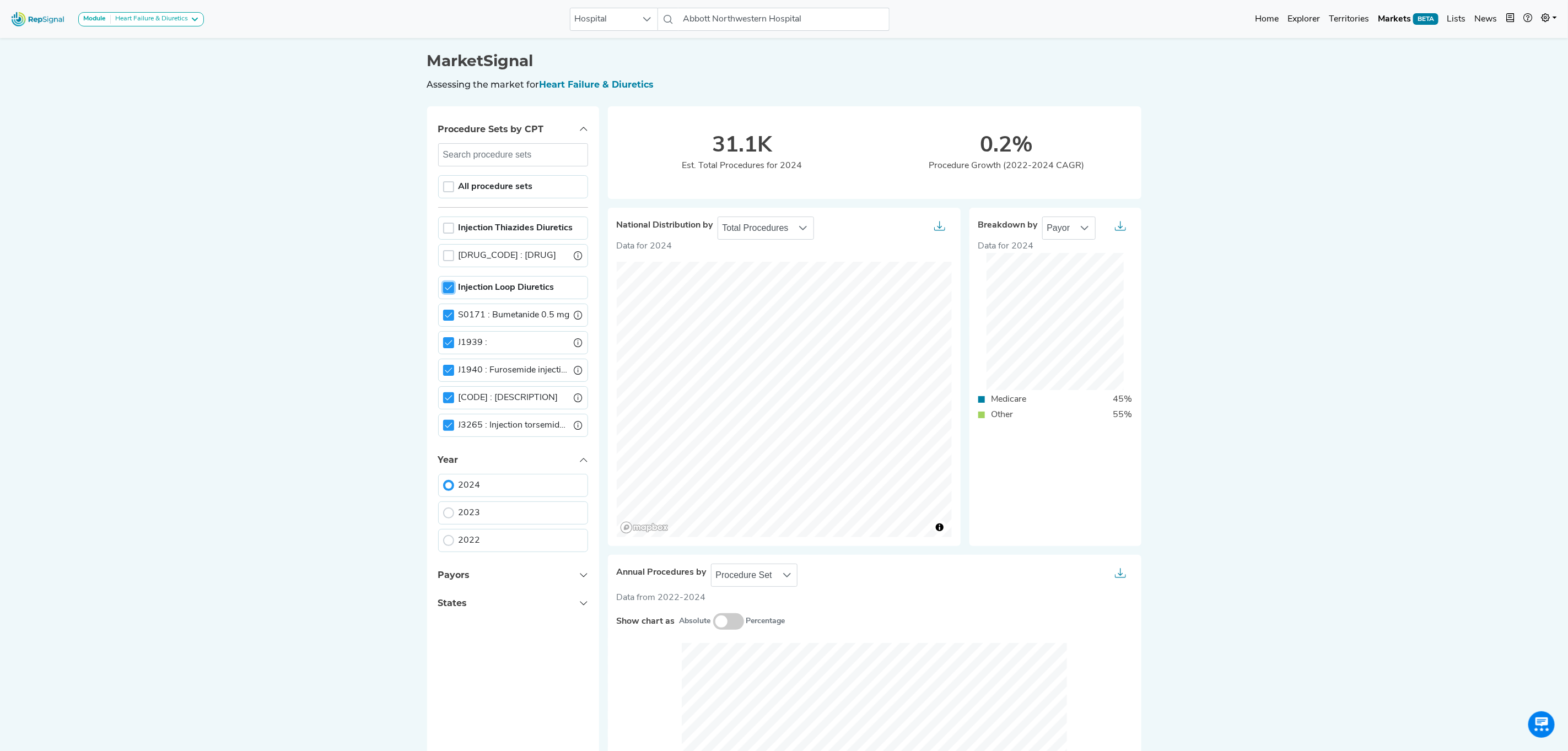 scroll, scrollTop: 7, scrollLeft: 4, axis: both 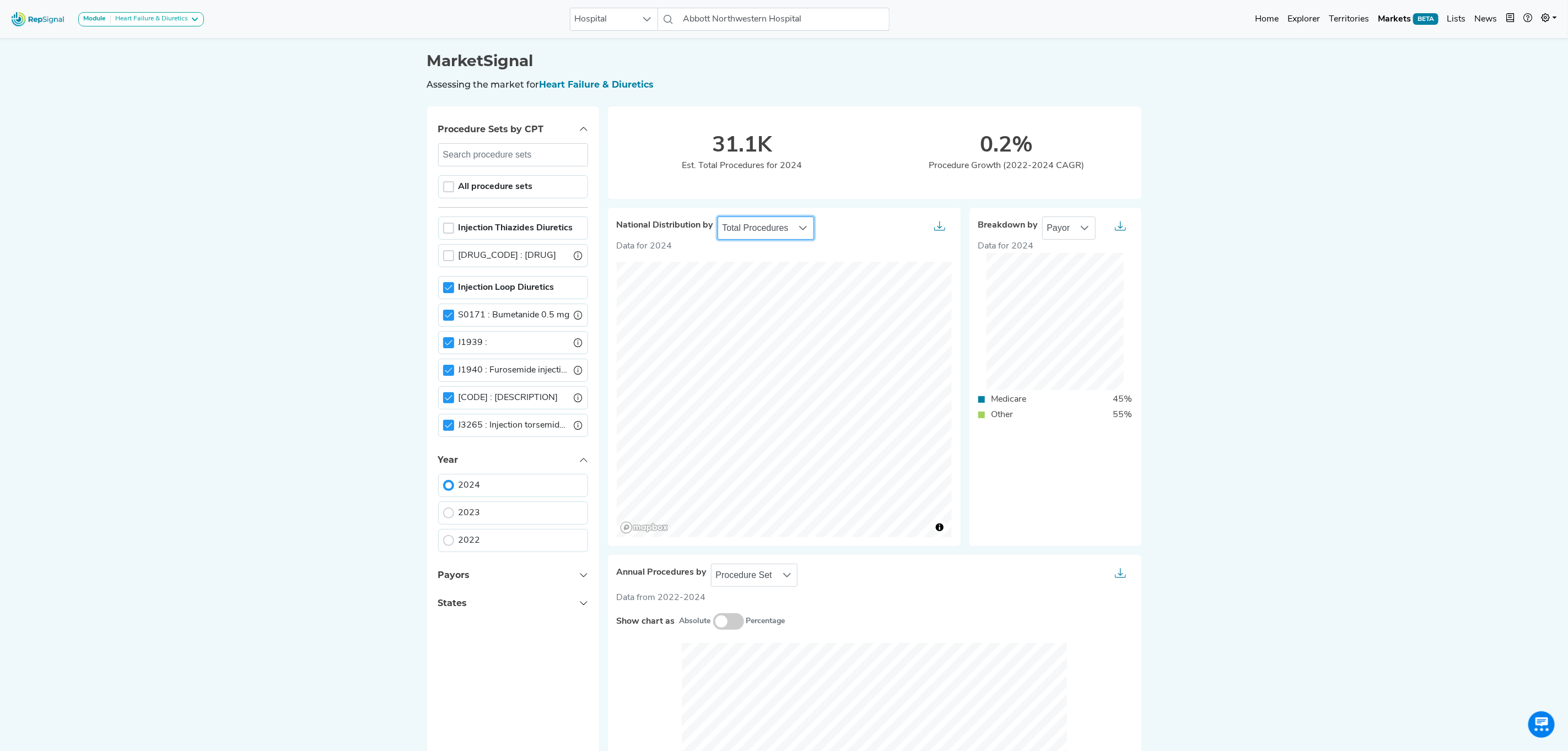 click on "Total Procedures" at bounding box center [756, 228] 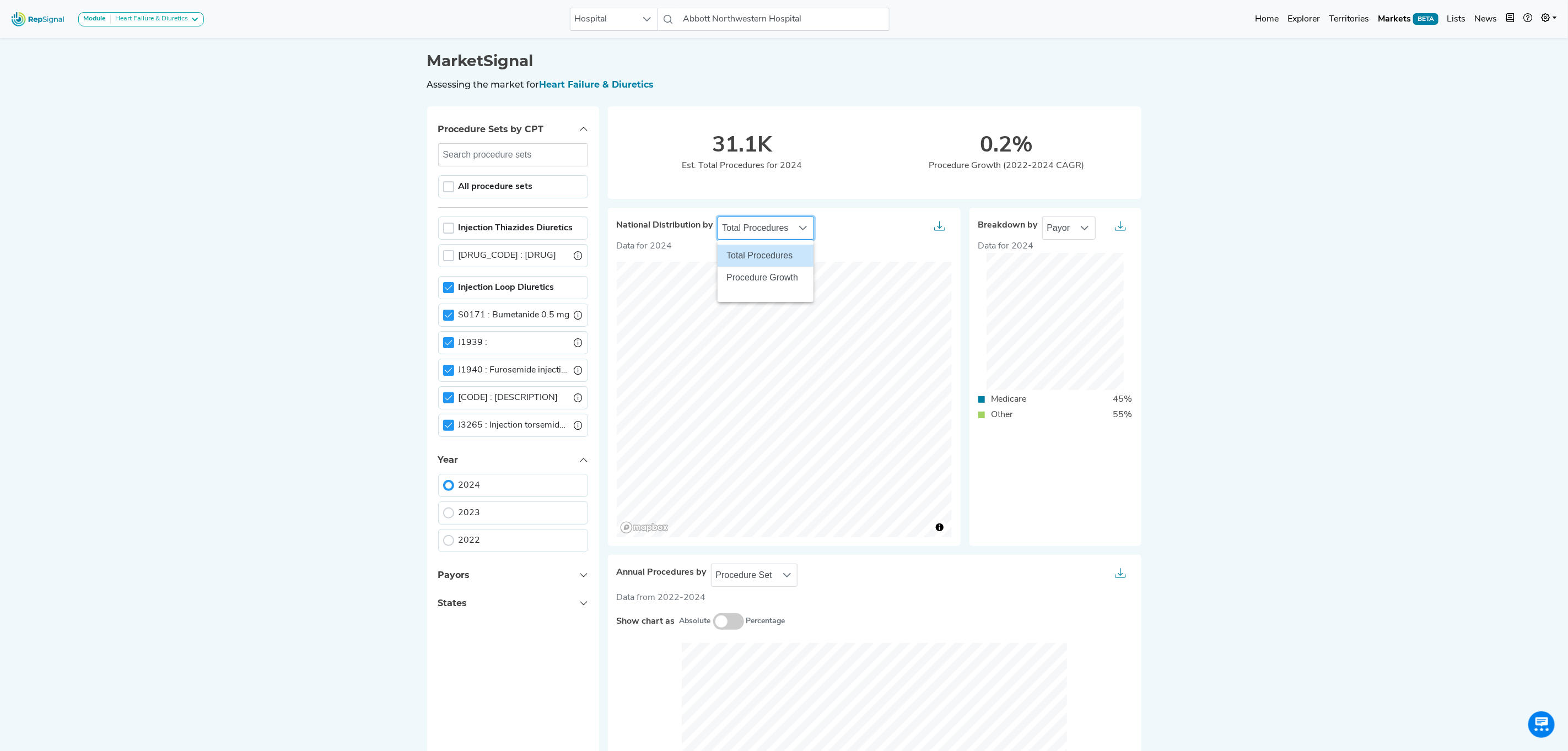 click on "Total Procedures" at bounding box center (756, 228) 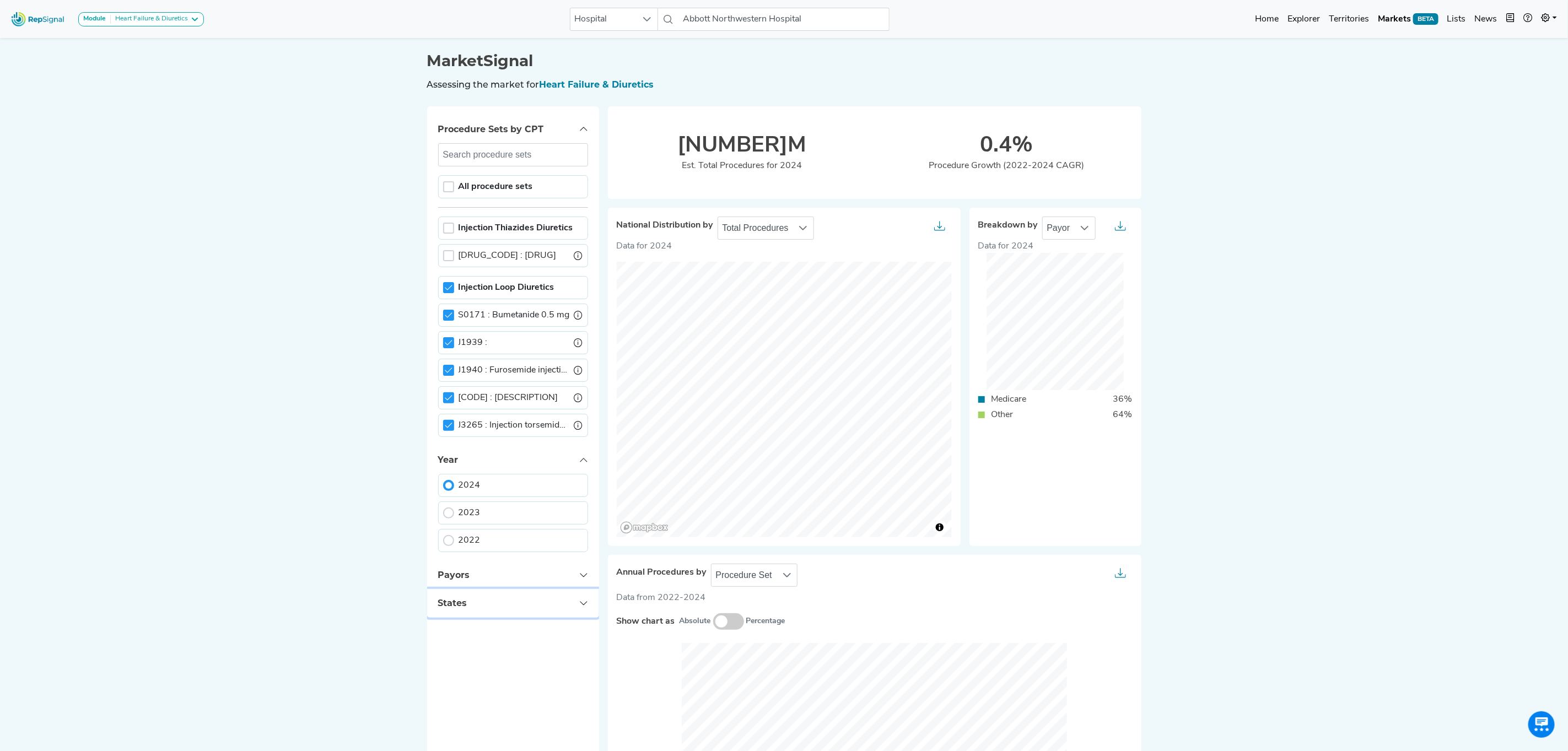 click on "States" at bounding box center (513, 603) 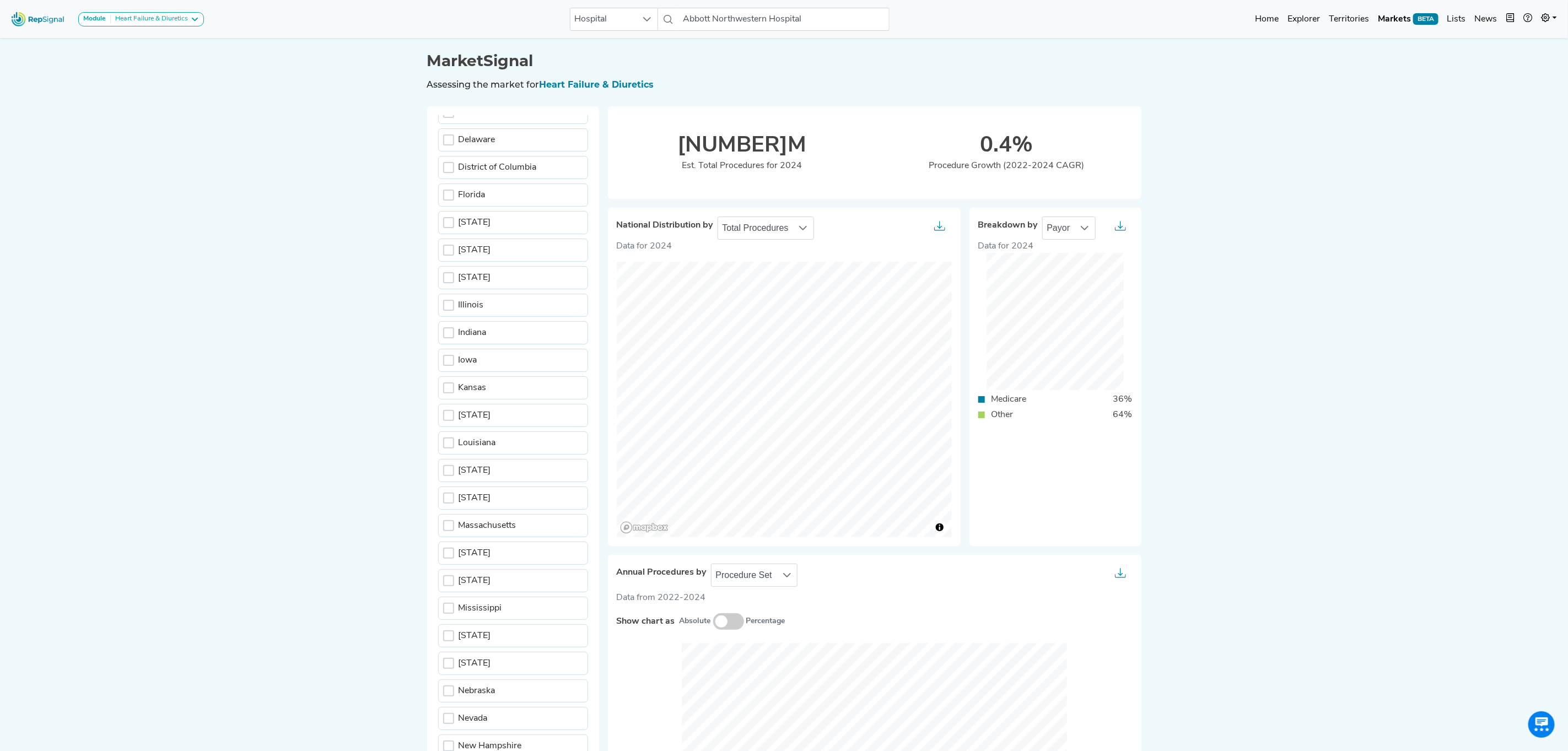 scroll, scrollTop: 744, scrollLeft: 0, axis: vertical 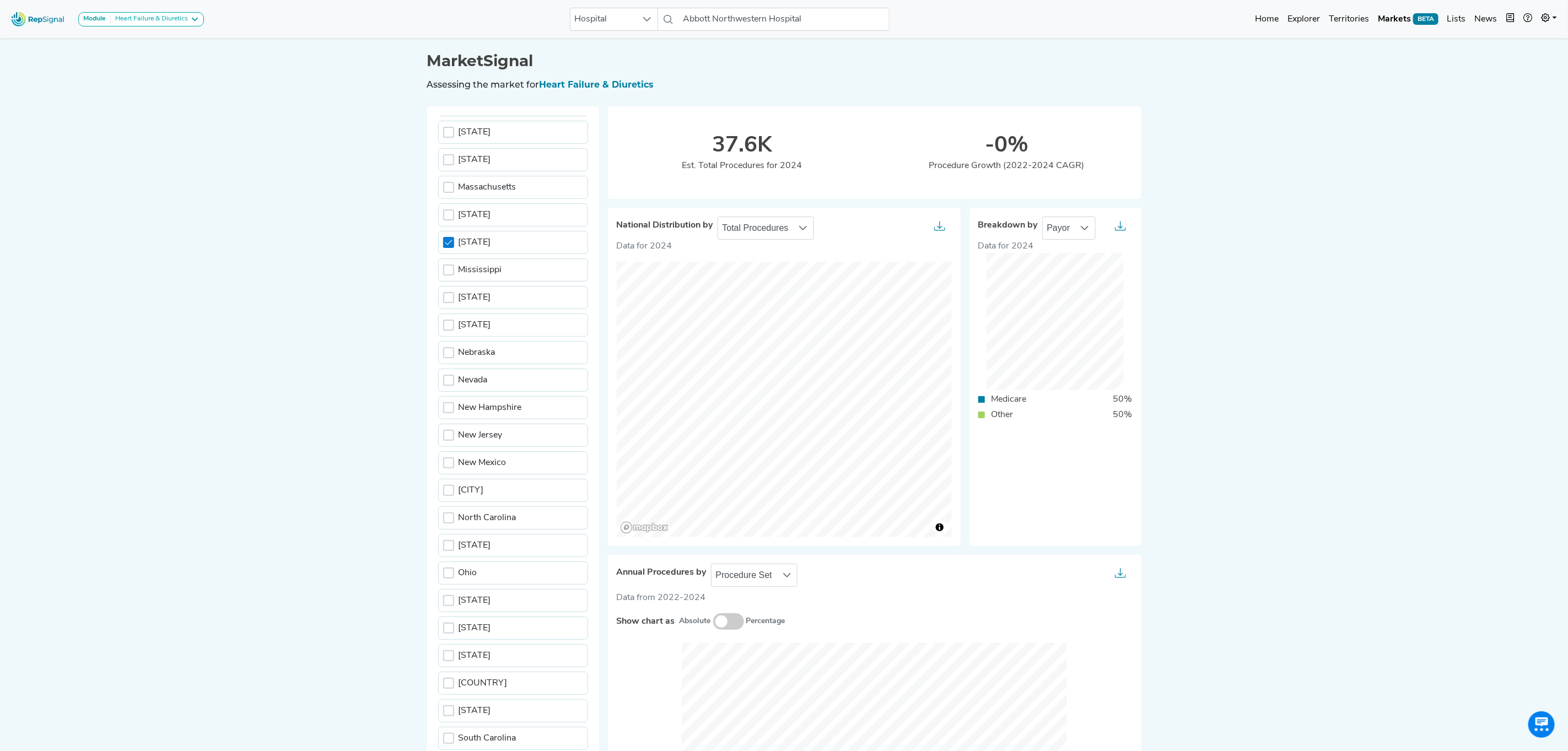 click 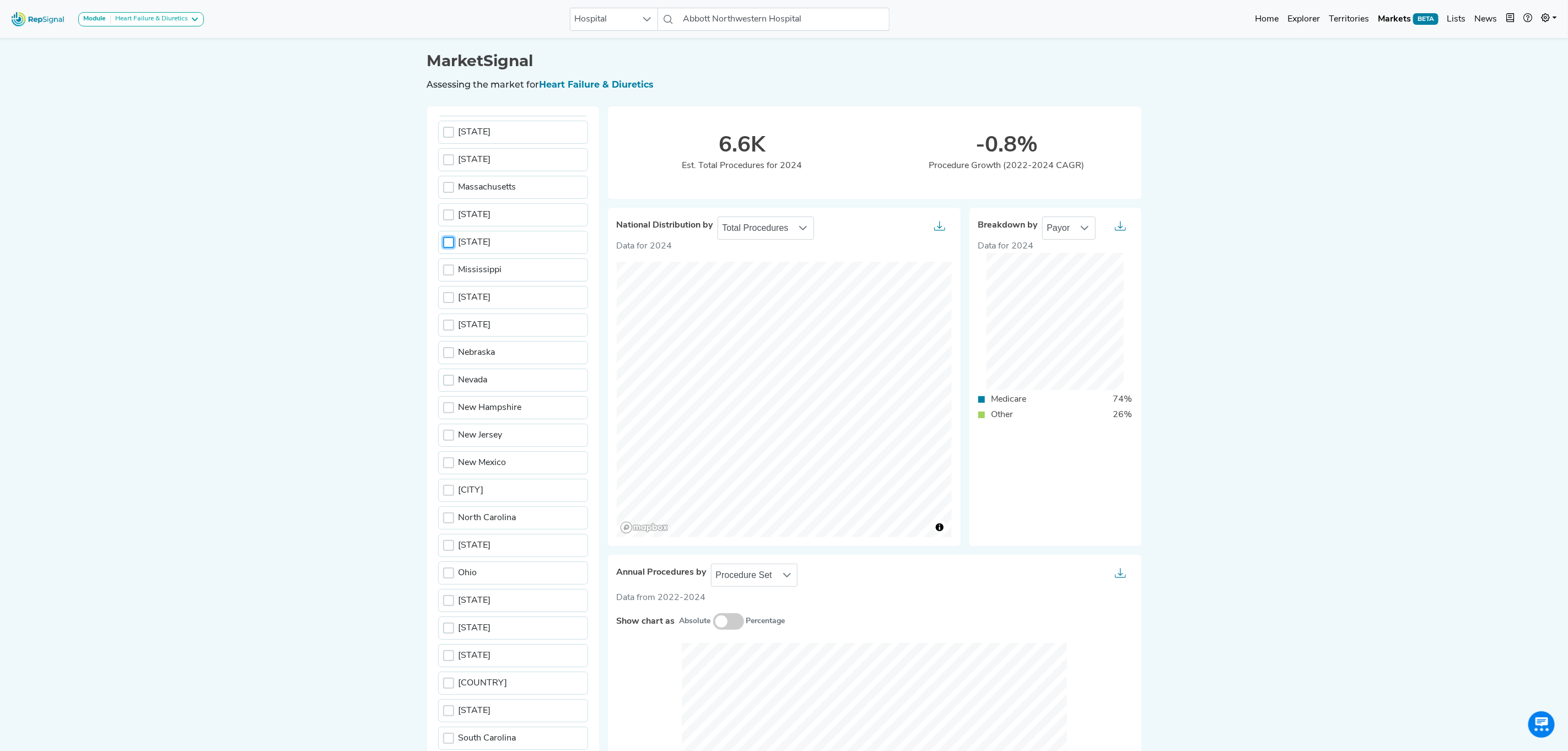 click at bounding box center [449, 242] 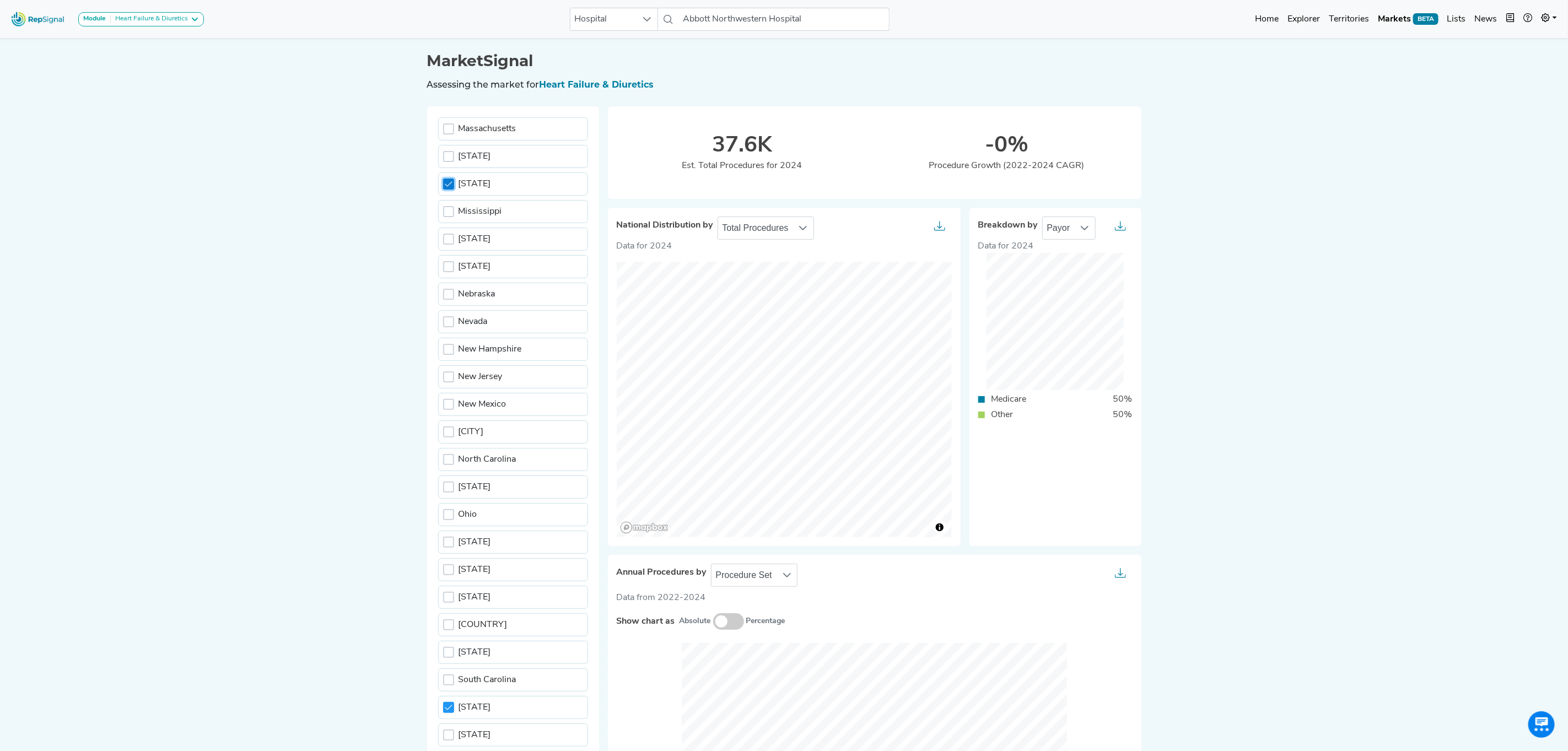 scroll, scrollTop: 1172, scrollLeft: 0, axis: vertical 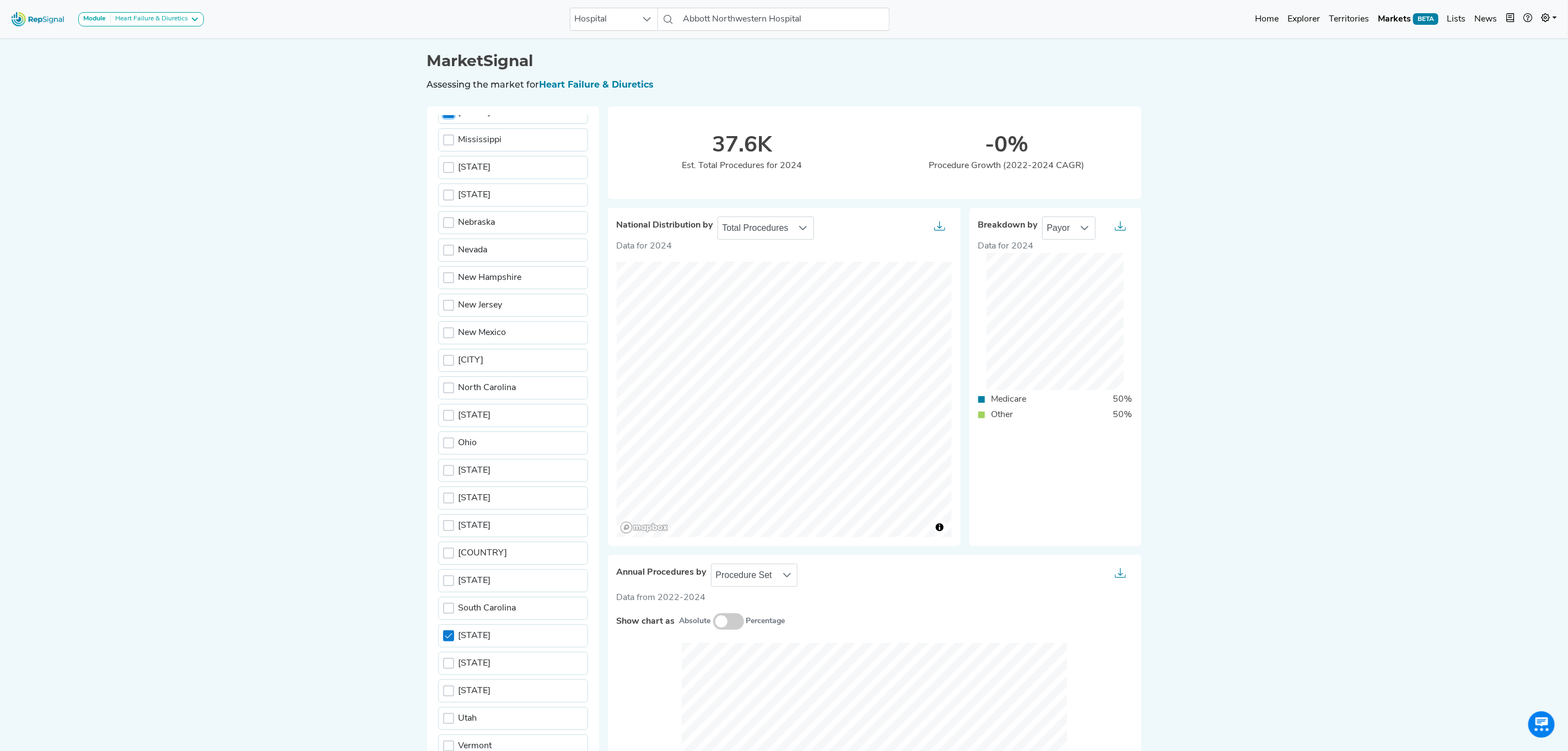 click 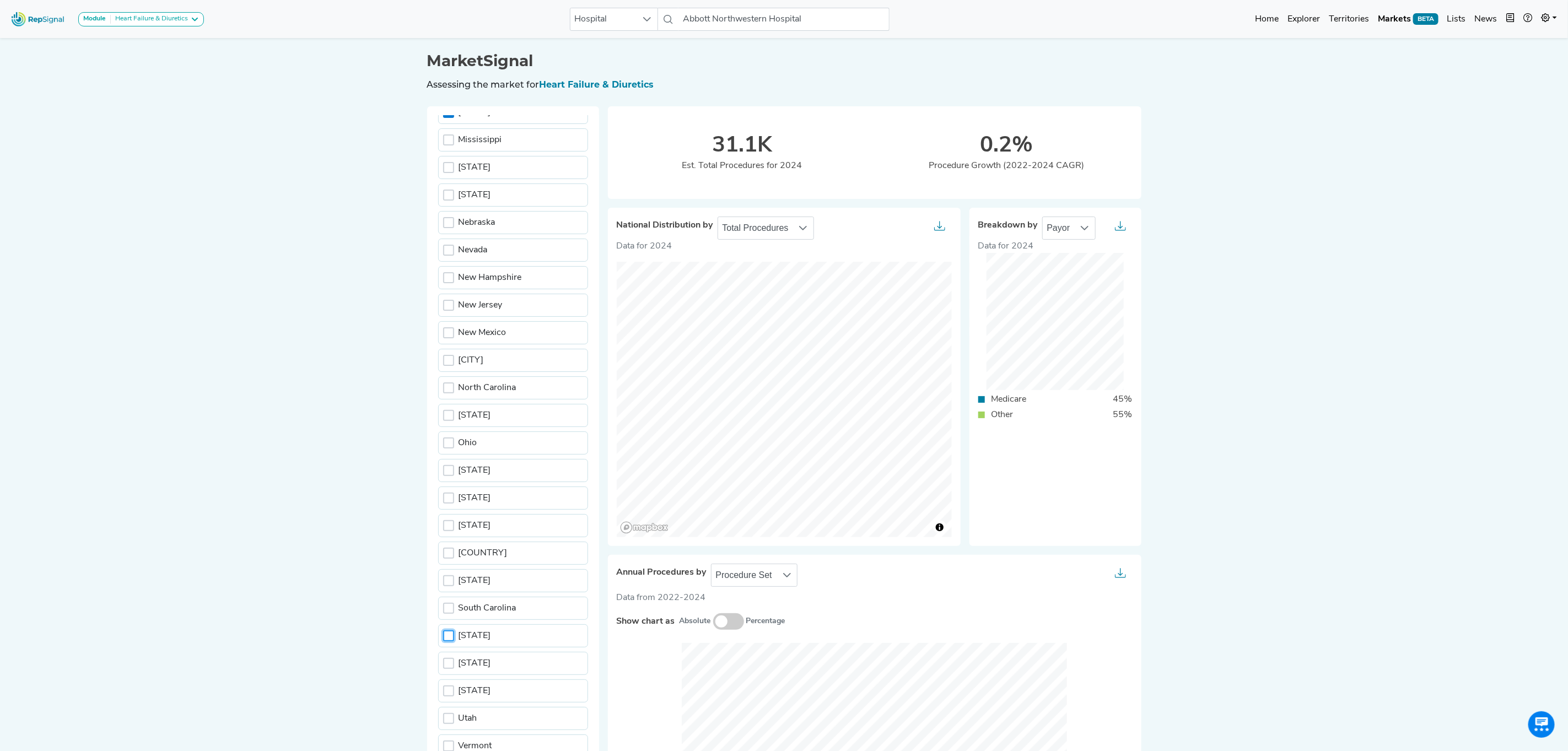 scroll, scrollTop: 7, scrollLeft: 4, axis: both 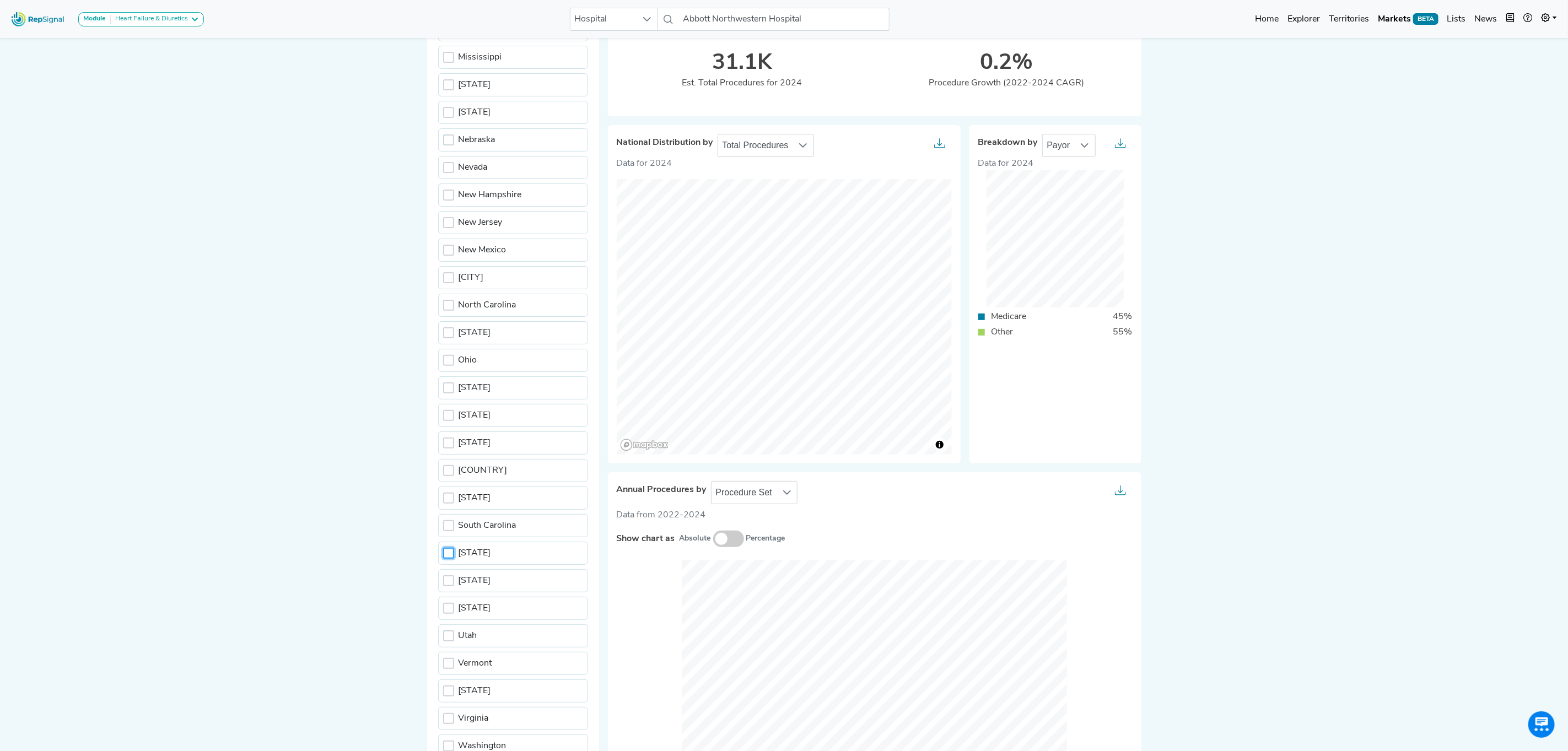 click at bounding box center [729, 539] 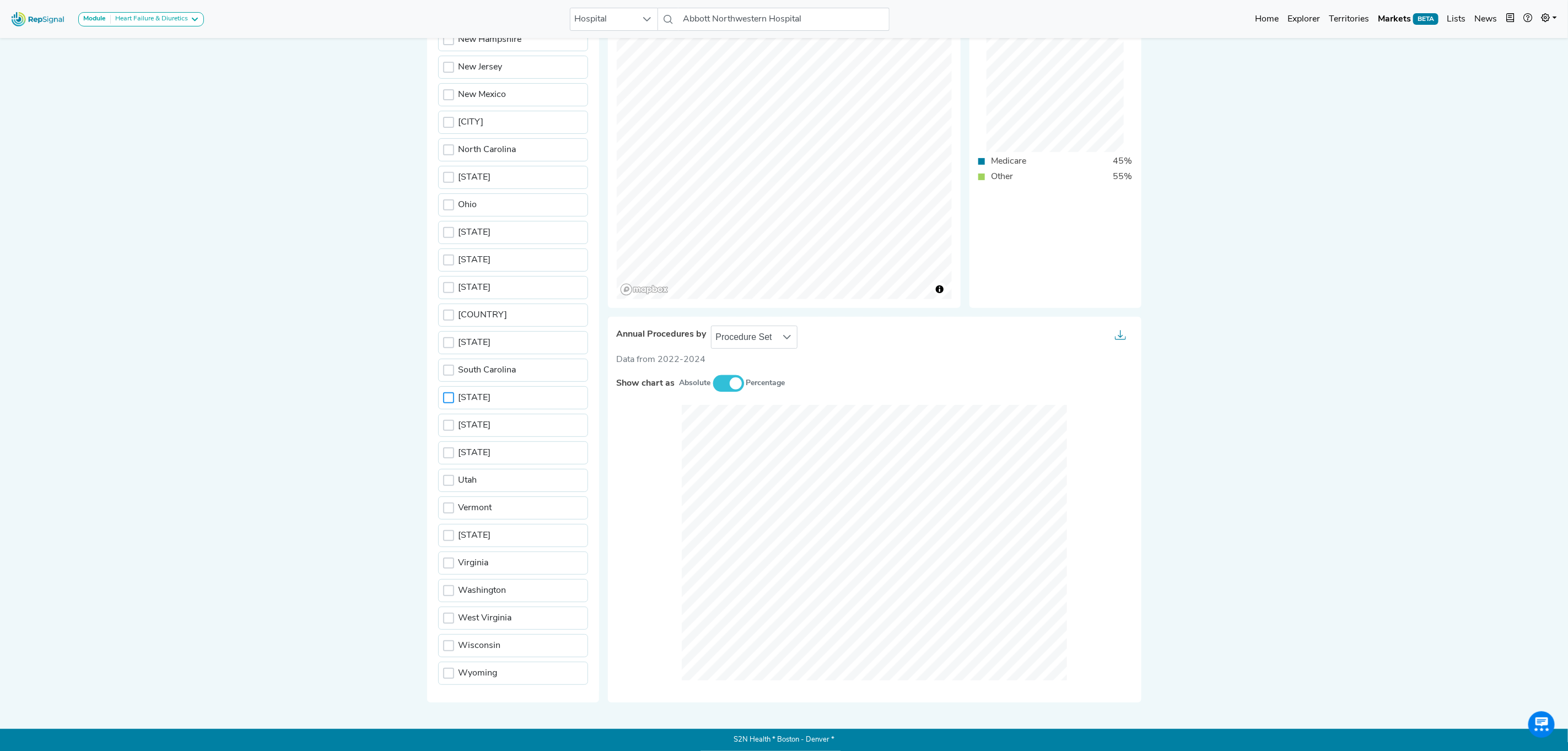 scroll, scrollTop: 239, scrollLeft: 12, axis: both 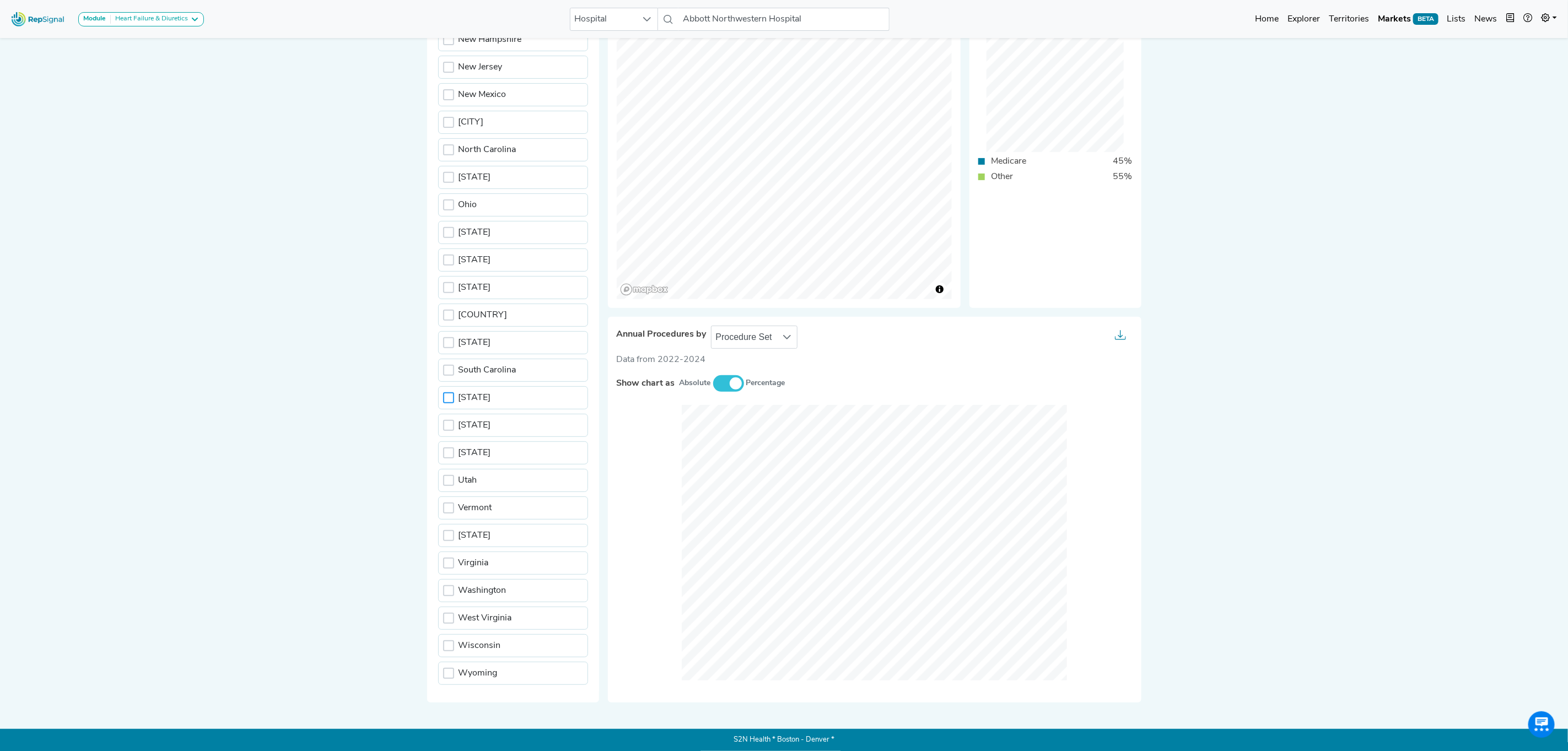 click at bounding box center [729, 383] 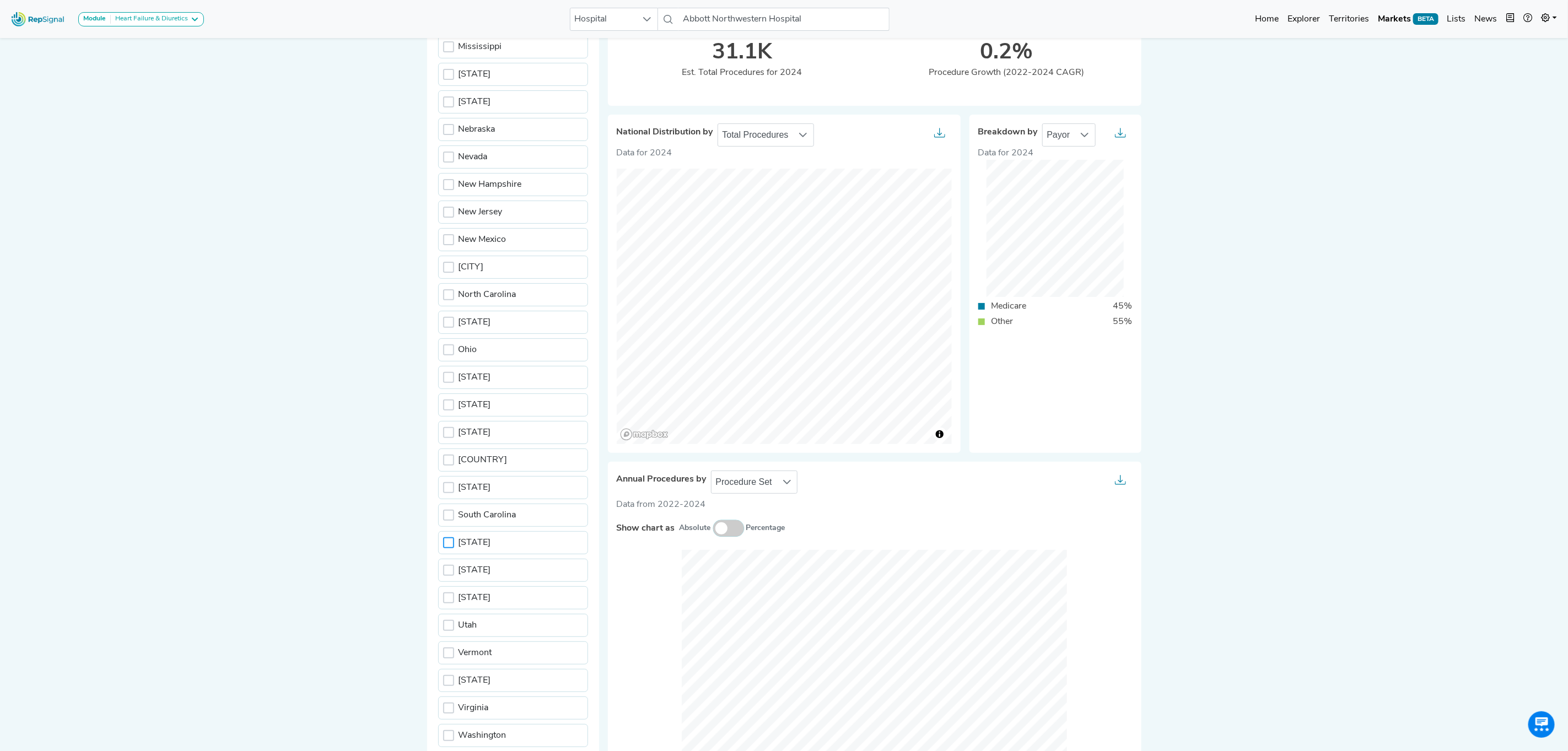 scroll, scrollTop: 0, scrollLeft: 12, axis: horizontal 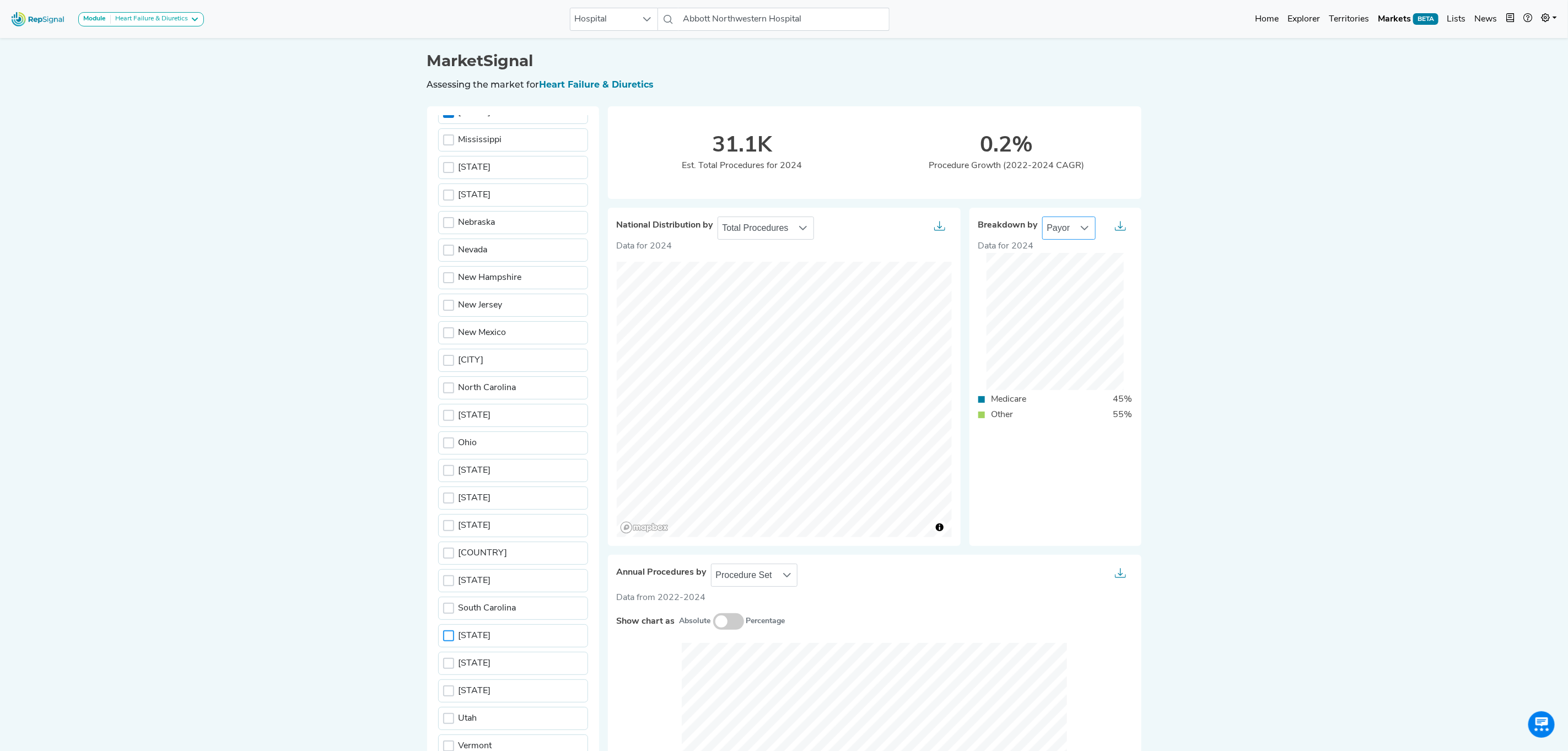 click at bounding box center (1085, 228) 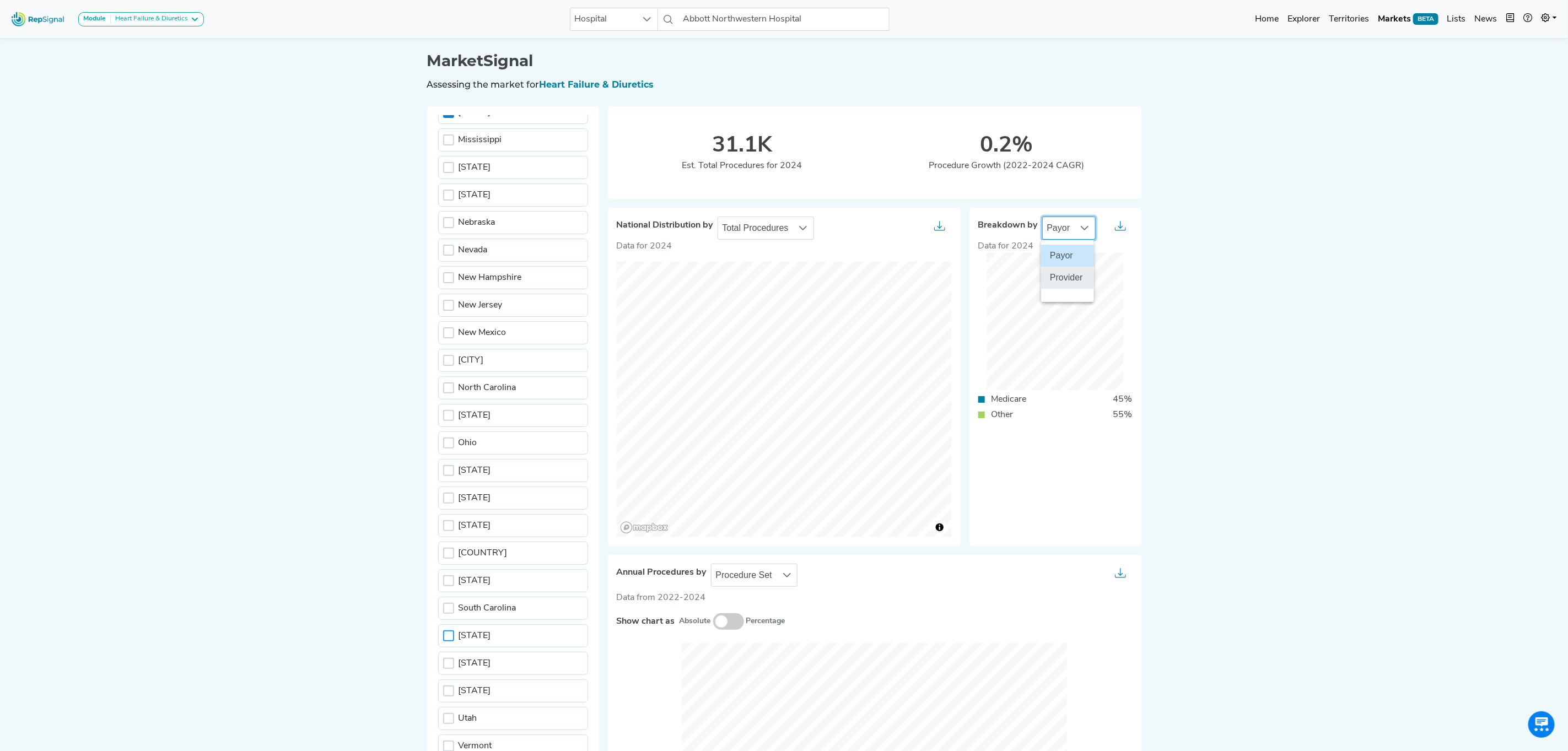 click on "Provider" 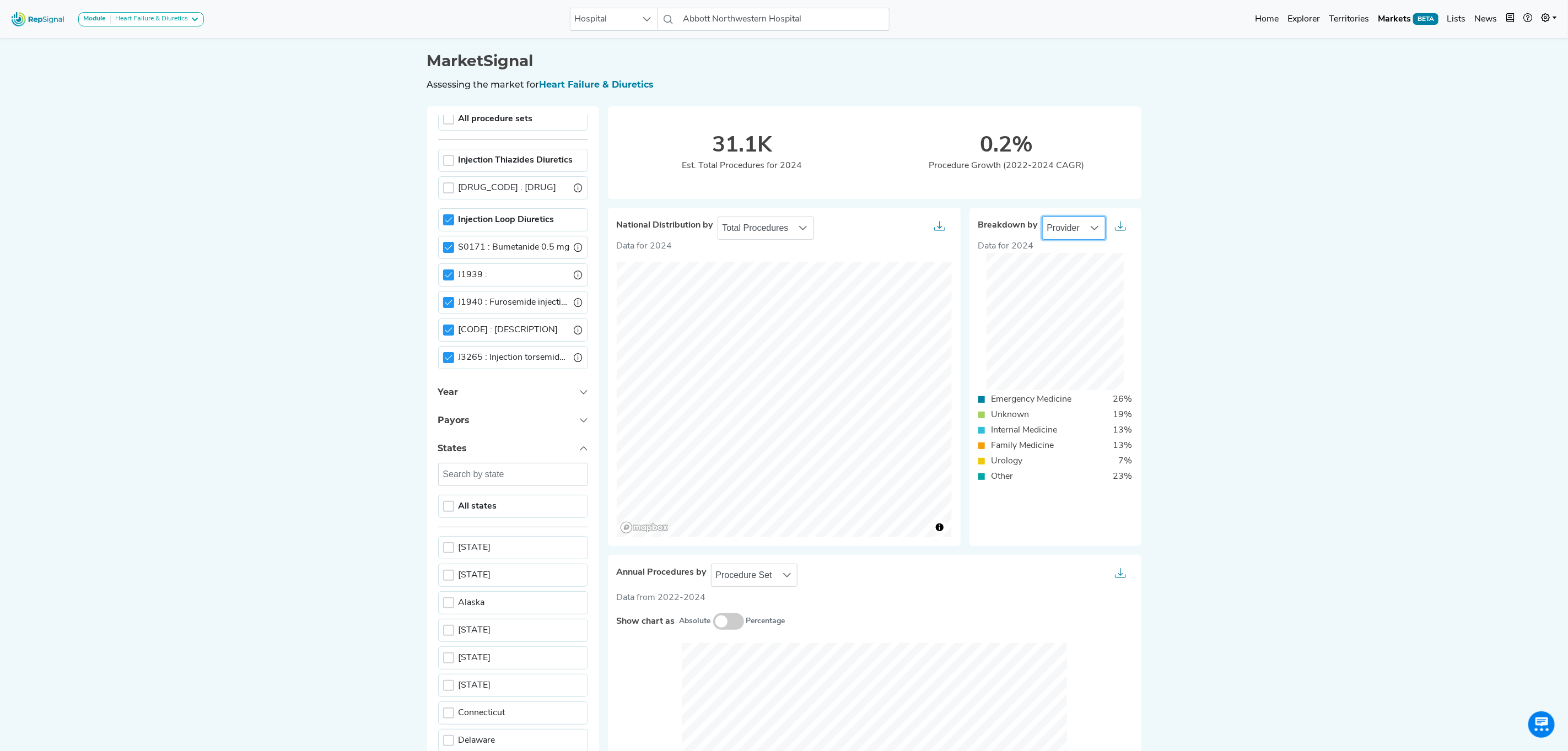 scroll, scrollTop: 0, scrollLeft: 0, axis: both 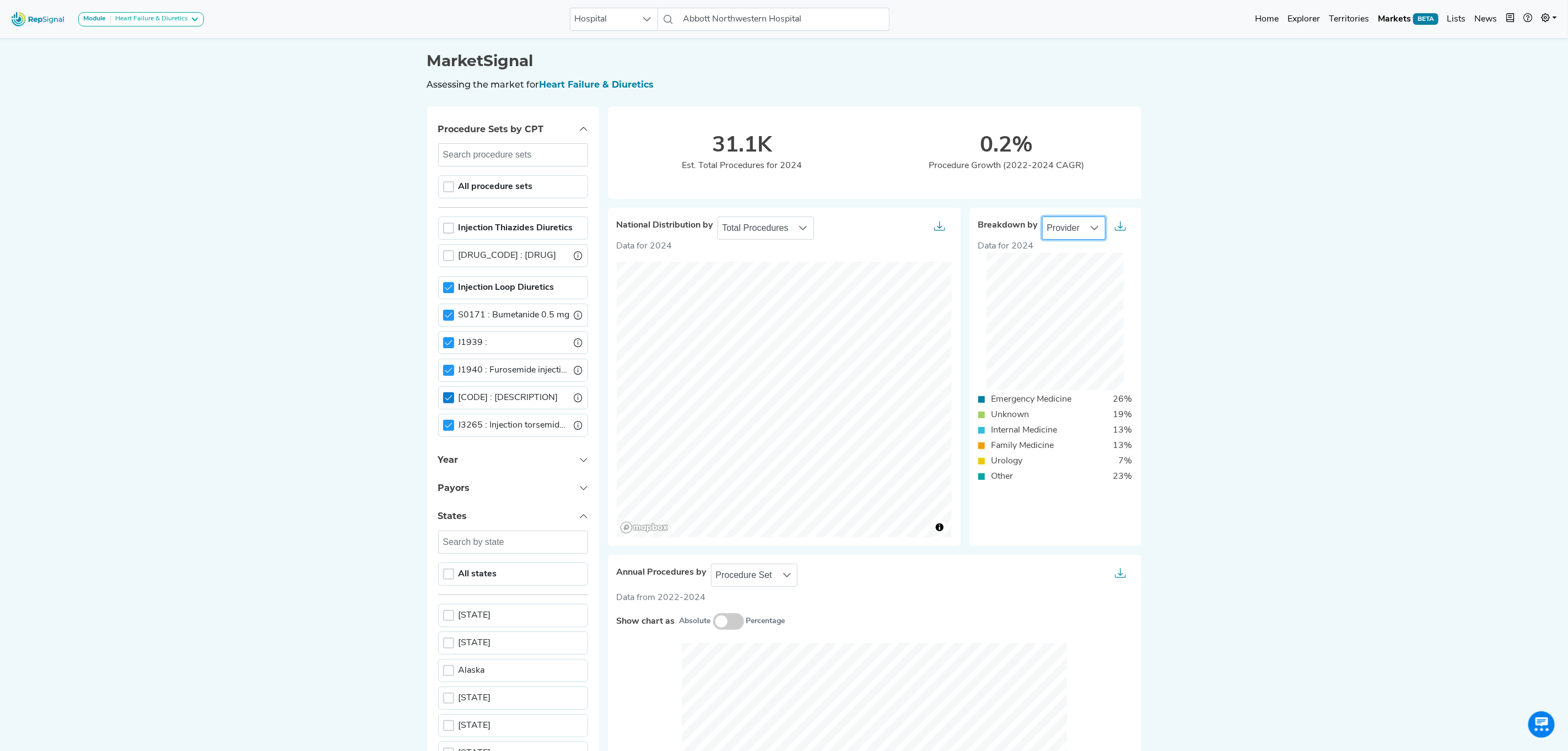click 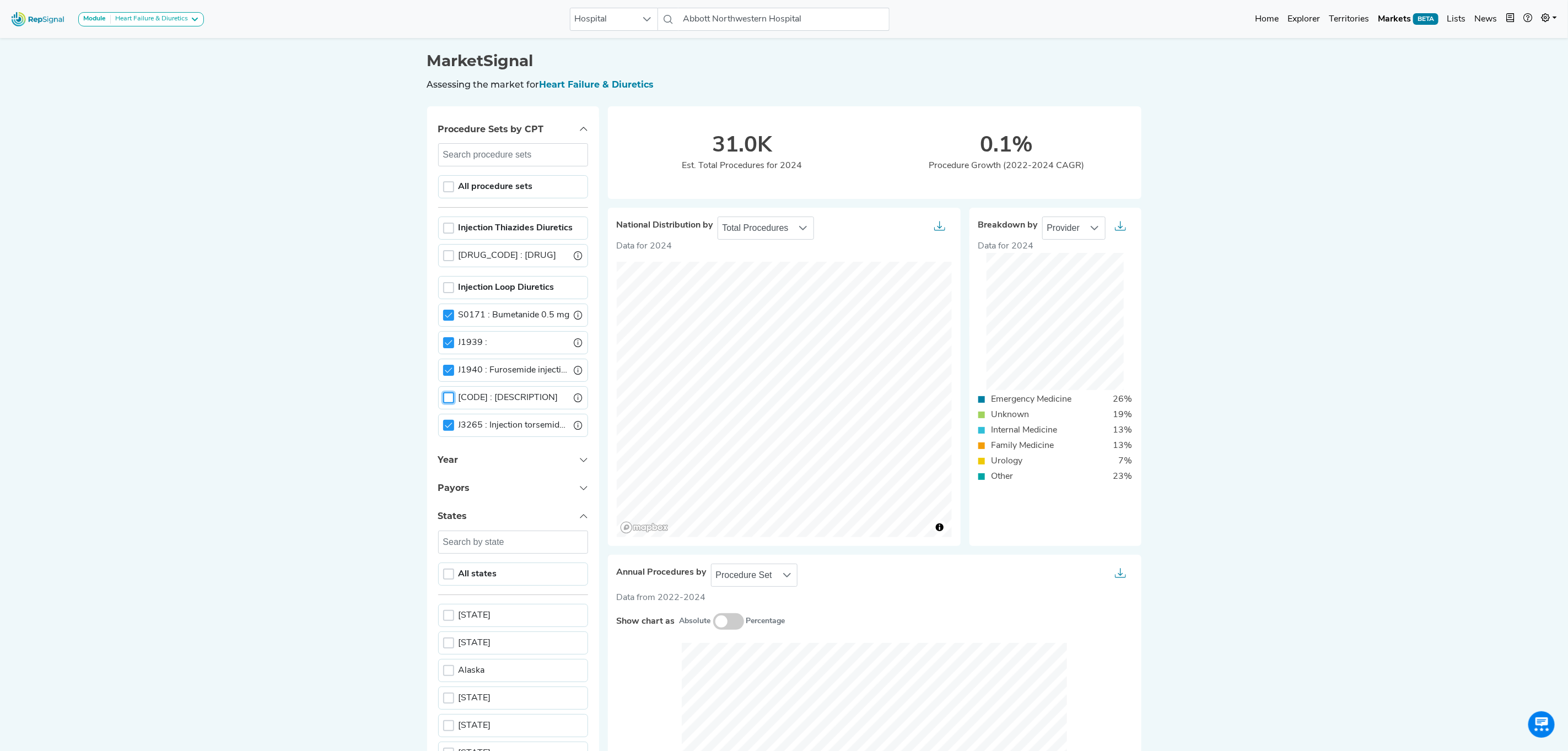 scroll, scrollTop: 7, scrollLeft: 4, axis: both 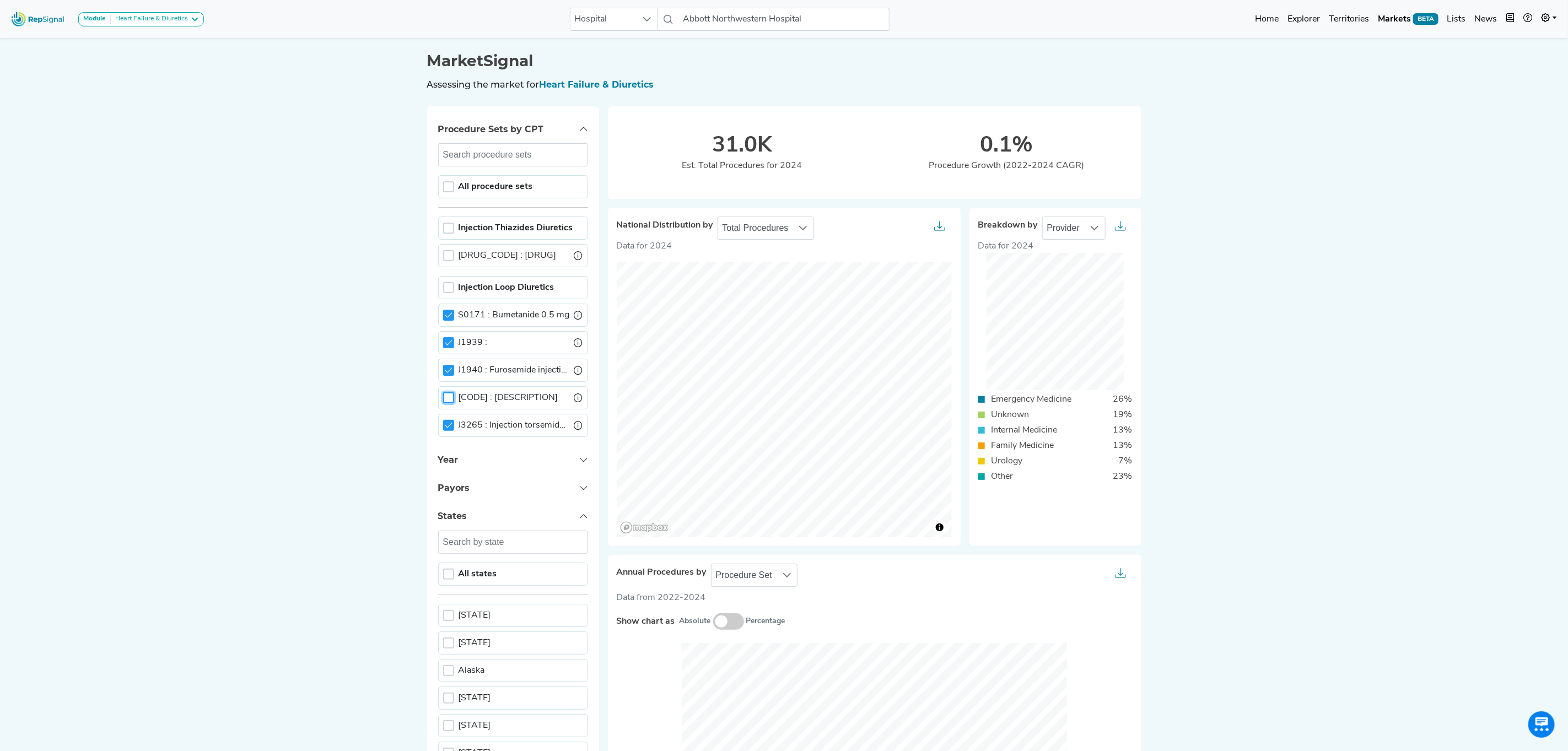 click at bounding box center (449, 398) 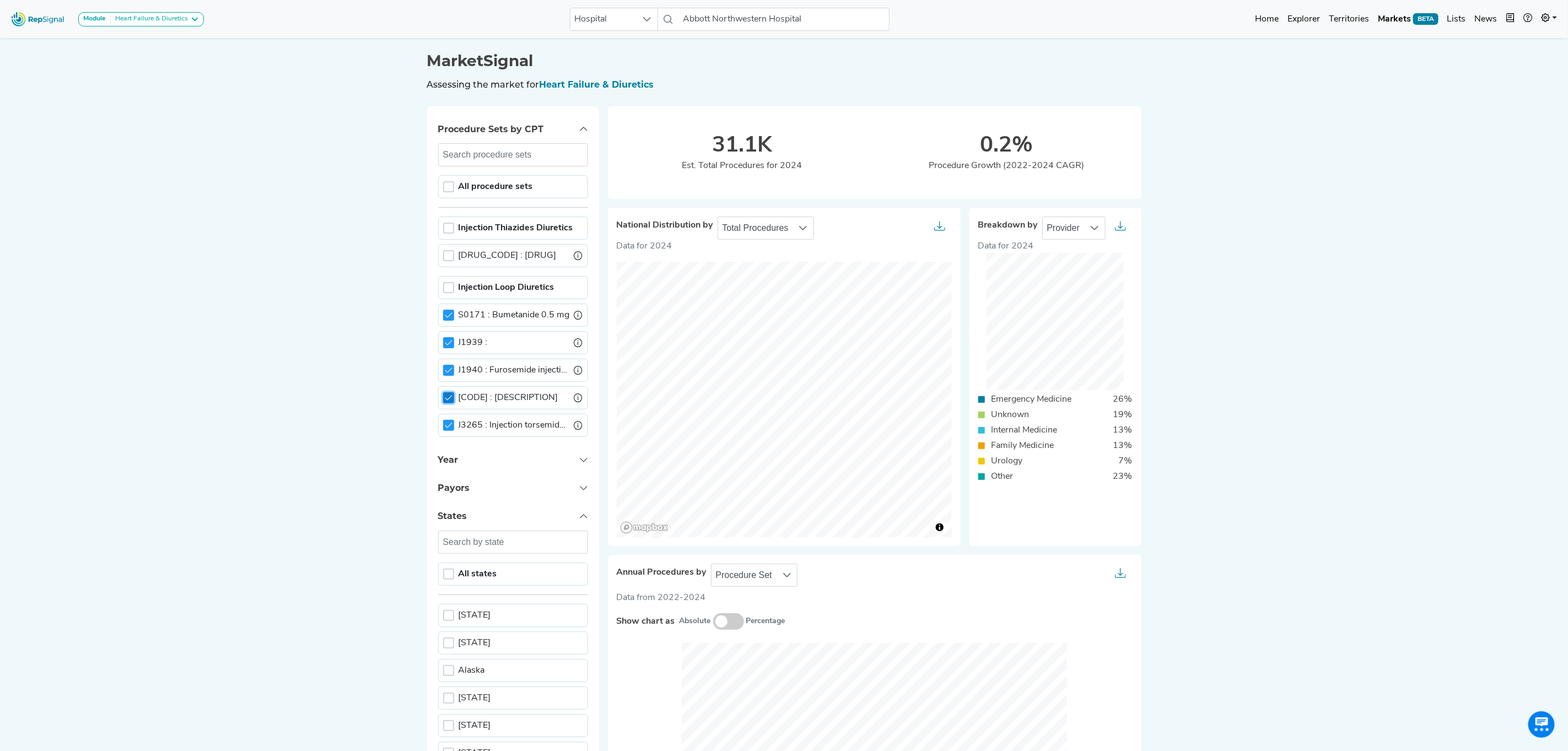 click 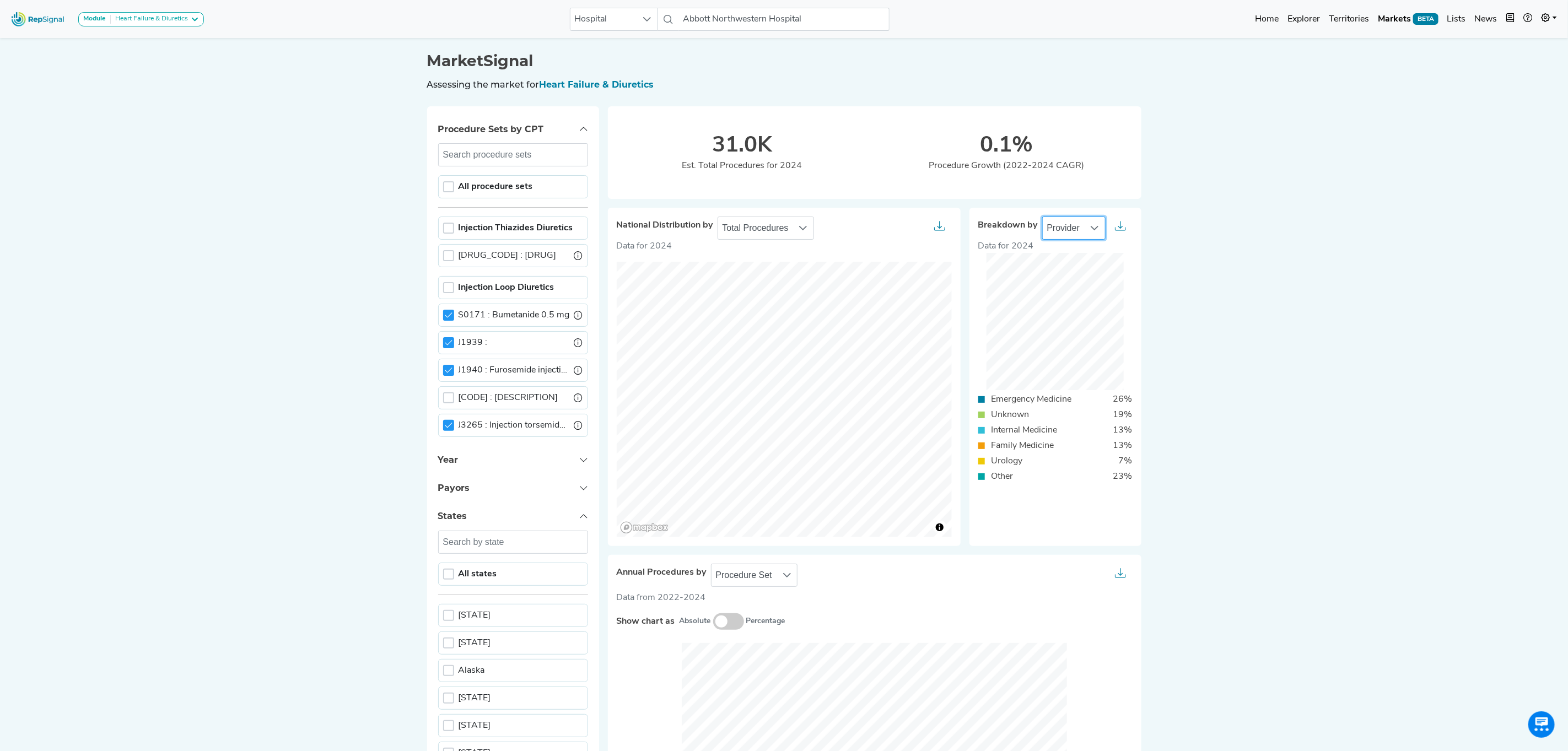 click on "Provider" at bounding box center [1064, 228] 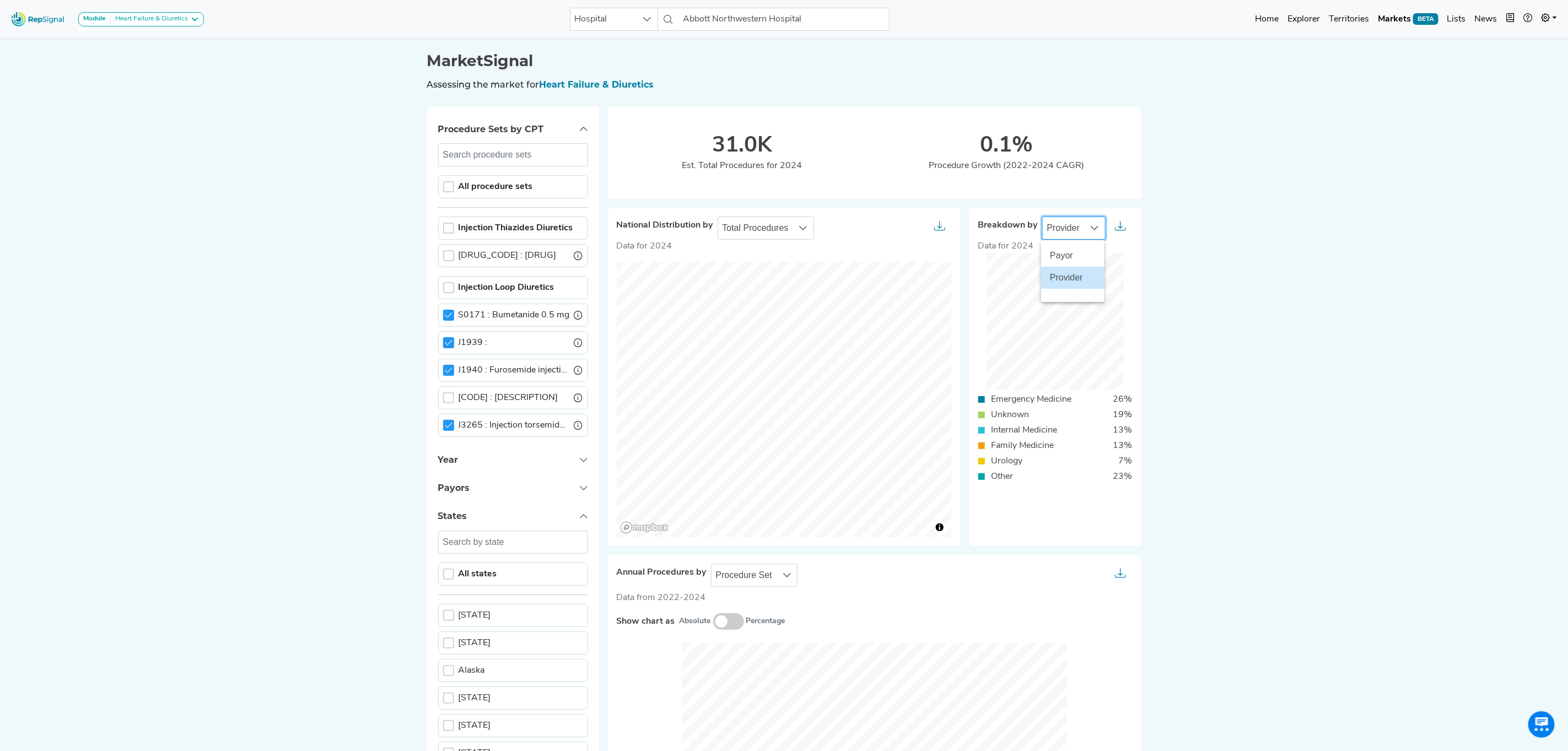 click on "Module Heart Failure & Diuretics Heart Failure & Diuretics Hospital Abbott Northwestern Hospital No results found  Home   Explorer   Territories   Markets  BETA  Lists   News  new notes My Account Logout MarketSignal  Assessing the market for  Heart Failure & Diuretics Procedure Sets by CPT No results found  All procedure sets  Injection Thiazides Diuretics J1205 : Chlorothiazide sodium inj Injection Loop Diuretics S0171 : Bumetanide 0.5 mg J1939 :  J1940 : Furosemide injection J1941 : Inj, furoscix, 20 mg J3265 : Injection torsemide 10 mg/ml Year 2024 2023 2022 Payors All Payors Medicare States No results found All states Arizona Alabama Alaska Arkansas California Colorado Connecticut Delaware District of Columbia Florida Georgia Hawaii Idaho Illinois Indiana Iowa Kansas Kentucky Louisiana Maine Maryland Massachusetts Michigan Minnesota Mississippi Missouri Montana Nebraska Nevada New Hampshire New Jersey New Mexico New York North Carolina North Dakota Ohio Oklahoma Oregon Pennsylvania Puerto Rico Tennessee" at bounding box center (784, 494) 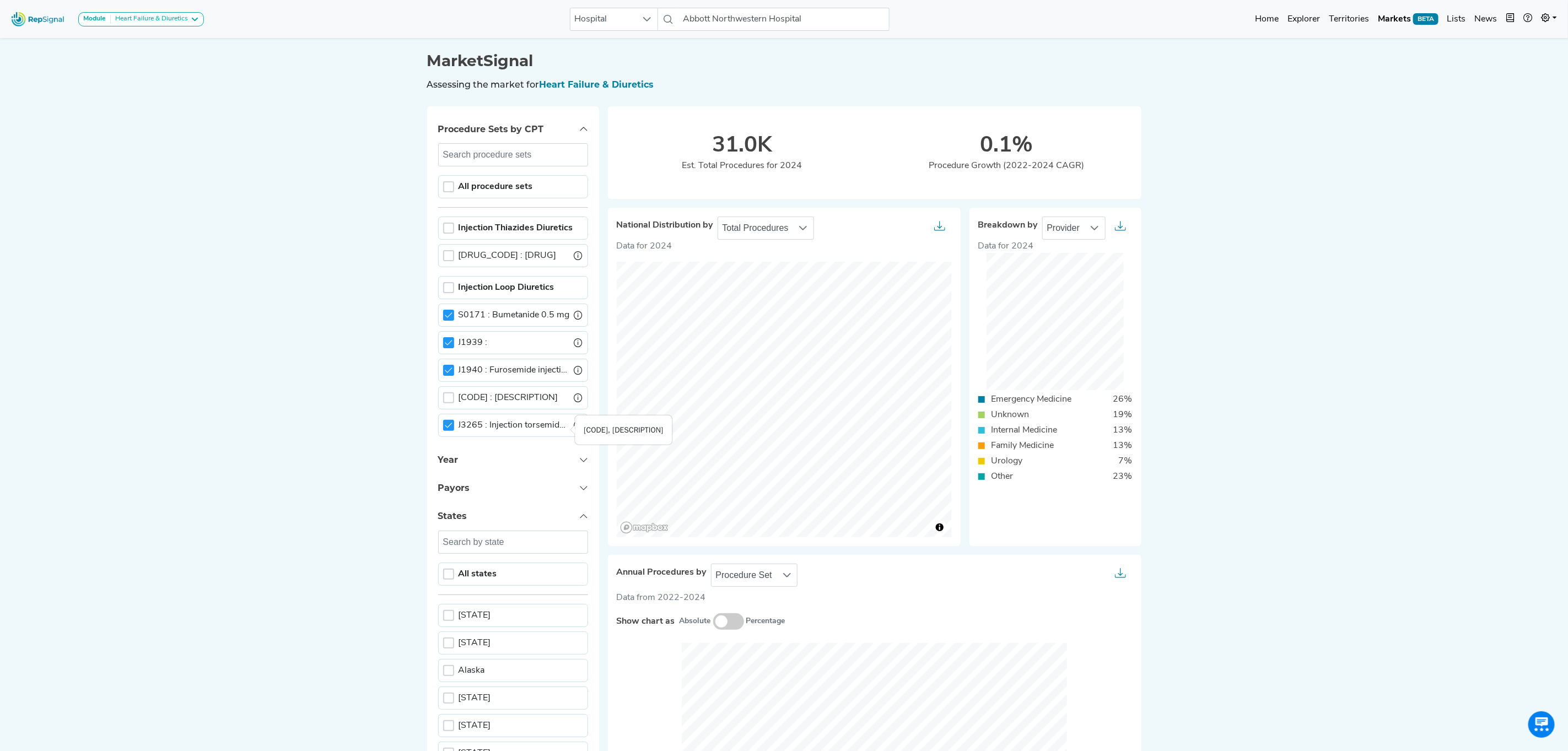 click at bounding box center [579, 425] 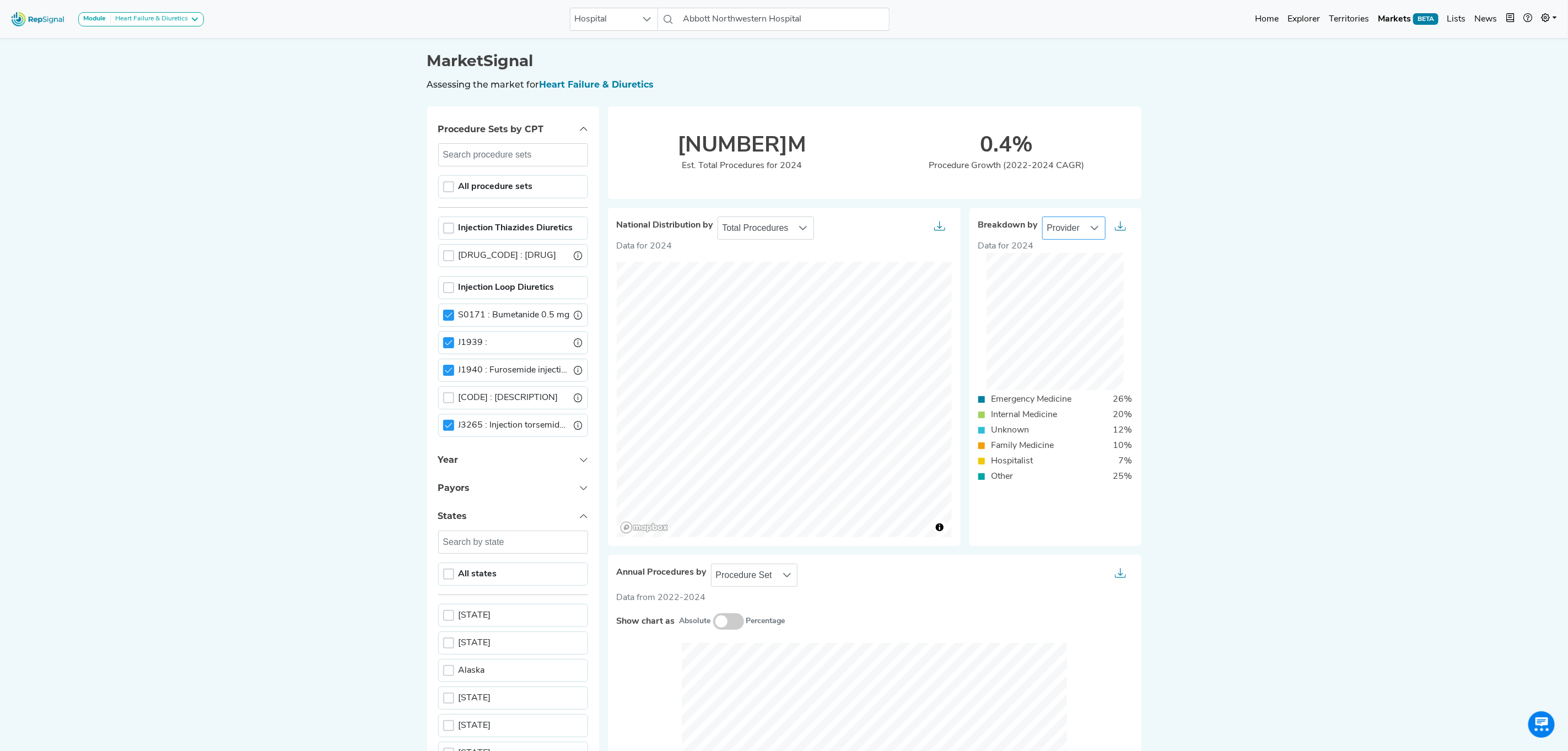 click on "Provider" at bounding box center (1064, 228) 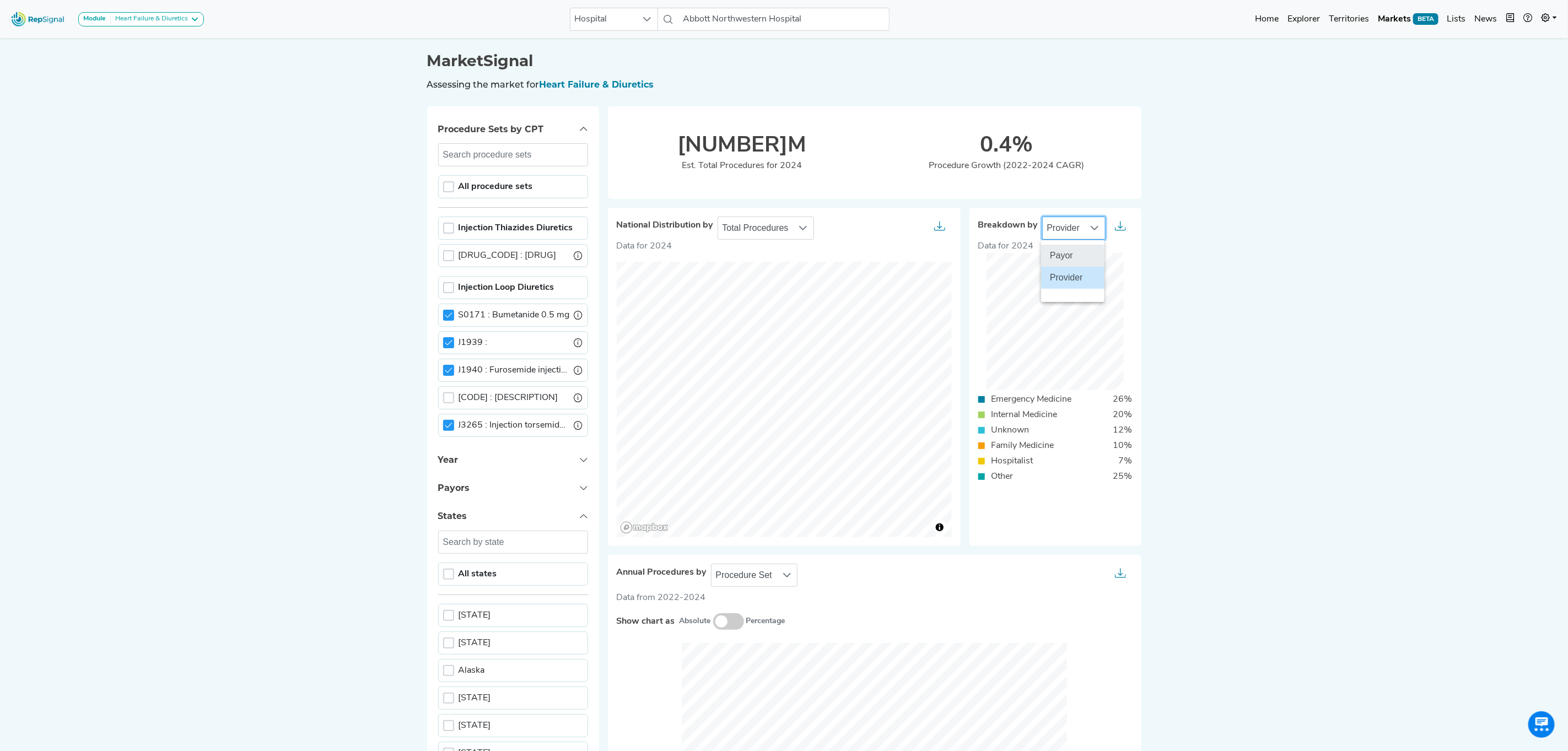 click on "Payor" 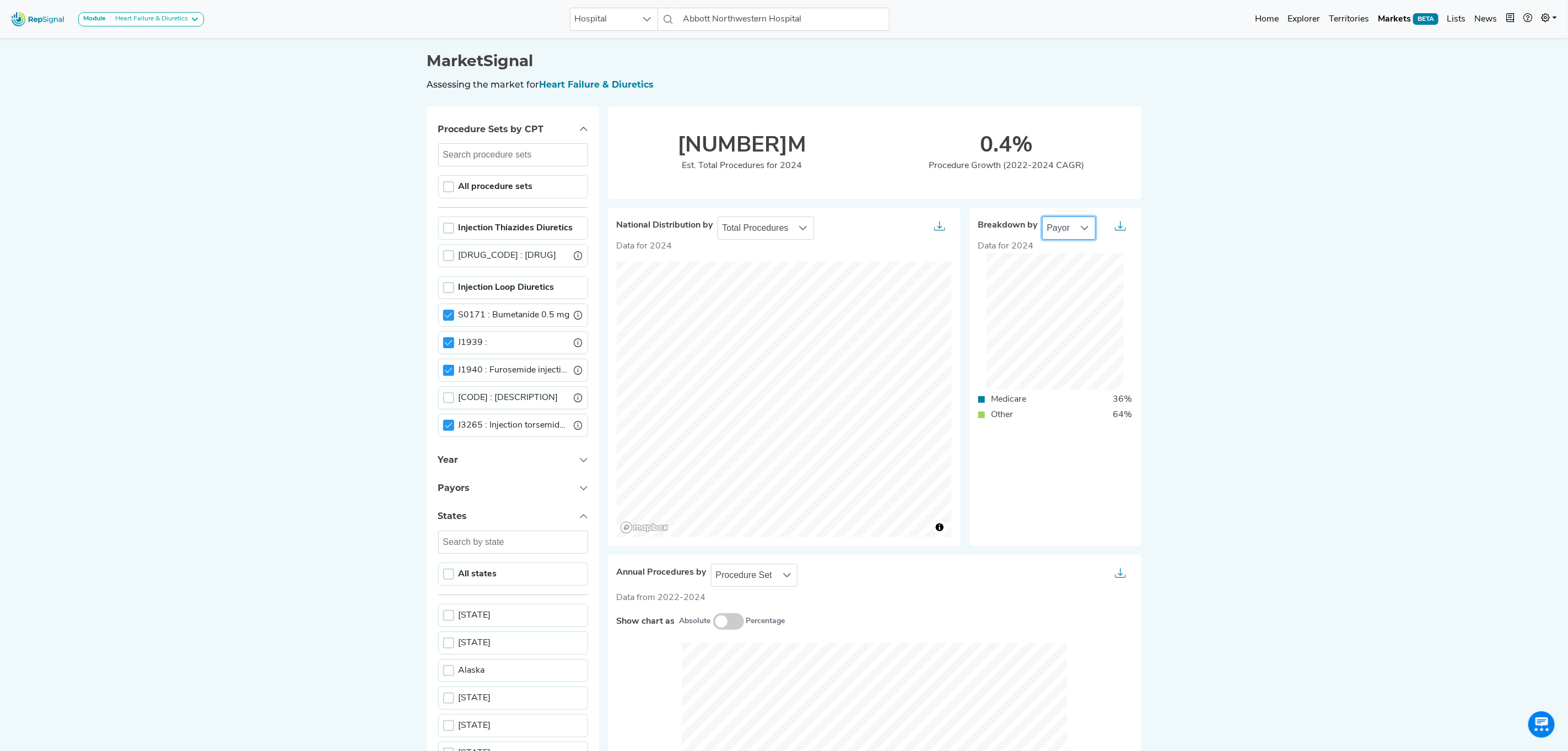 click at bounding box center (1085, 228) 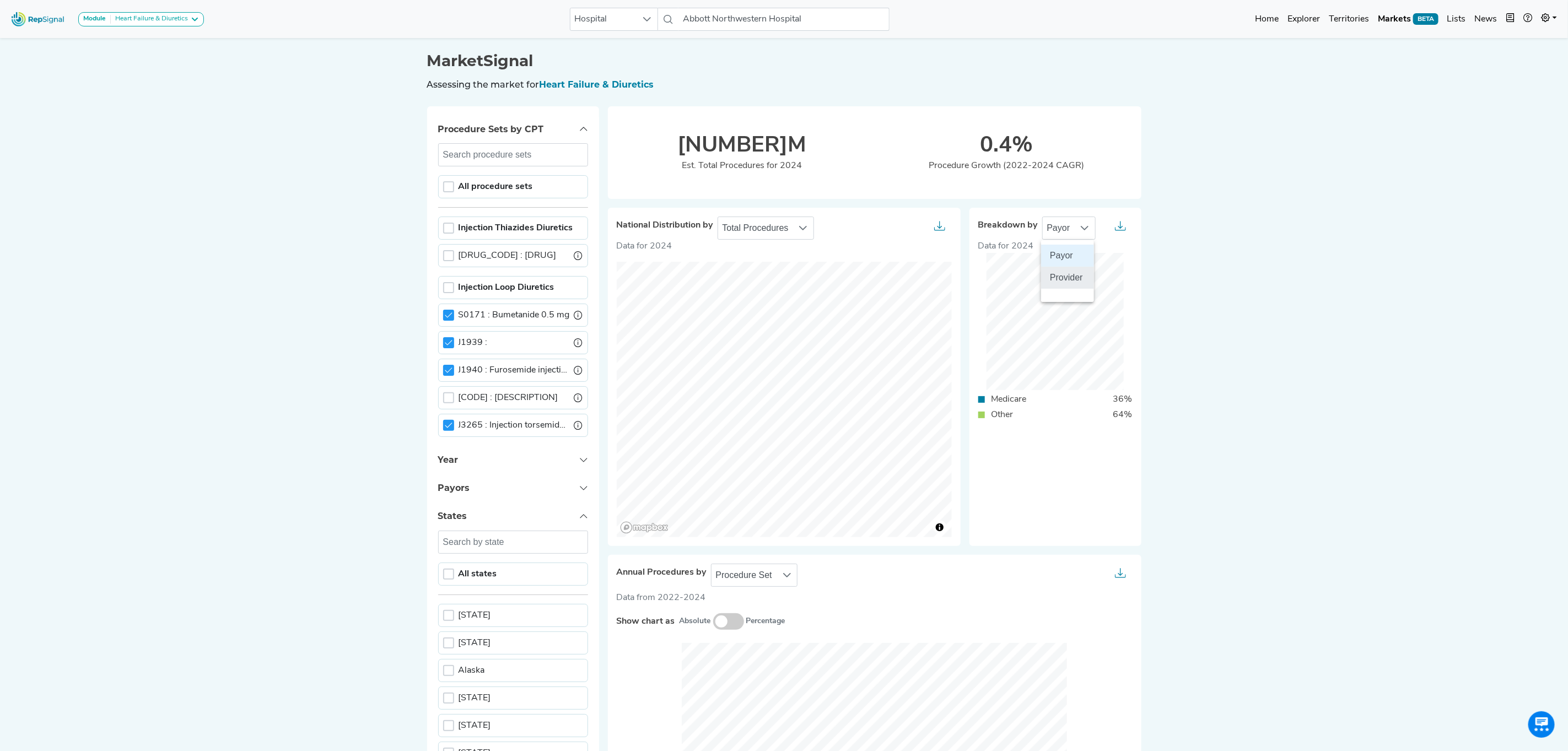 click on "Provider" 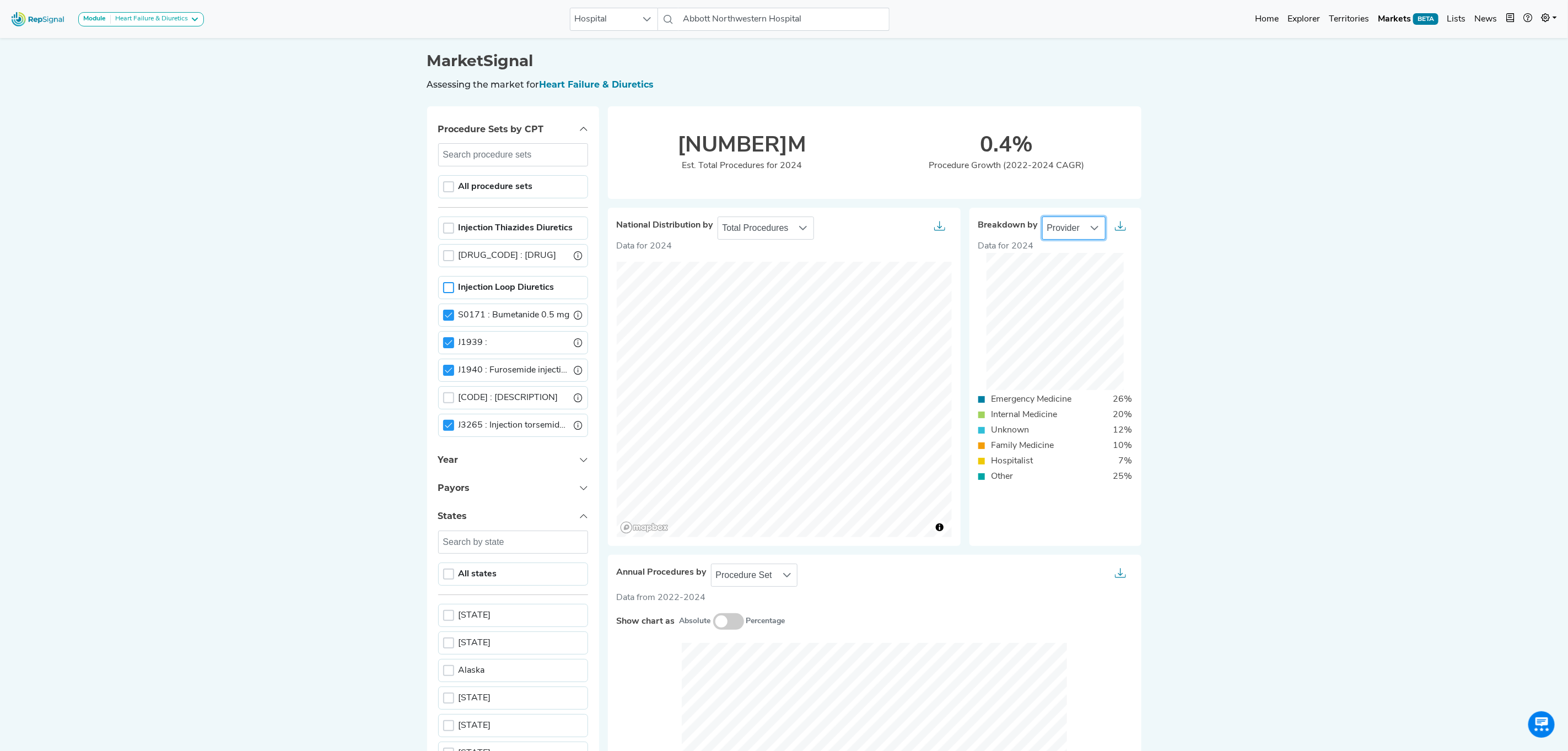 click at bounding box center (449, 288) 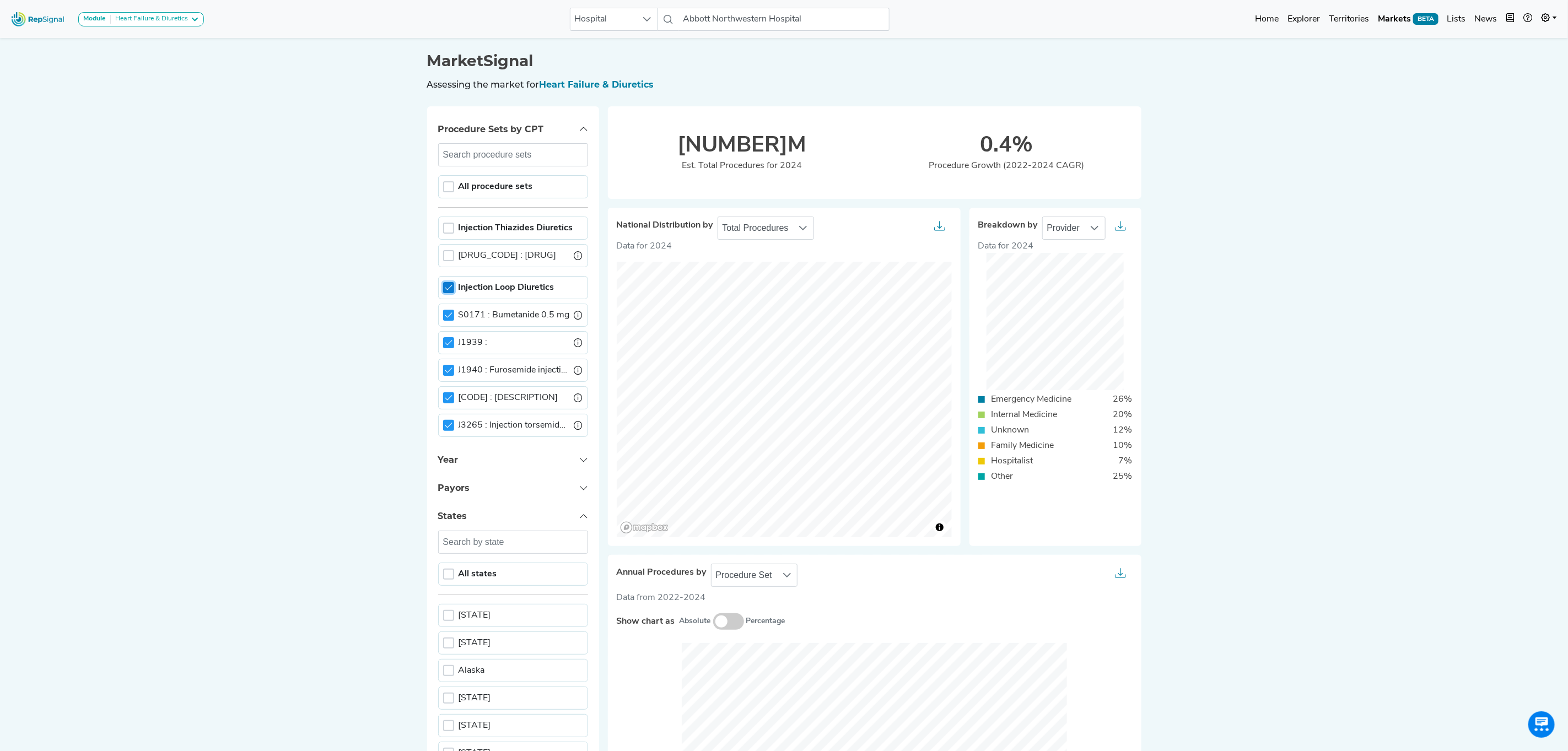 click 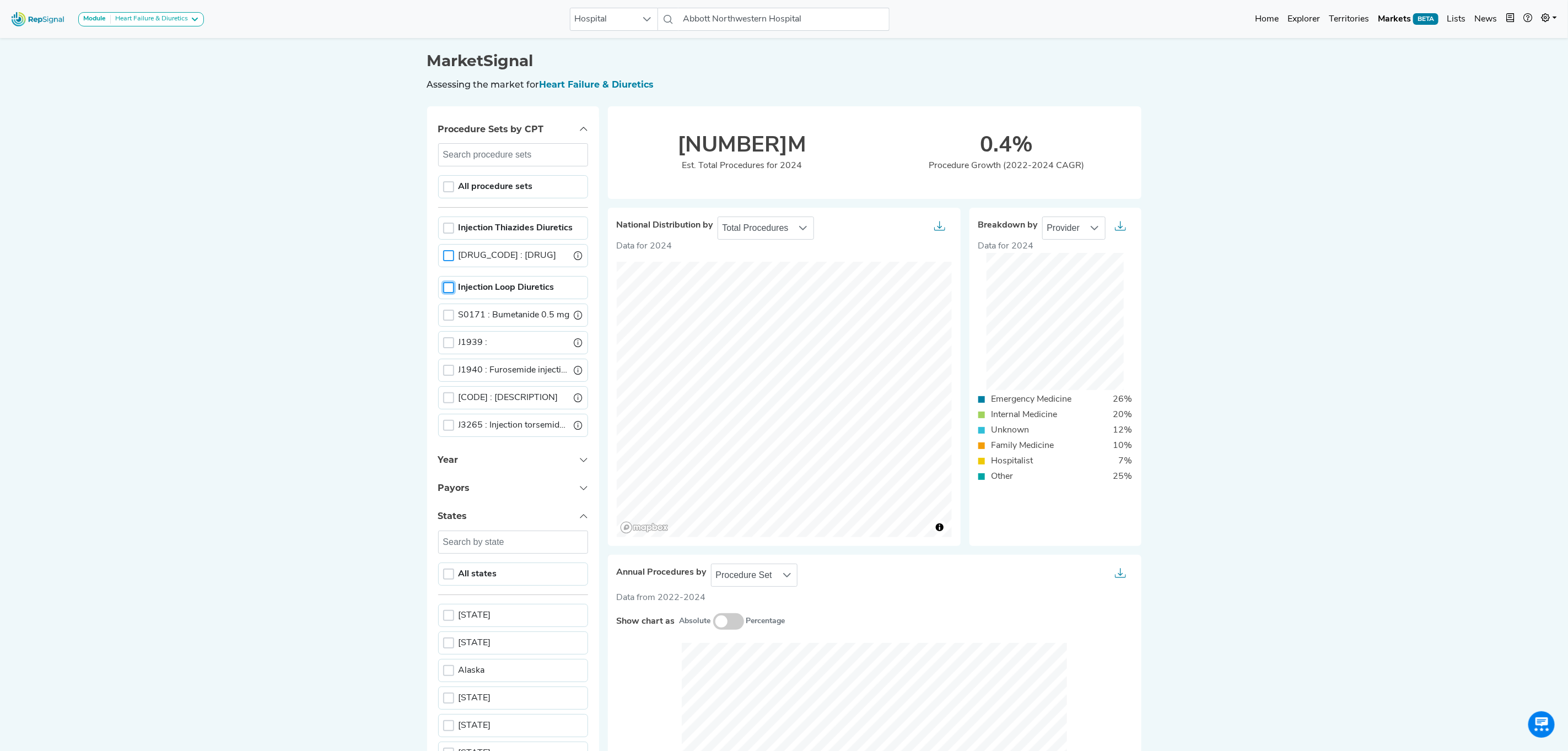 click at bounding box center (449, 256) 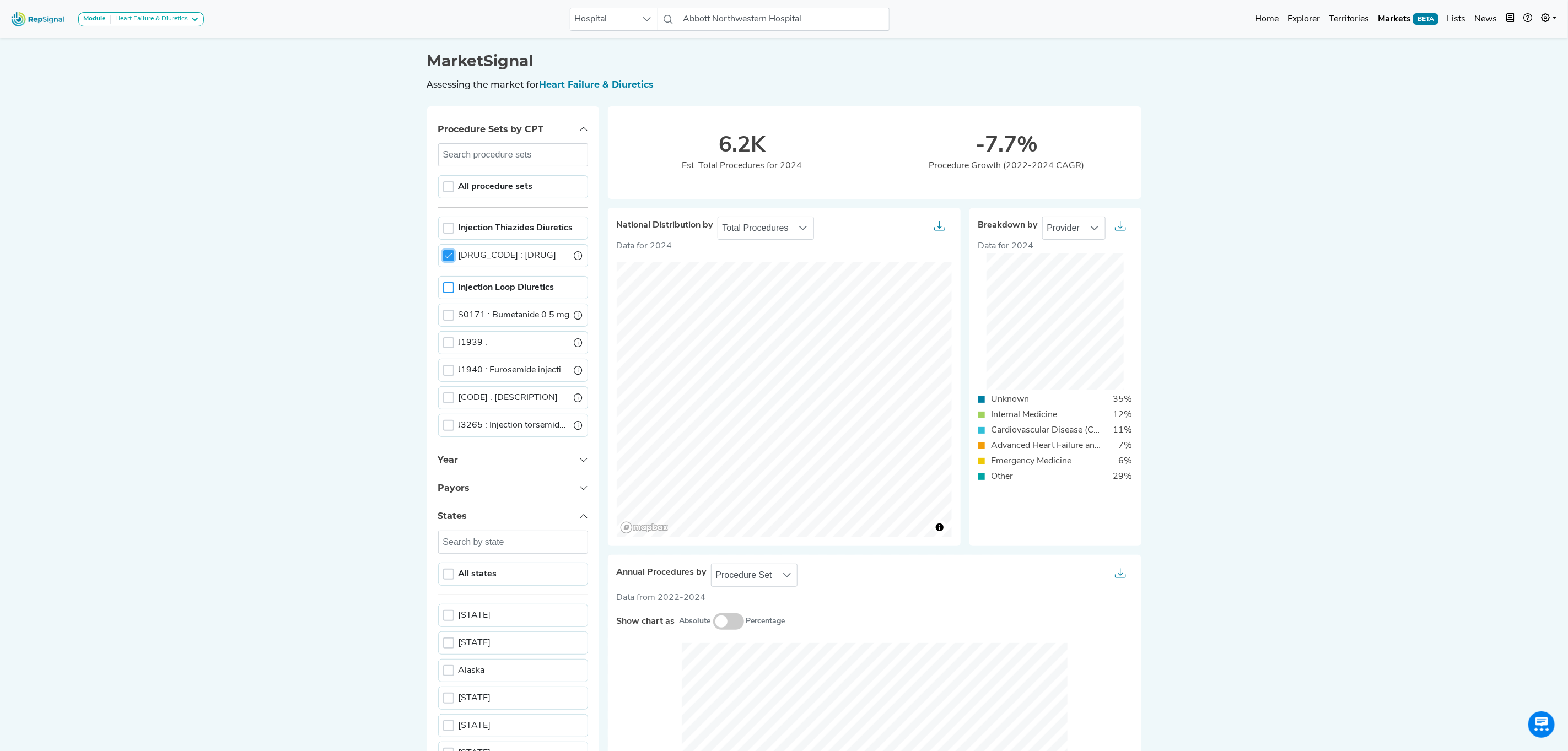 scroll, scrollTop: 7, scrollLeft: 4, axis: both 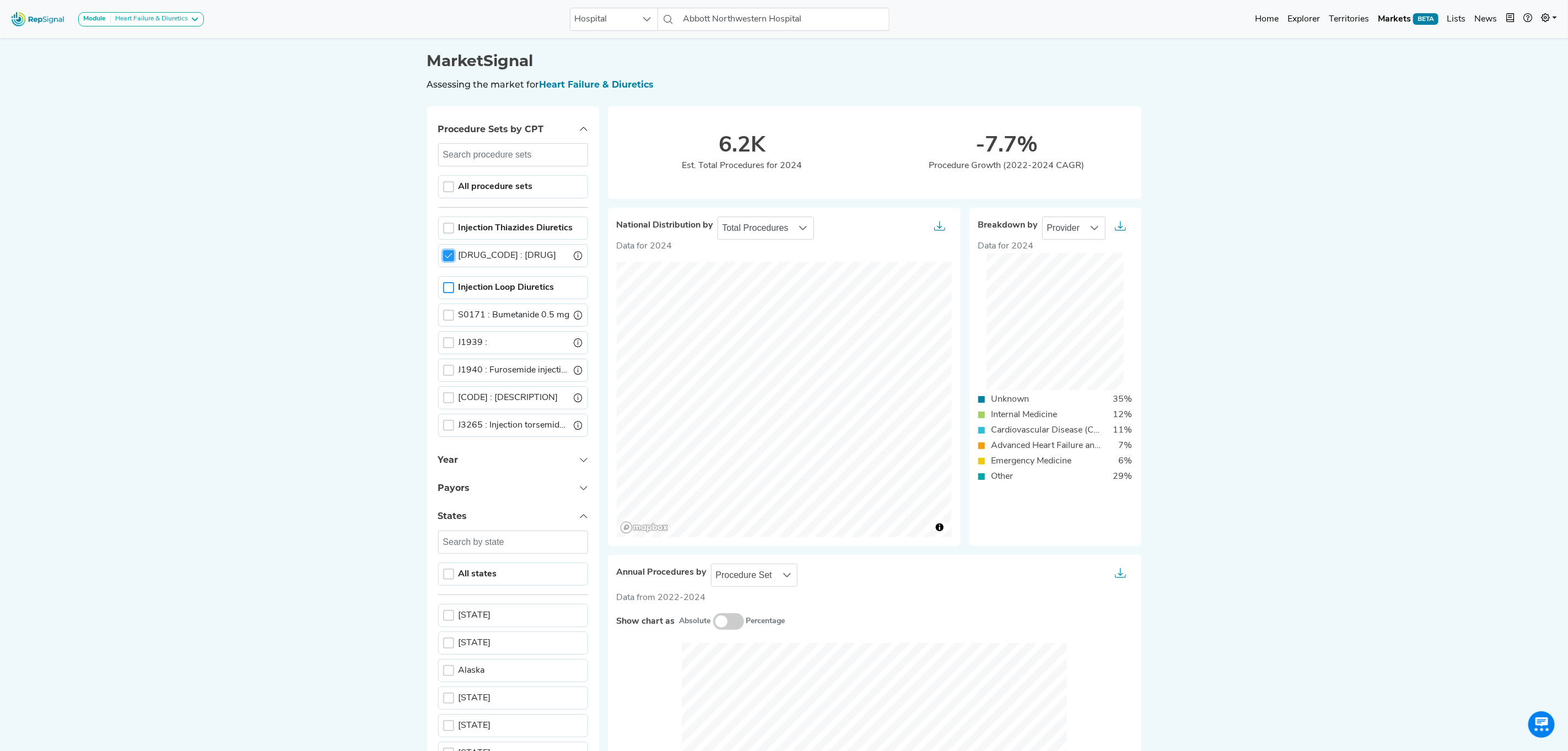 click on "Procedure Sets by CPT" at bounding box center (513, 129) 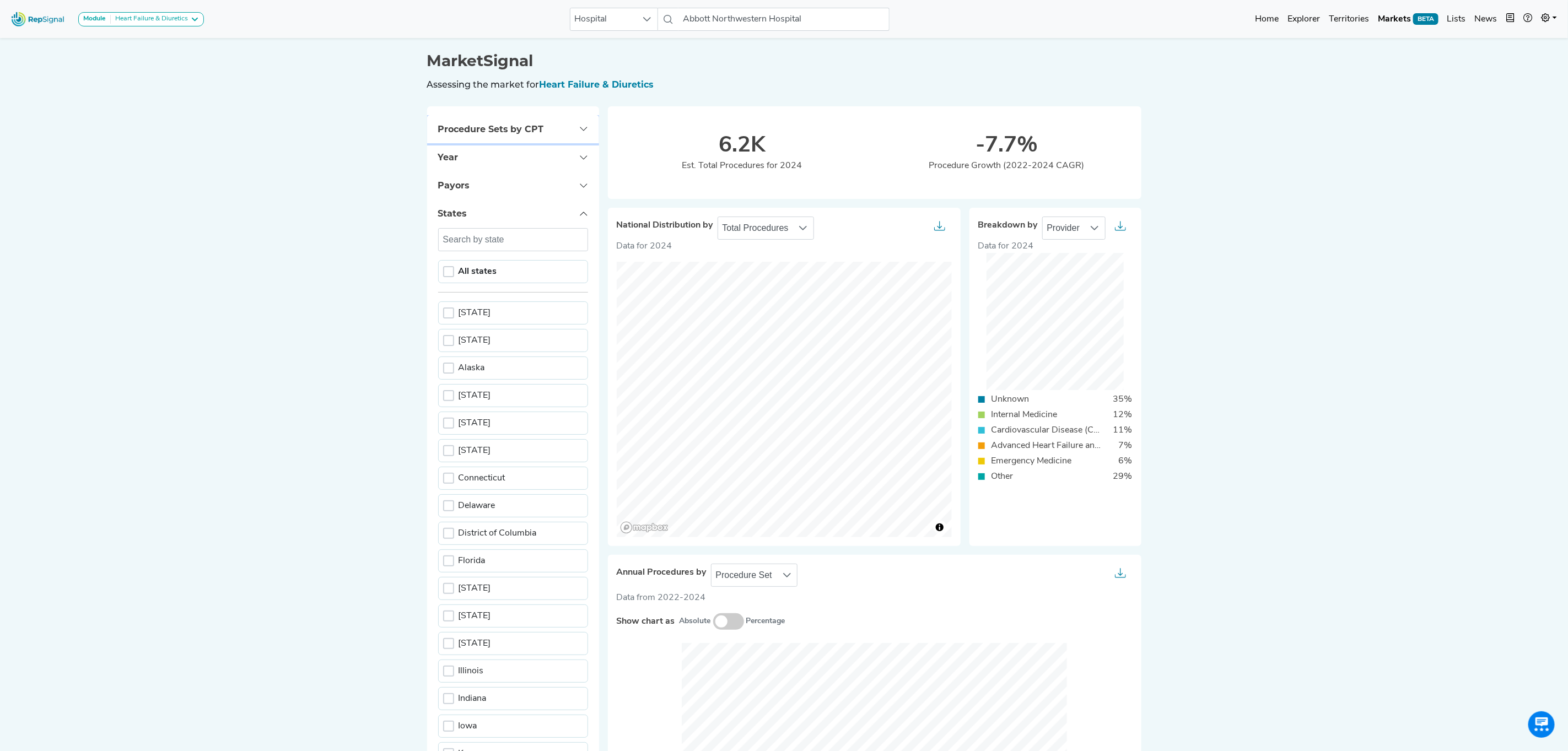 click on "Procedure Sets by CPT" at bounding box center [513, 129] 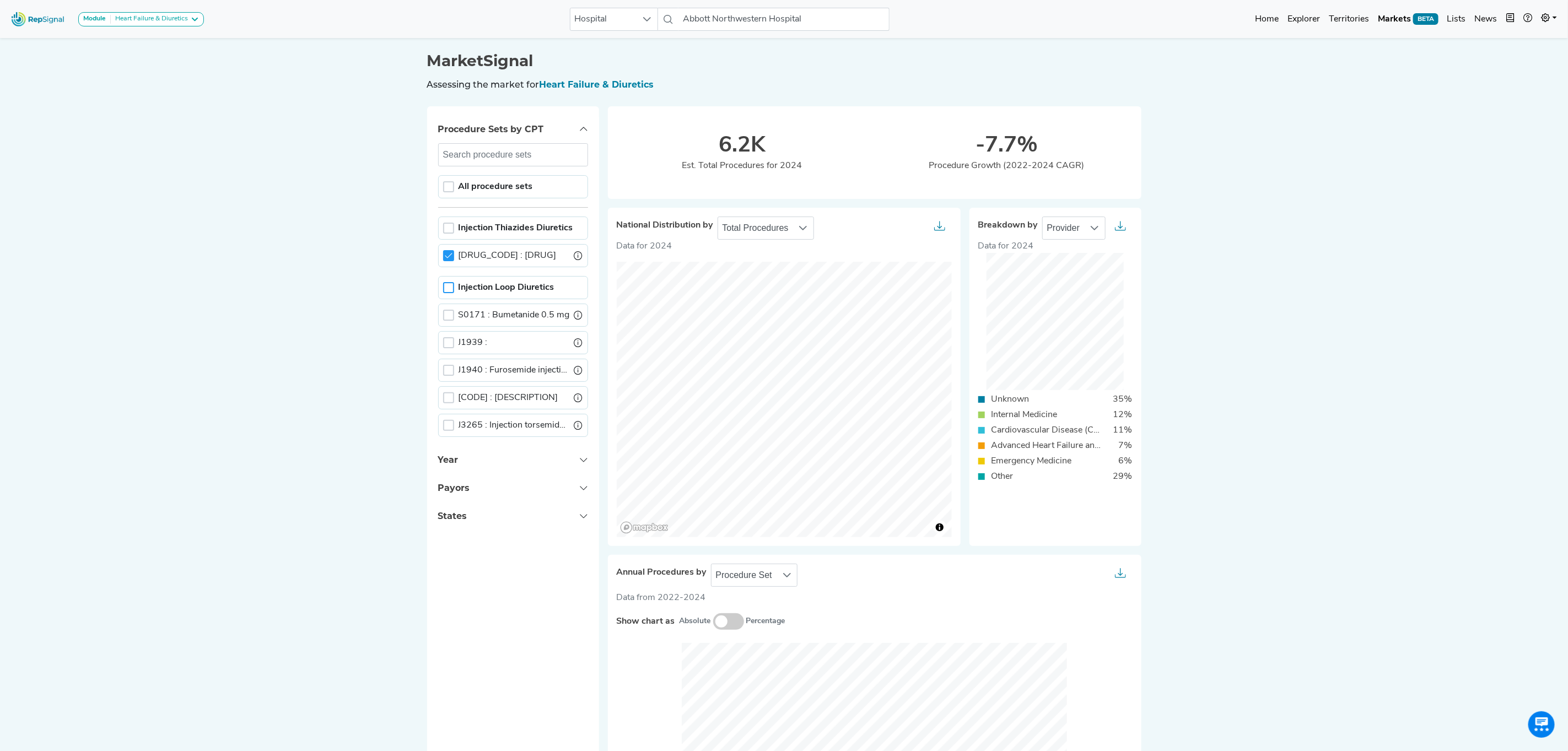 click on "J1205 : Chlorothiazide sodium inj" at bounding box center (508, 256) 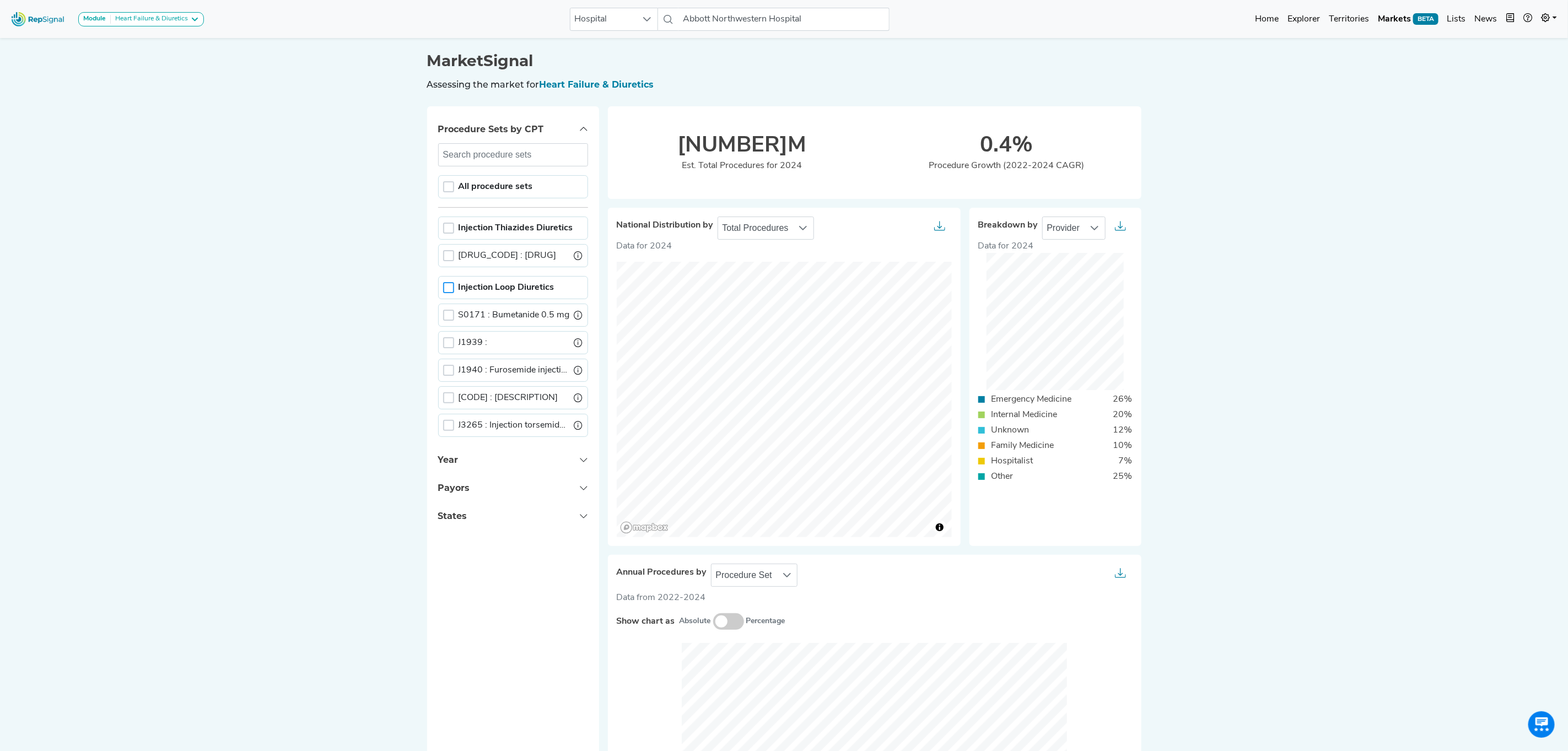 click on "Injection Thiazides Diuretics" at bounding box center [516, 228] 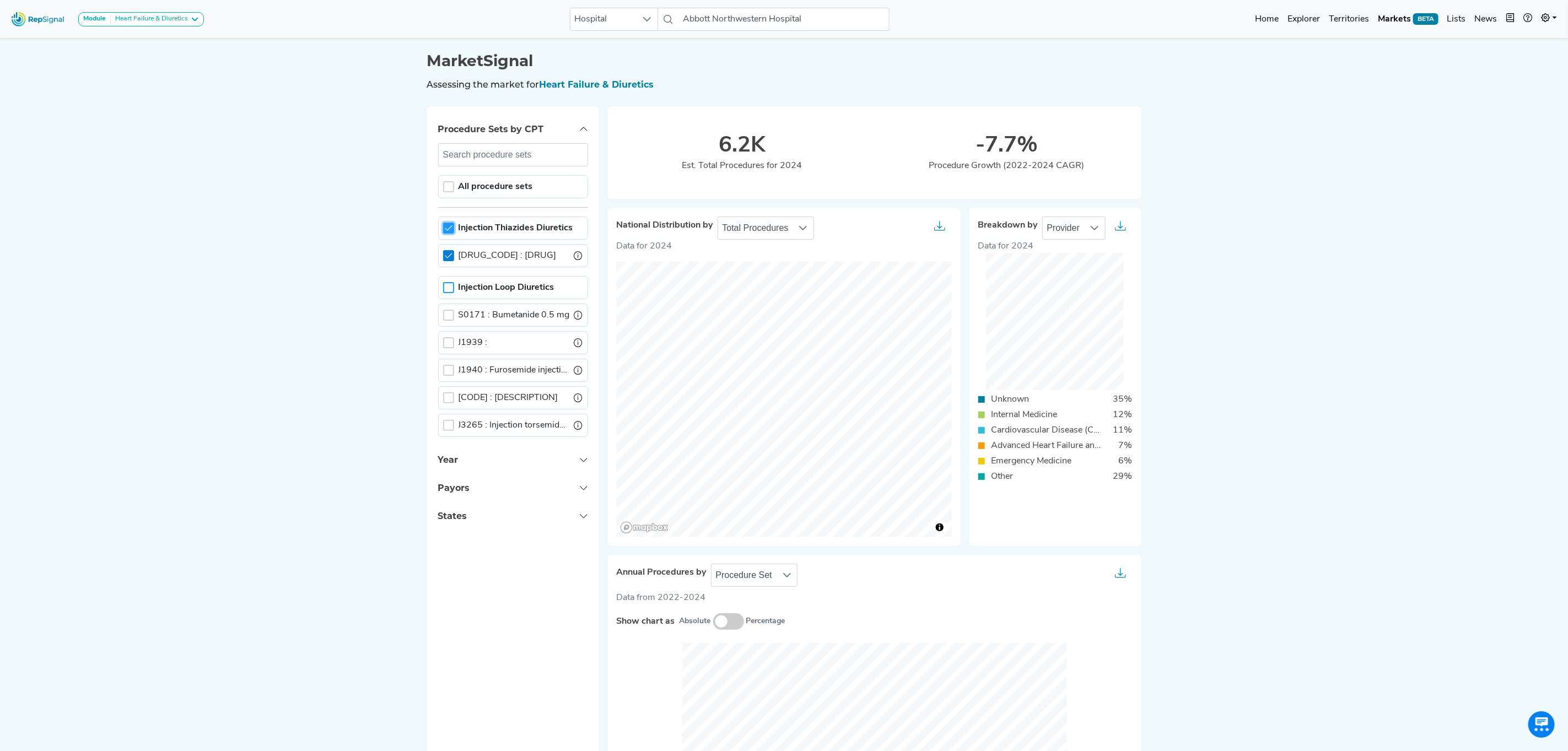 click at bounding box center [449, 256] 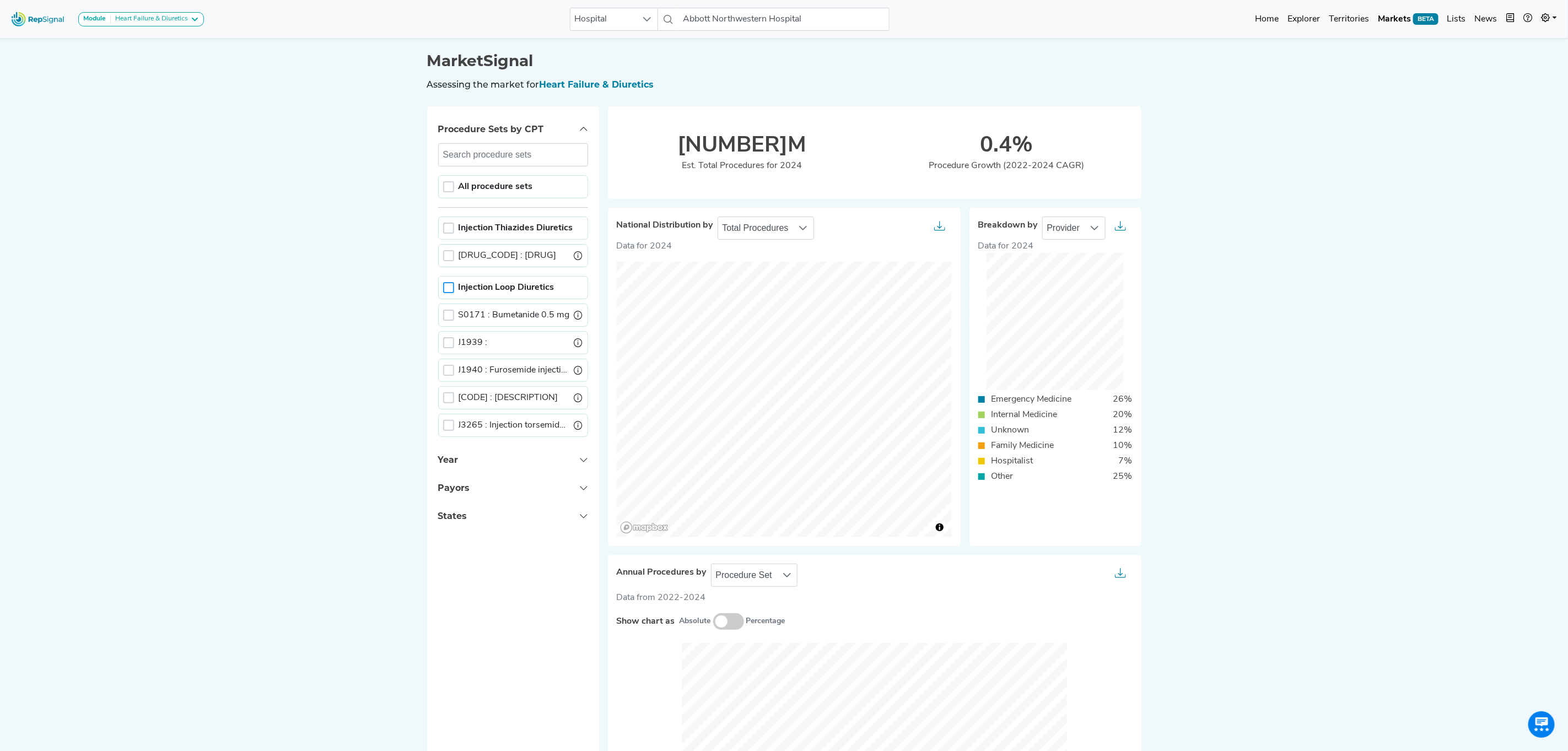 click on "Injection Thiazides Diuretics" 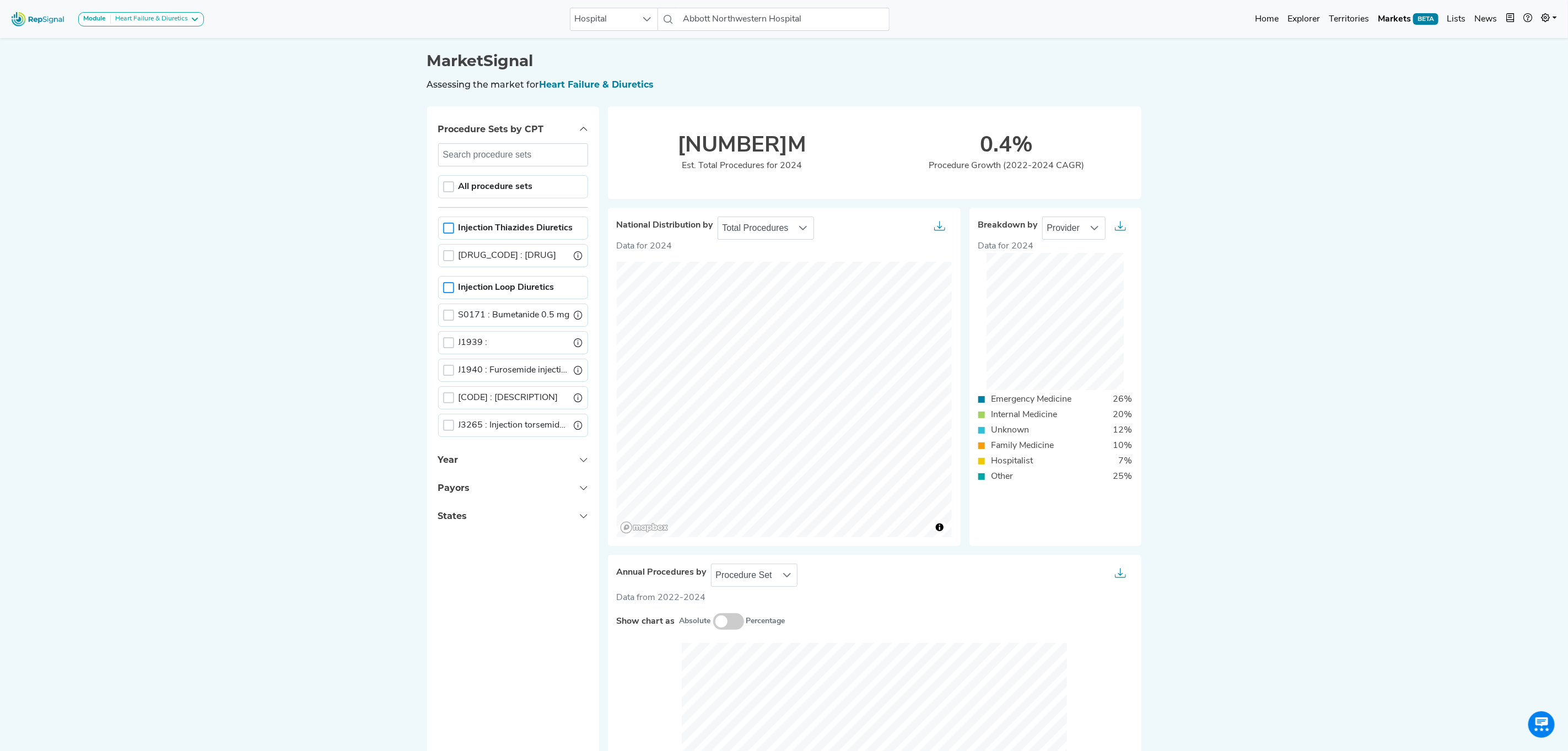 click at bounding box center (449, 228) 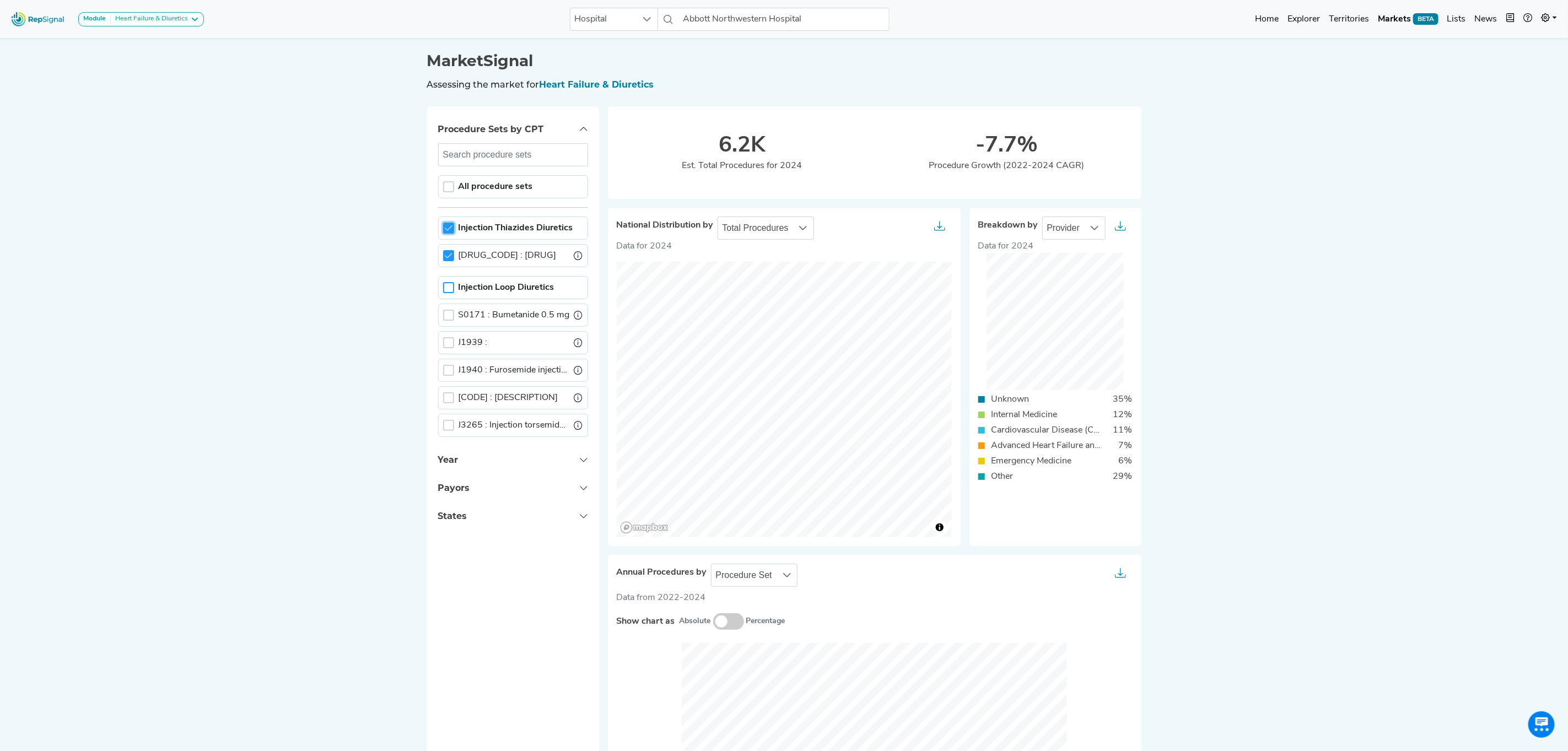 click at bounding box center [579, 256] 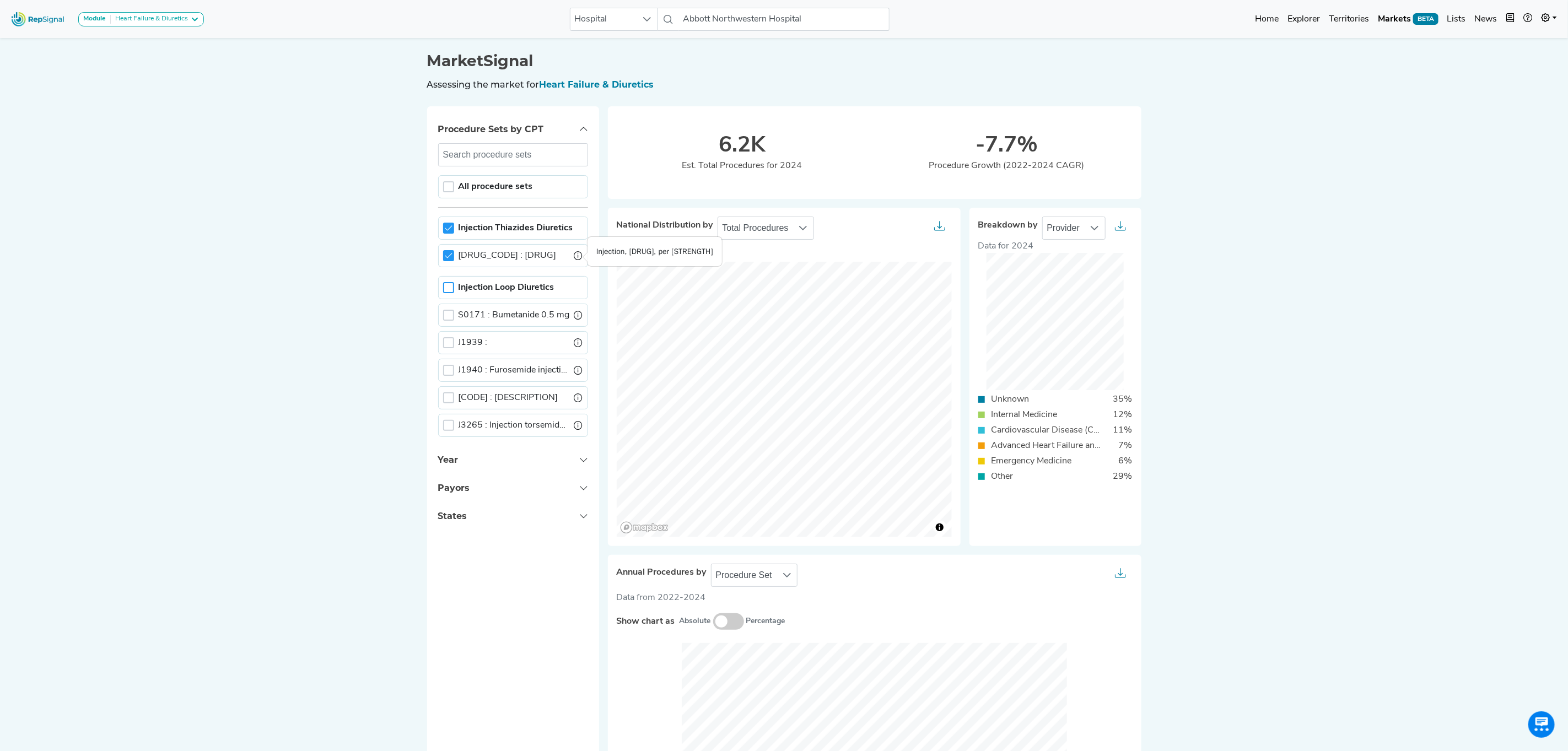 drag, startPoint x: 627, startPoint y: 268, endPoint x: 580, endPoint y: 247, distance: 51.47815 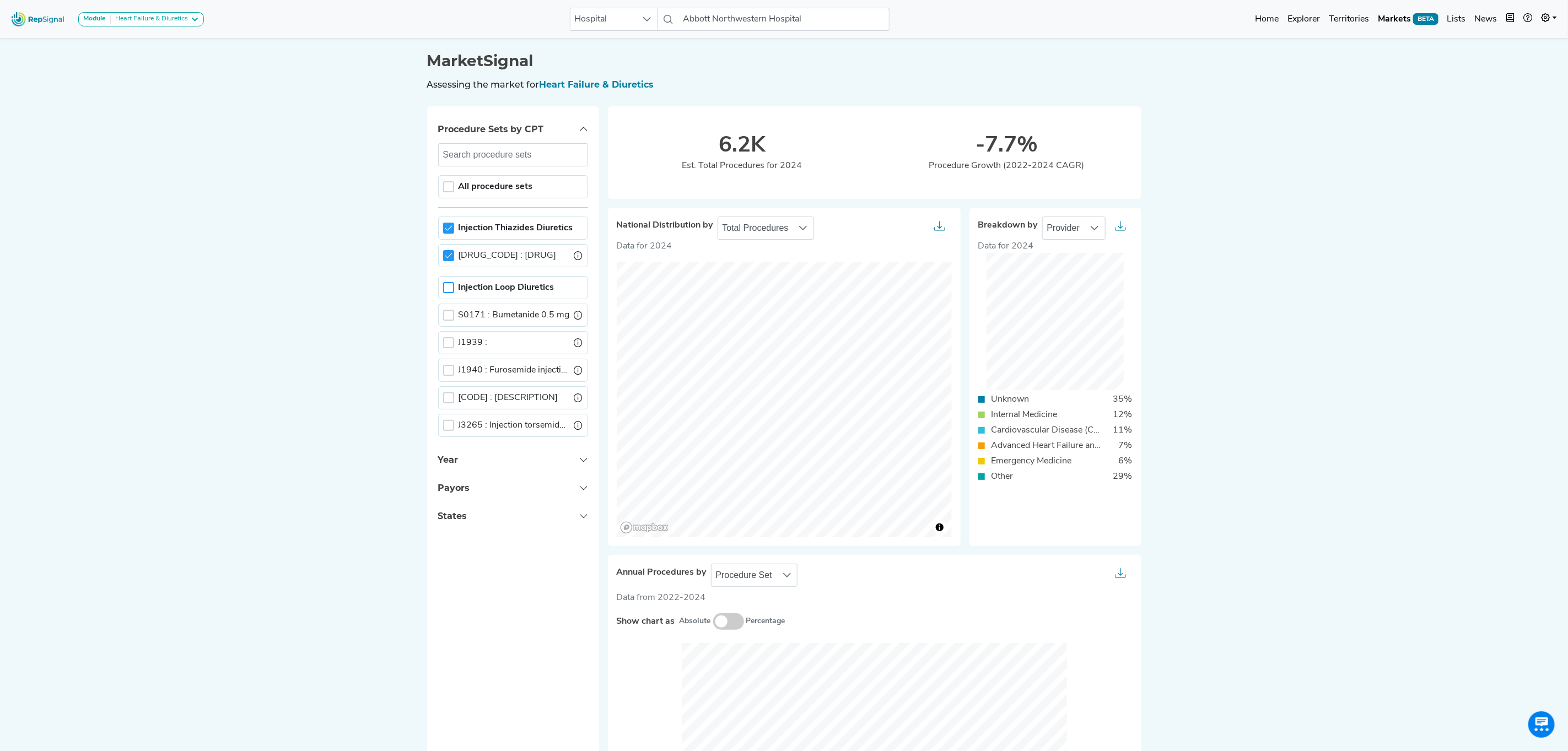 copy on "Injection, chlorothiazide sodium, per 500 mg" 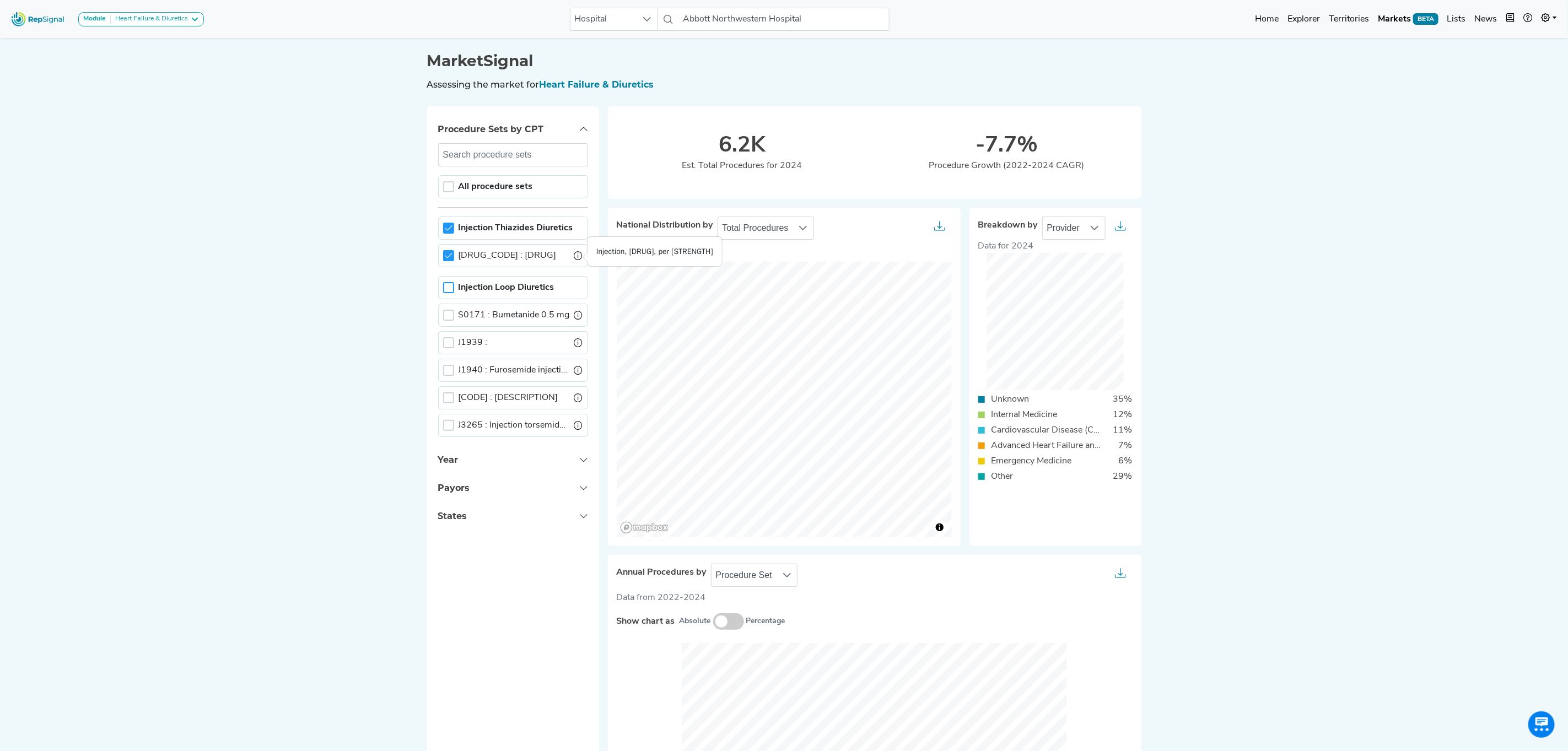 click at bounding box center (579, 256) 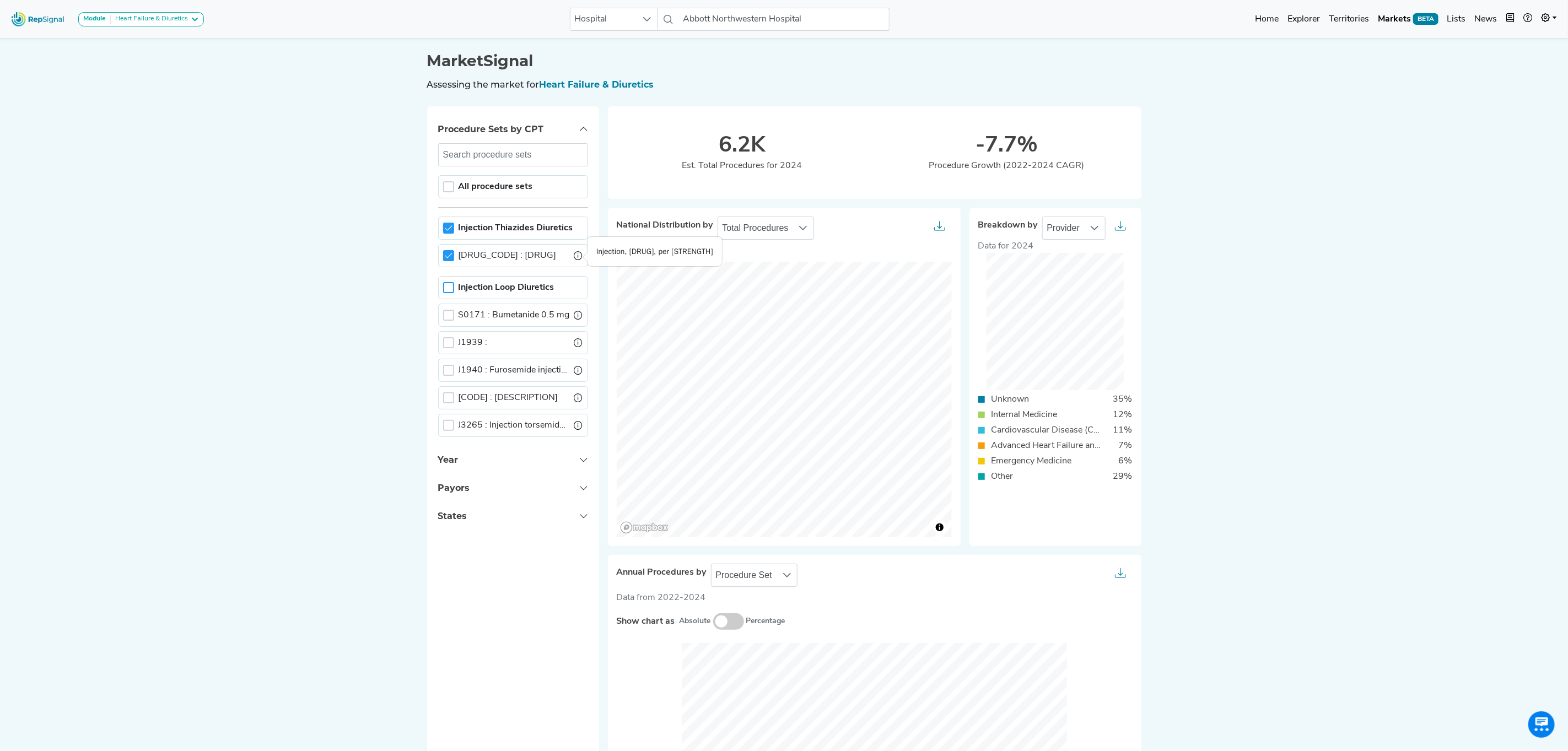 drag, startPoint x: 564, startPoint y: 258, endPoint x: 615, endPoint y: 262, distance: 51.15662 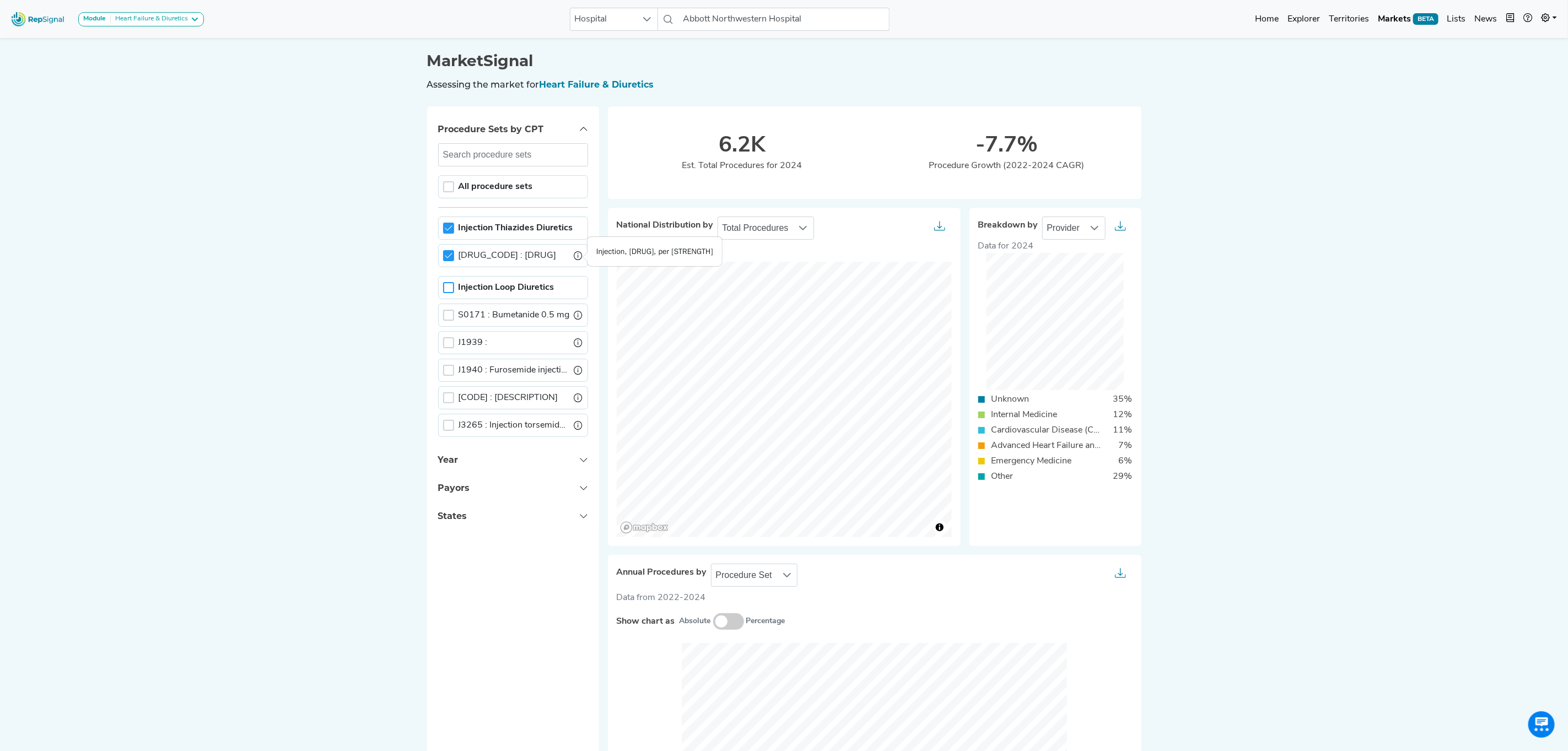 click at bounding box center (579, 256) 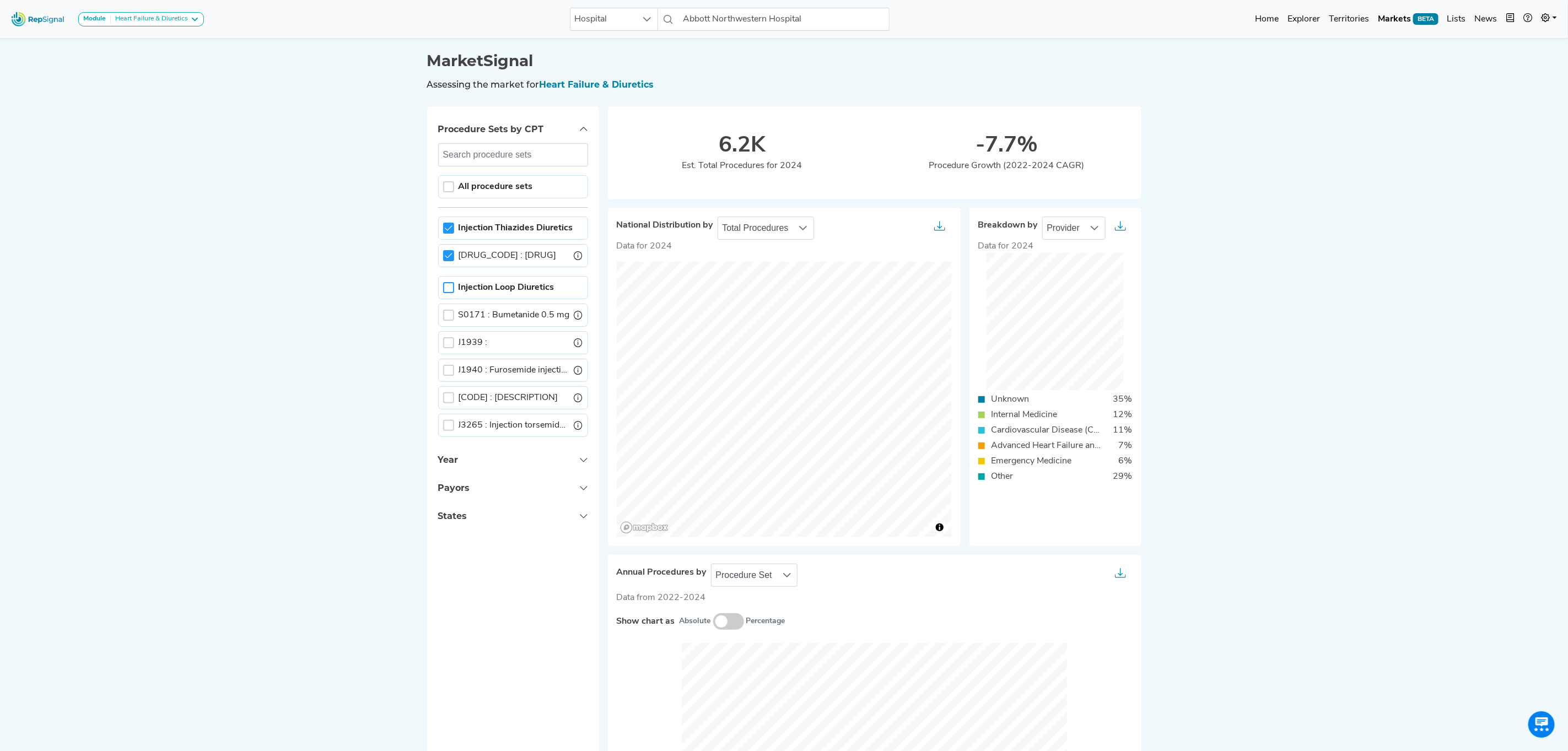 drag, startPoint x: 446, startPoint y: 257, endPoint x: 553, endPoint y: 260, distance: 107.04205 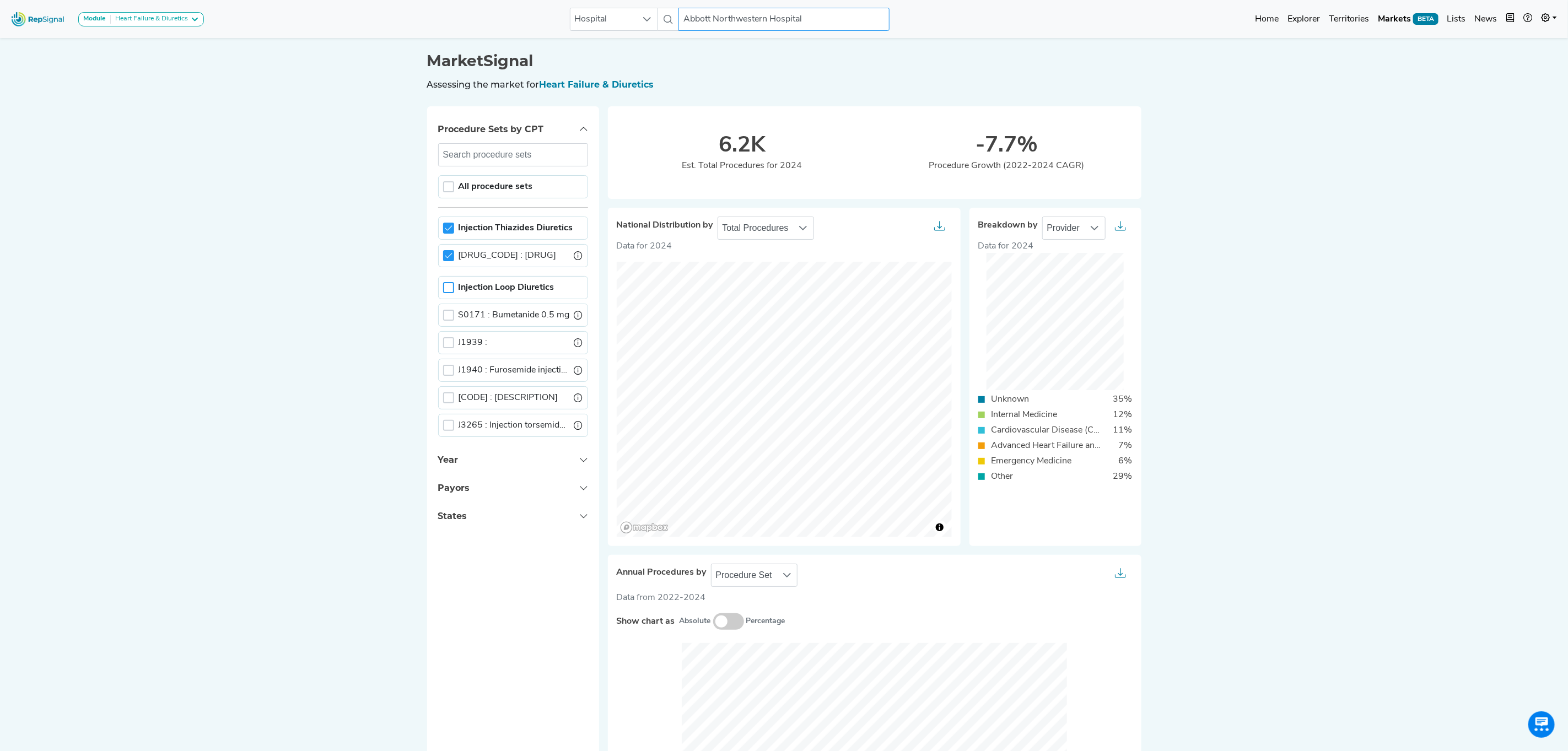 copy on "J1205 : Chlorothiazide sodi" 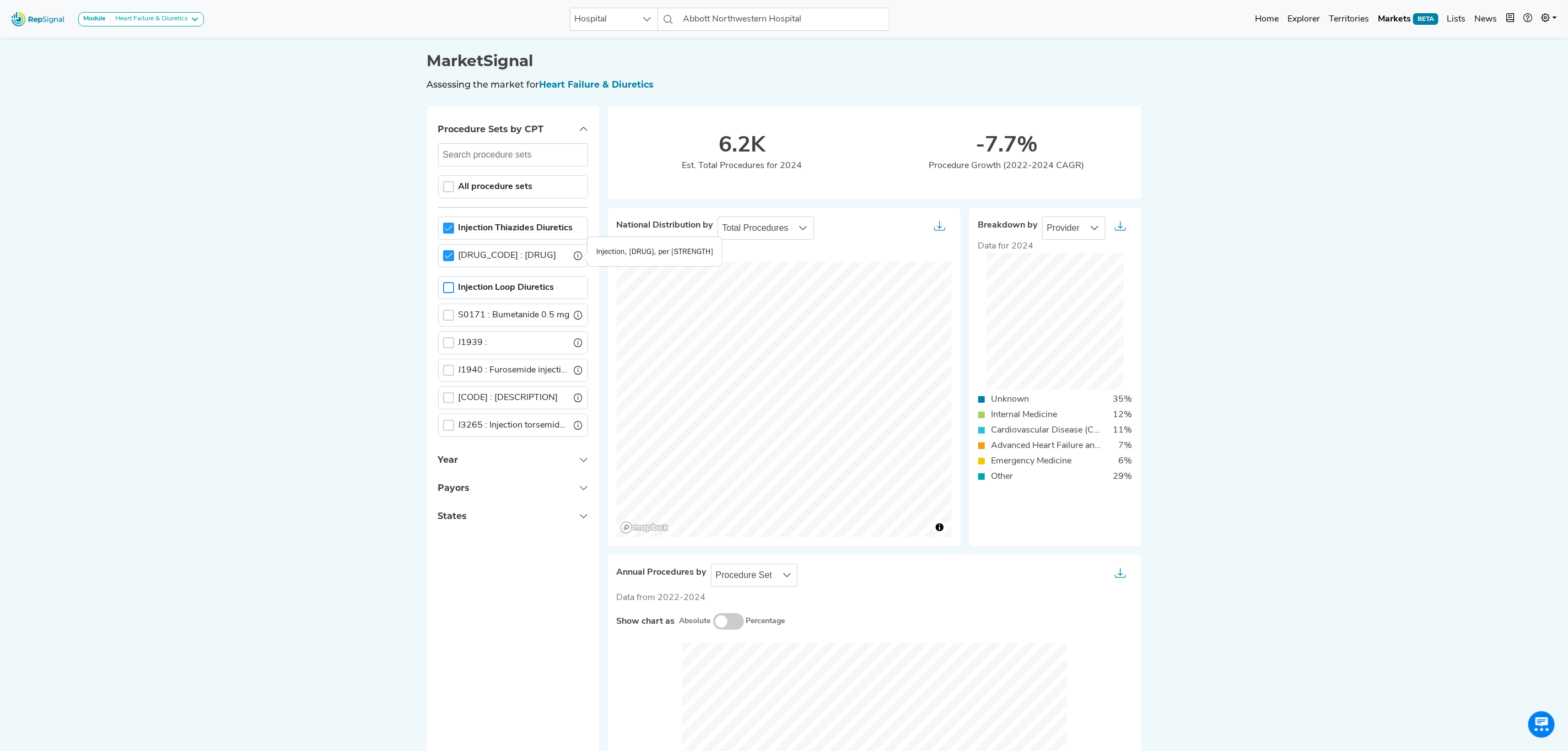 click at bounding box center (579, 256) 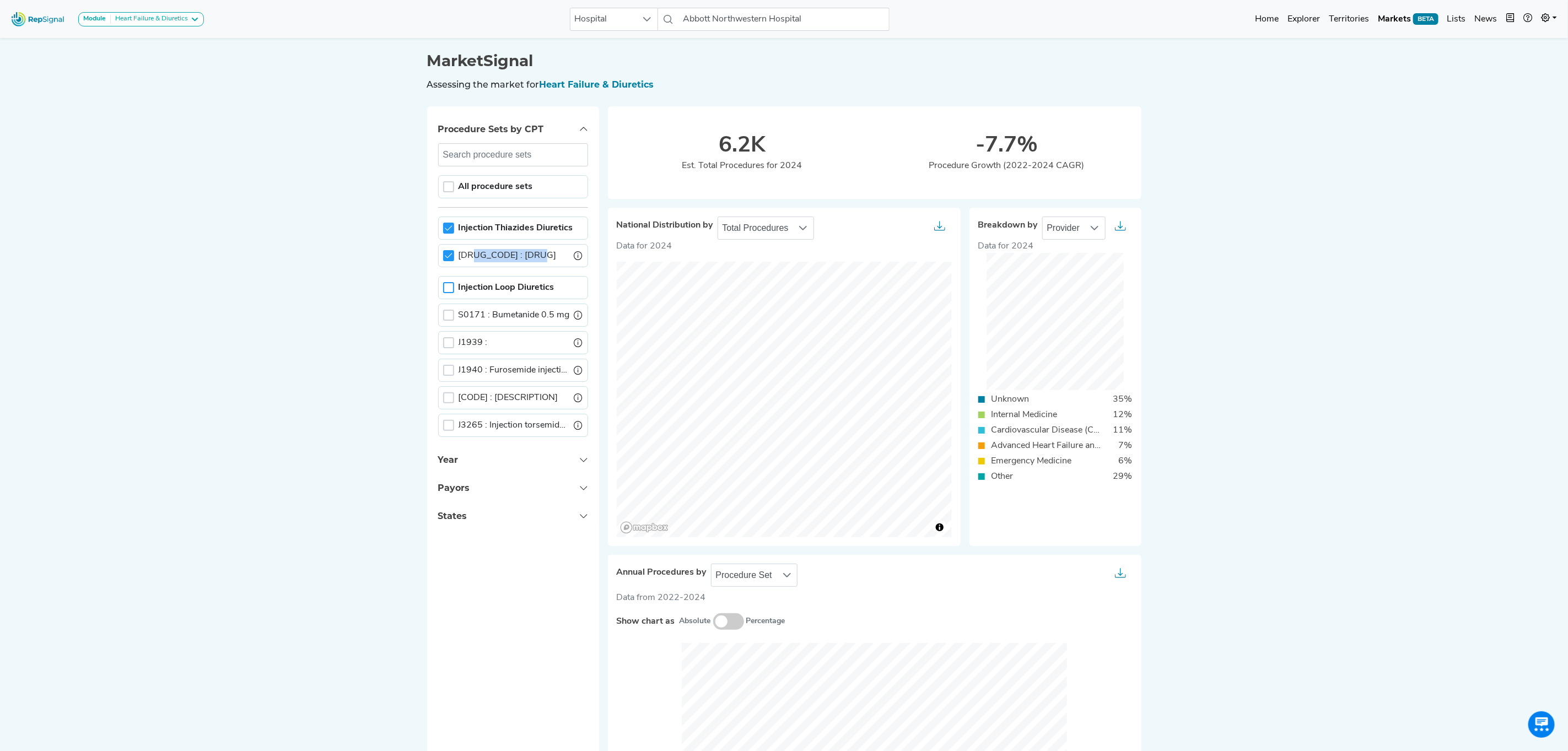 drag, startPoint x: 461, startPoint y: 257, endPoint x: 513, endPoint y: 255, distance: 52.03845 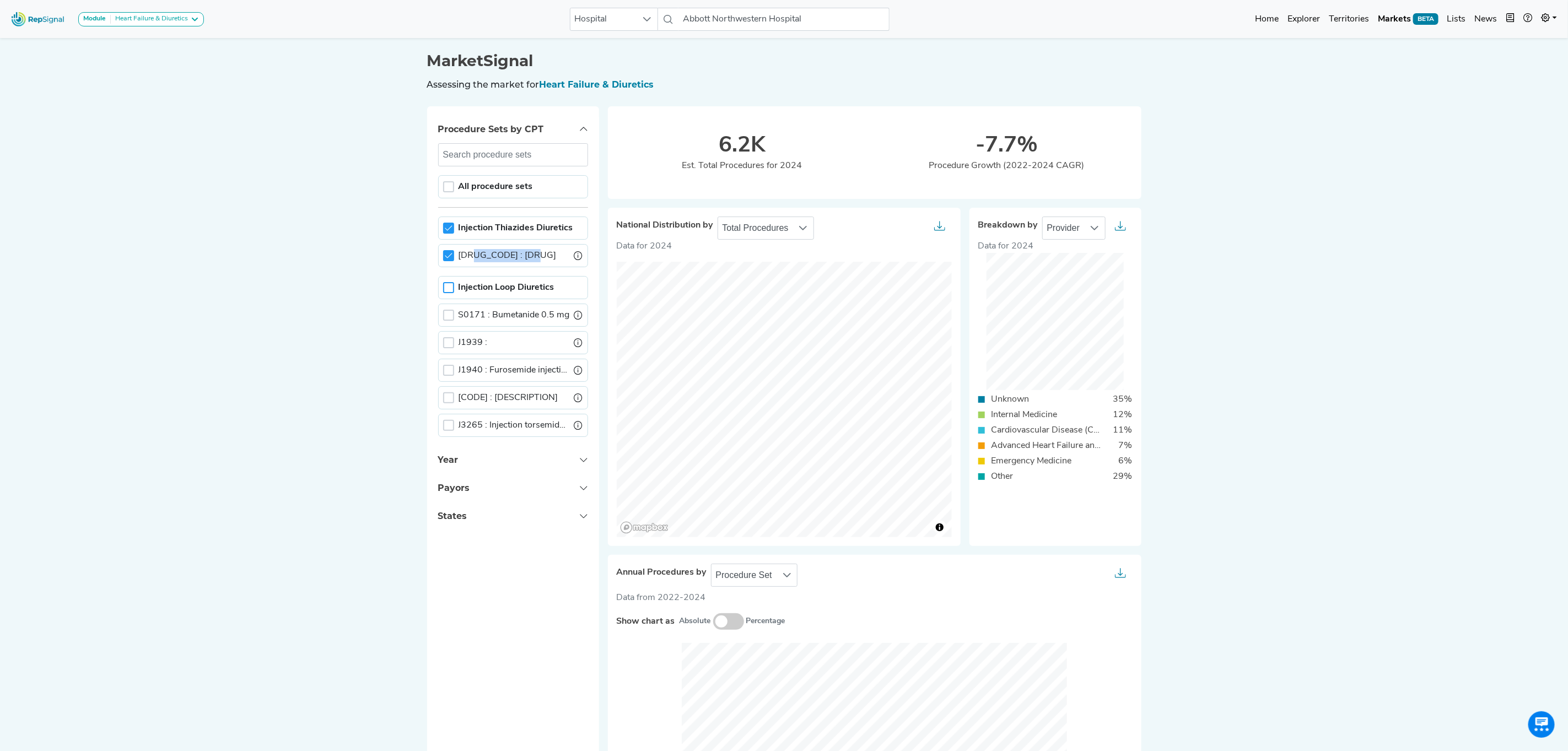 click on "J1205 : Chlorothiazide sodium inj" at bounding box center (508, 256) 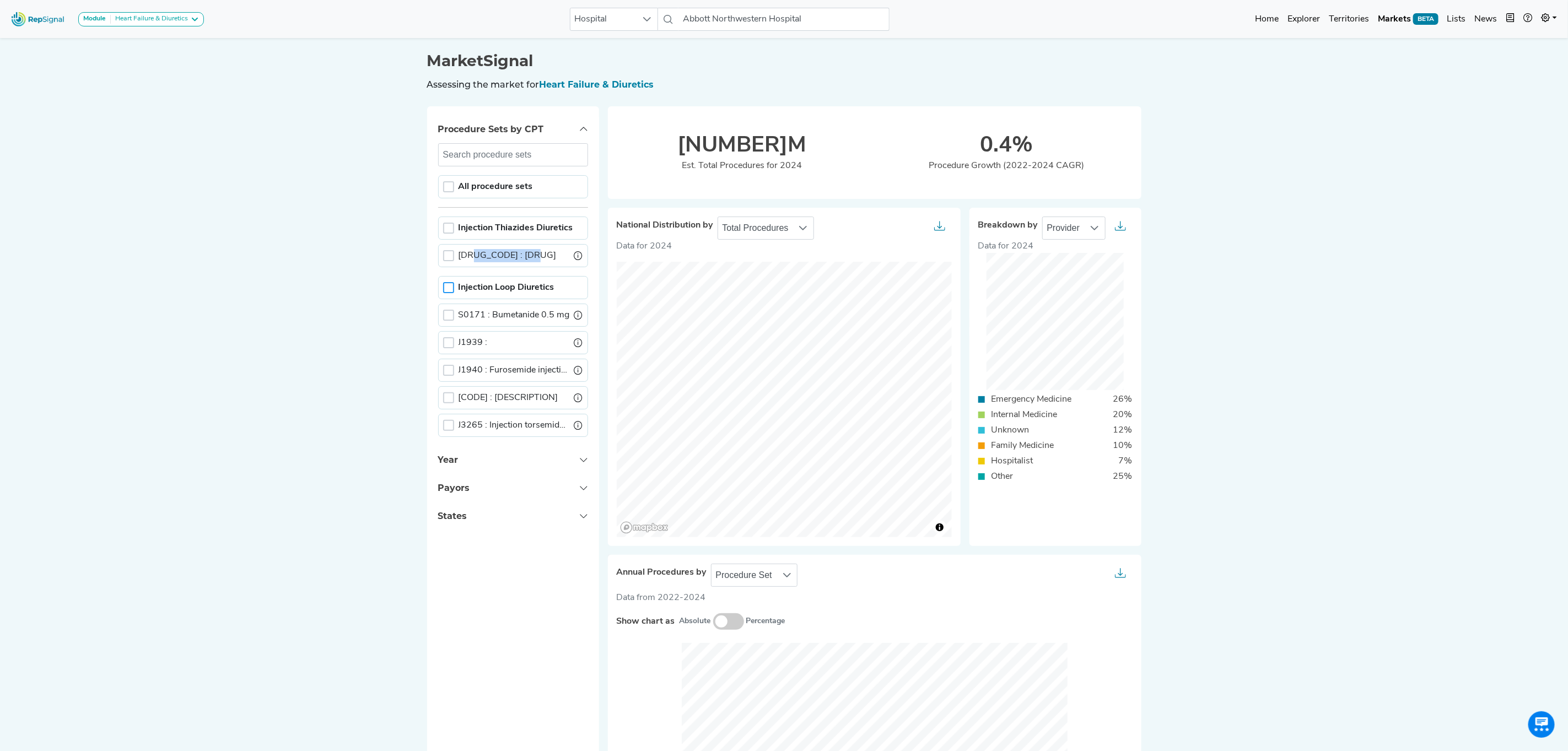 click on "J1205 : Chlorothiazide sodium inj" at bounding box center (508, 256) 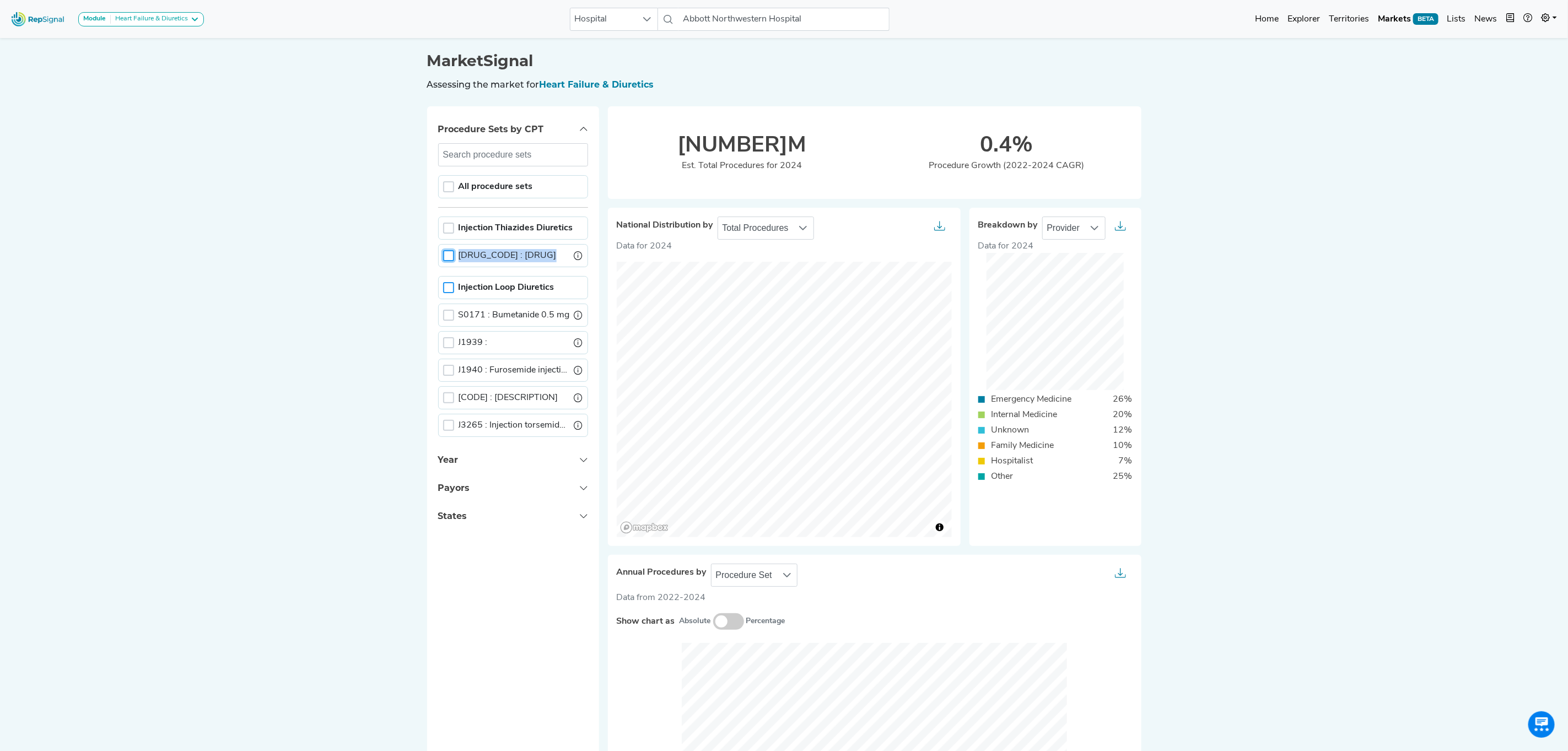 drag, startPoint x: 513, startPoint y: 255, endPoint x: 564, endPoint y: 258, distance: 51.08816 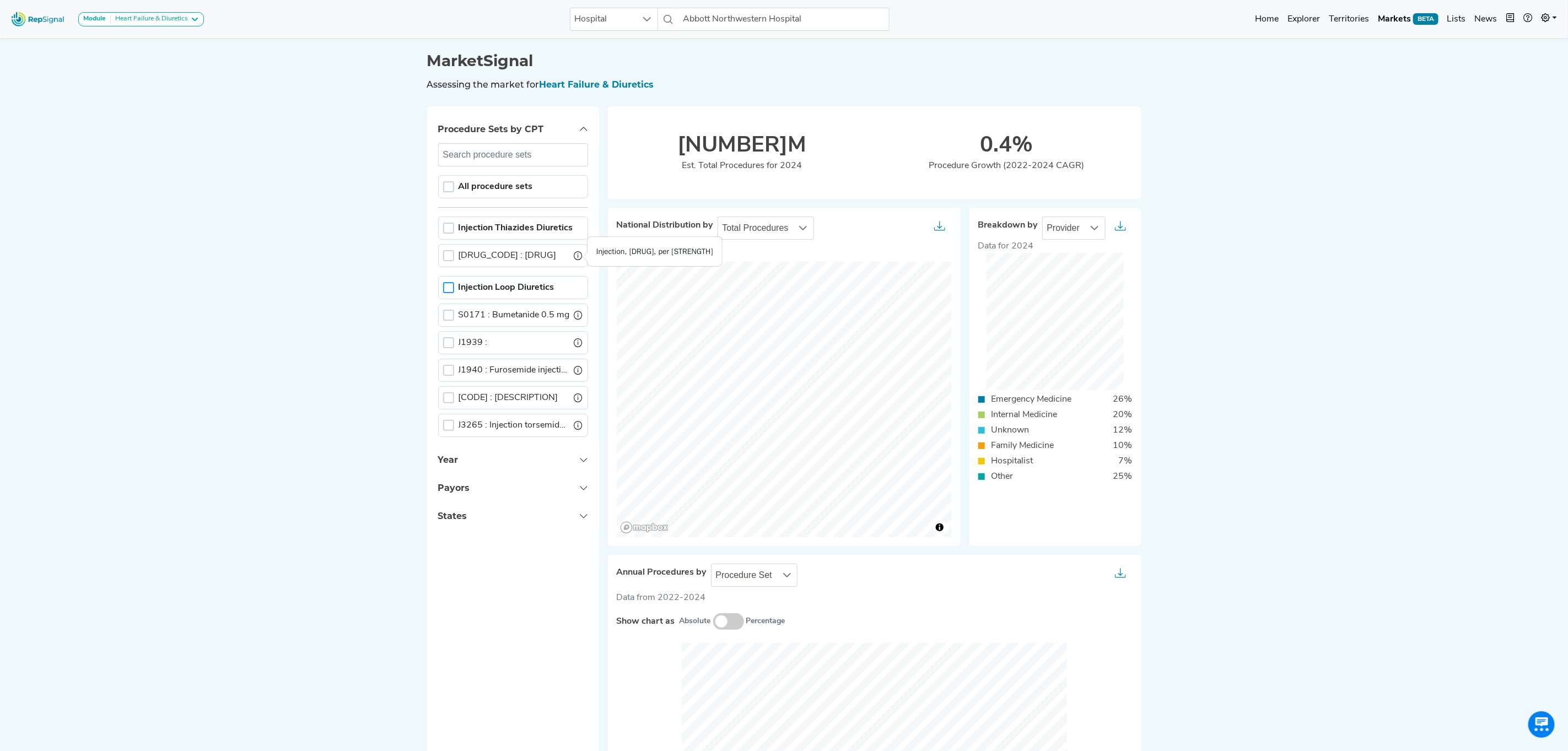 drag, startPoint x: 629, startPoint y: 270, endPoint x: 579, endPoint y: 252, distance: 53.14132 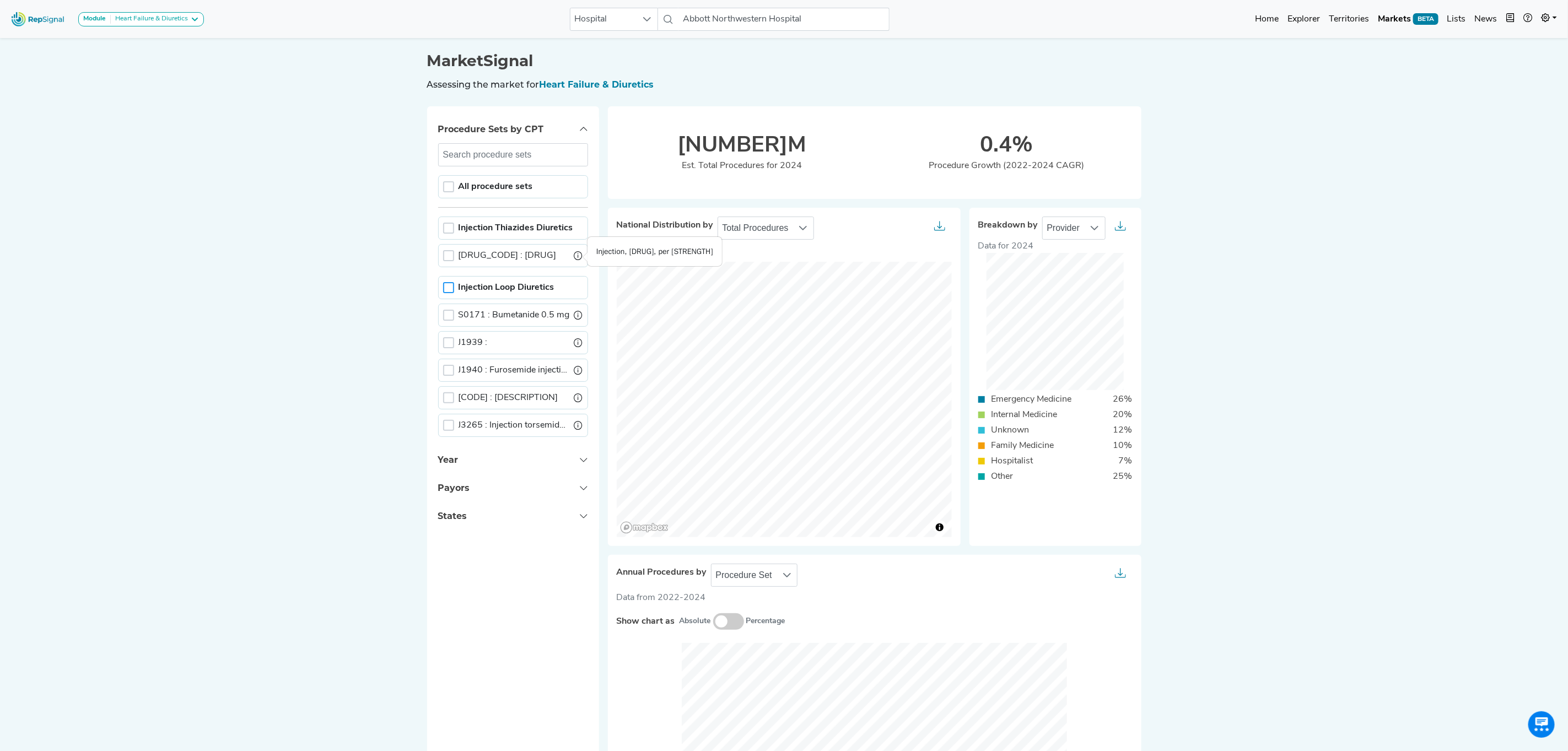 drag, startPoint x: 607, startPoint y: 263, endPoint x: 580, endPoint y: 252, distance: 29 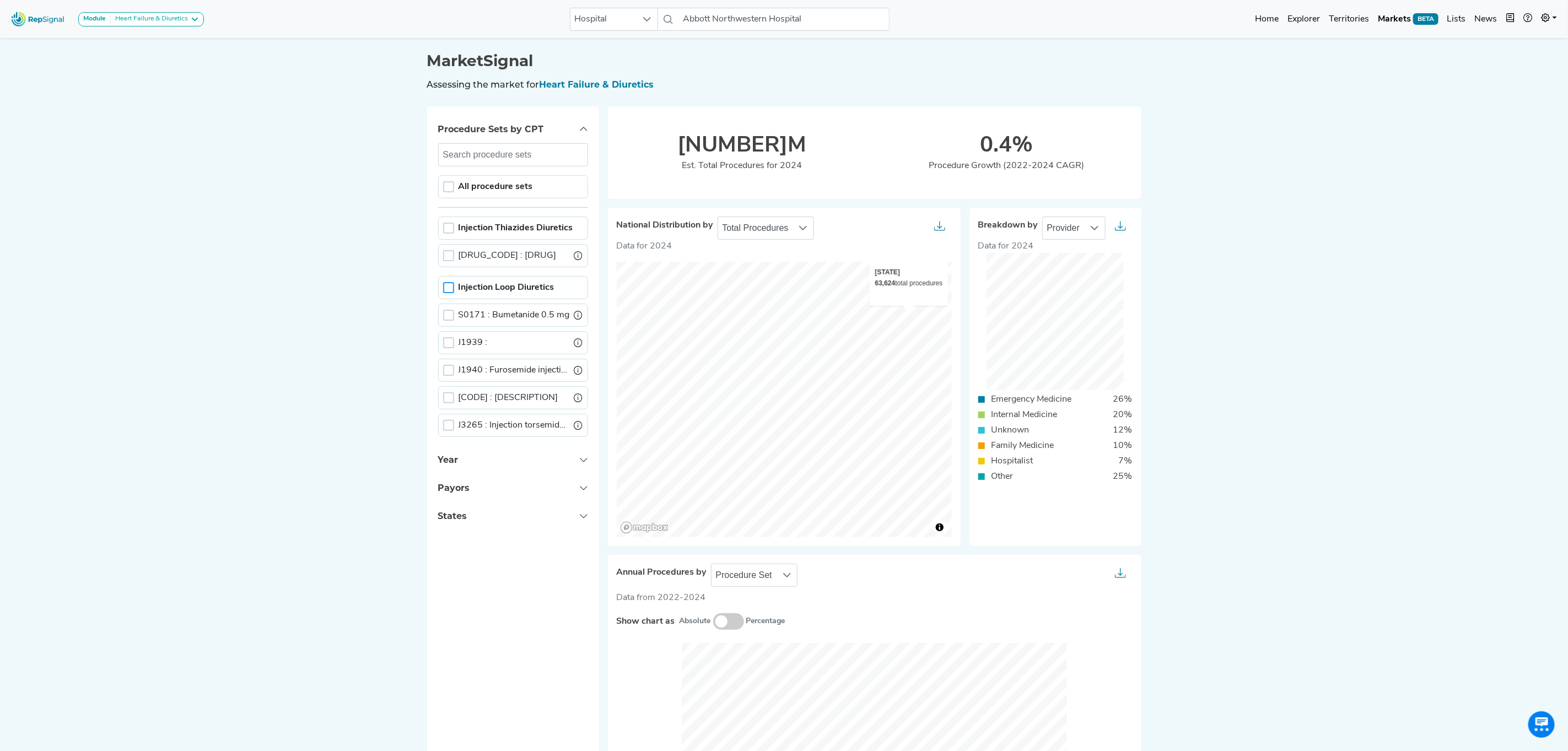 copy on "njection, chlorothiazide sodium, per 500 mg" 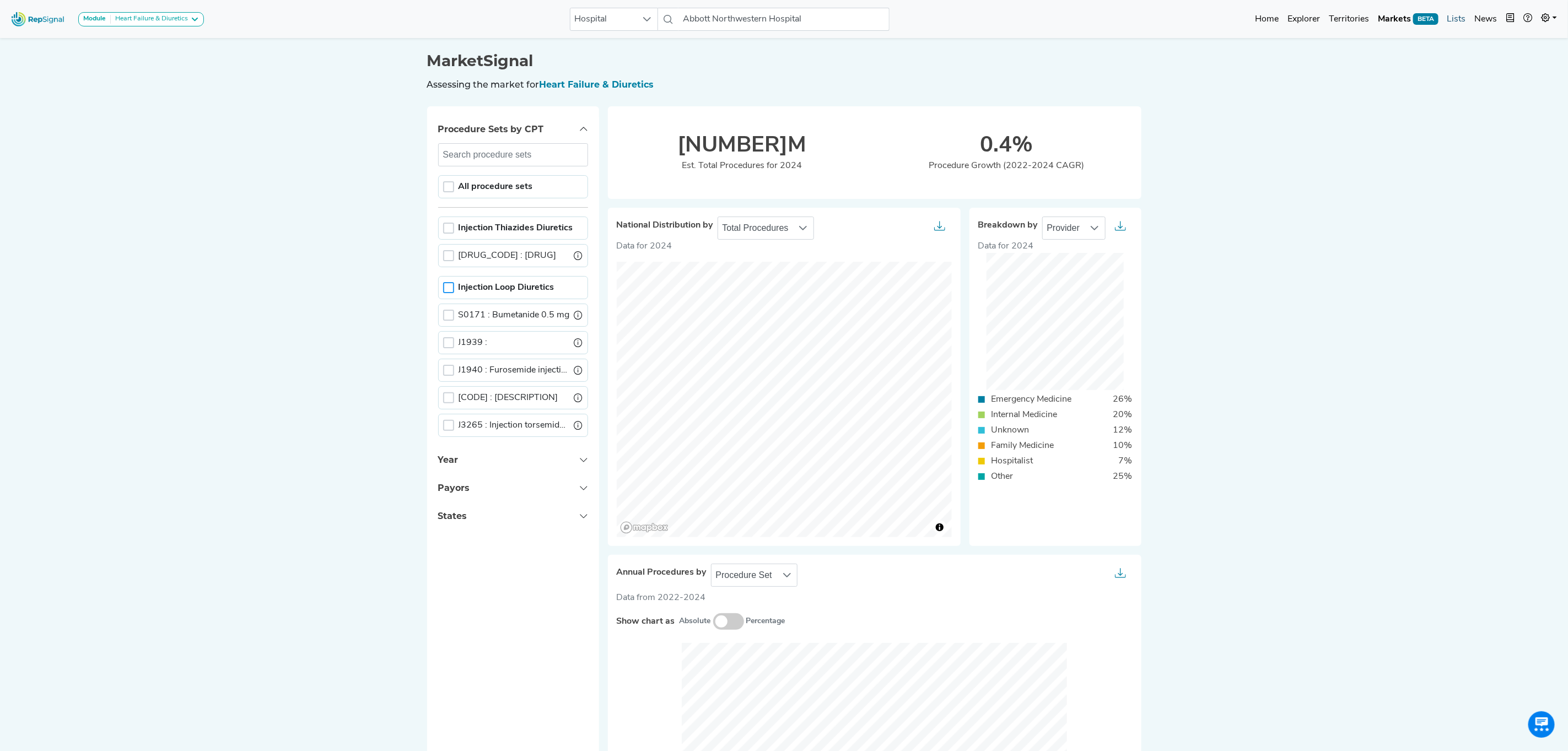 click on "Lists" at bounding box center [1457, 19] 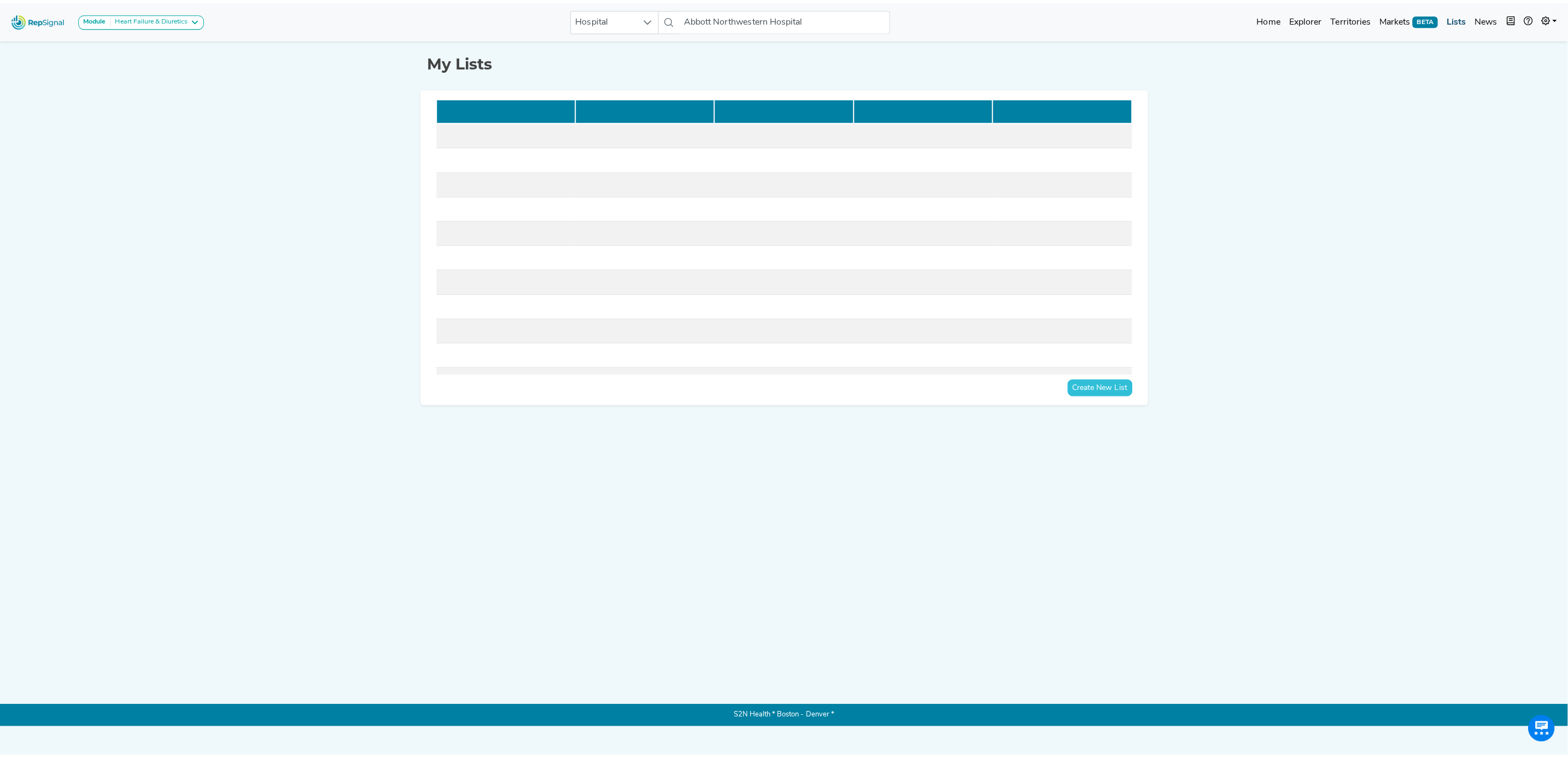 scroll, scrollTop: 0, scrollLeft: 0, axis: both 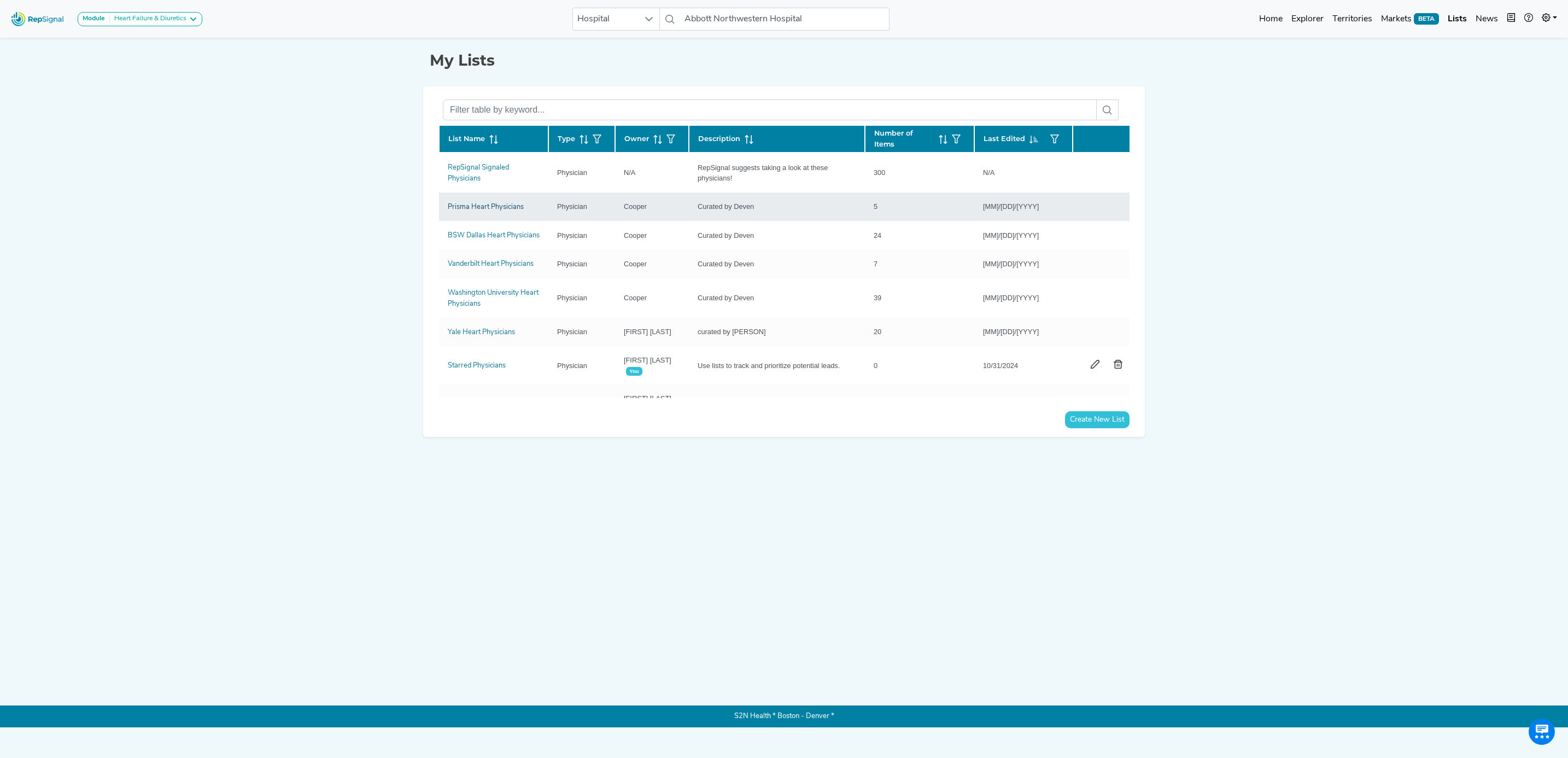 click on "Prisma Heart Physicians" 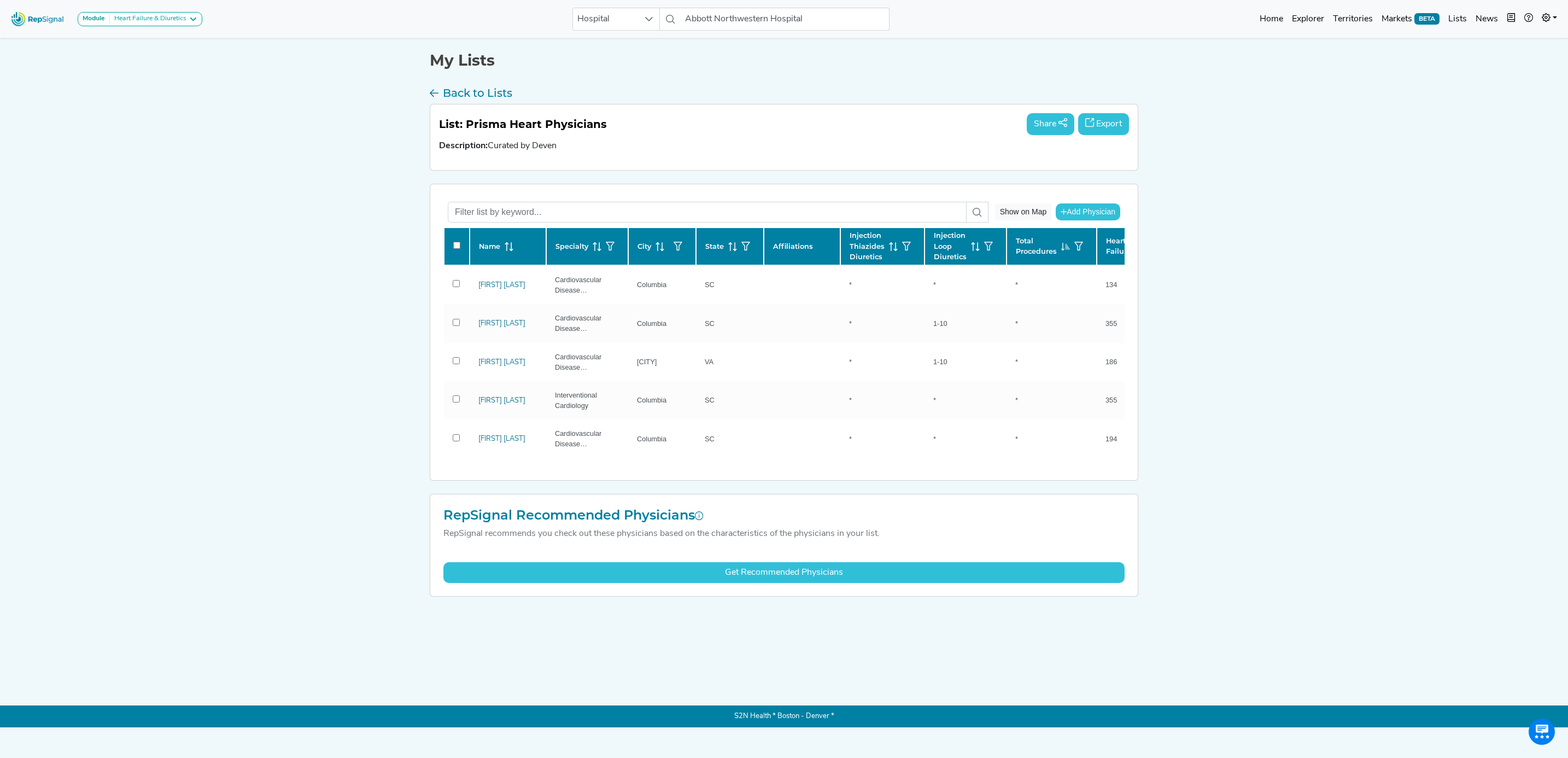checkbox on "false" 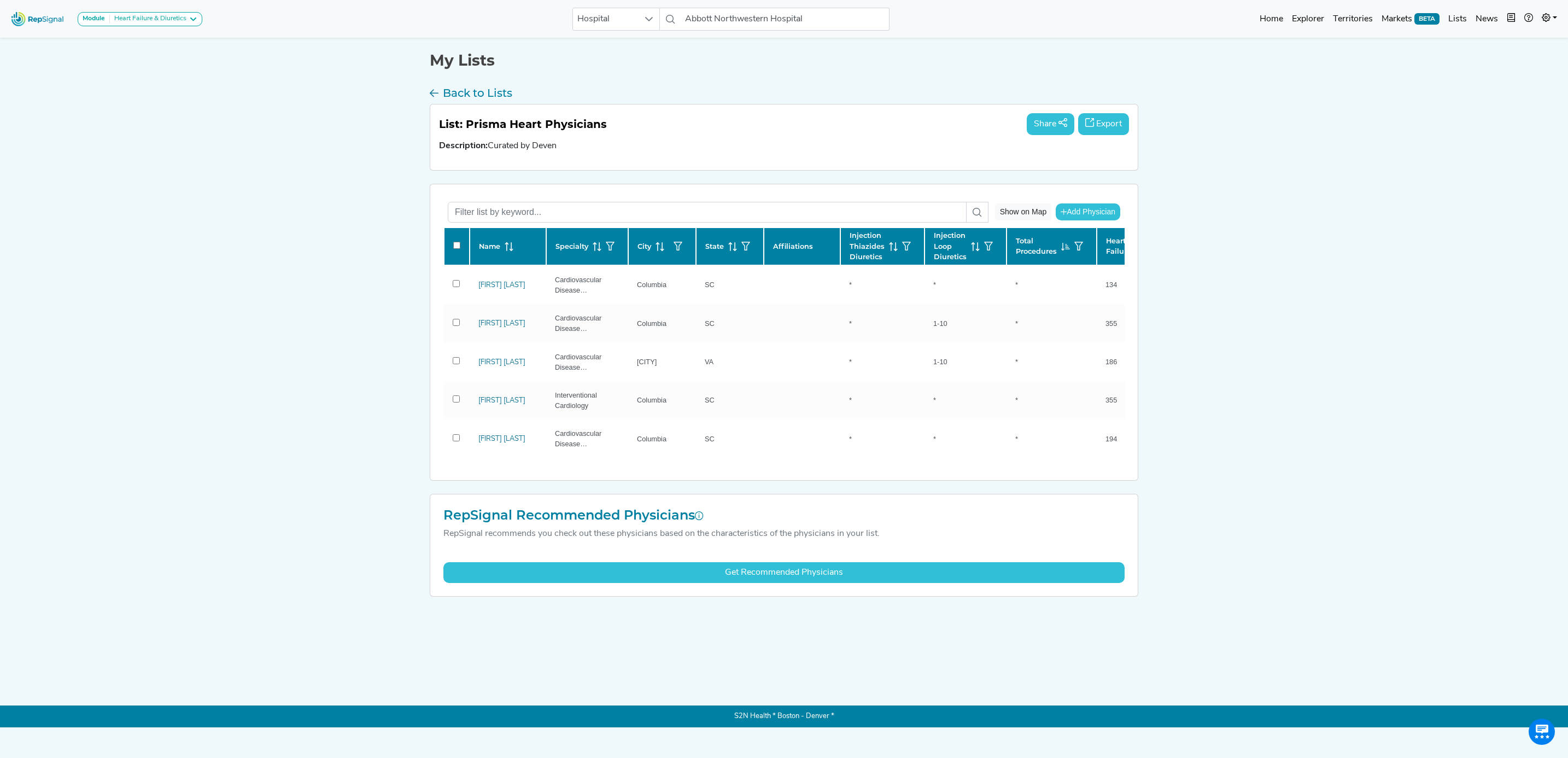 checkbox on "false" 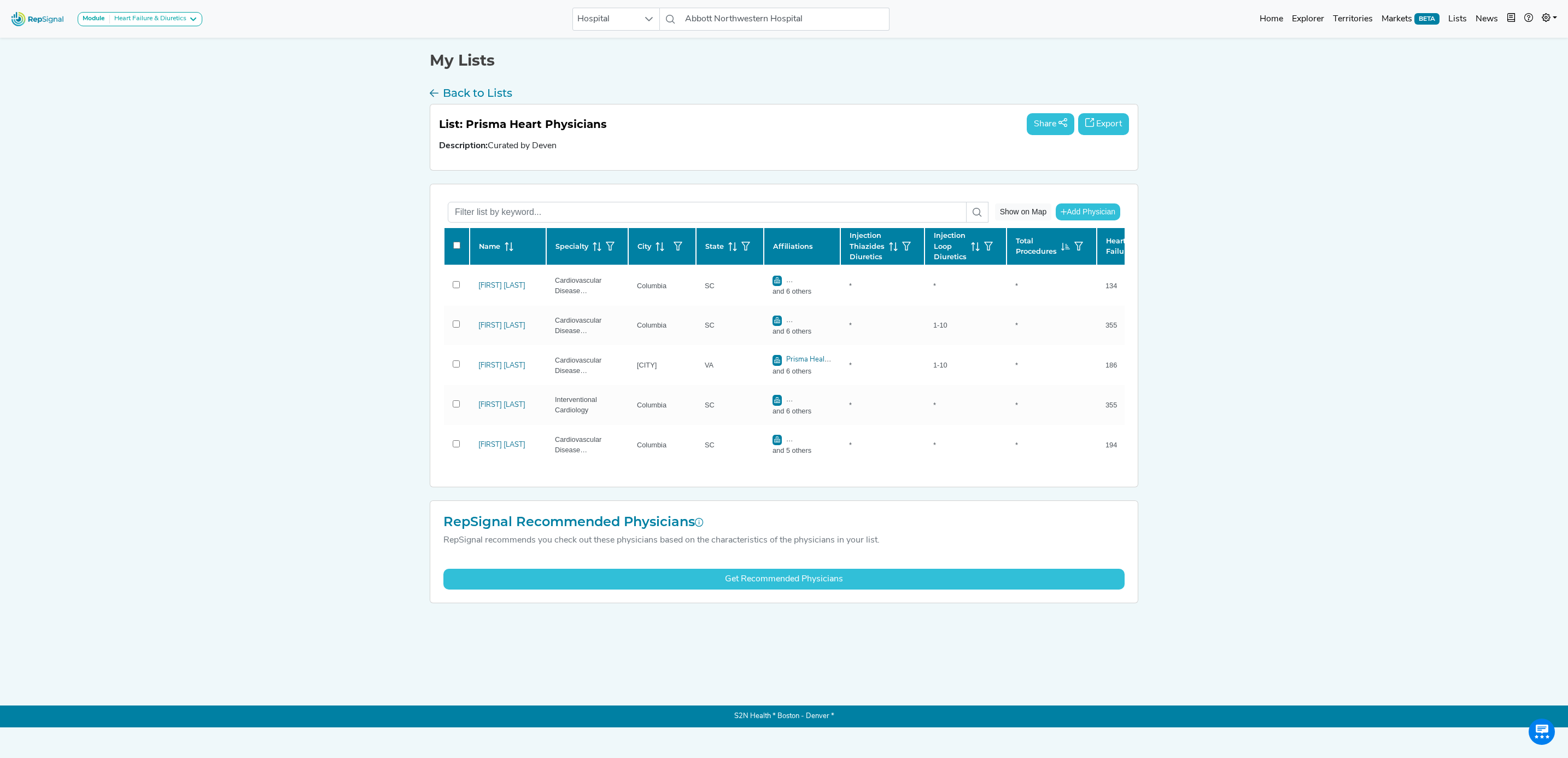 click on "Get Recommended Physicians" 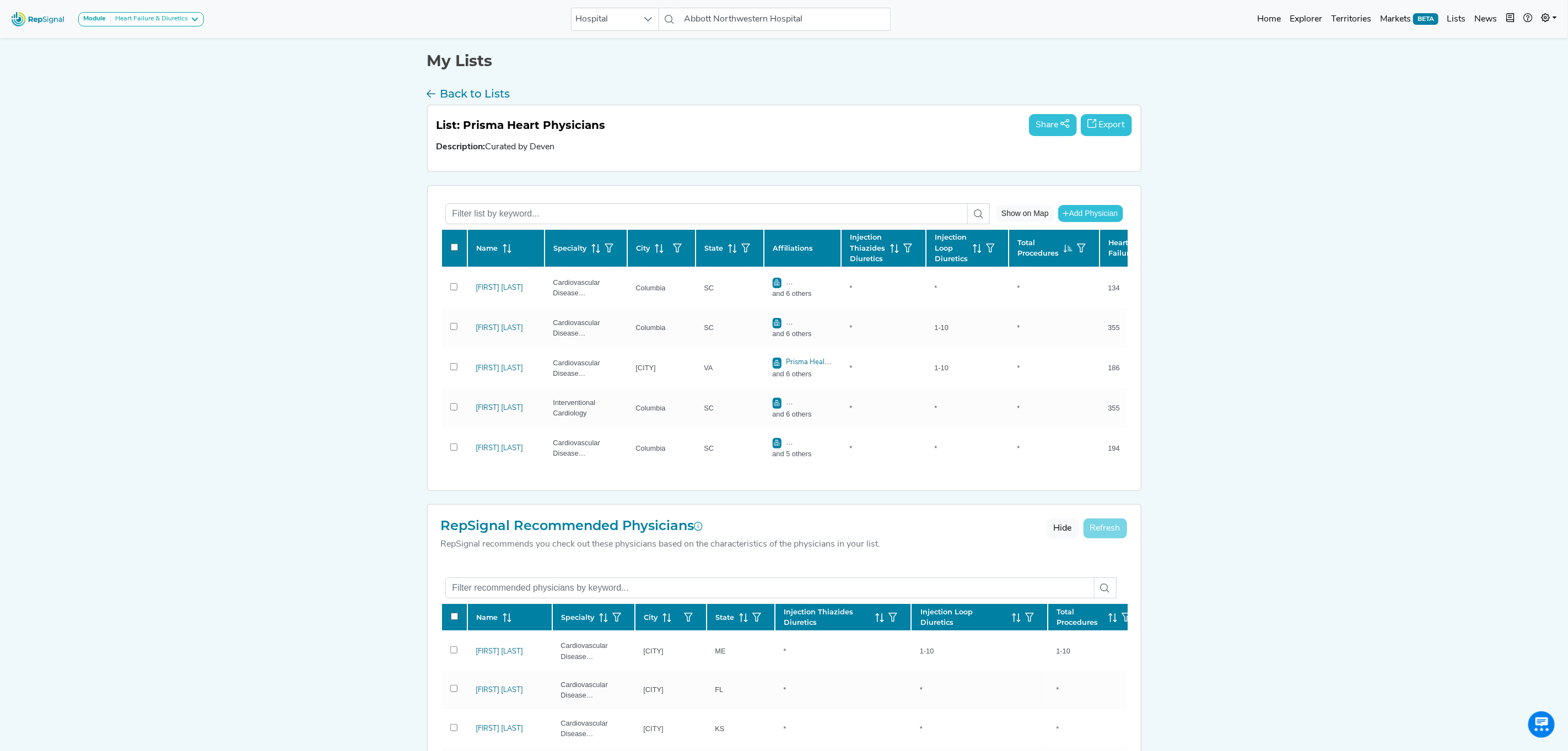 checkbox on "false" 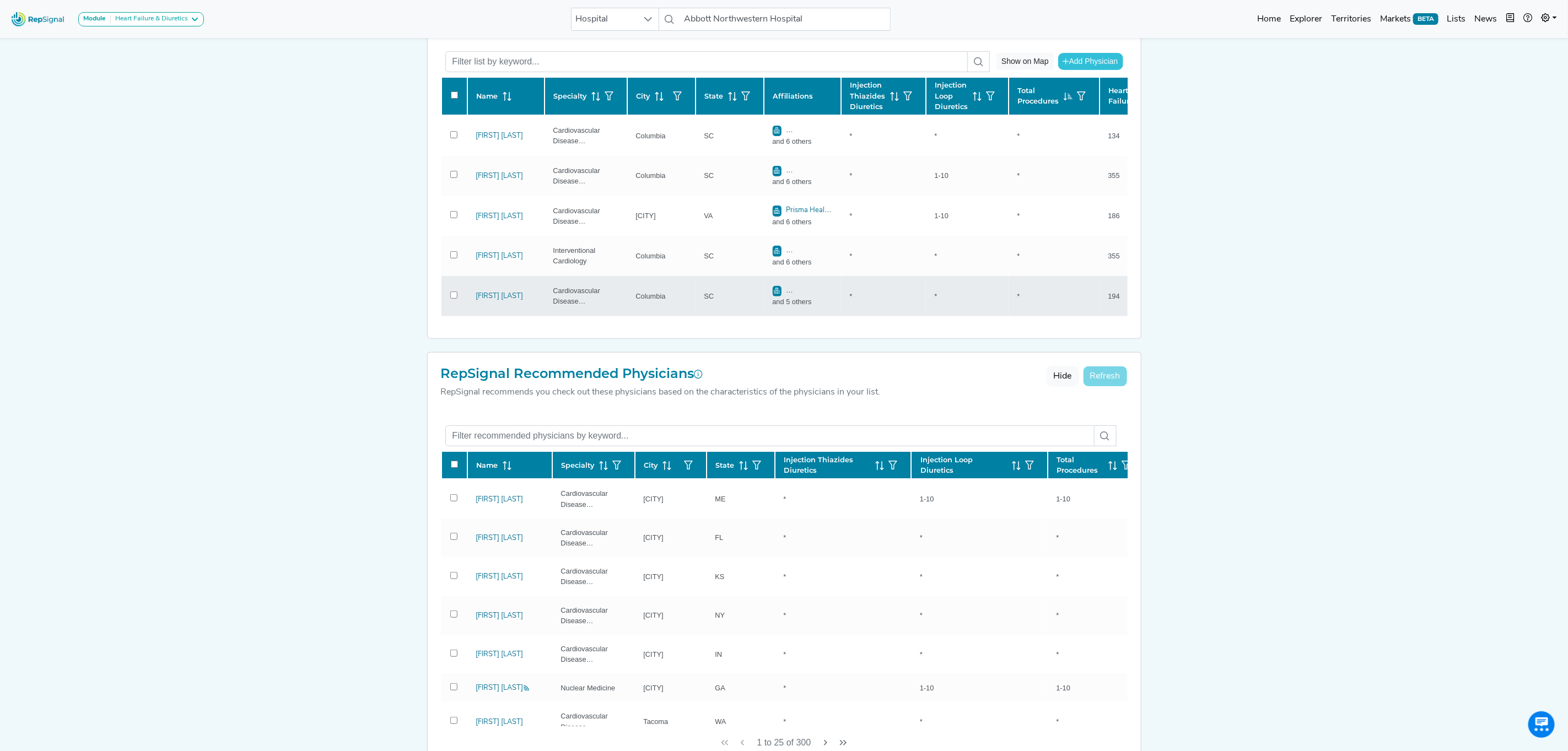 scroll, scrollTop: 165, scrollLeft: 0, axis: vertical 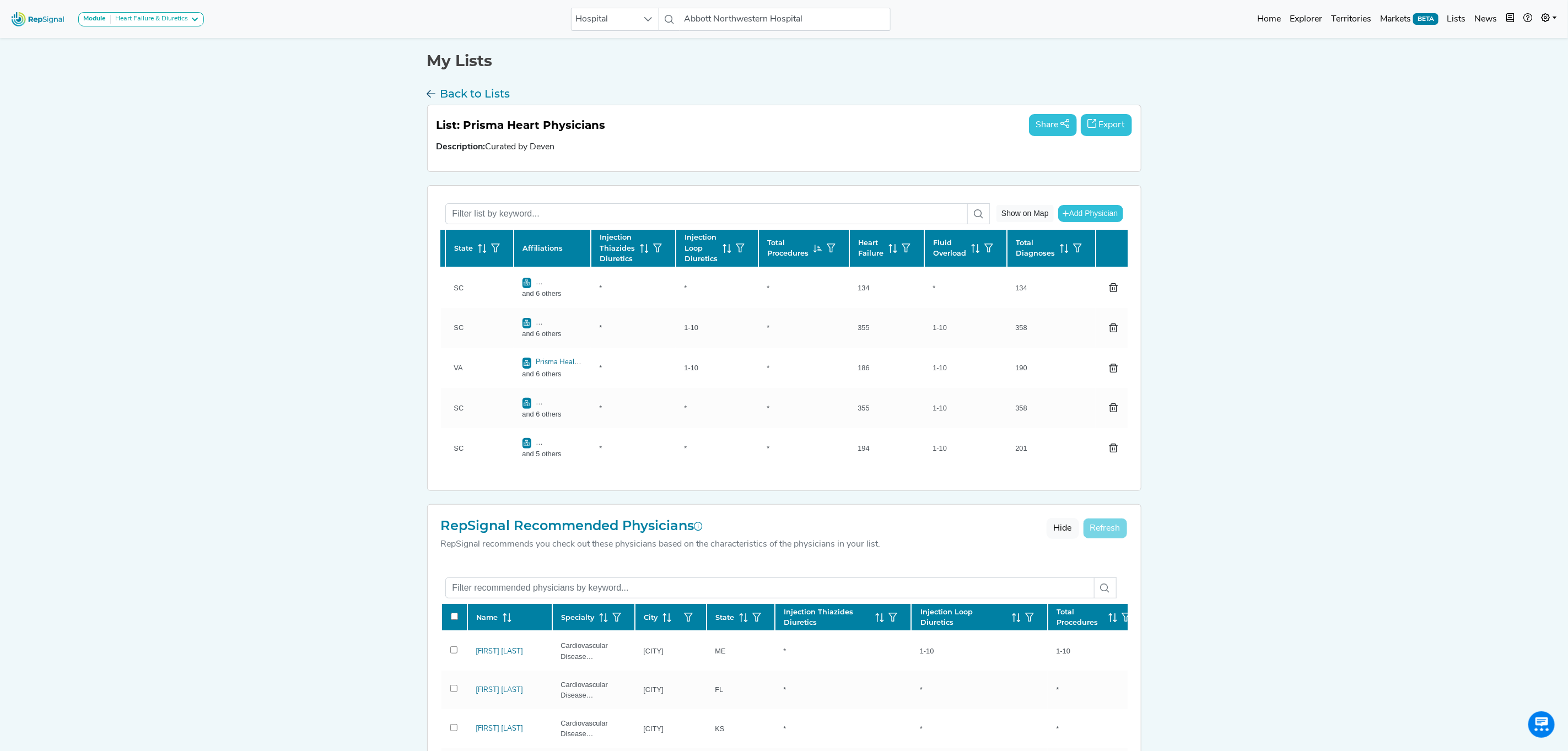 click at bounding box center (432, 96) 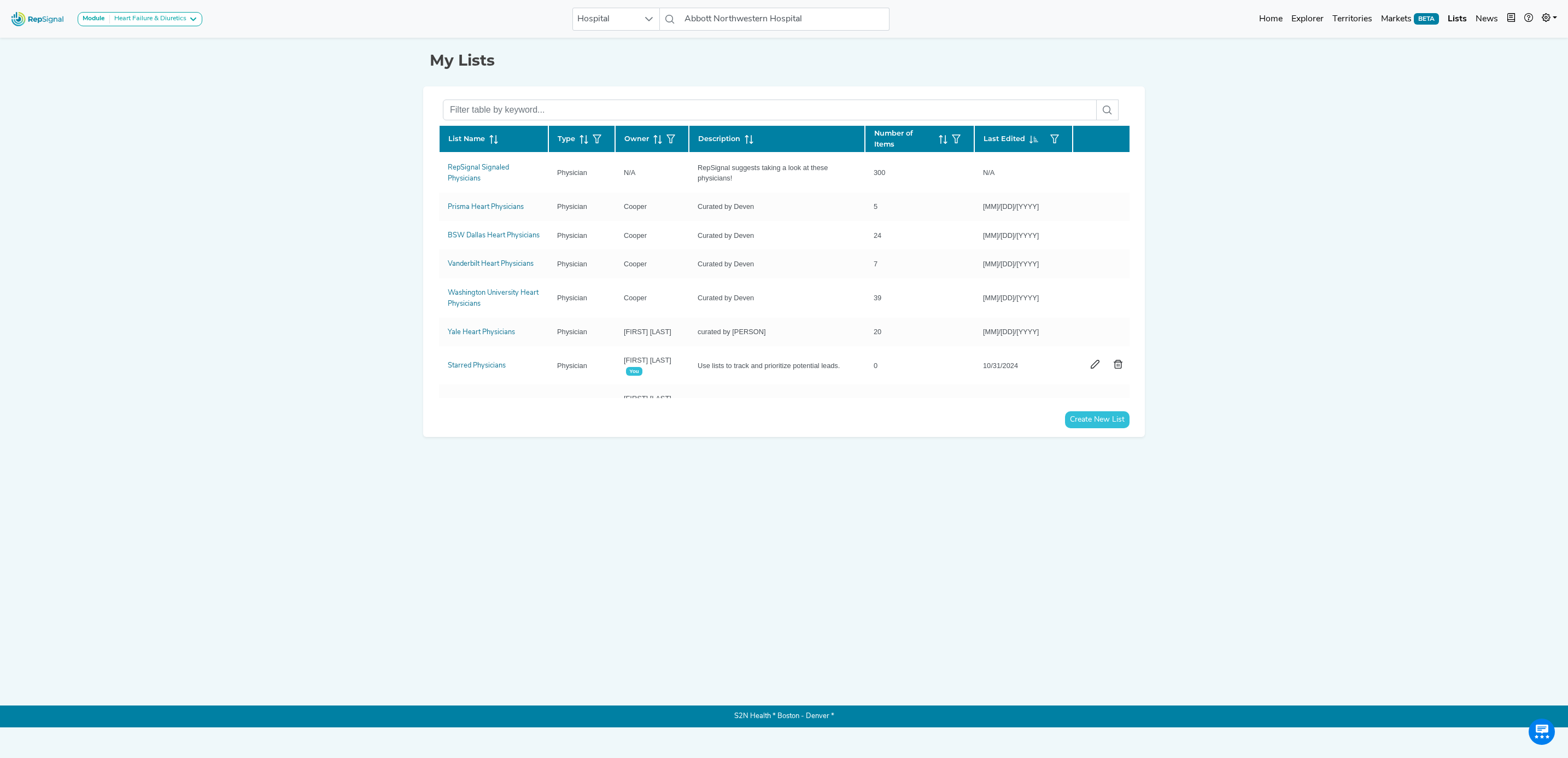 click on "Create New List" at bounding box center (1097, 419) 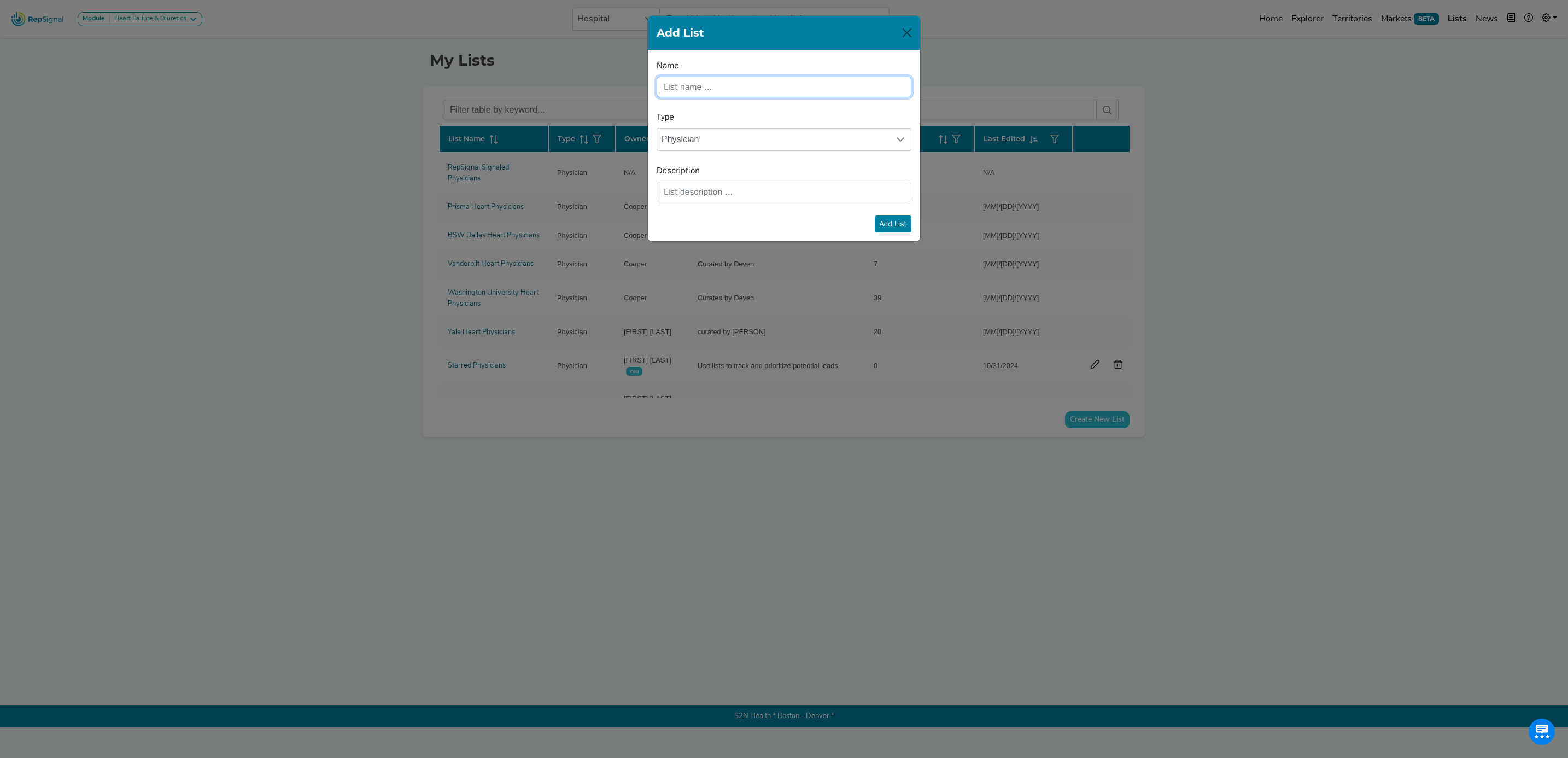 click at bounding box center [784, 87] 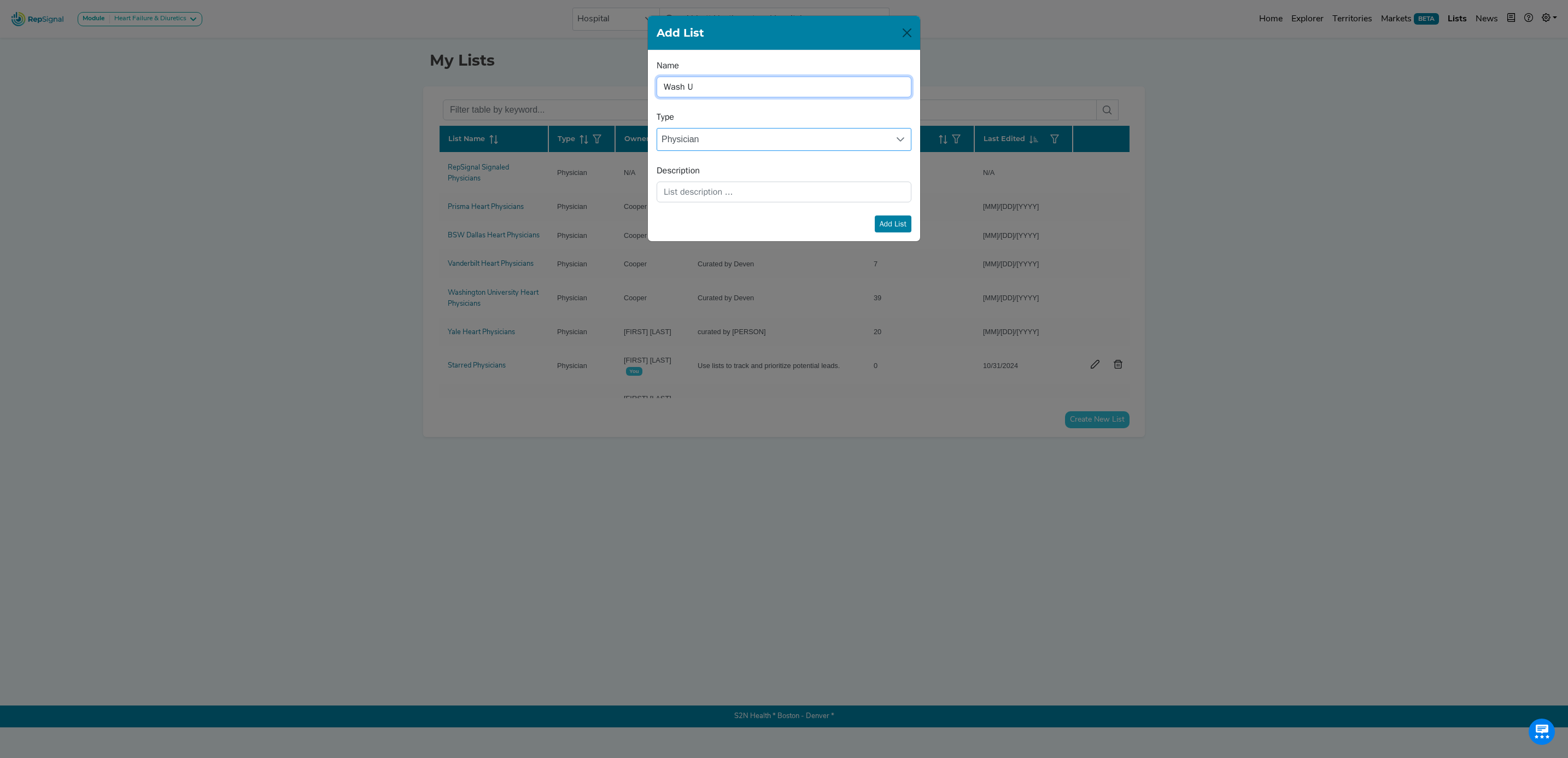type on "Wash U" 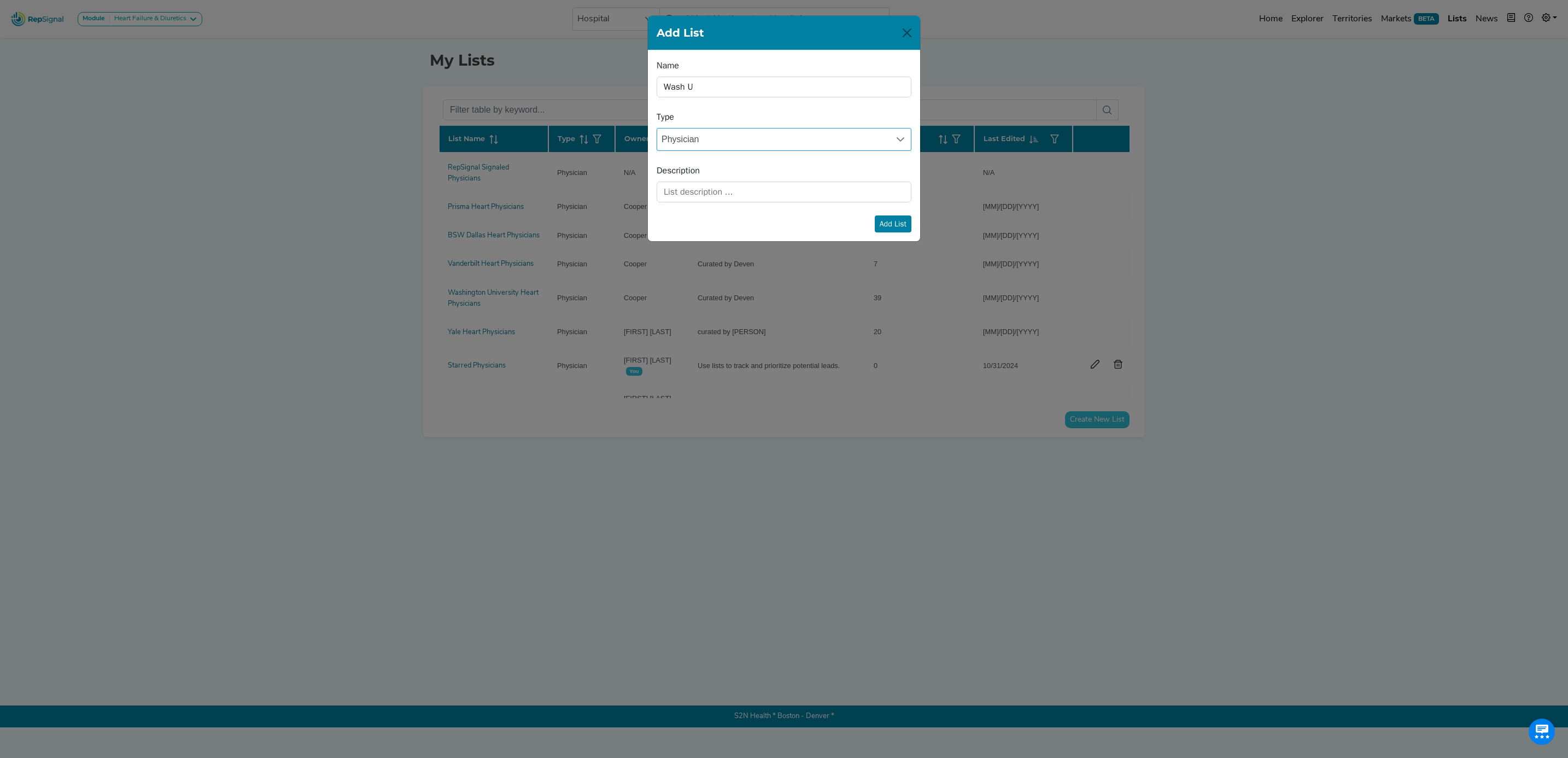 click on "Physician" at bounding box center [774, 139] 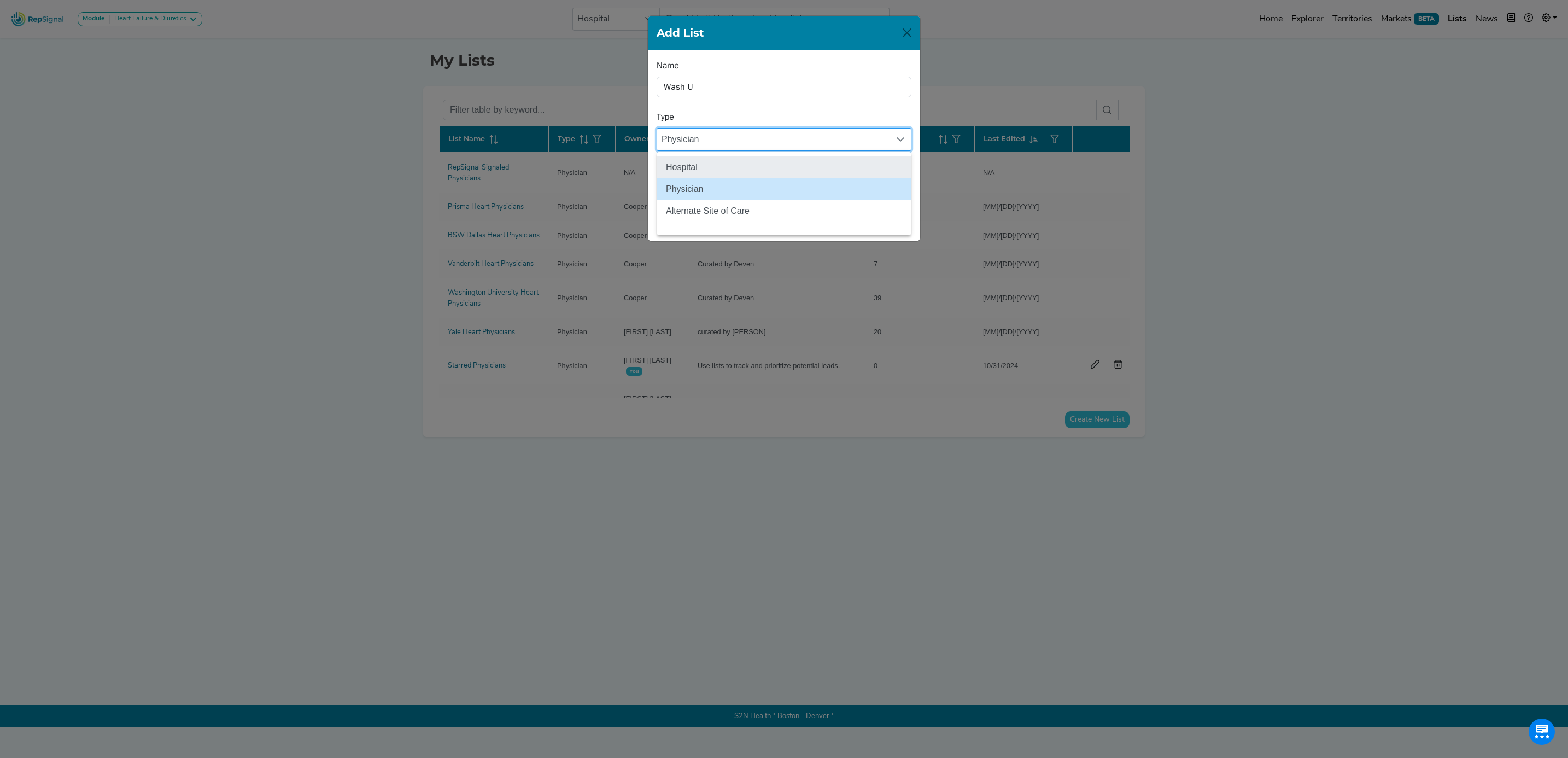 click on "Hospital" 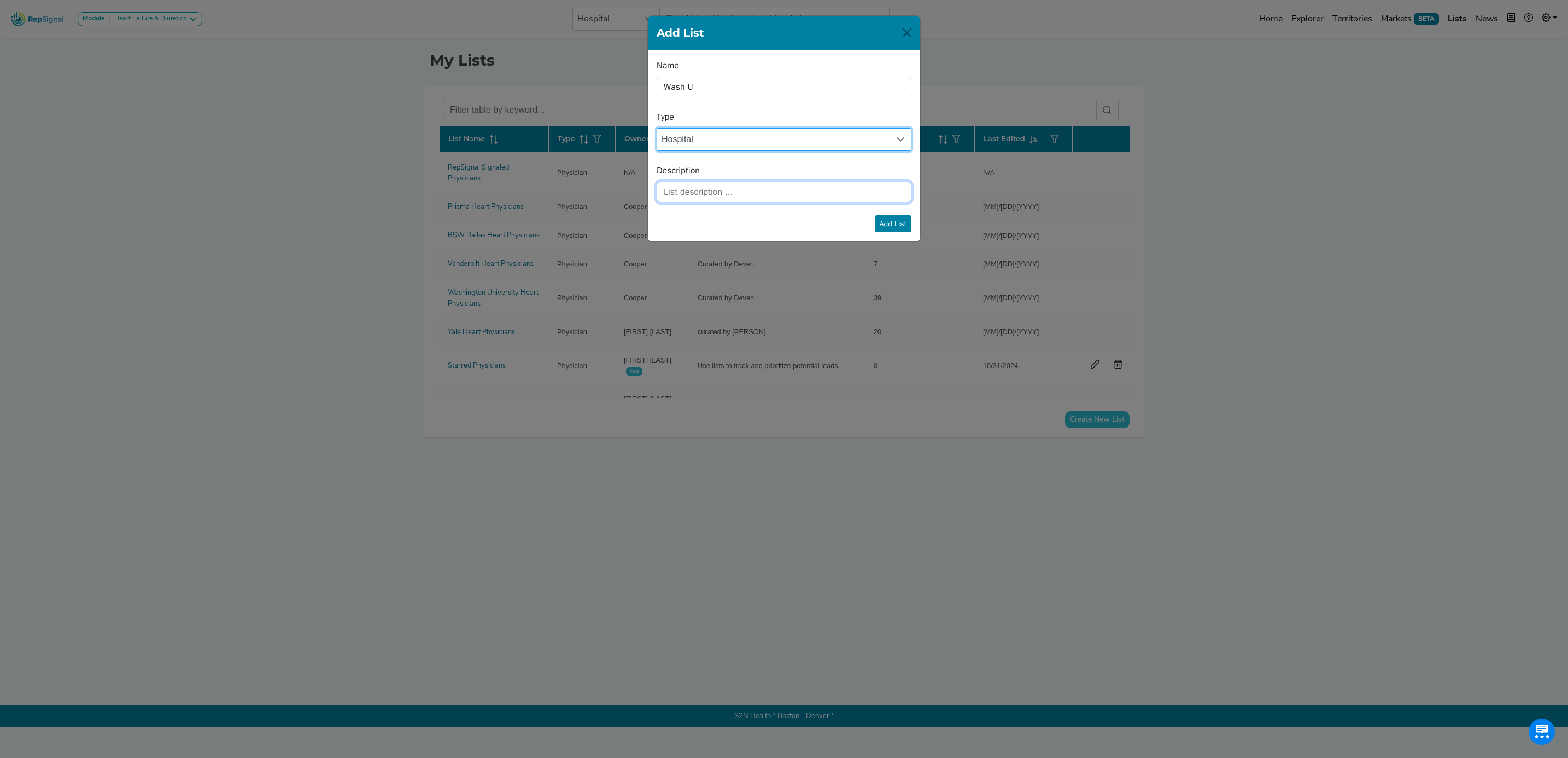 click 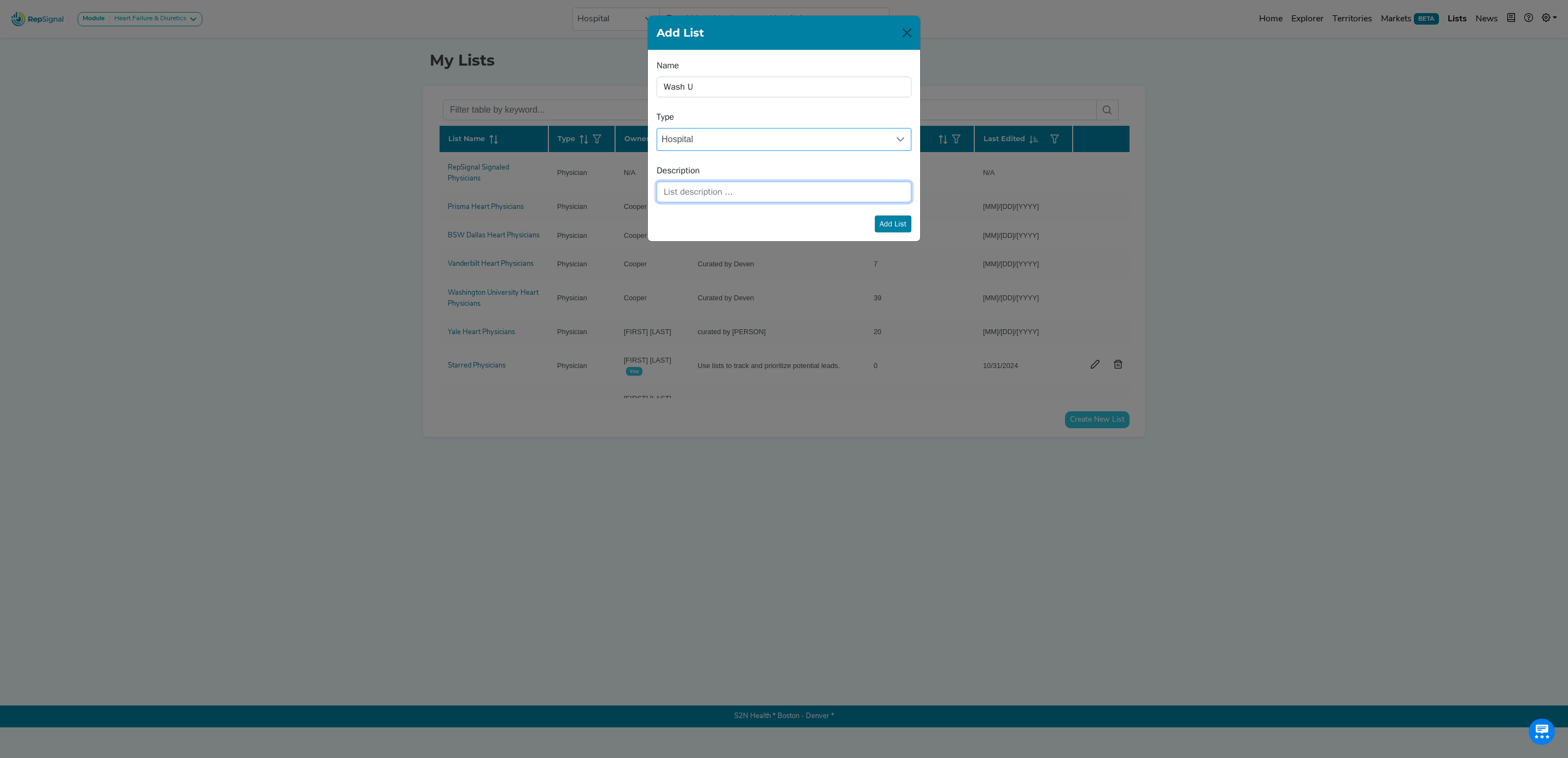 click 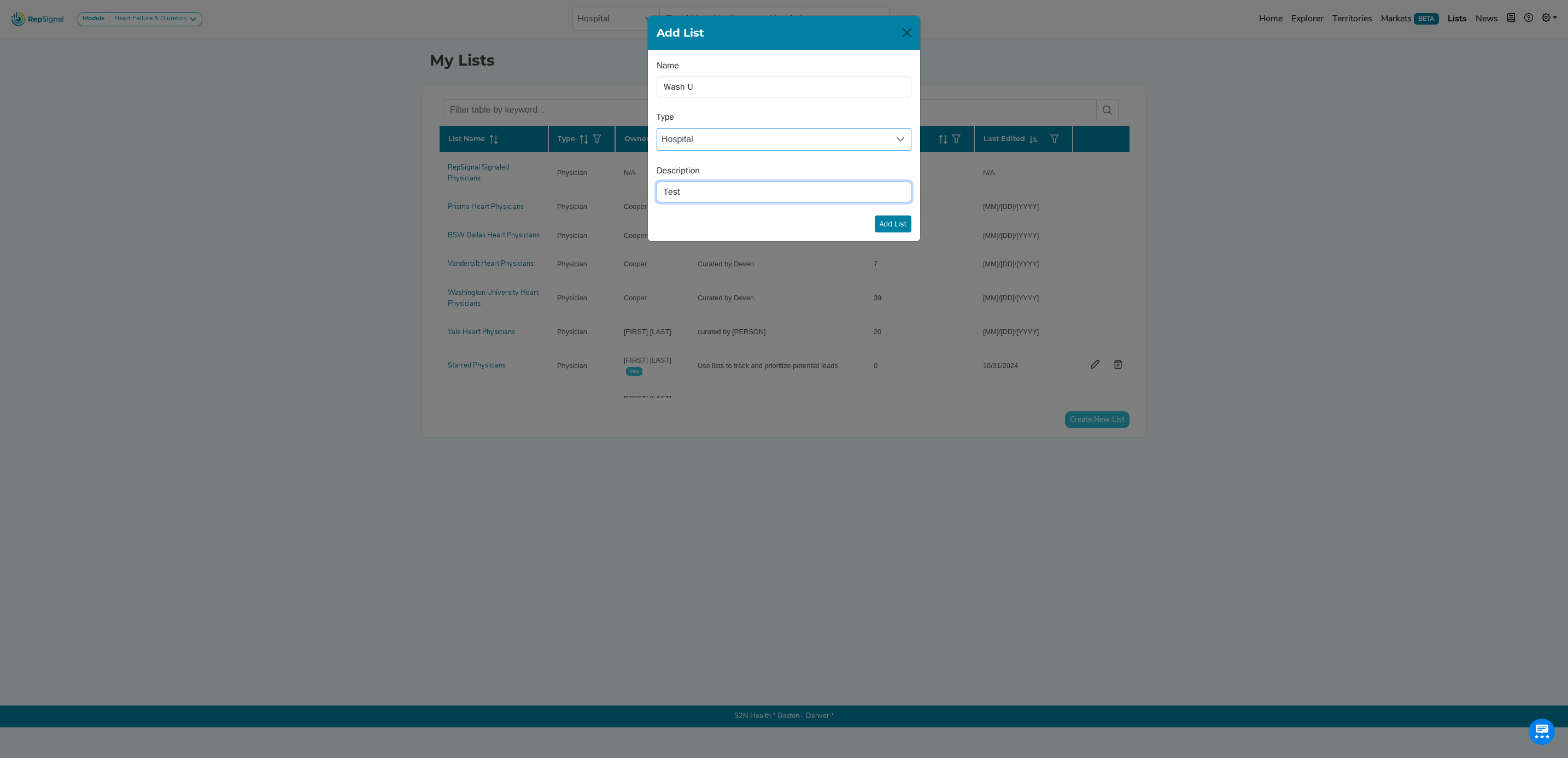 type on "Test" 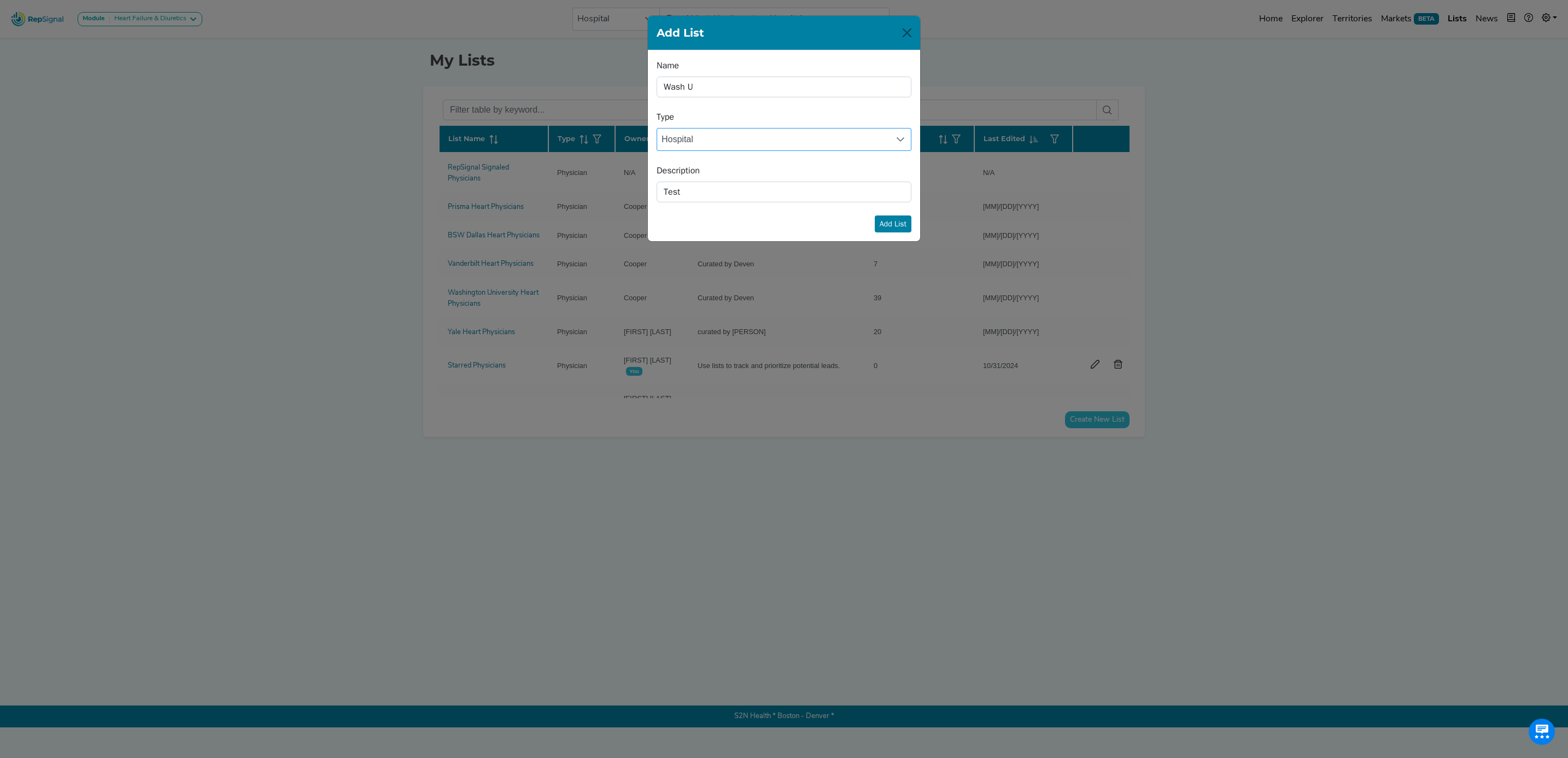 click on "Add List" 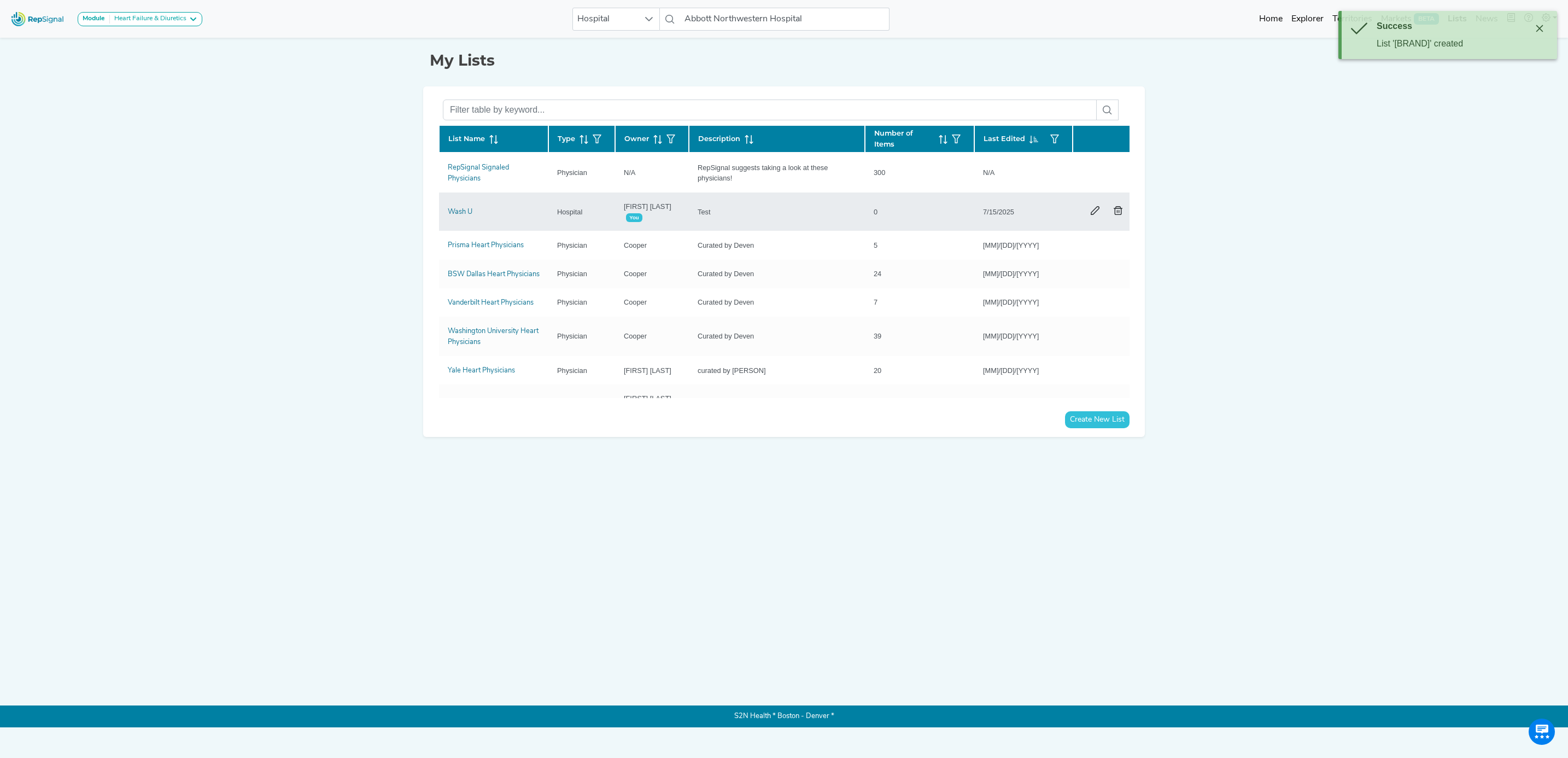 click on "Wash U" at bounding box center [460, 212] 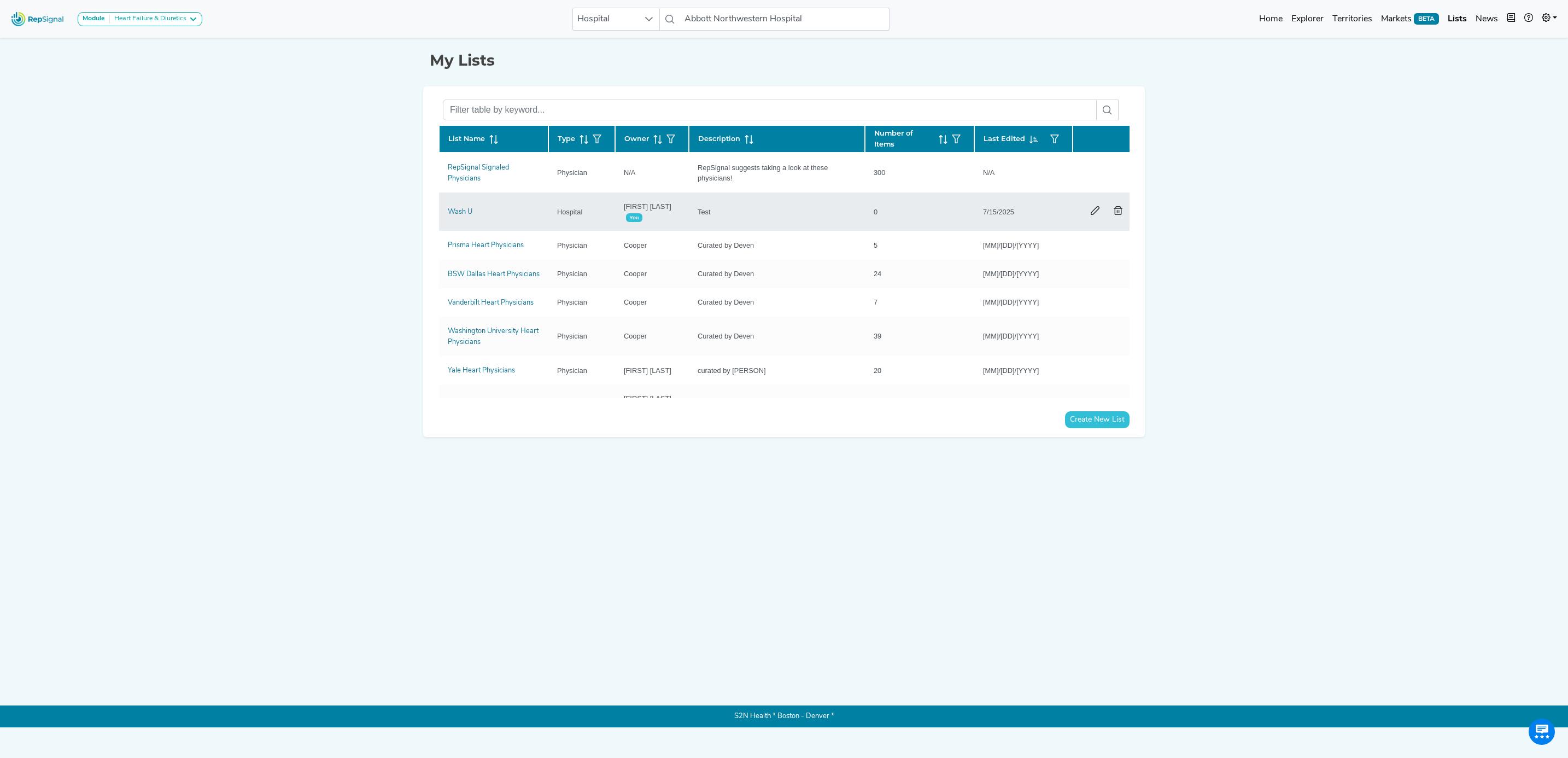click on "Wash U" at bounding box center [460, 212] 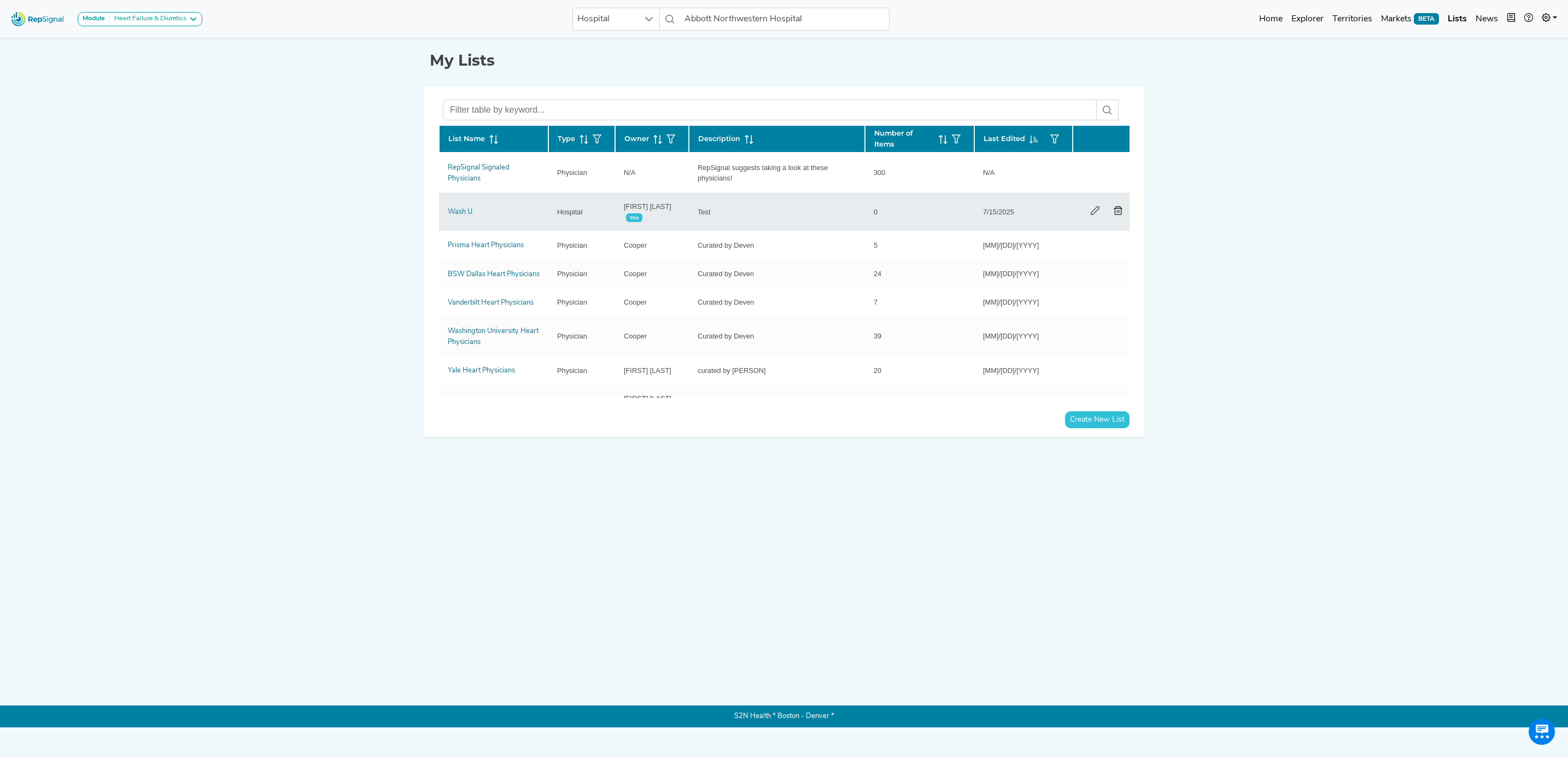 click 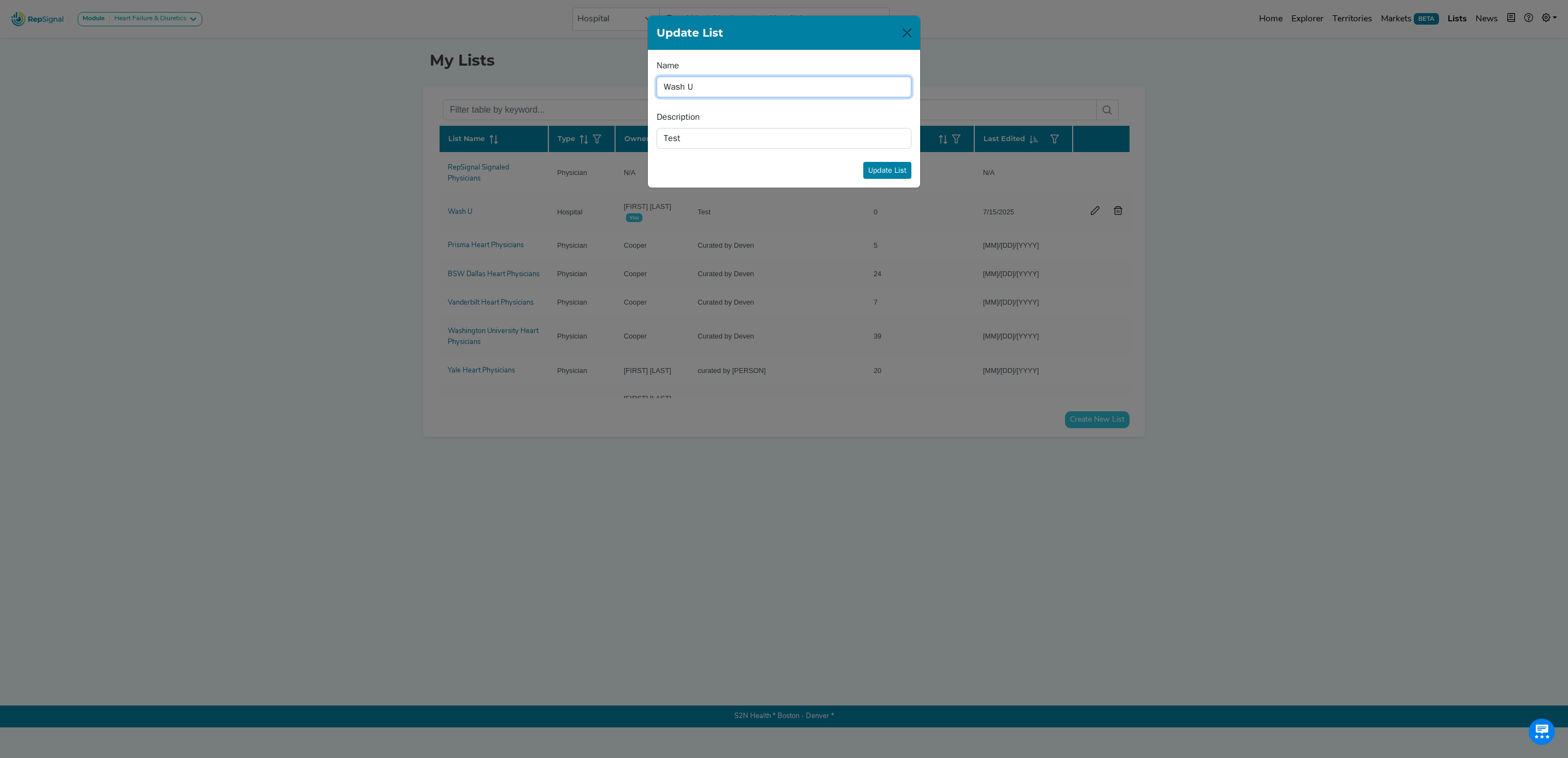 click on "Wash U" at bounding box center [784, 87] 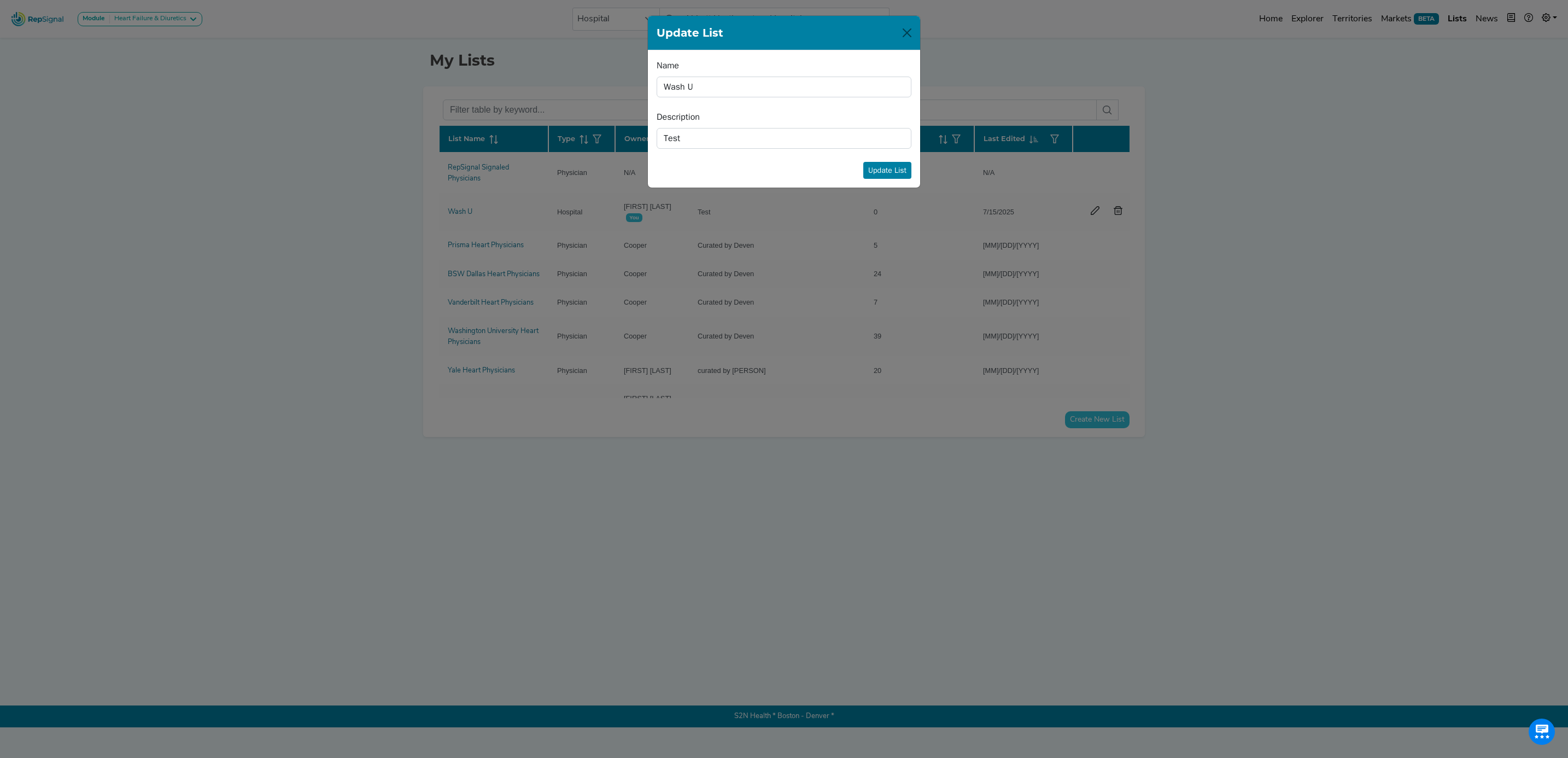 click on "Name Wash U Name cannot be blank. Description Test Update List" 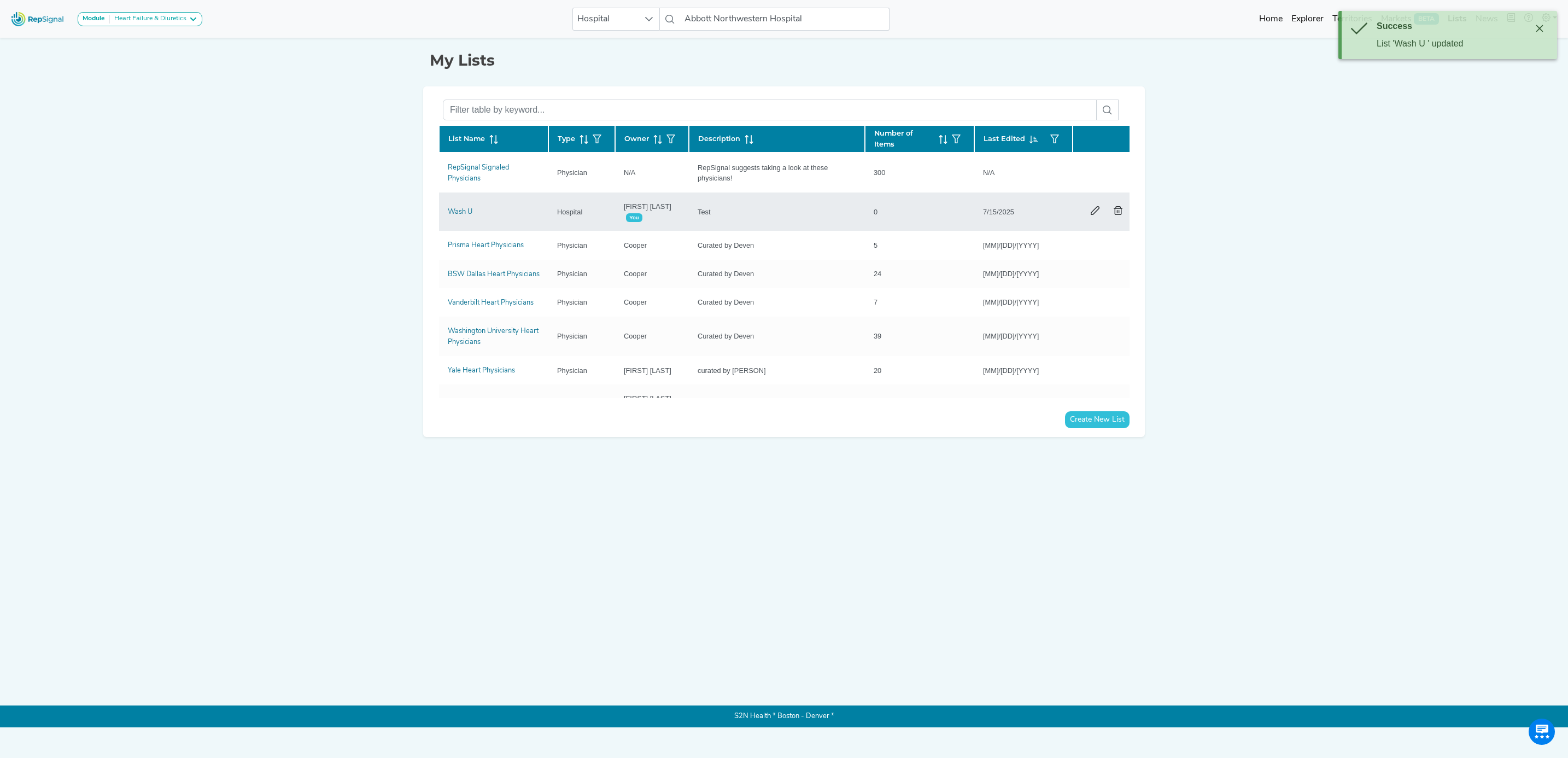 click on "Wash U" at bounding box center [460, 212] 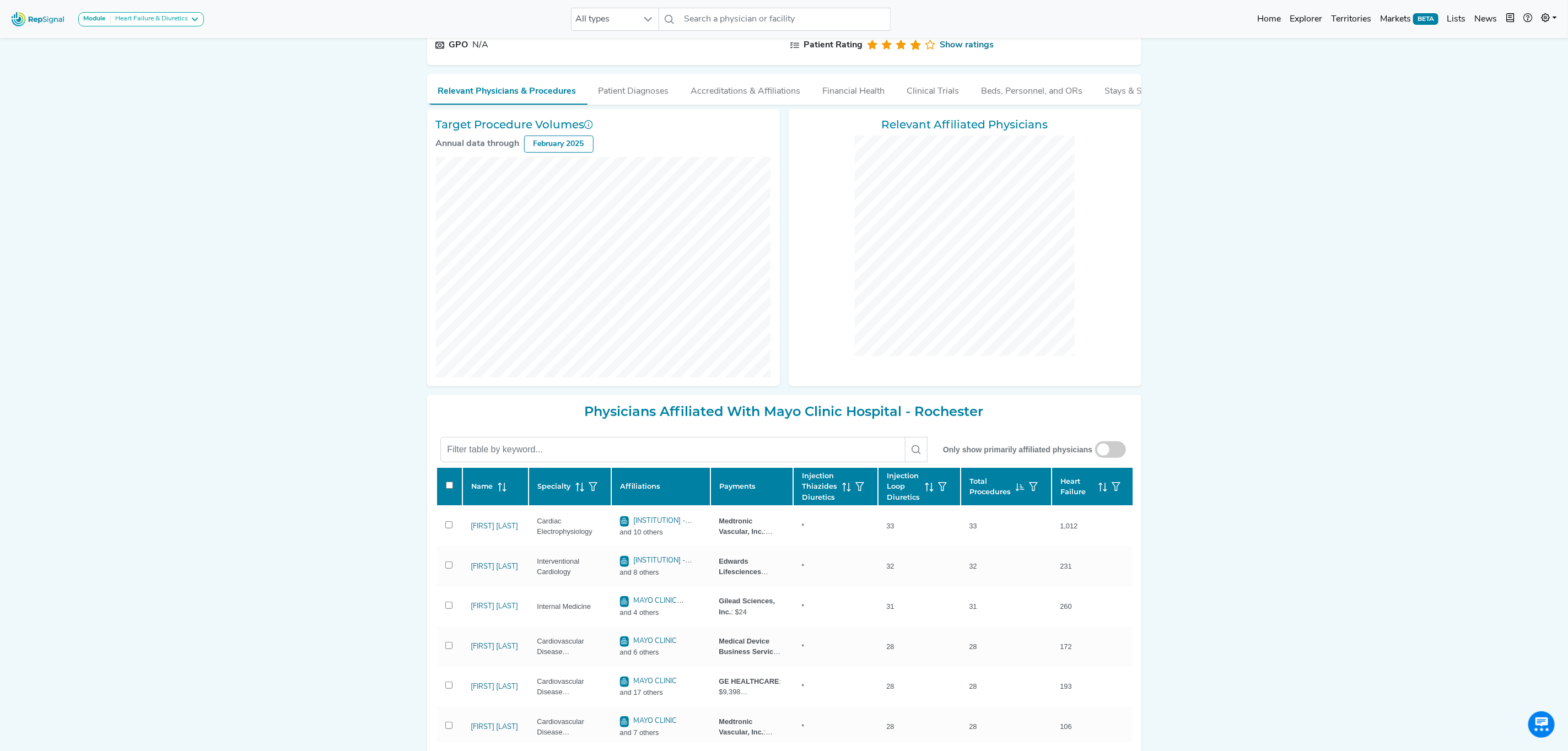 scroll, scrollTop: 0, scrollLeft: 0, axis: both 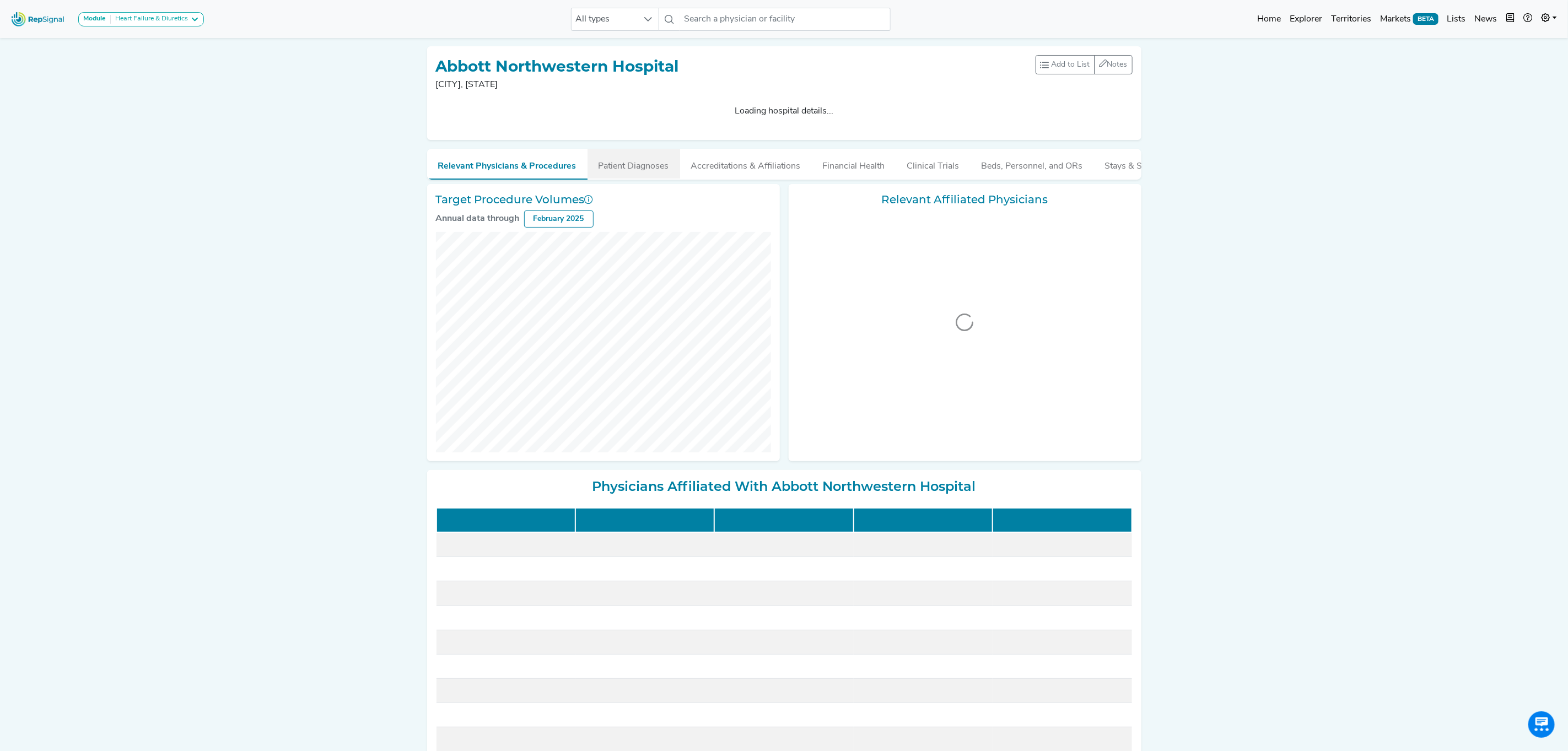 click on "Patient Diagnoses" at bounding box center [634, 164] 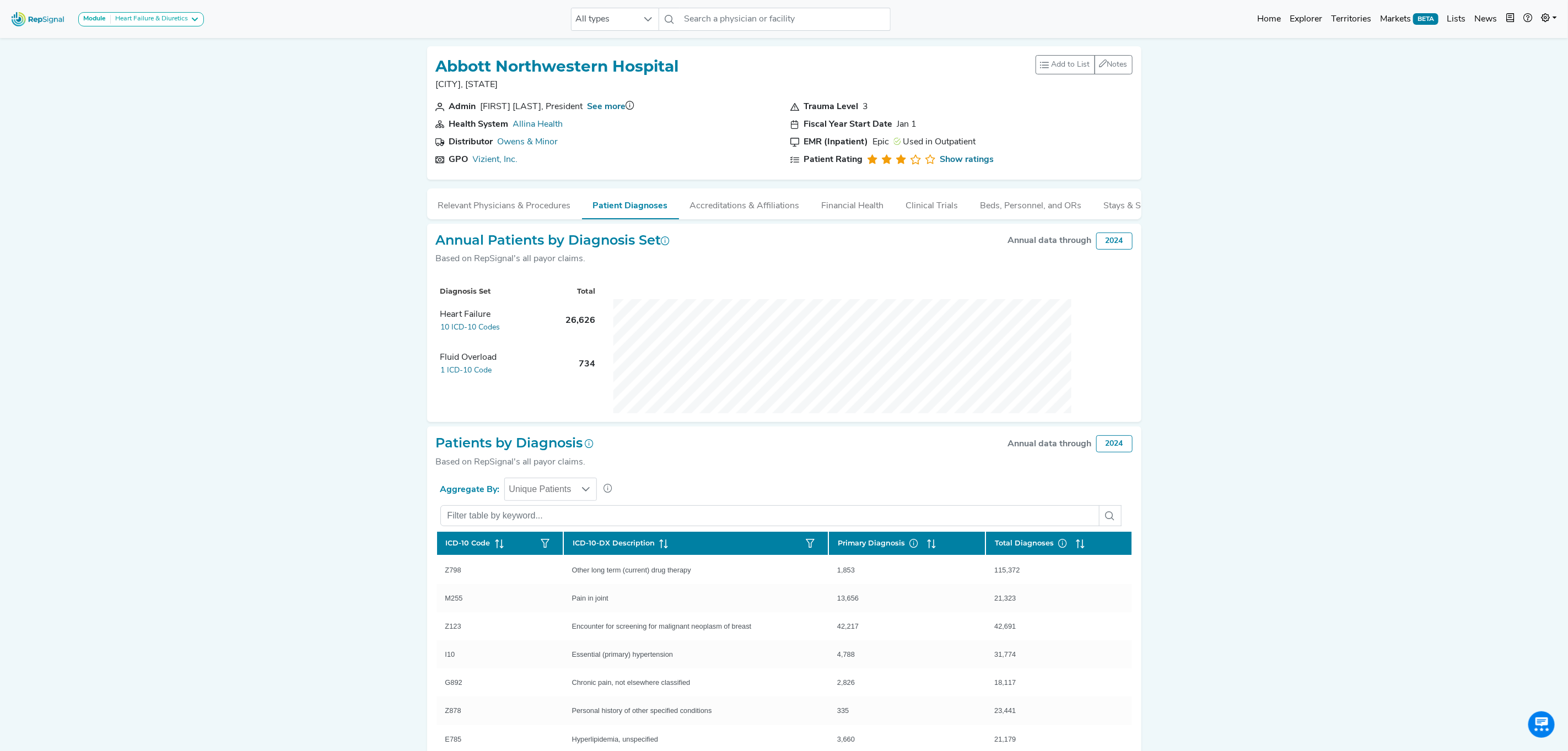 scroll, scrollTop: 157, scrollLeft: 0, axis: vertical 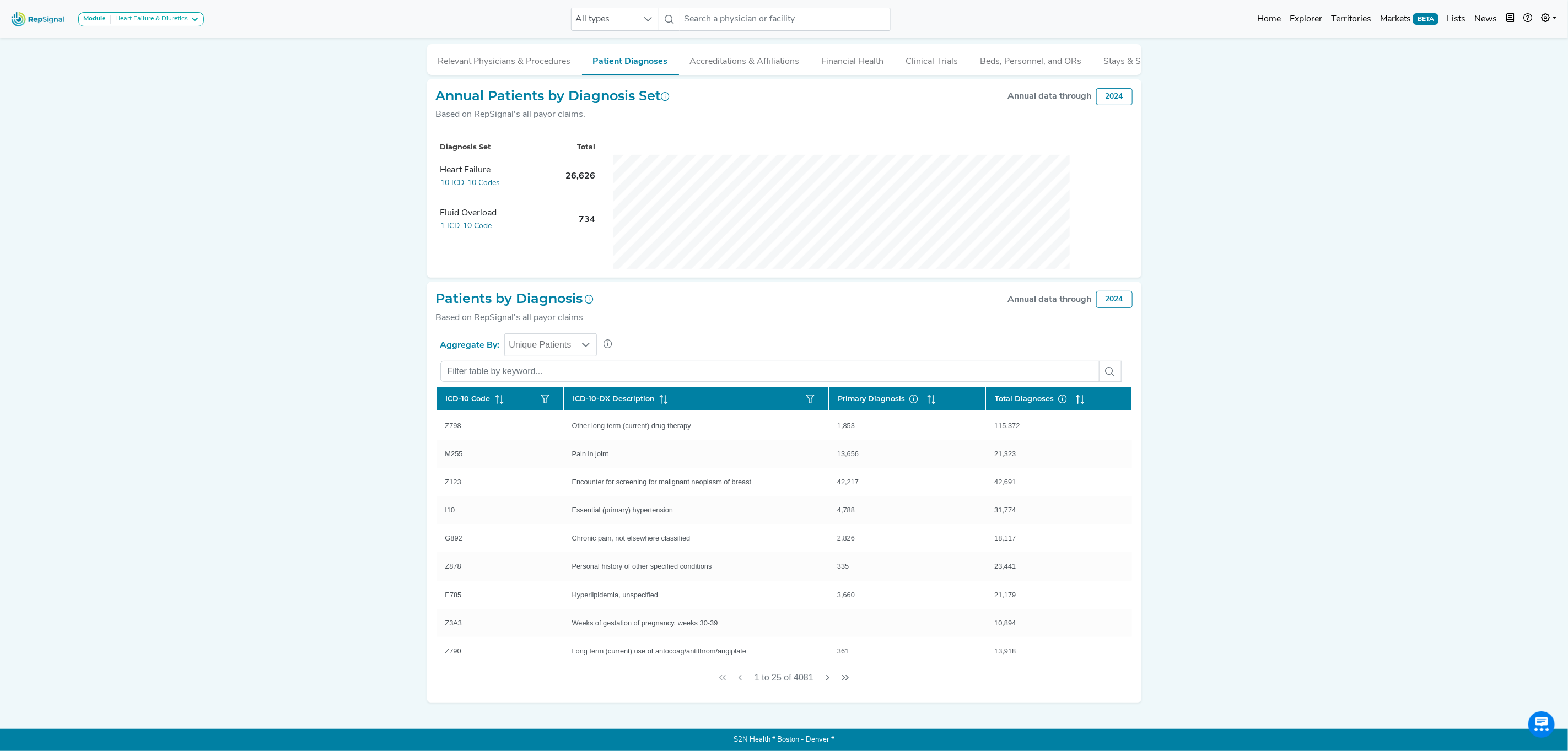 click on "Primary Diagnosis" 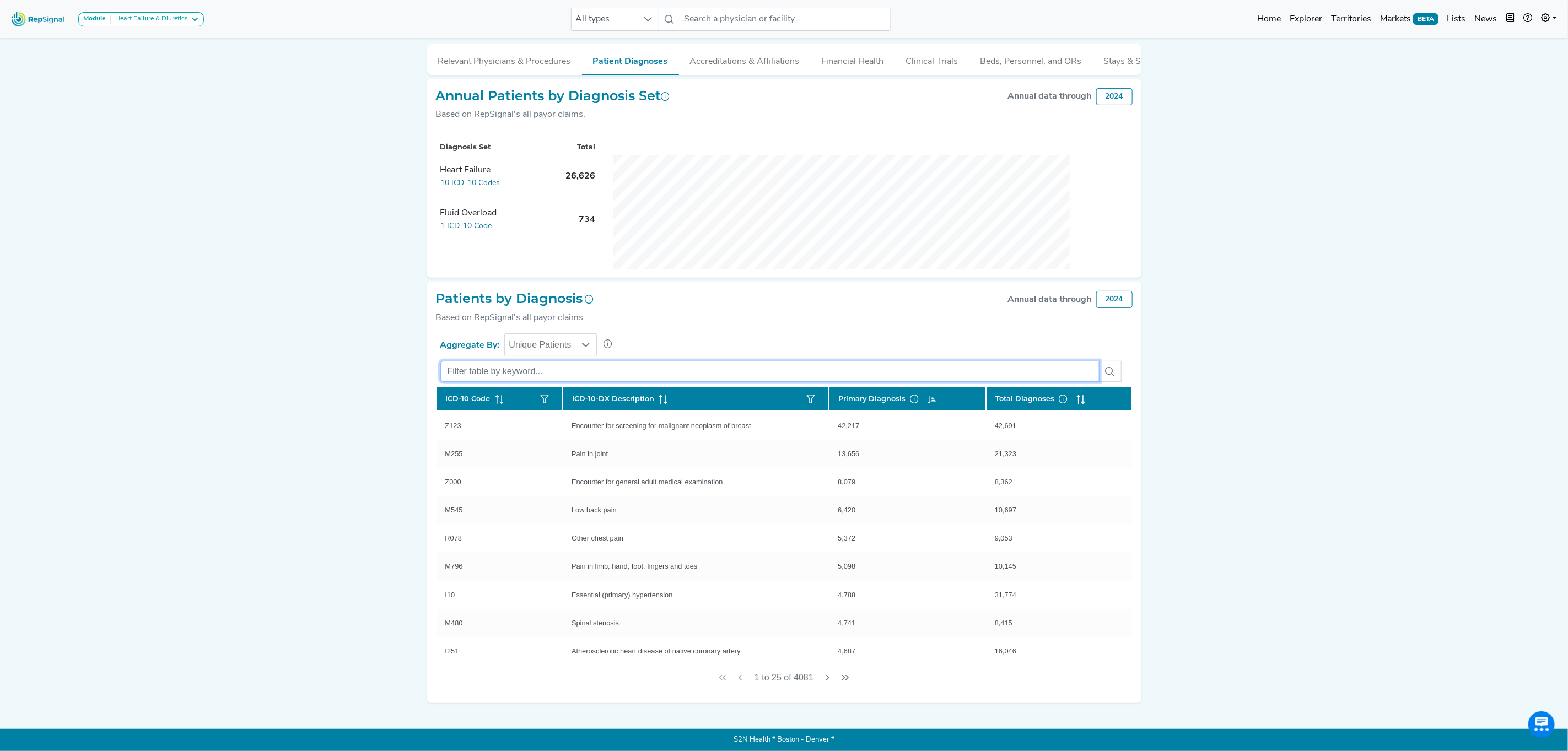 click at bounding box center (770, 371) 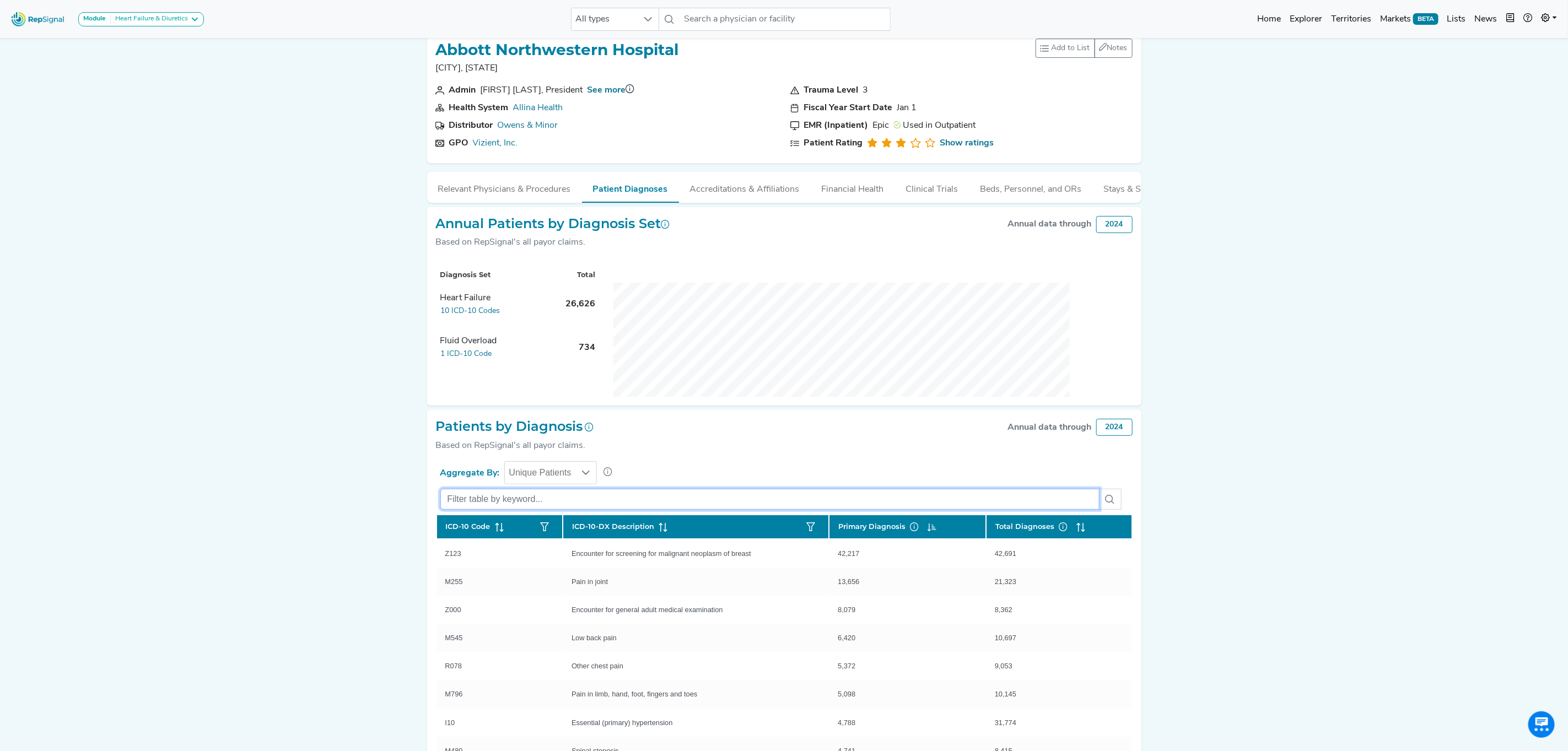 scroll, scrollTop: 0, scrollLeft: 0, axis: both 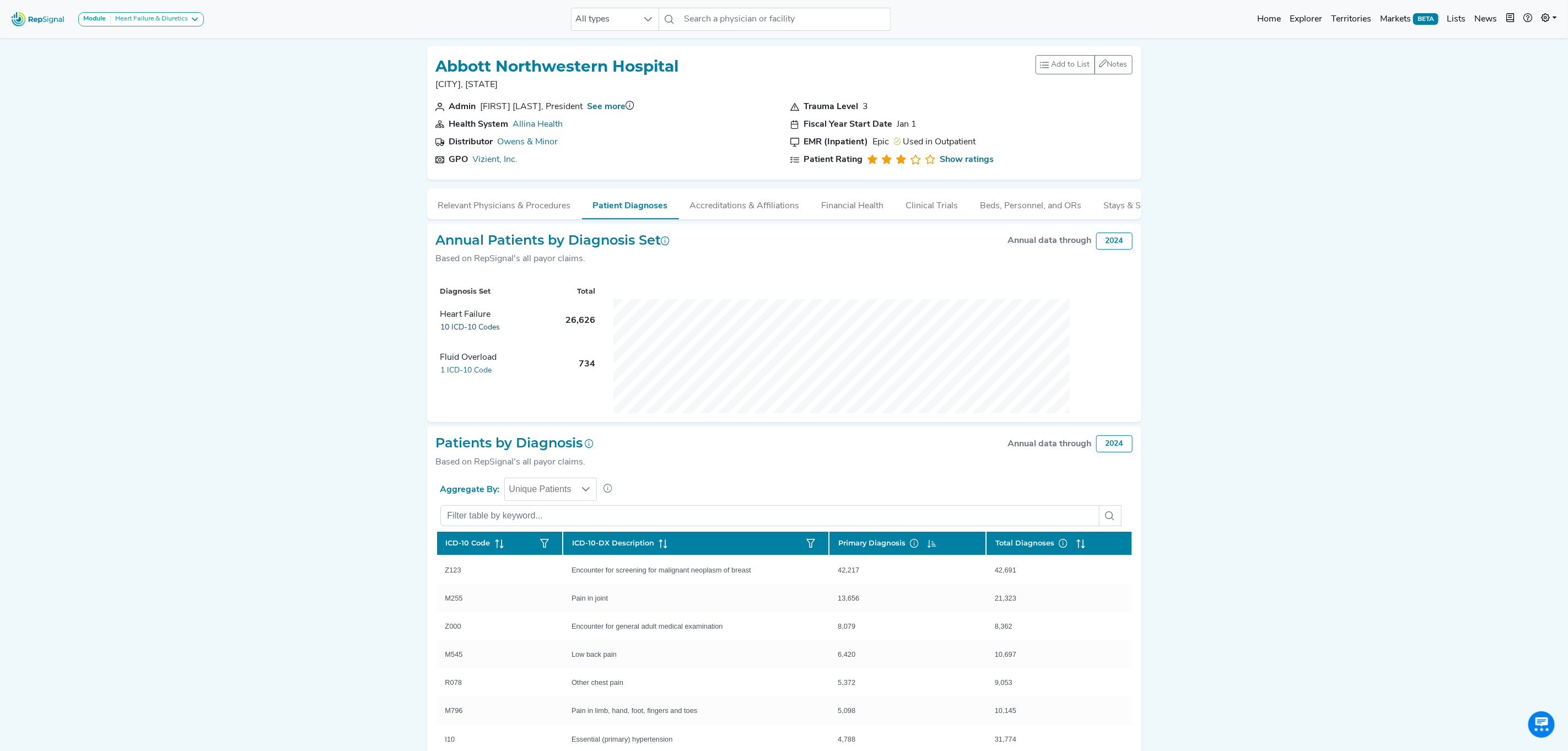 click on "10 ICD-10 Codes" at bounding box center [471, 327] 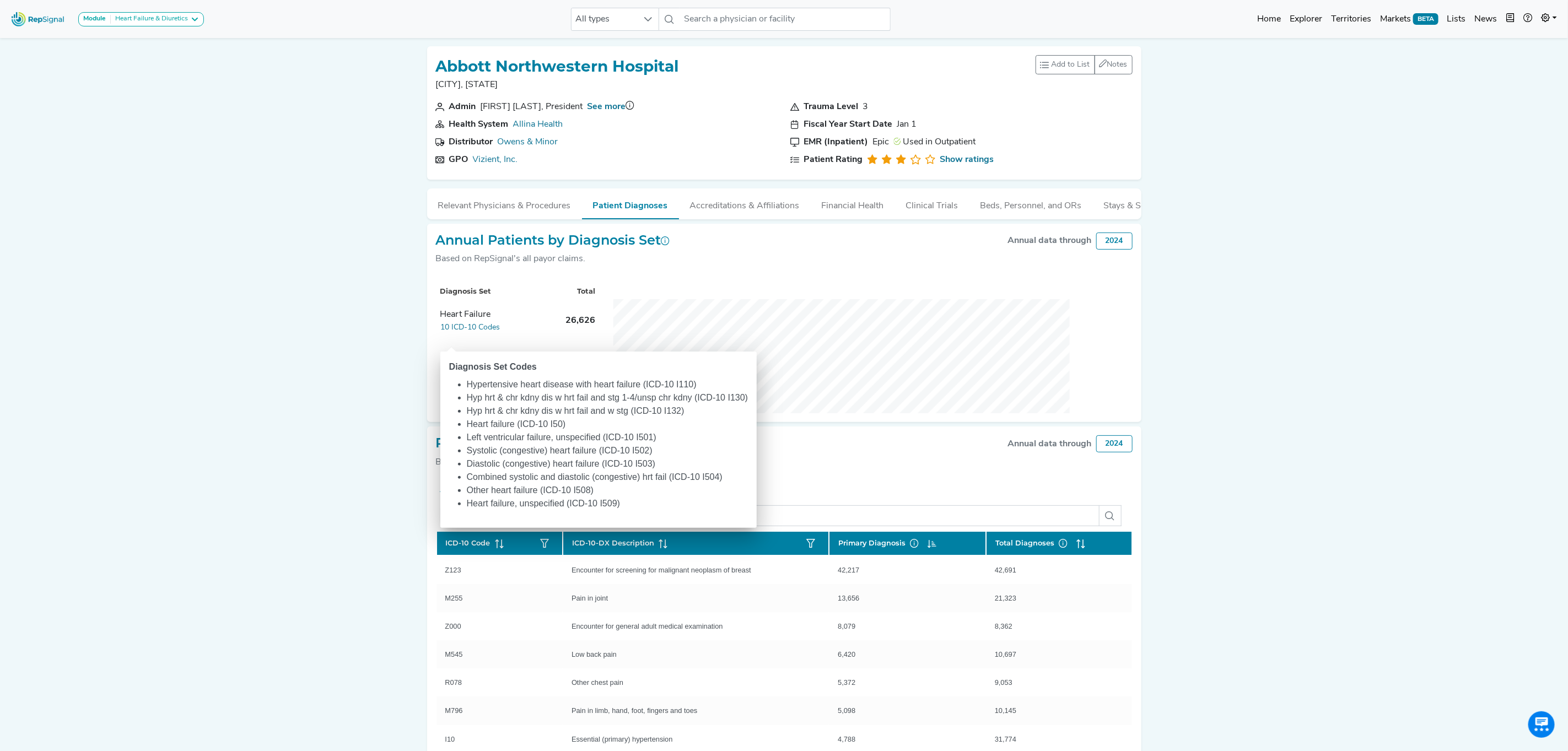 click on "Annual Patients by Diagnosis Set   Based on RepSignal's all payor claims.  Annual data through 2024" at bounding box center [784, 253] 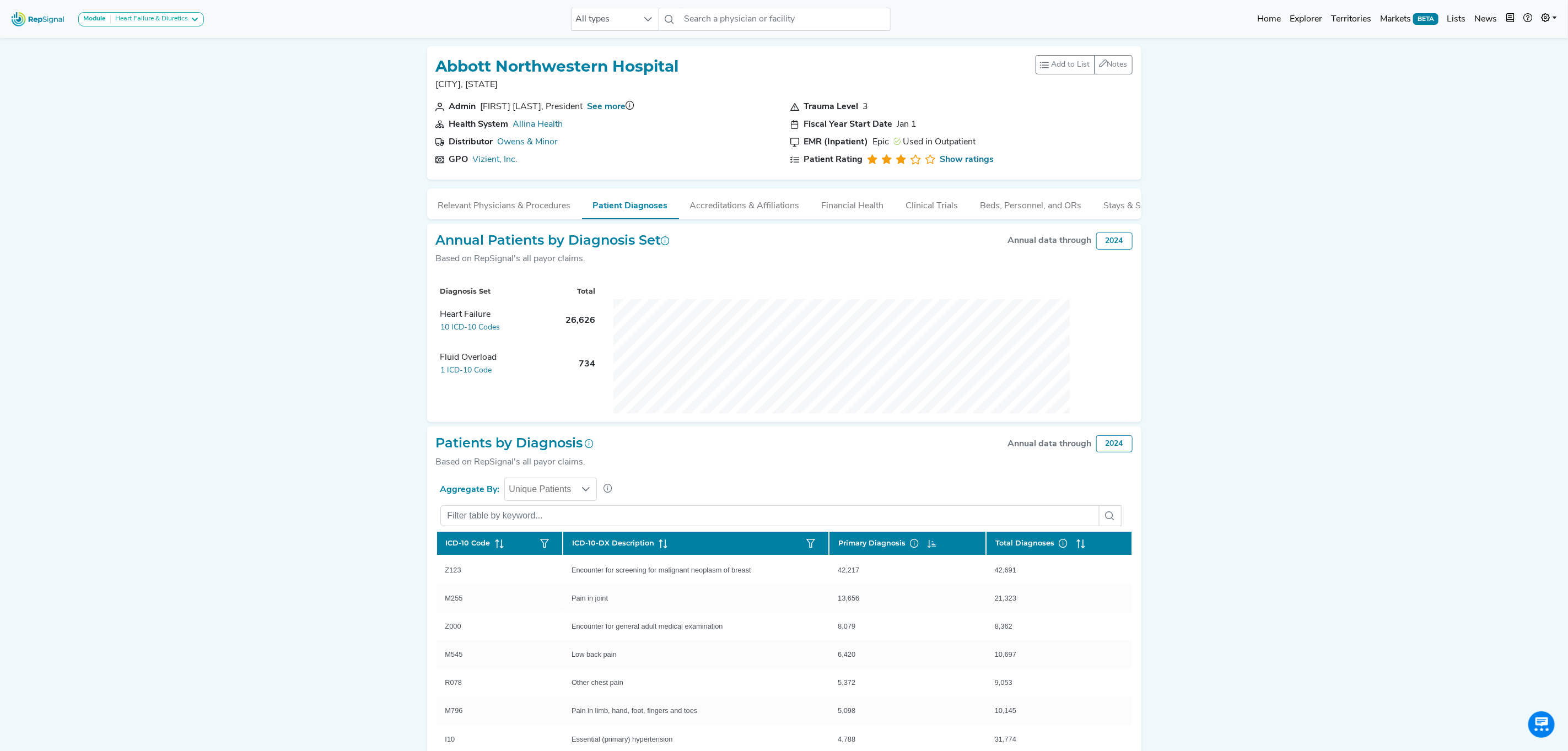 click on "Diagnosis Set Total Heart Failure 10 ICD-10 Codes 26,626 Fluid Overload 1 ICD-10 Code 734" at bounding box center (784, 348) 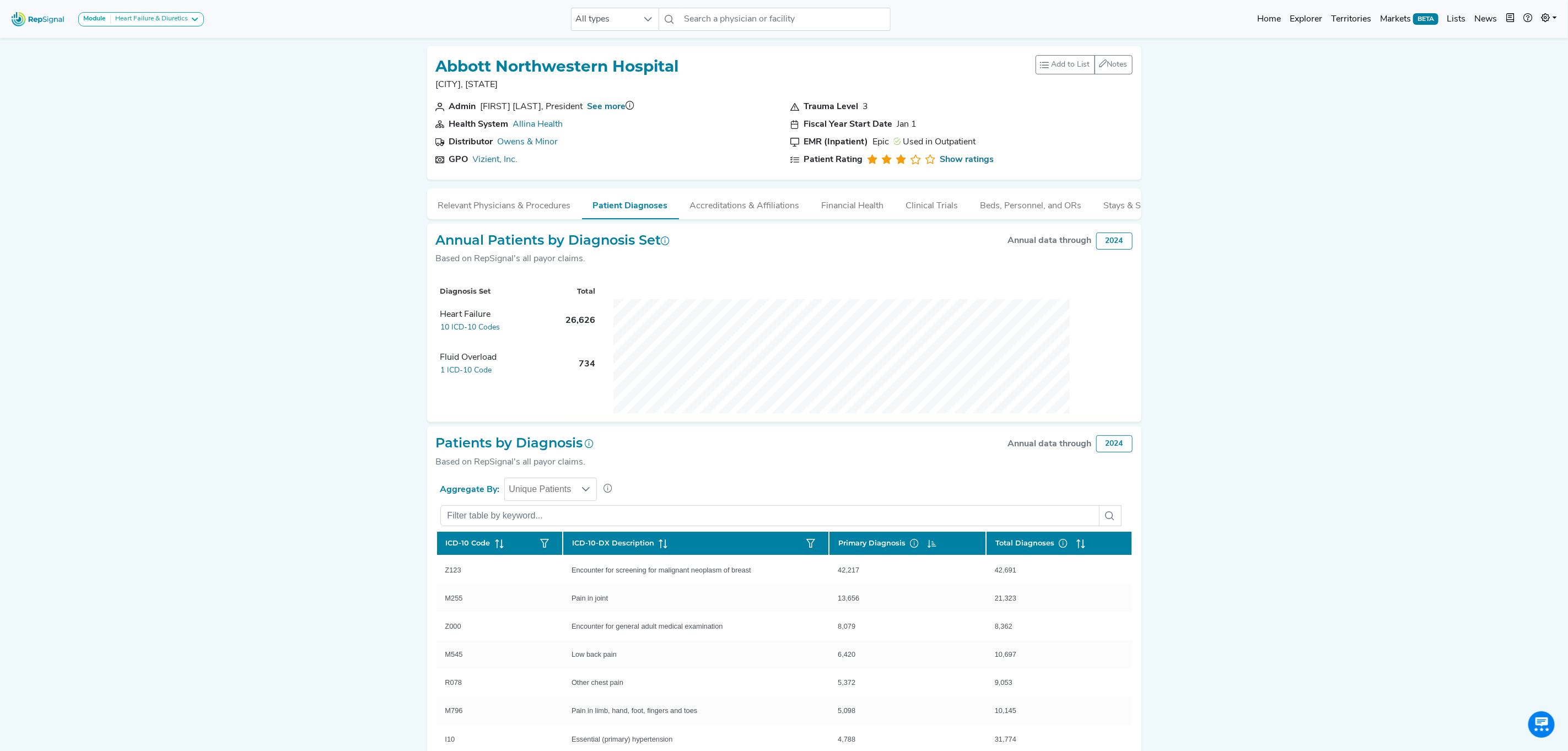 click on "Heart Failure" at bounding box center [495, 315] 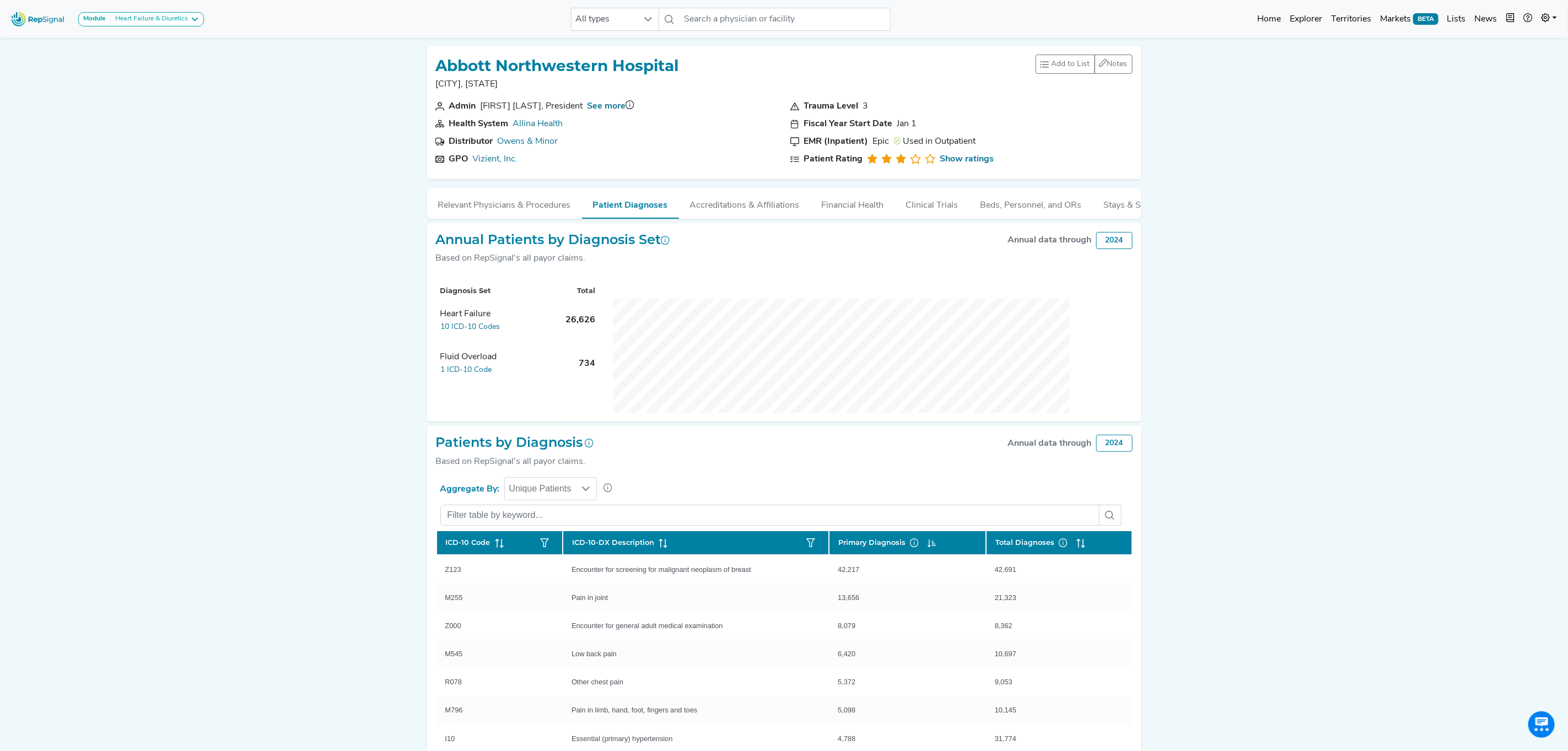scroll, scrollTop: 0, scrollLeft: 0, axis: both 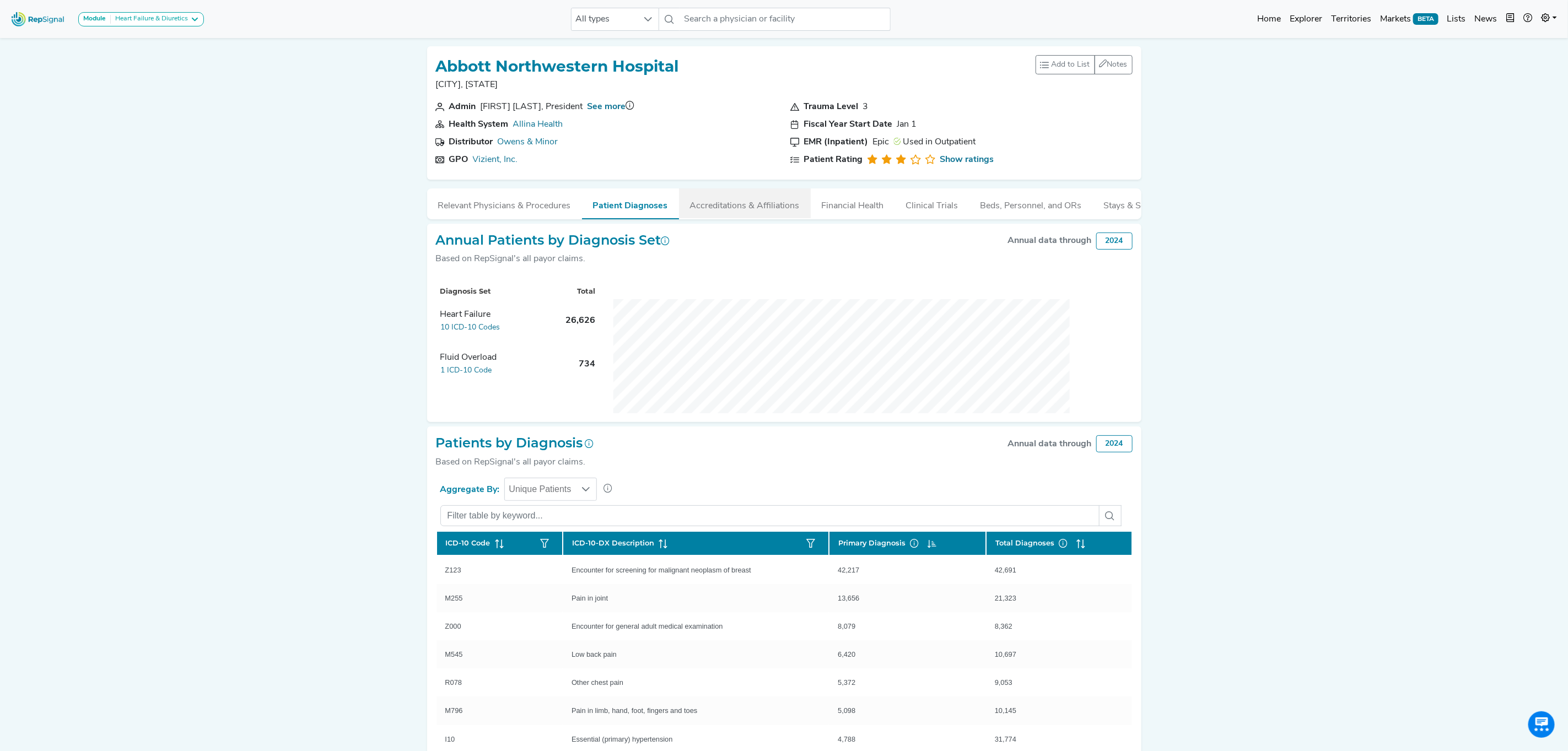 click on "Accreditations & Affiliations" at bounding box center [745, 203] 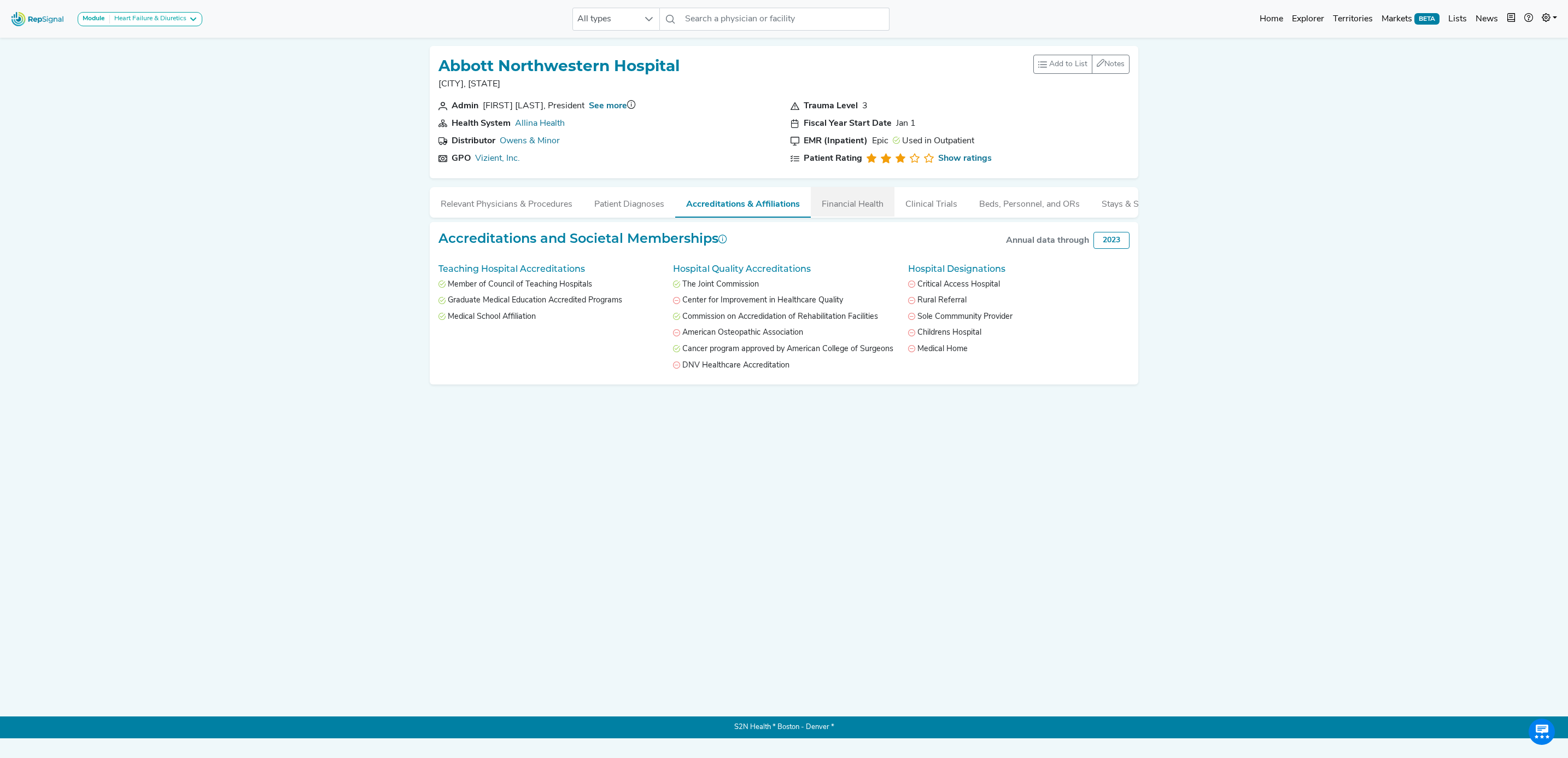 click on "Financial Health" at bounding box center [852, 202] 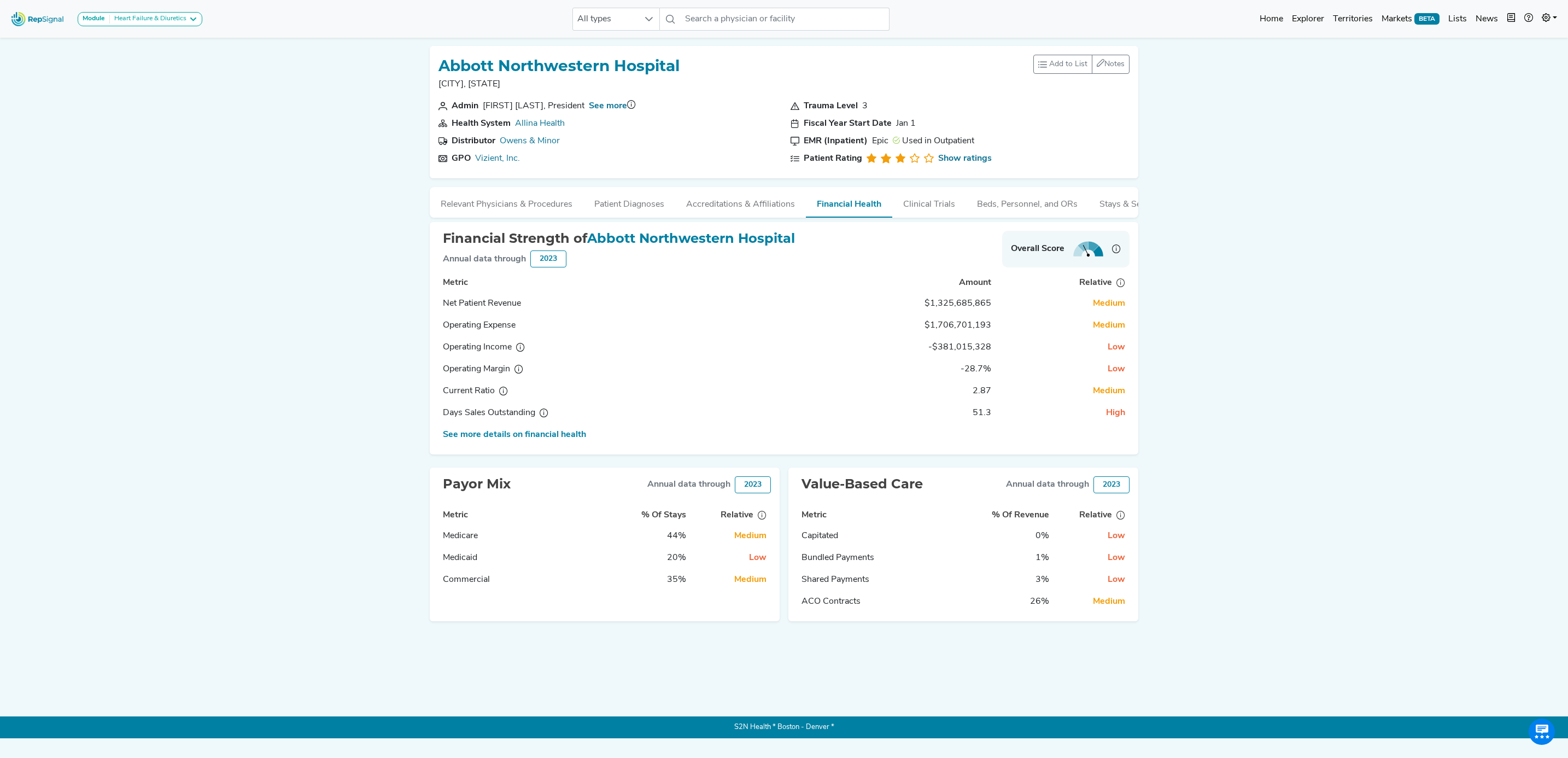 click on "2023" at bounding box center (753, 485) 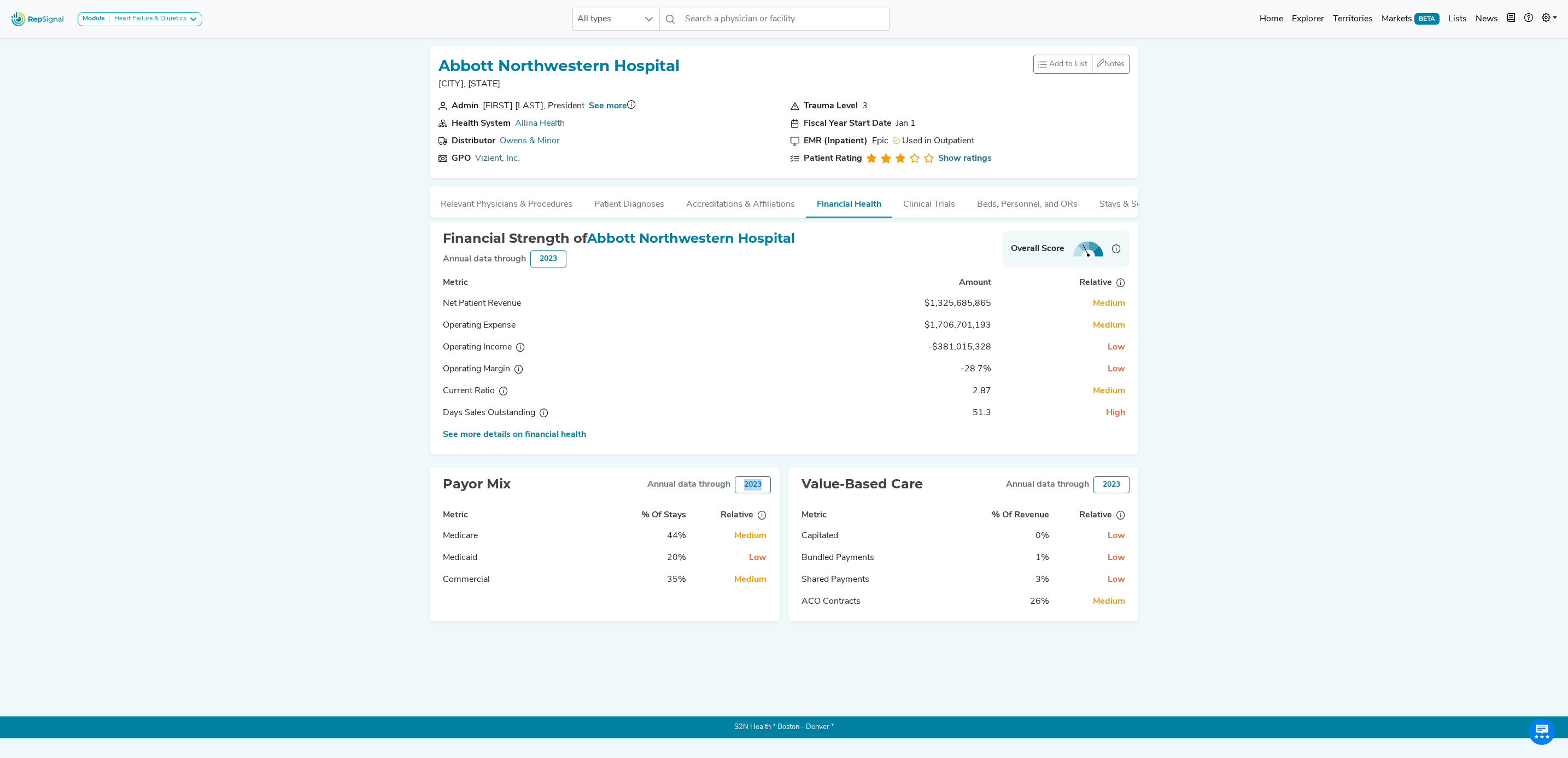 click on "2023" at bounding box center (753, 485) 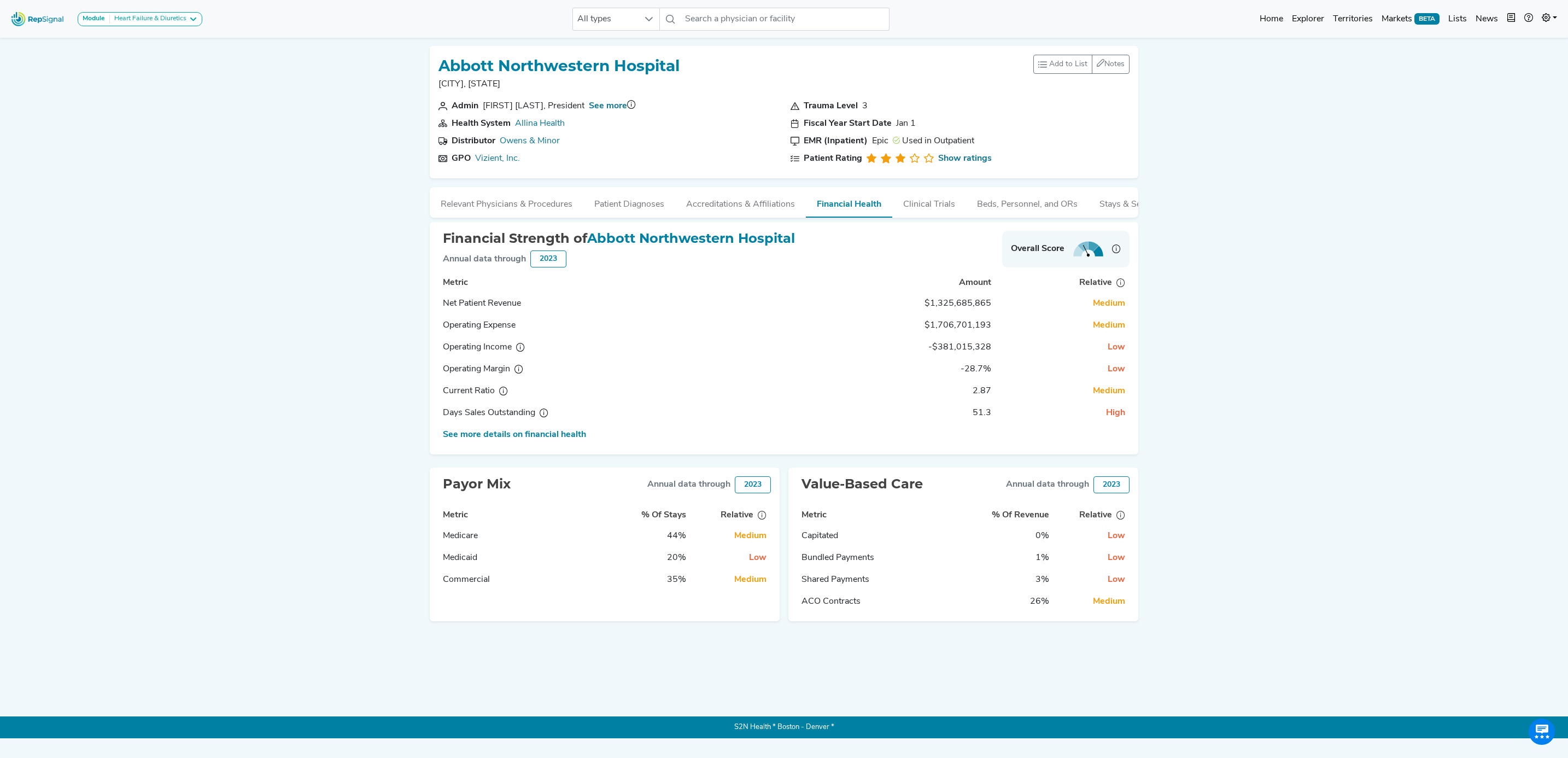 click on "2023" at bounding box center (753, 485) 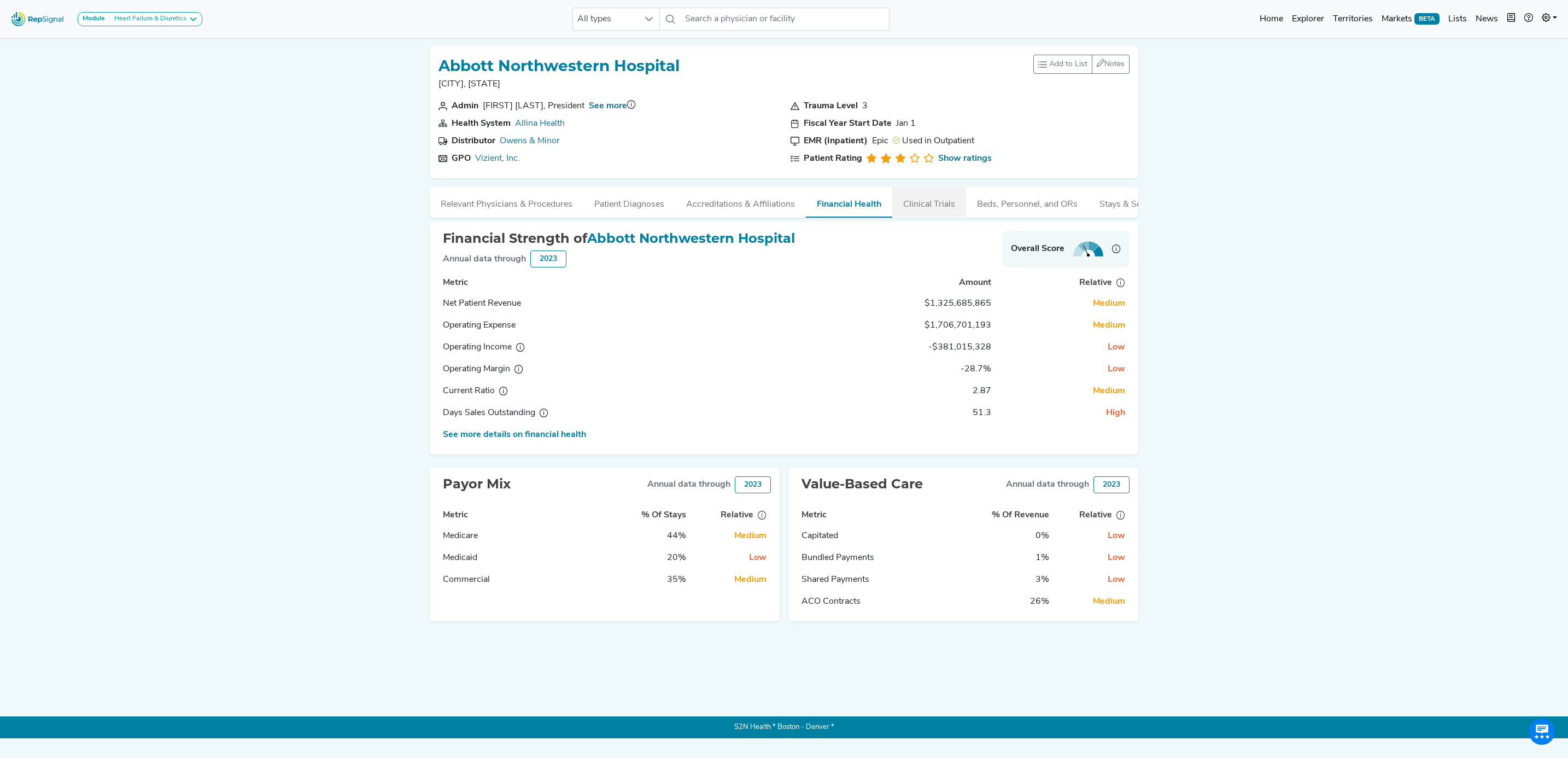 click on "Clinical Trials" at bounding box center [929, 202] 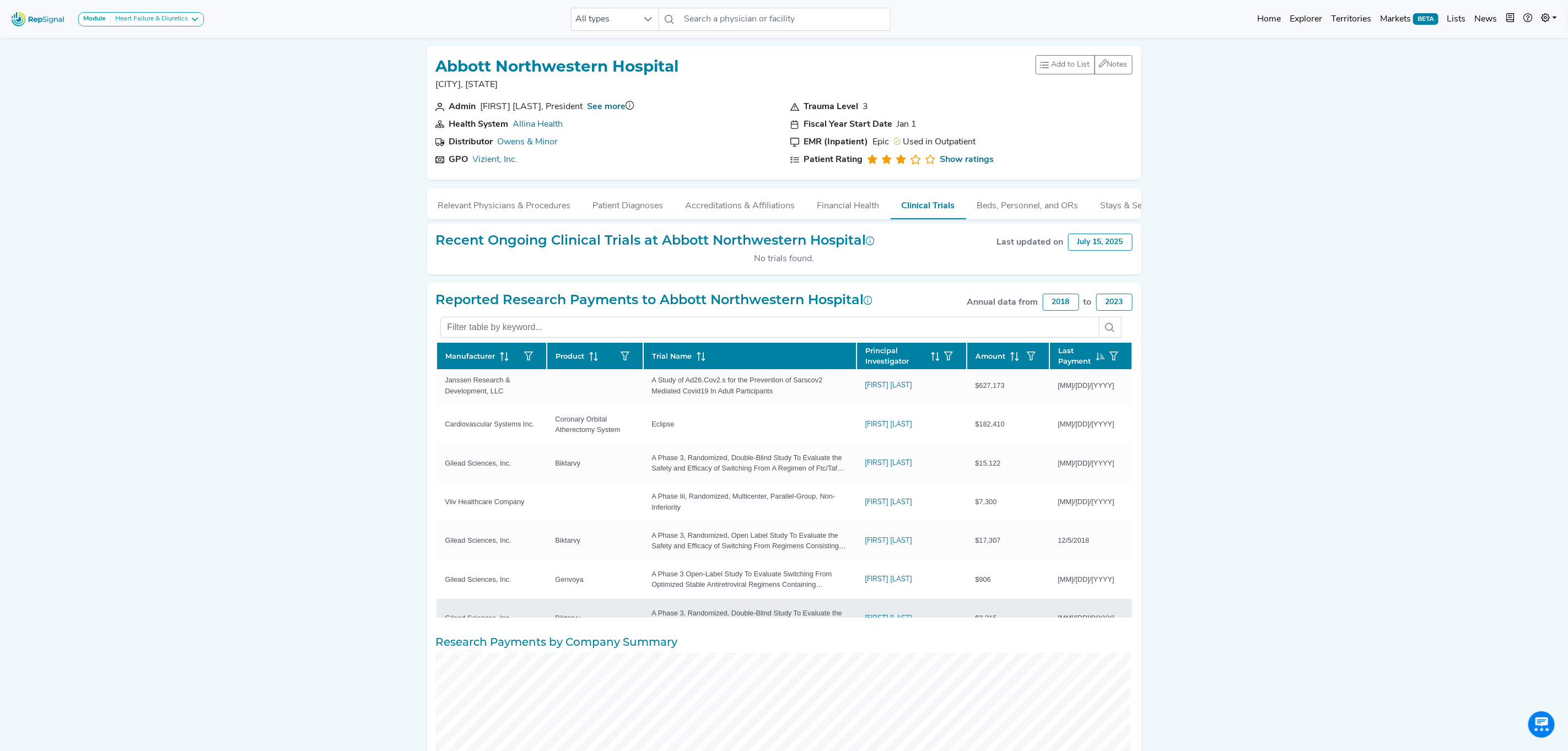 scroll, scrollTop: 65, scrollLeft: 0, axis: vertical 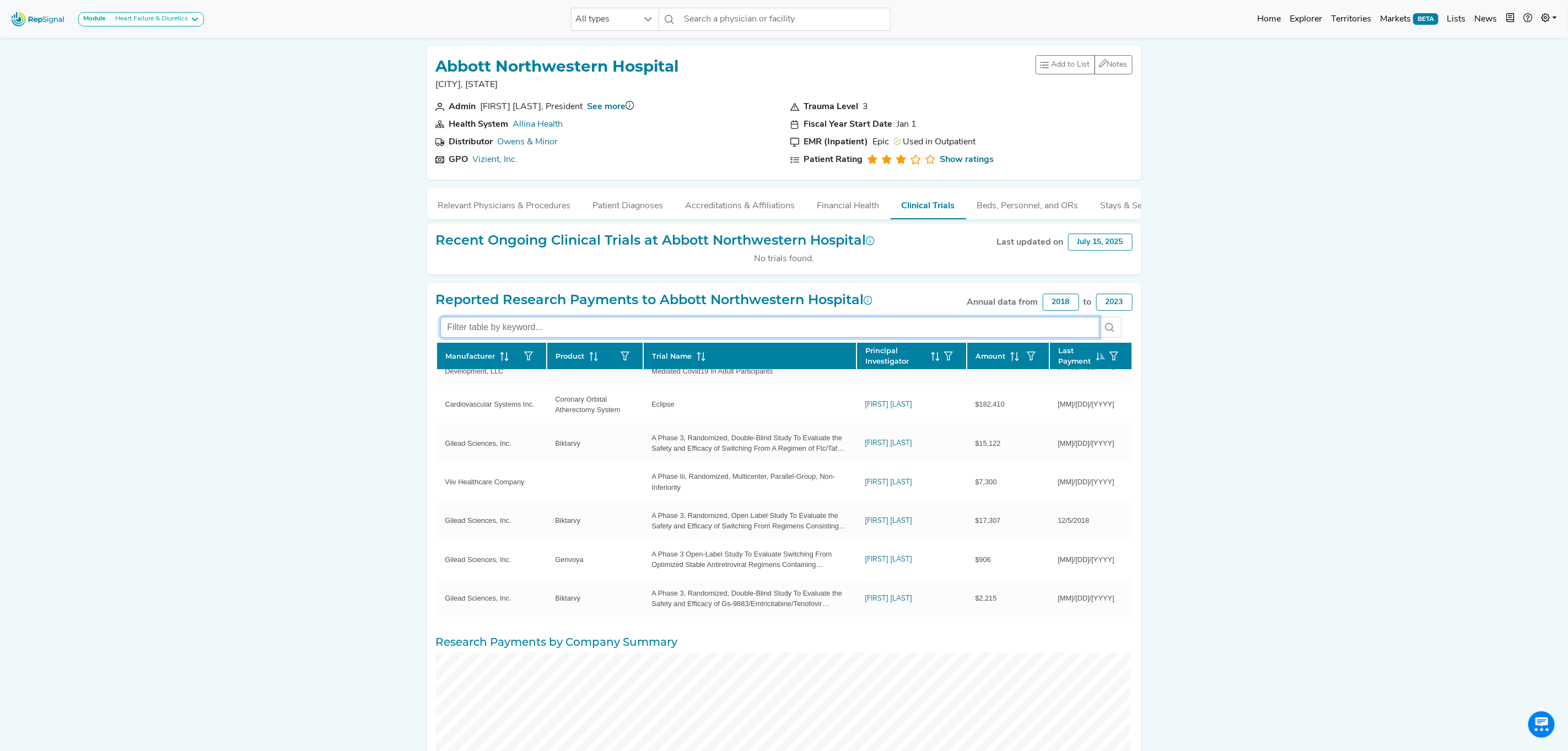click at bounding box center (770, 327) 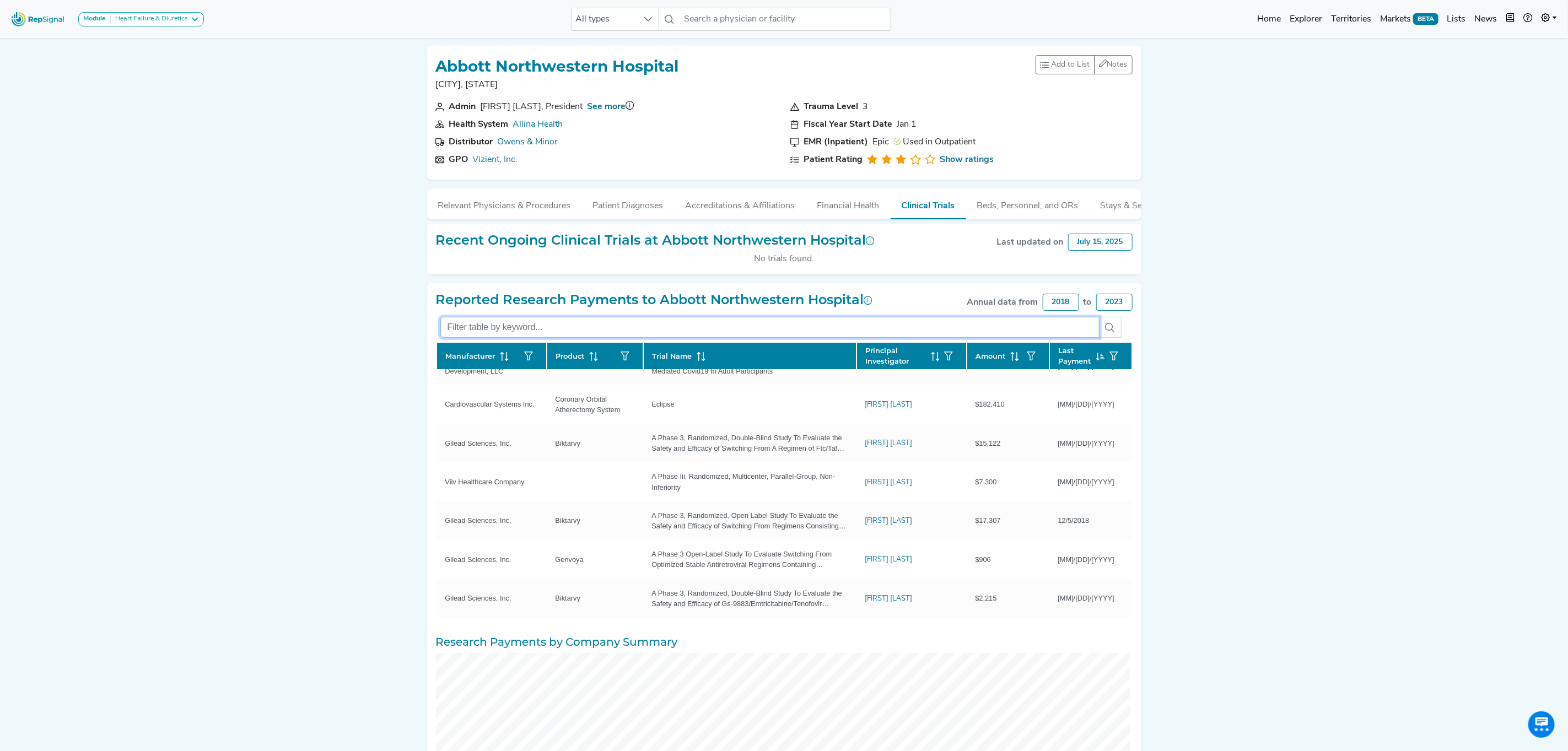 click at bounding box center (770, 327) 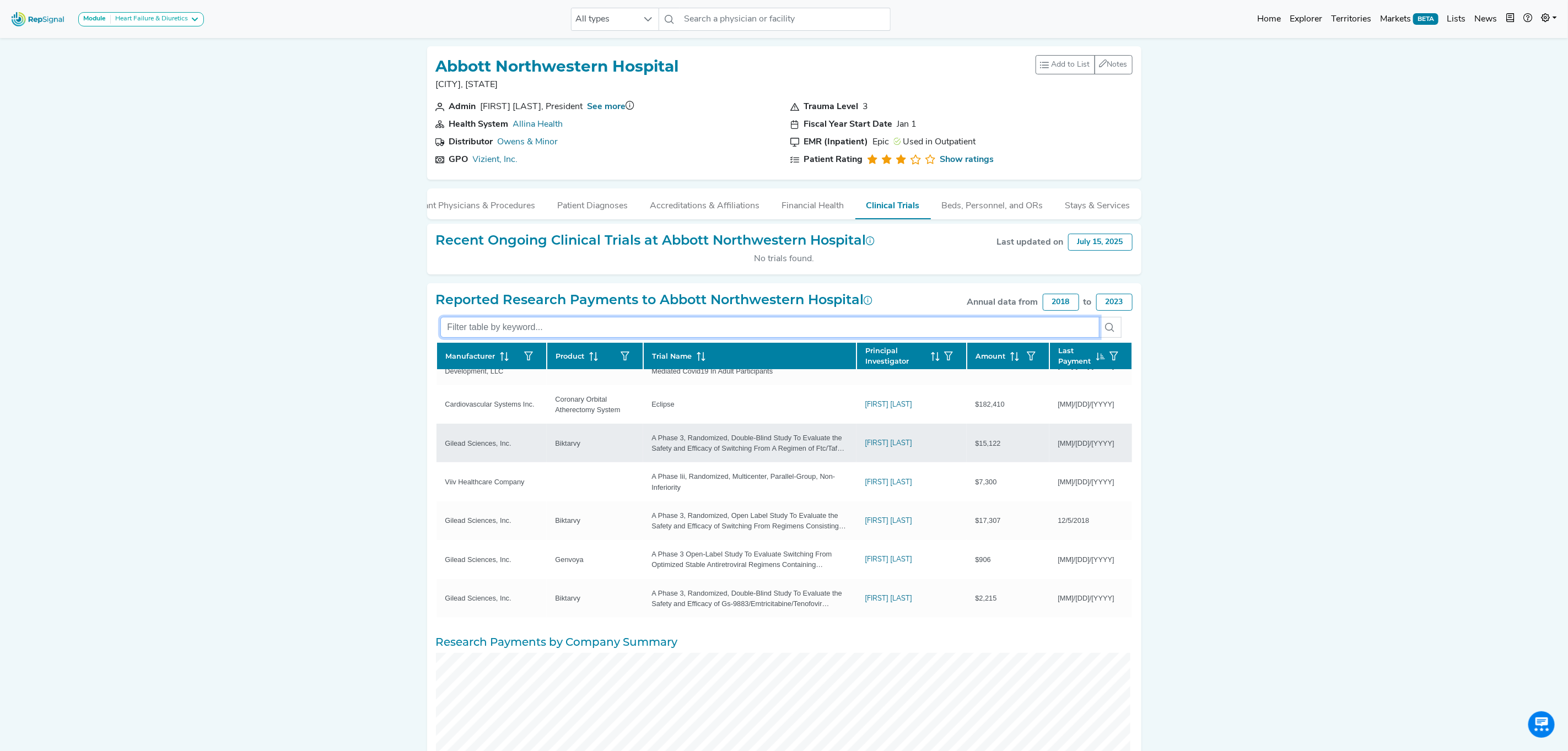 scroll, scrollTop: 0, scrollLeft: 0, axis: both 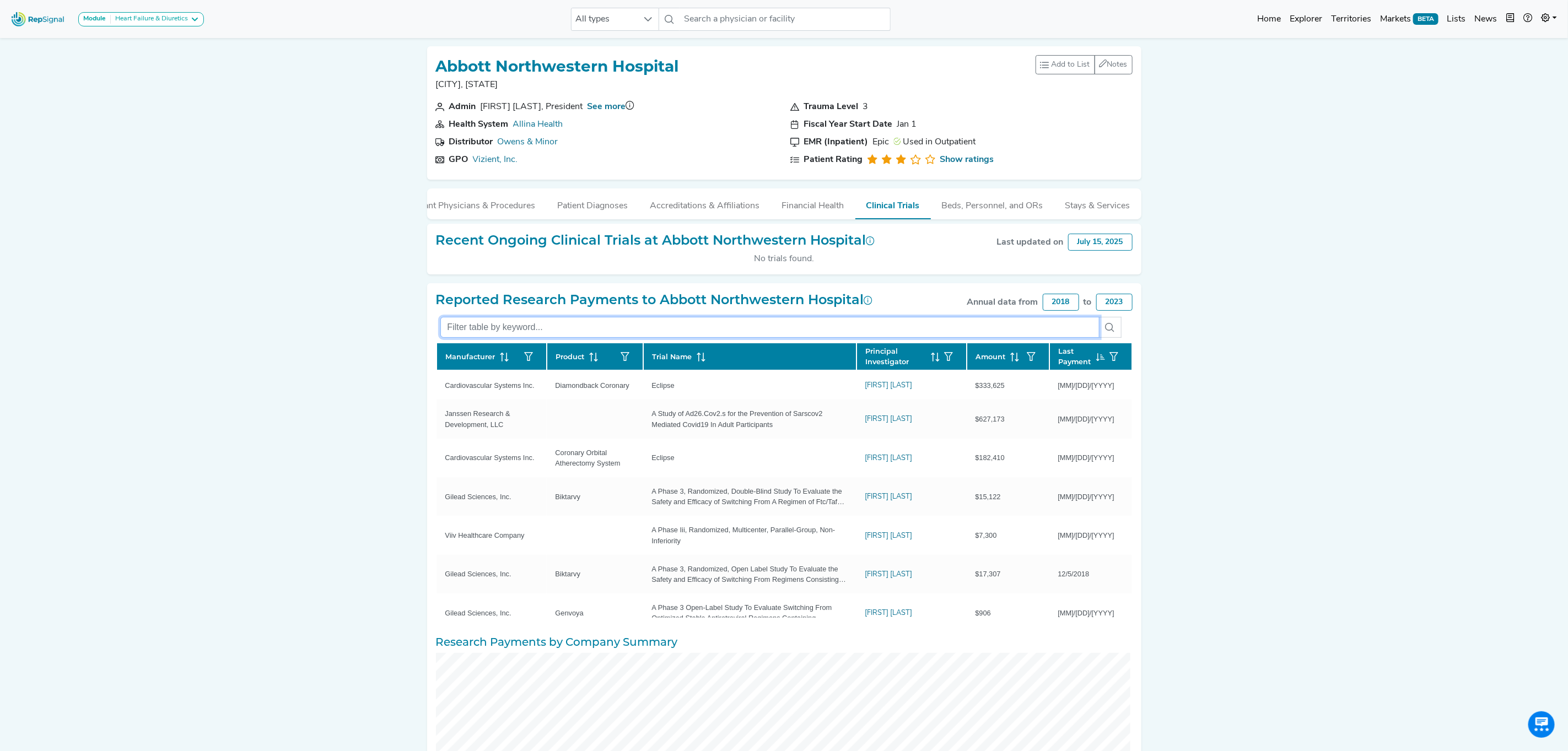 click at bounding box center (770, 327) 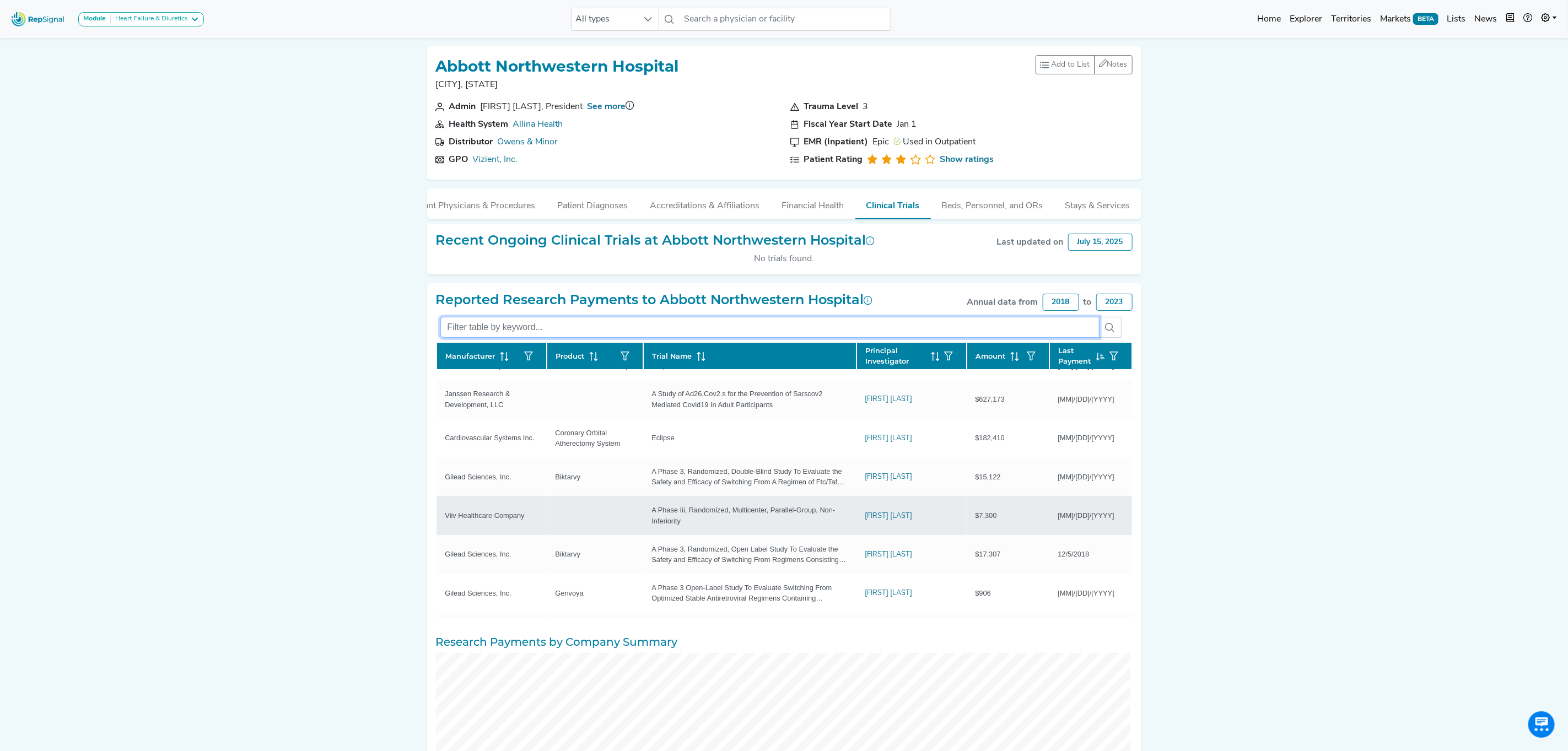 scroll, scrollTop: 0, scrollLeft: 0, axis: both 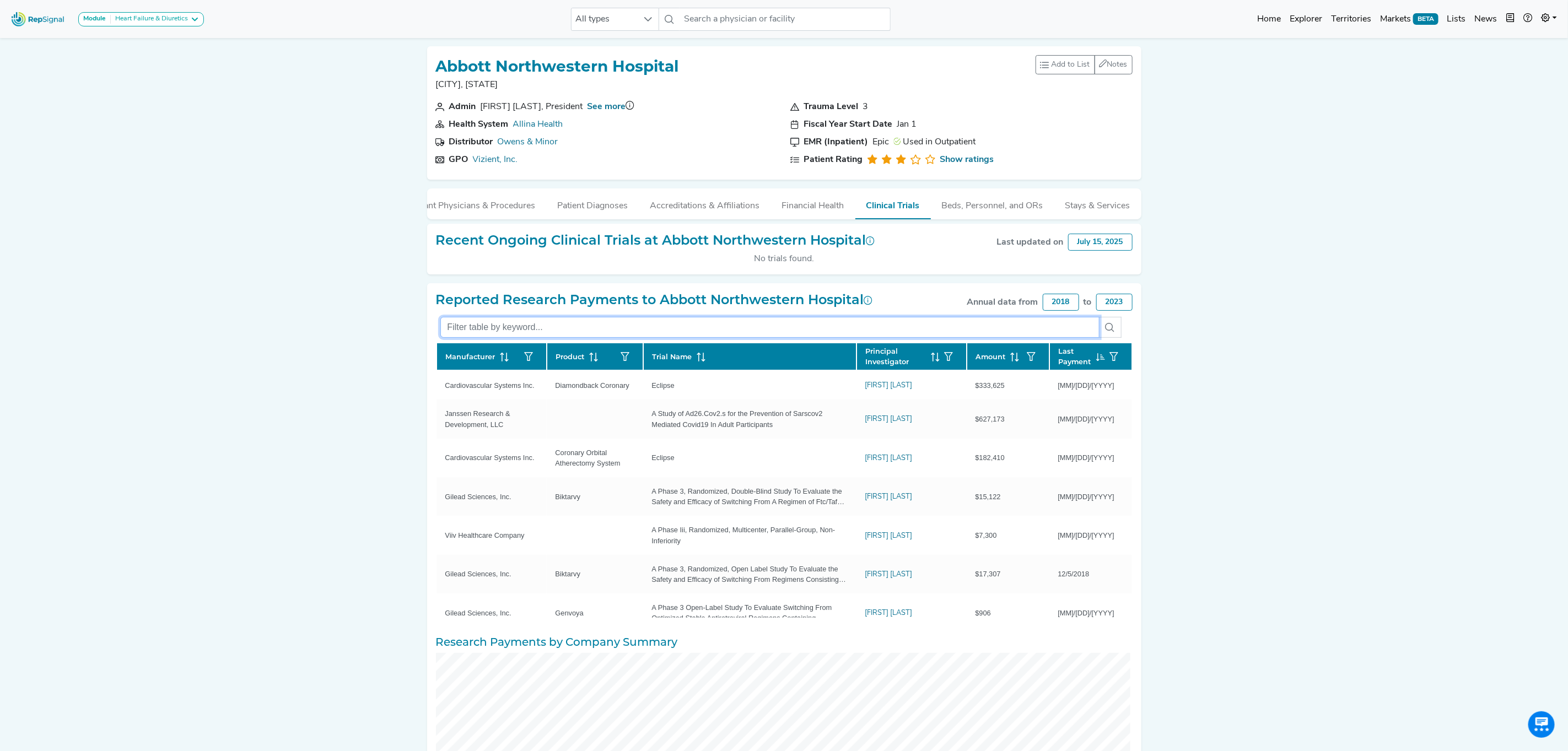 click at bounding box center (770, 327) 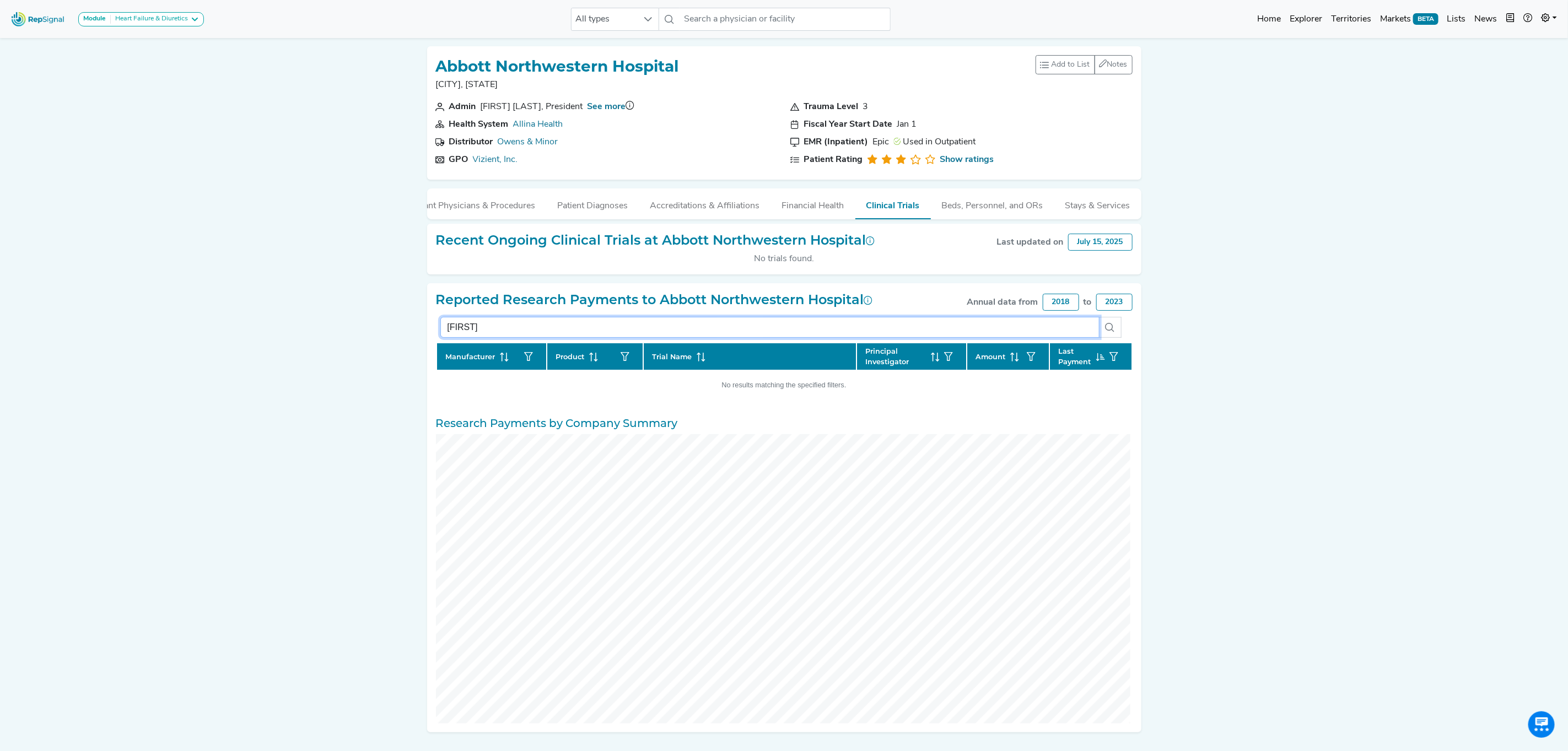 type on "b" 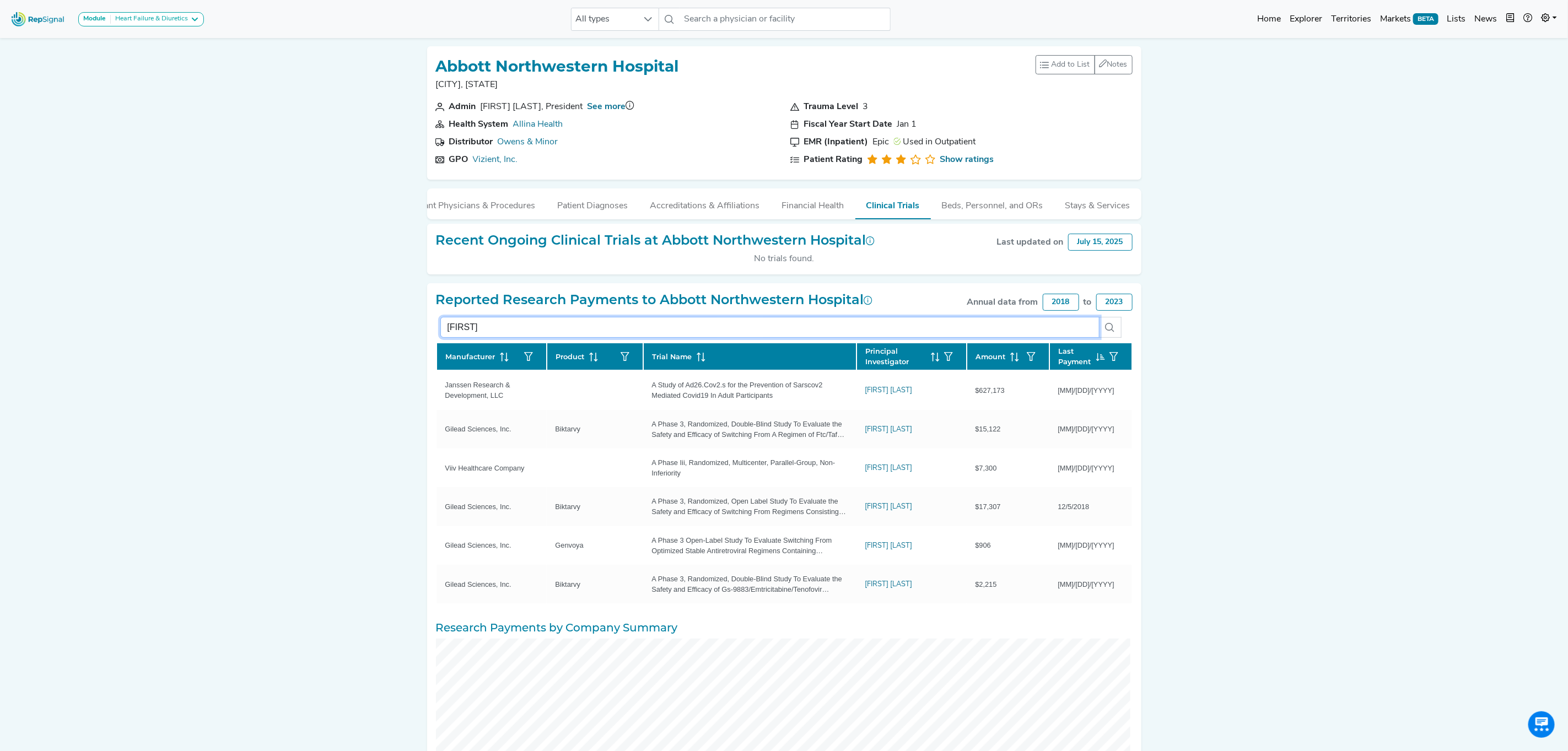 type on "r" 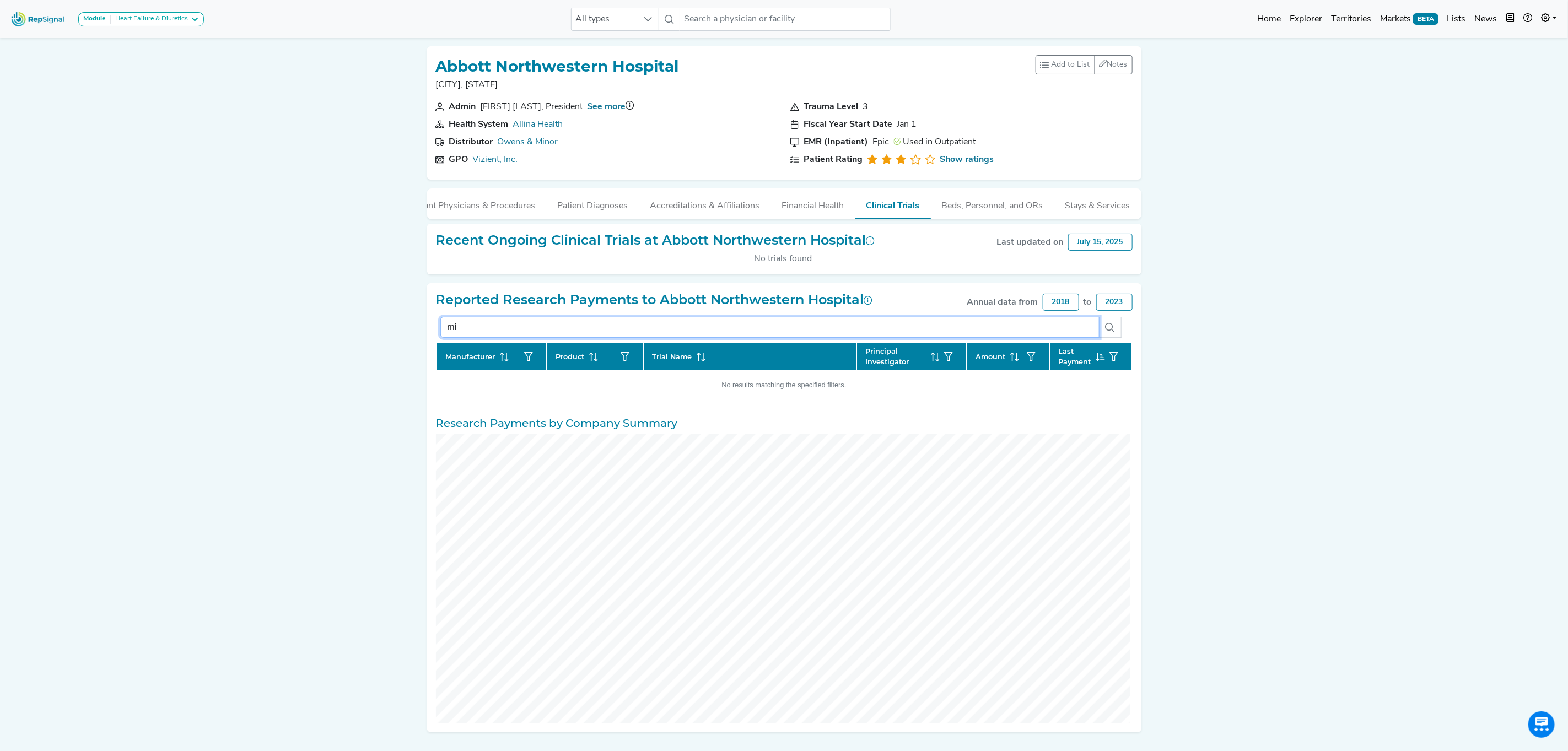 type on "m" 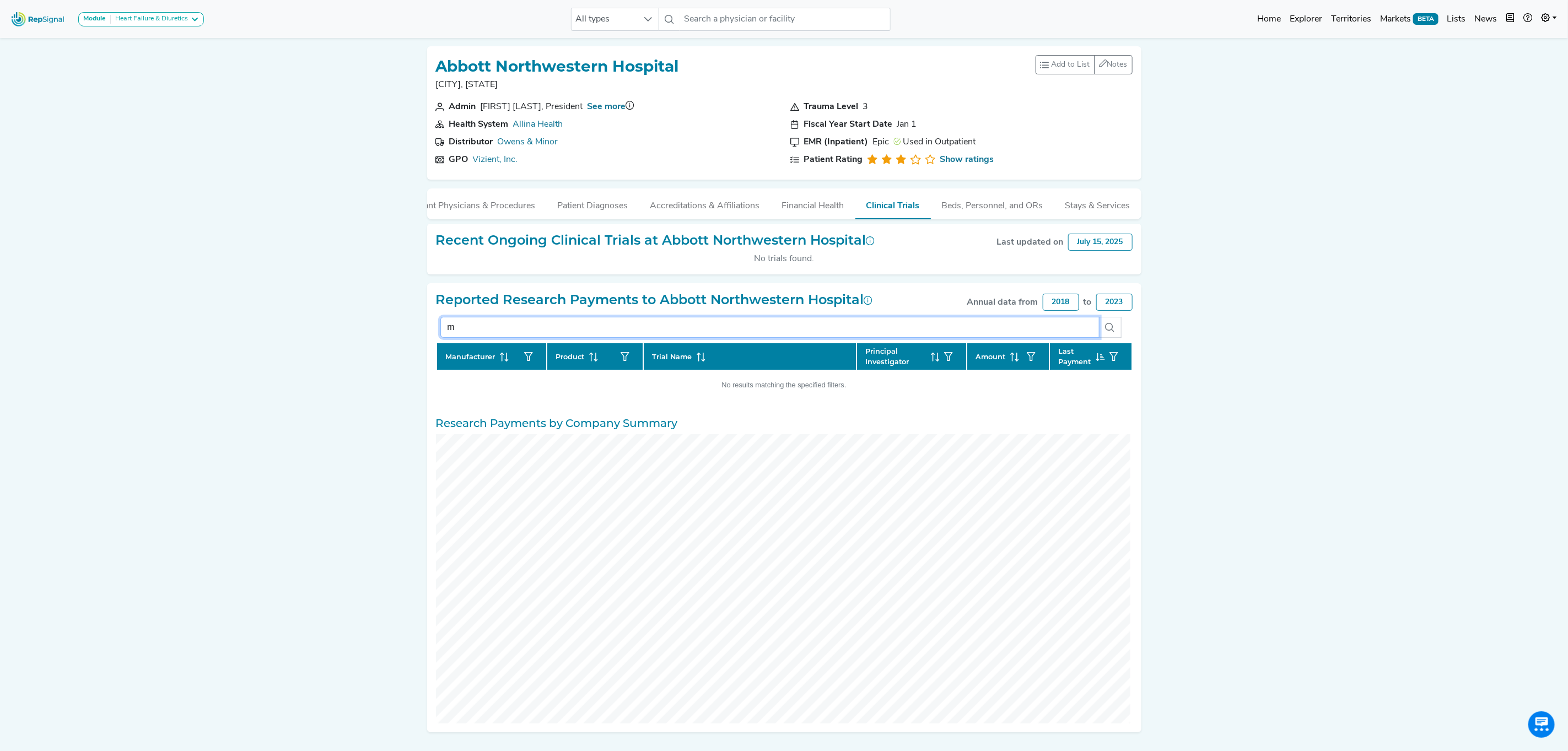 type 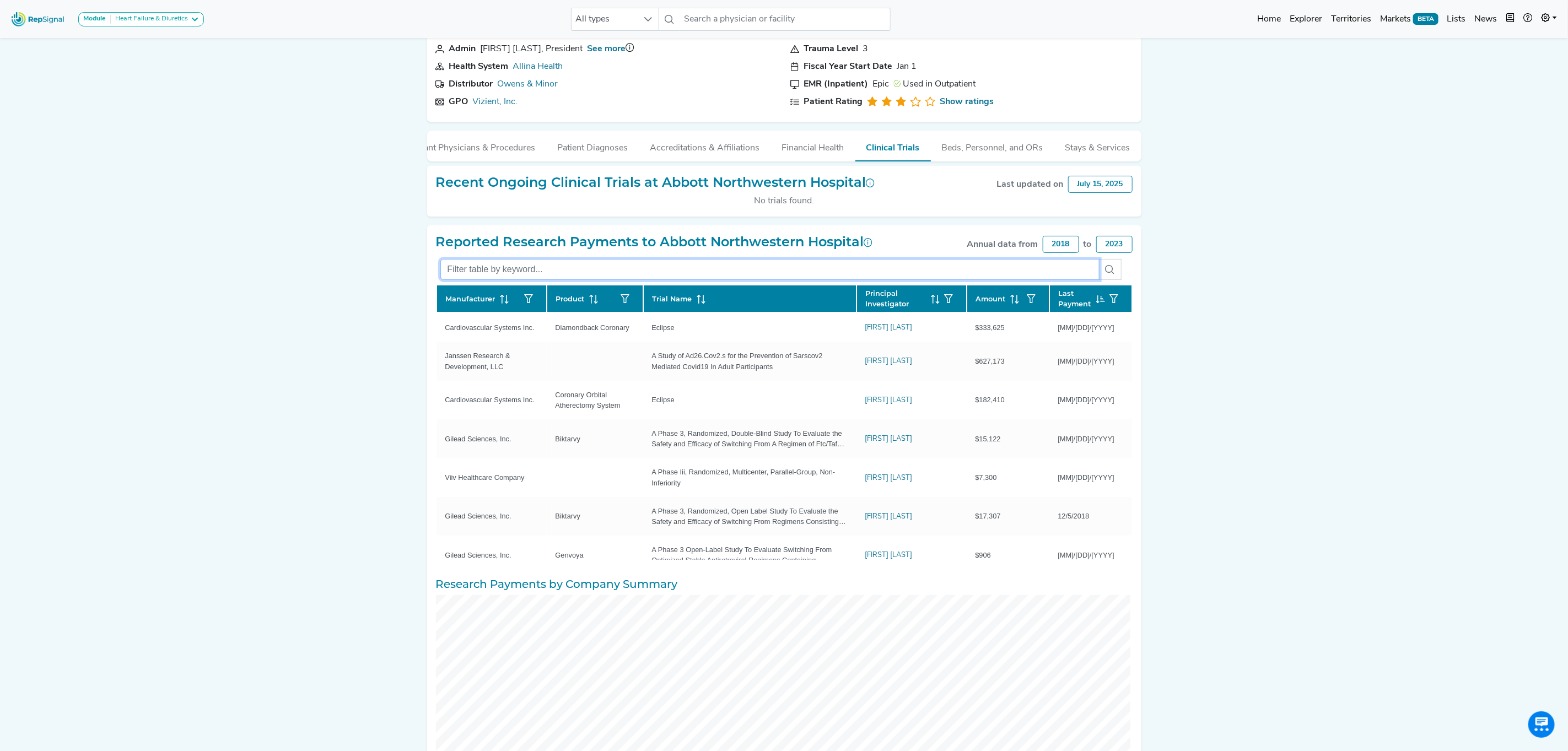 scroll, scrollTop: 83, scrollLeft: 0, axis: vertical 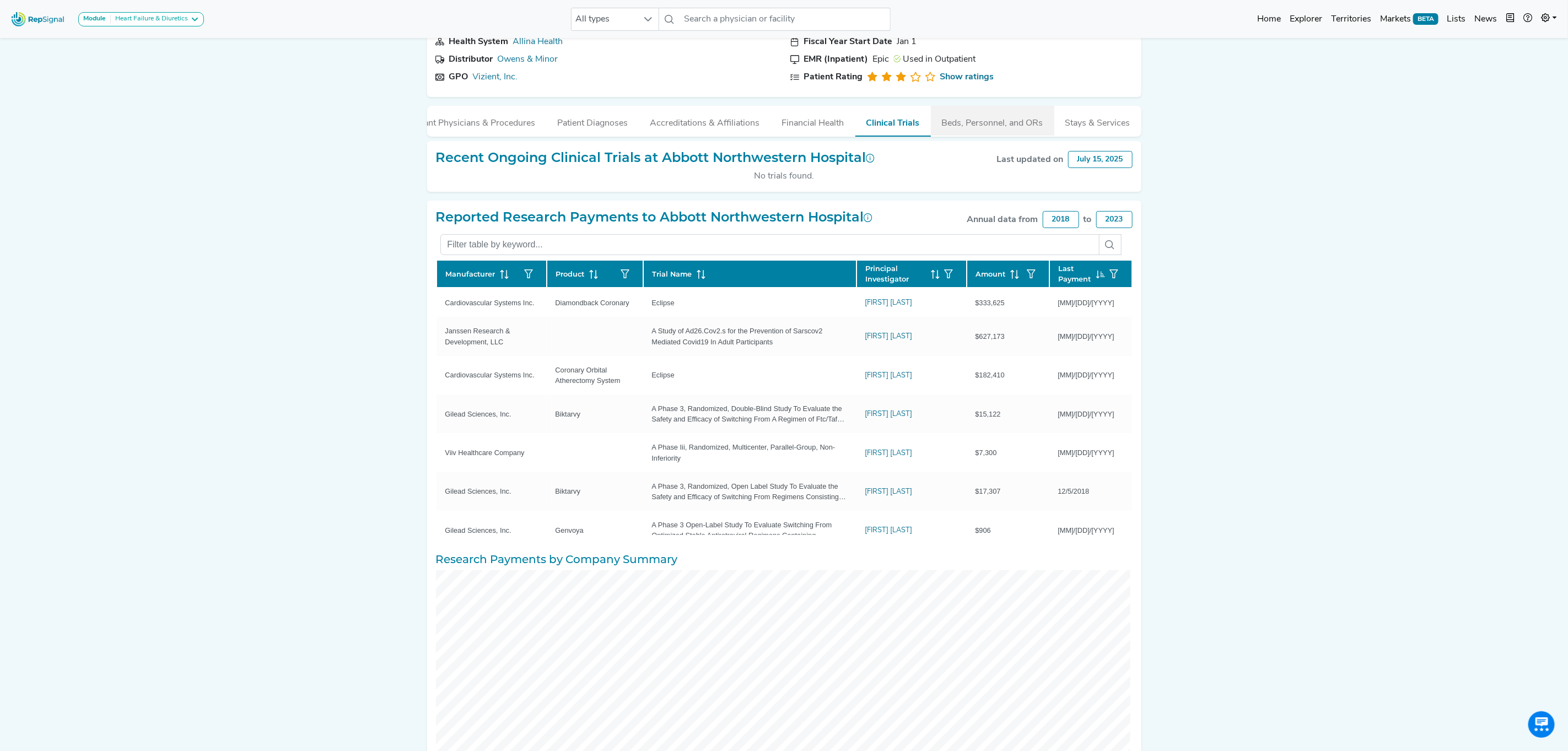 click on "Beds, Personnel, and ORs" at bounding box center [993, 121] 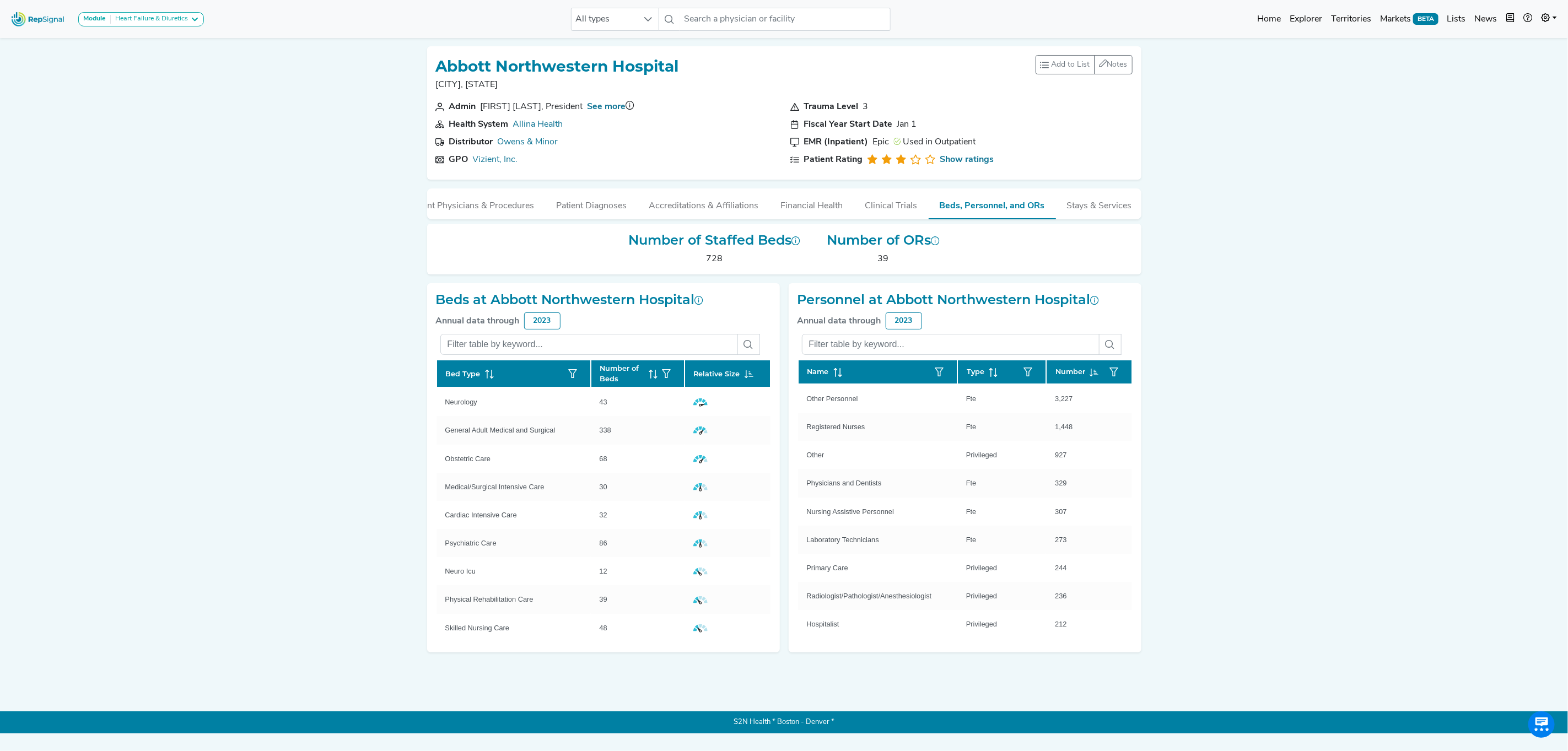 scroll, scrollTop: 0, scrollLeft: 0, axis: both 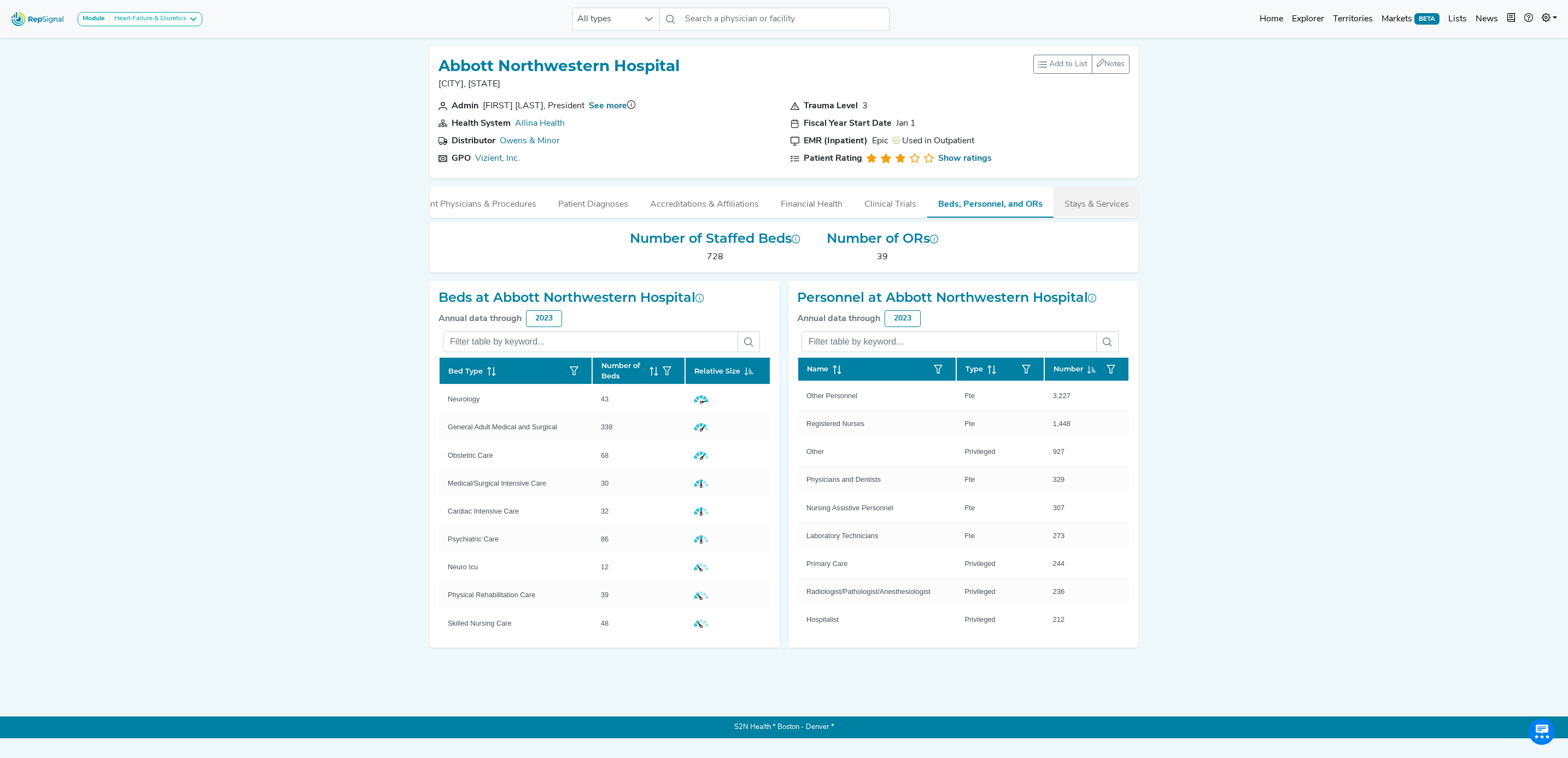 click on "Stays & Services" at bounding box center (1097, 202) 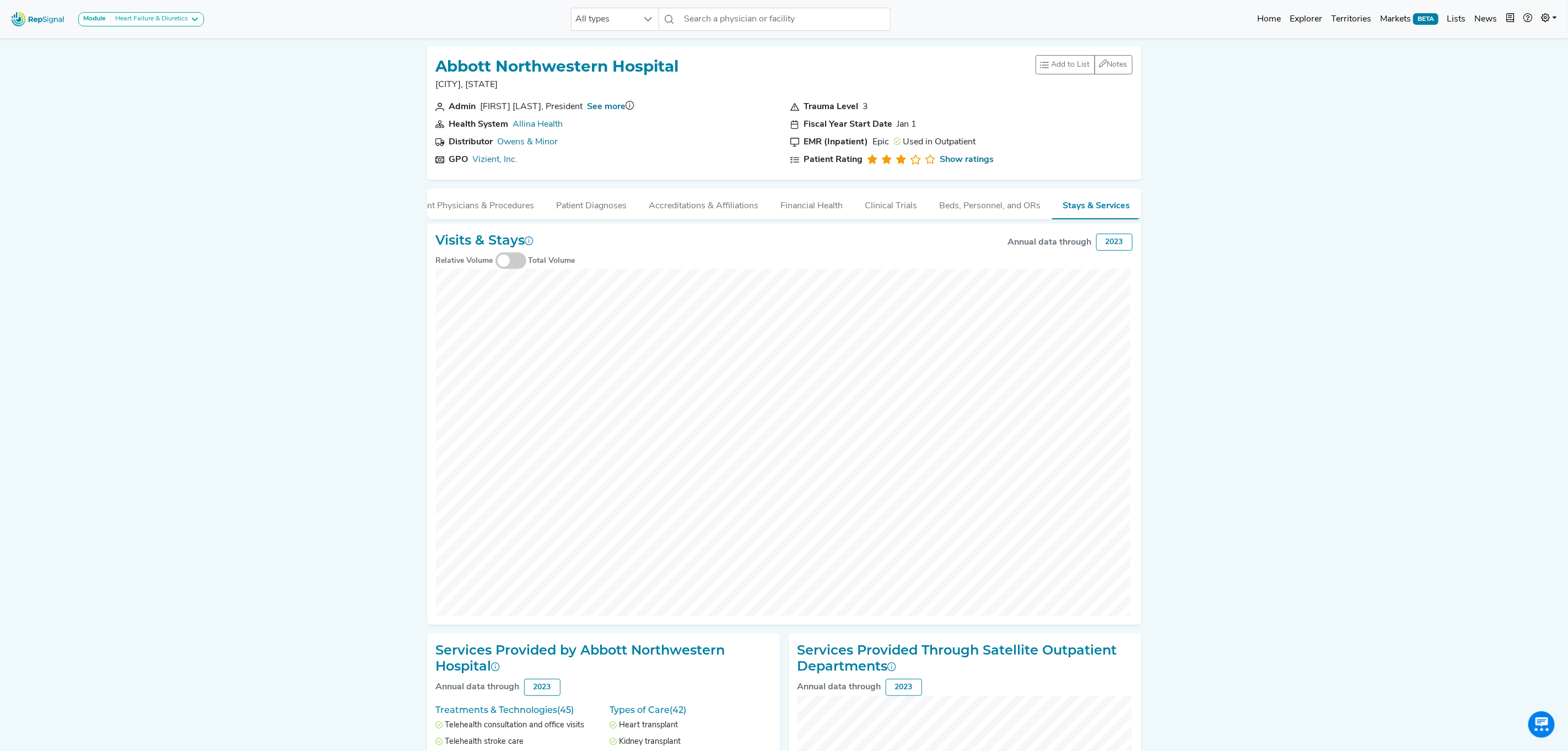 click at bounding box center (511, 261) 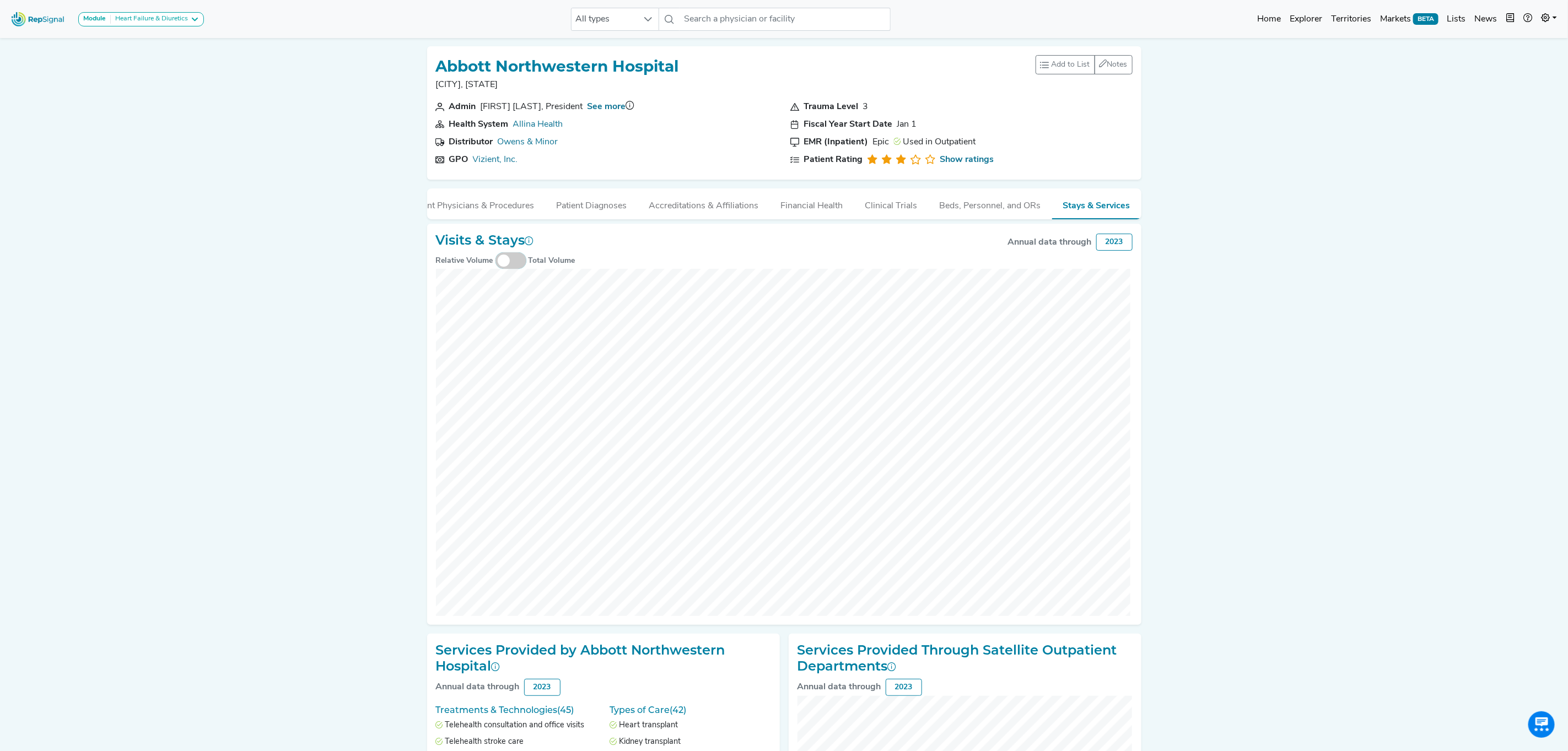 click at bounding box center (511, 261) 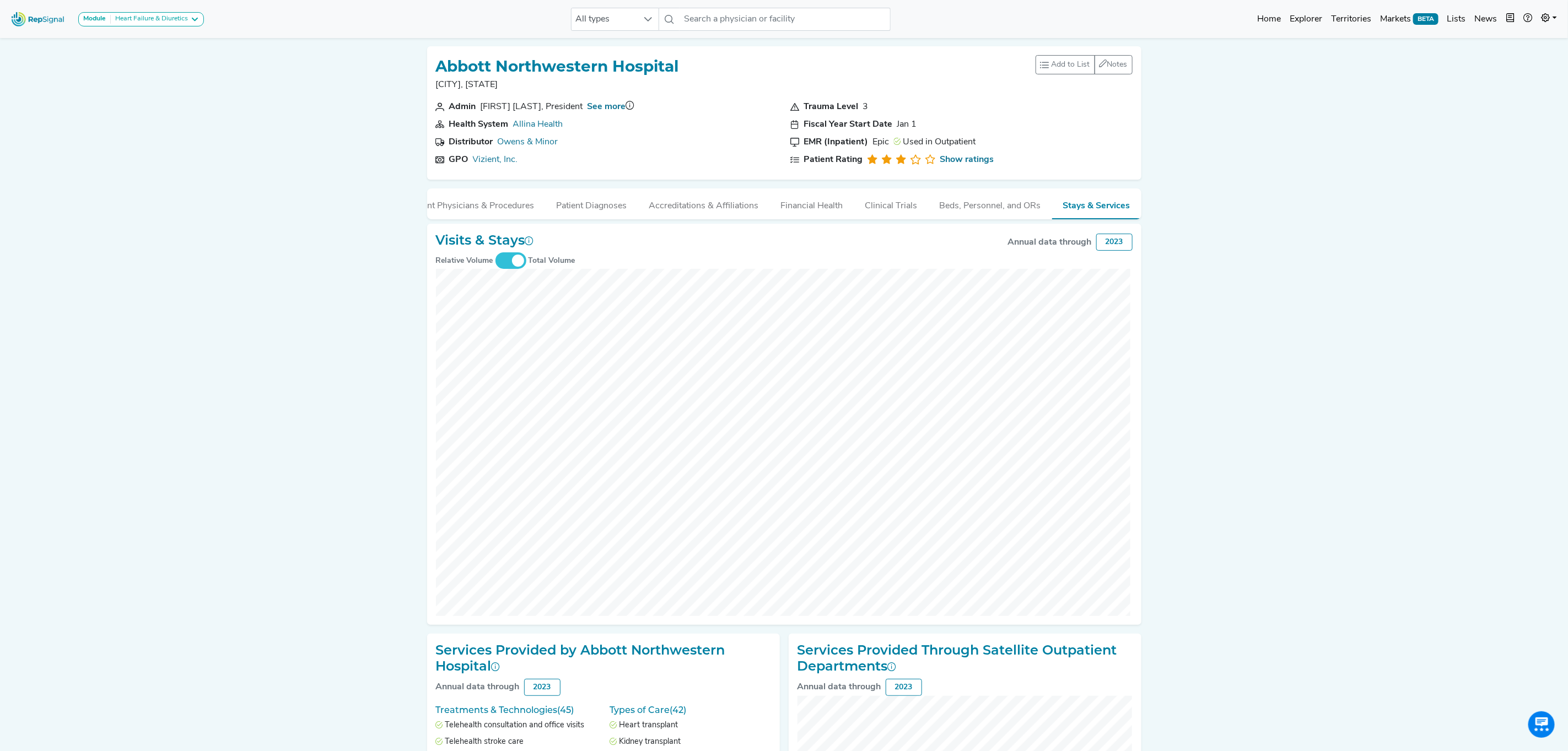 click at bounding box center (511, 261) 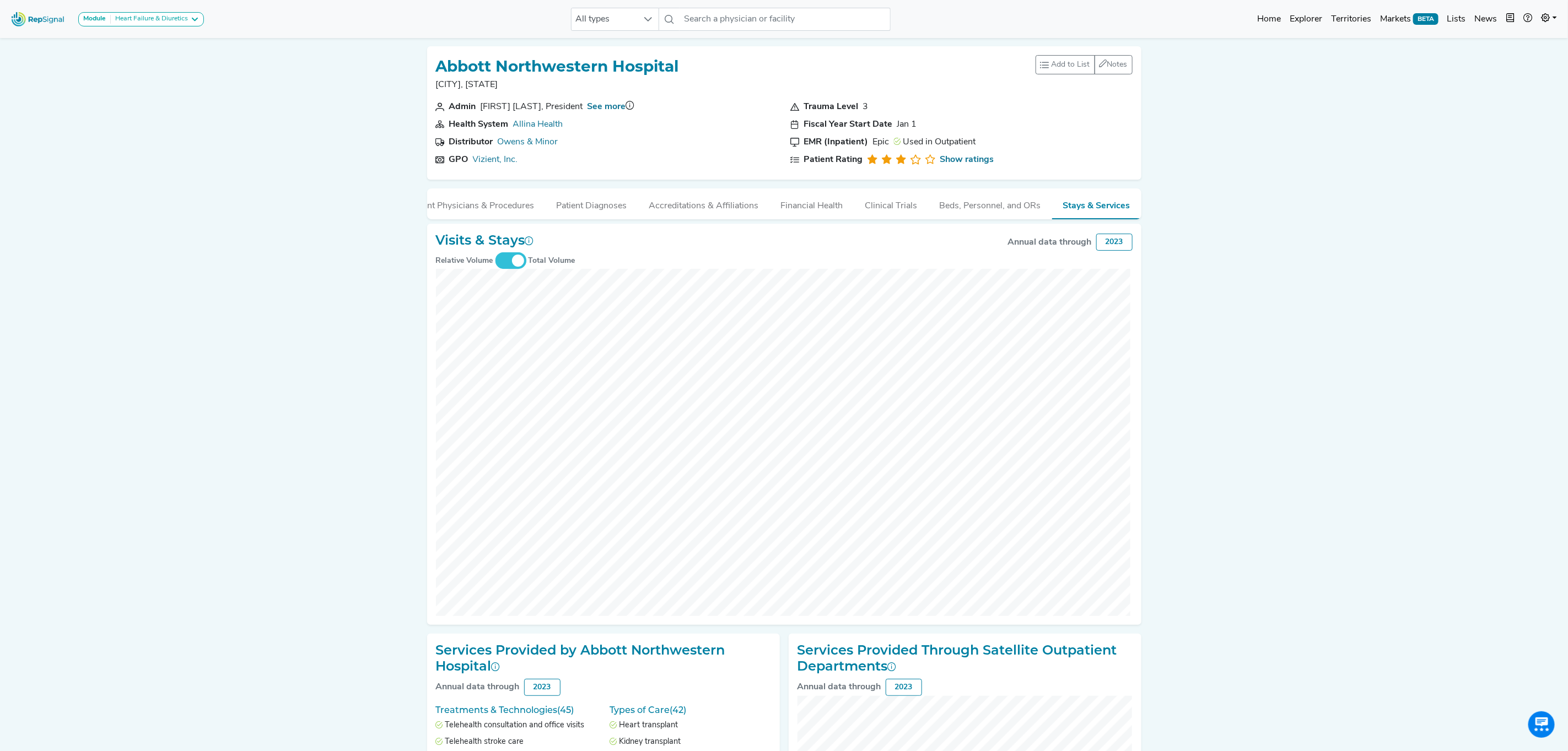click at bounding box center [511, 261] 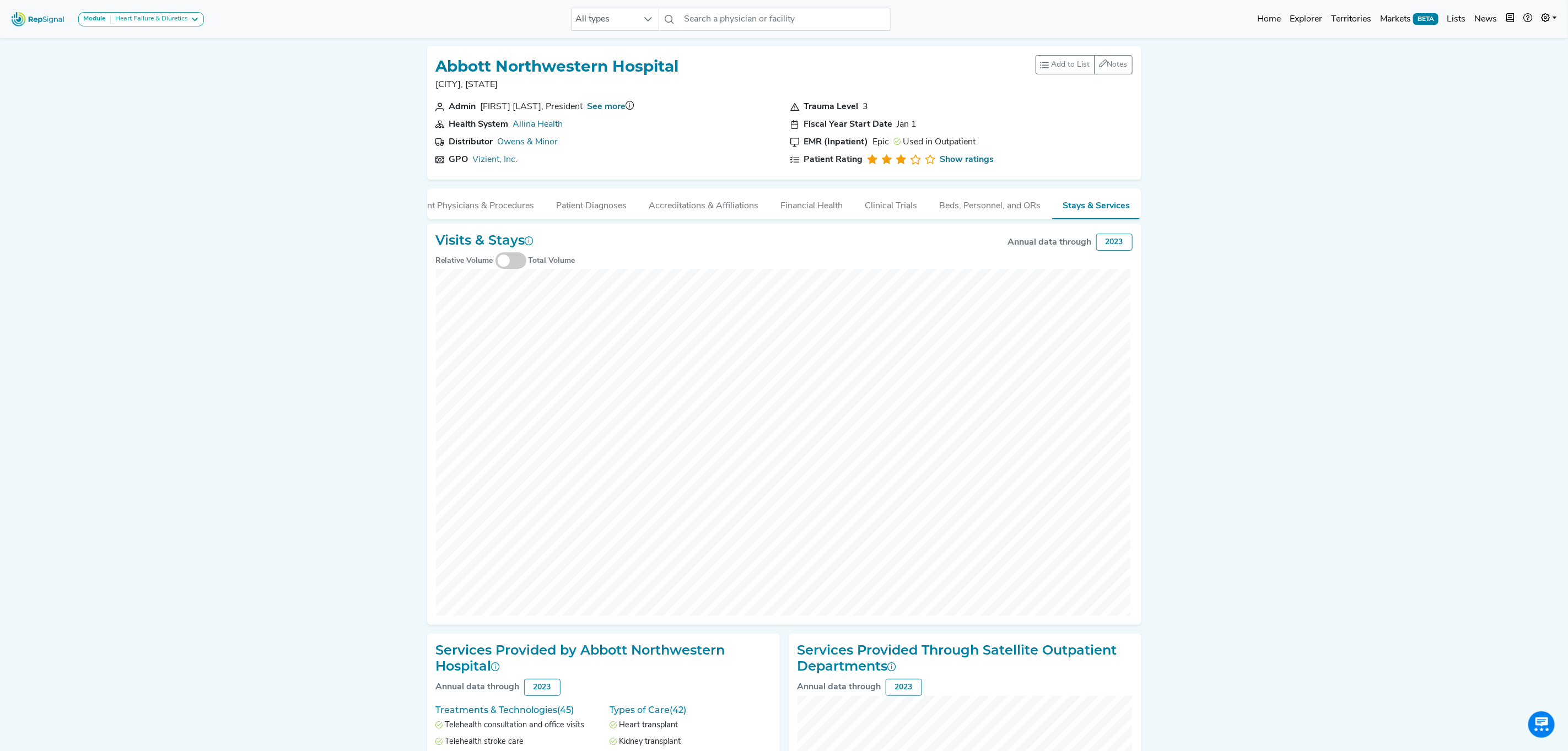 click at bounding box center (511, 261) 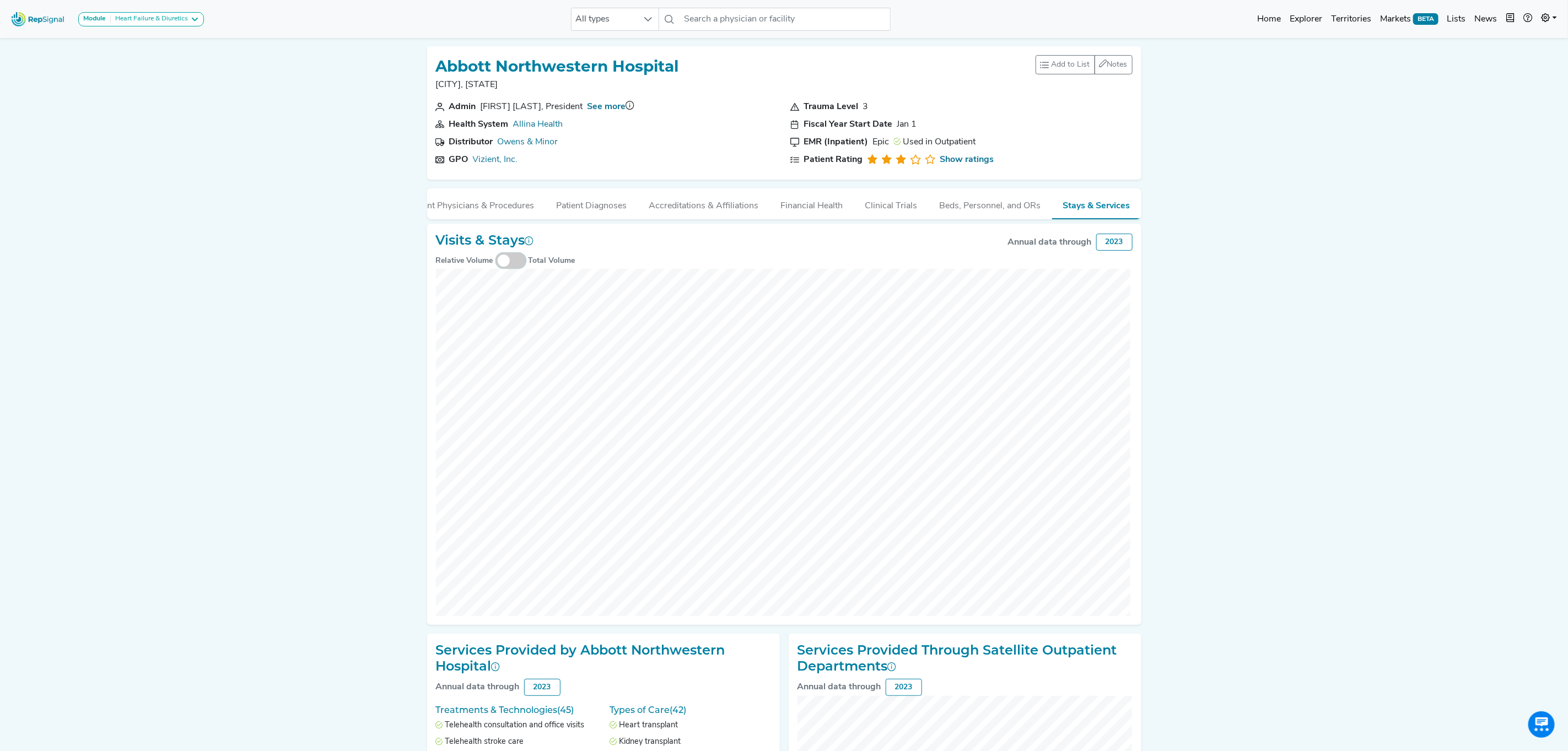 click at bounding box center [511, 261] 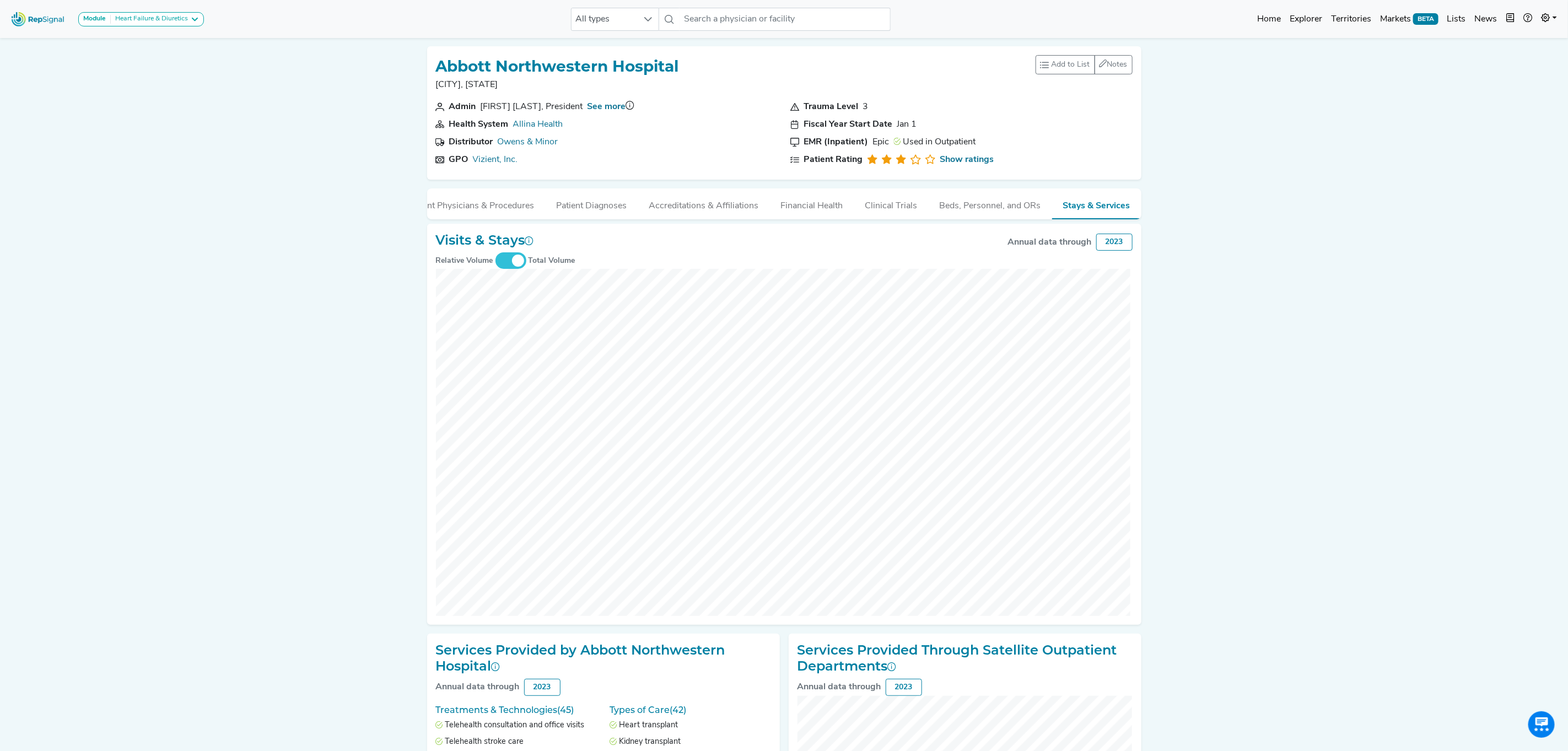 click at bounding box center [511, 261] 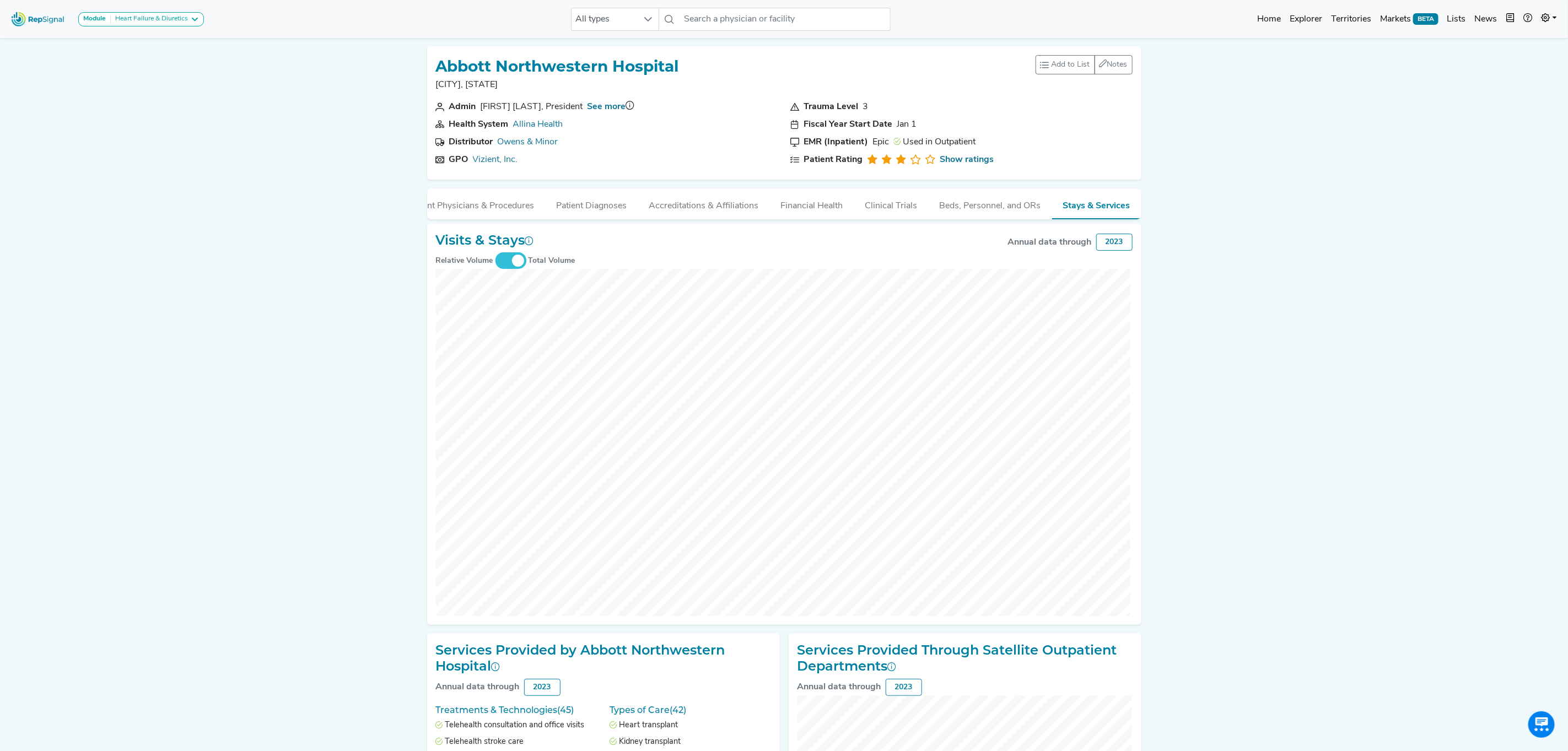 click at bounding box center [511, 261] 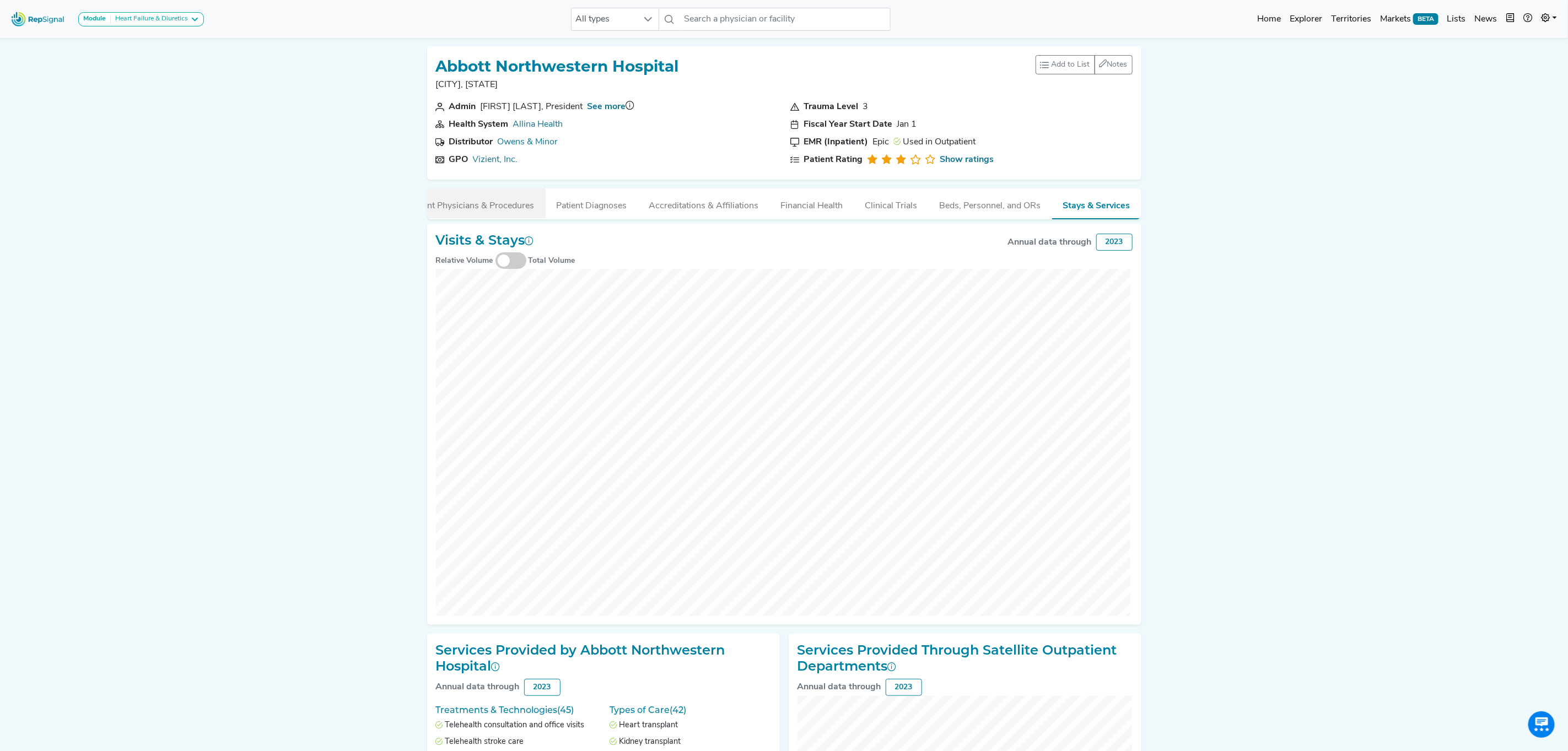 click on "Relevant Physicians & Procedures" at bounding box center [468, 203] 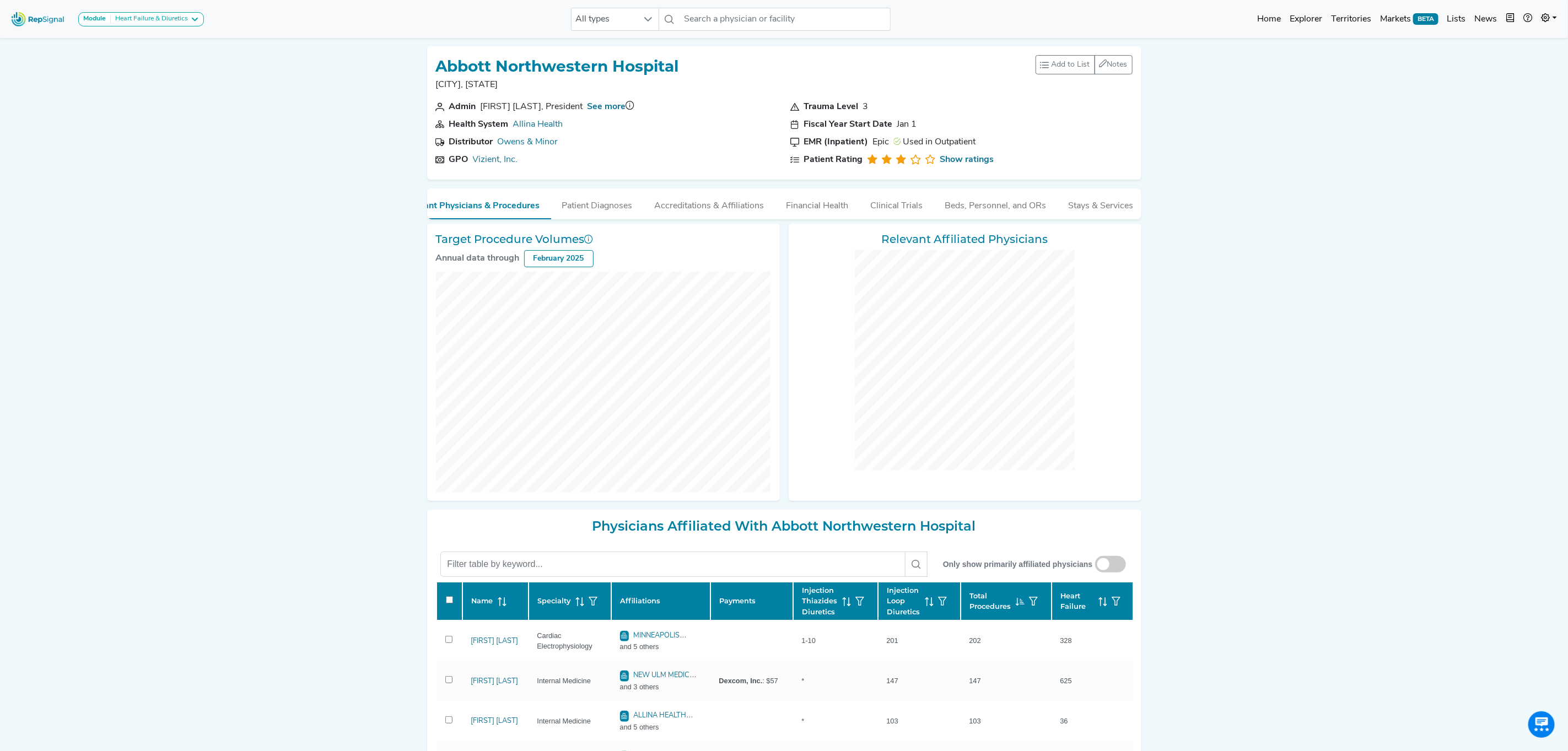 click on "Target Procedure Volumes  Annual data through February 2025 Relevant Affiliated Physicians" 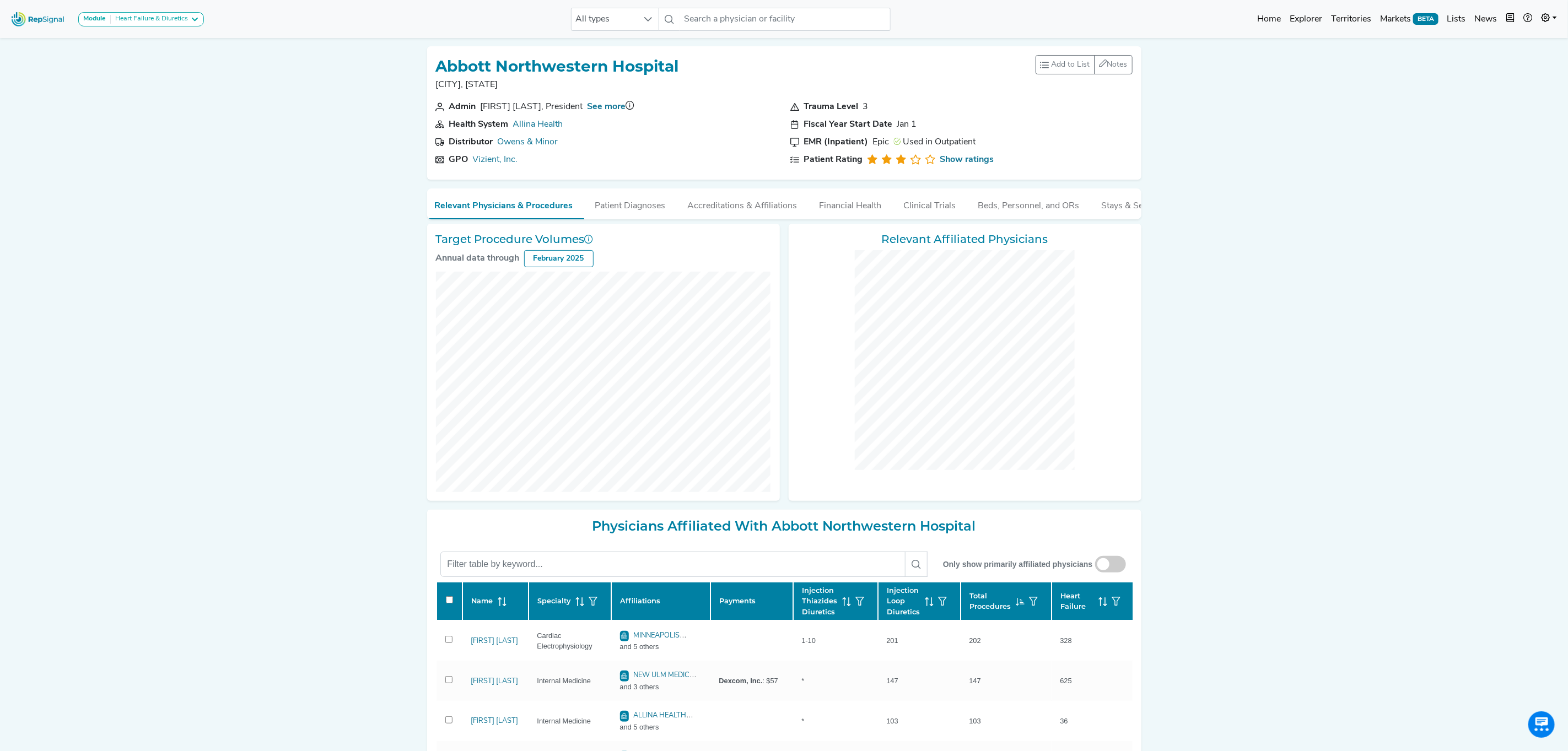 scroll, scrollTop: 0, scrollLeft: 0, axis: both 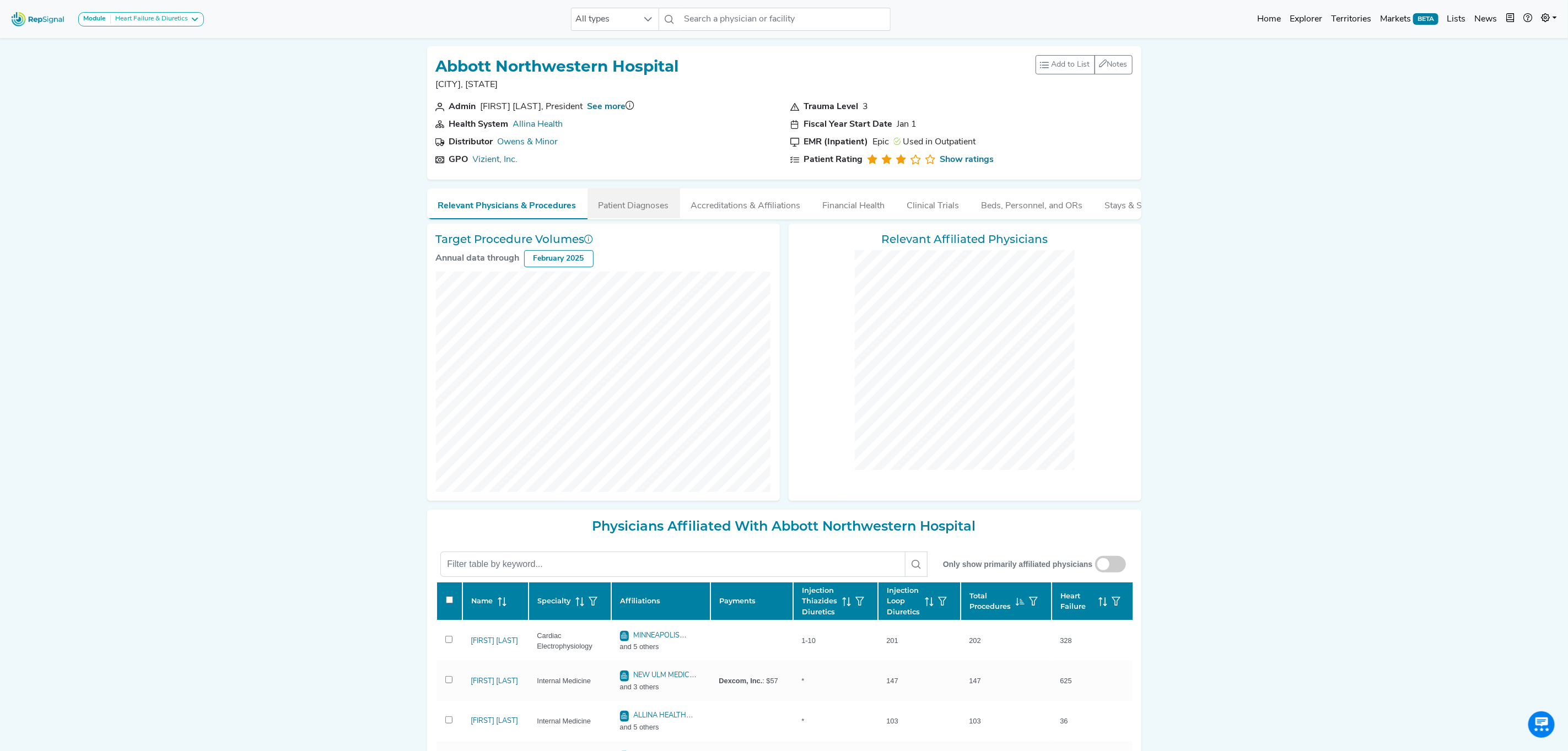 click on "Patient Diagnoses" at bounding box center (634, 203) 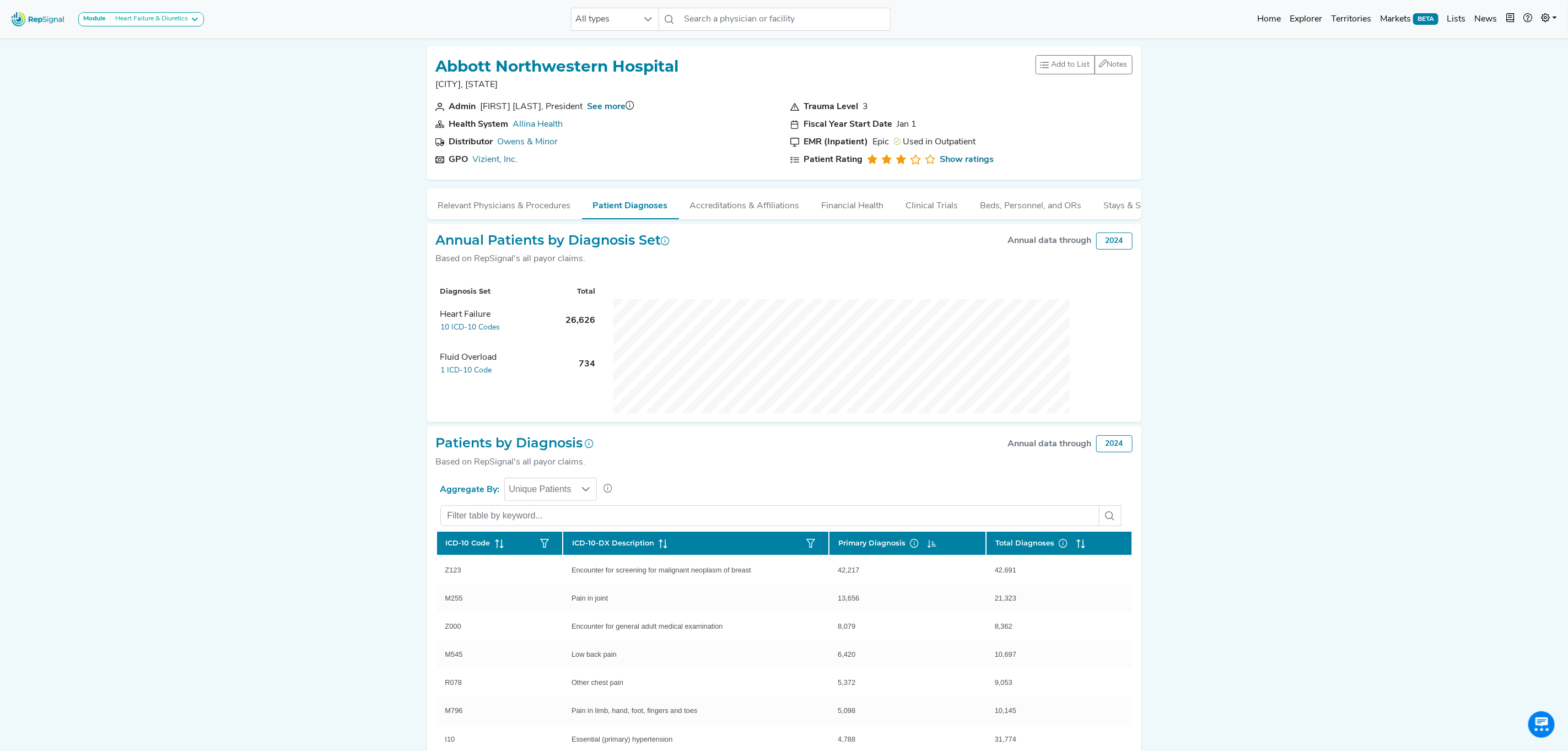 click on "26,626" at bounding box center [580, 321] 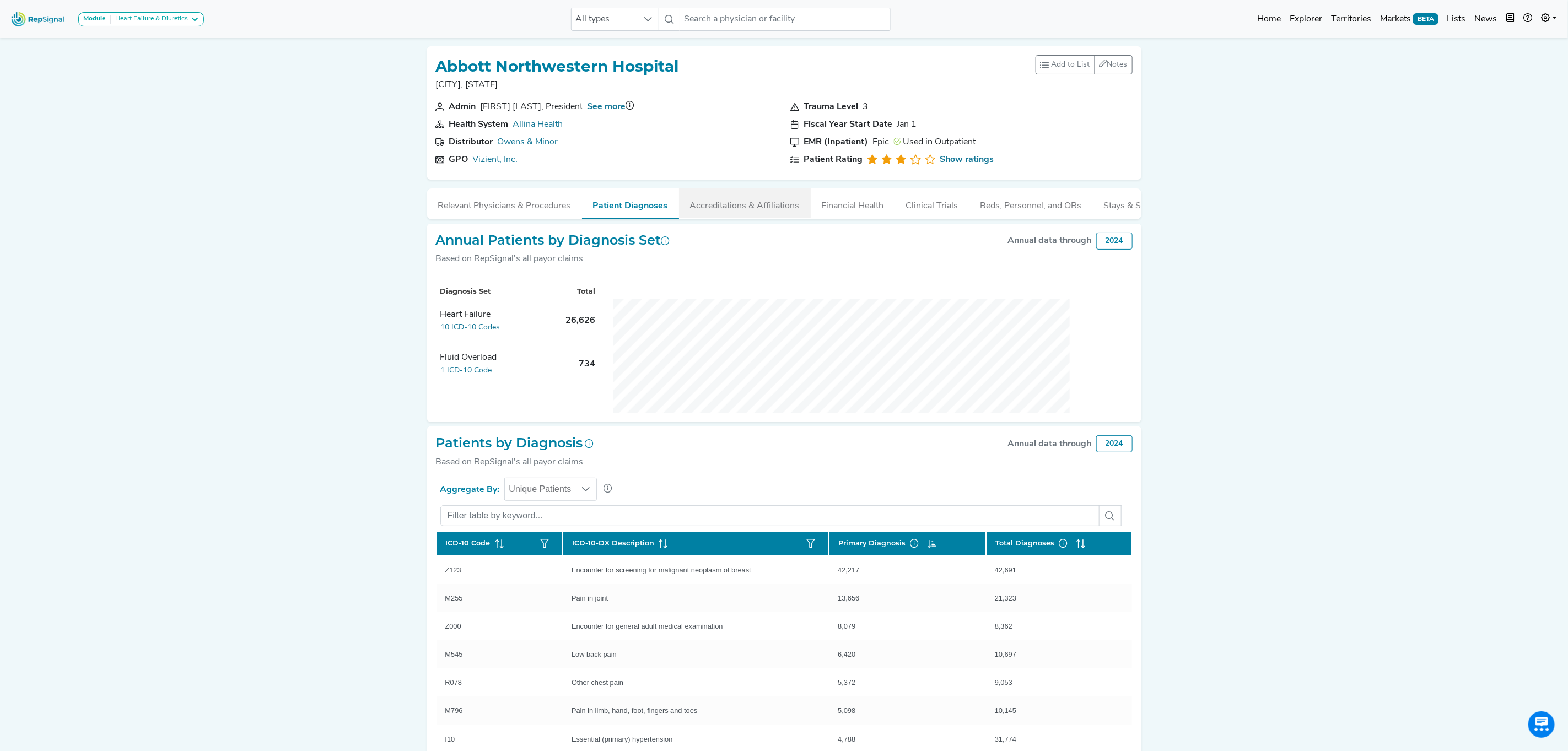 click on "Accreditations & Affiliations" at bounding box center (745, 203) 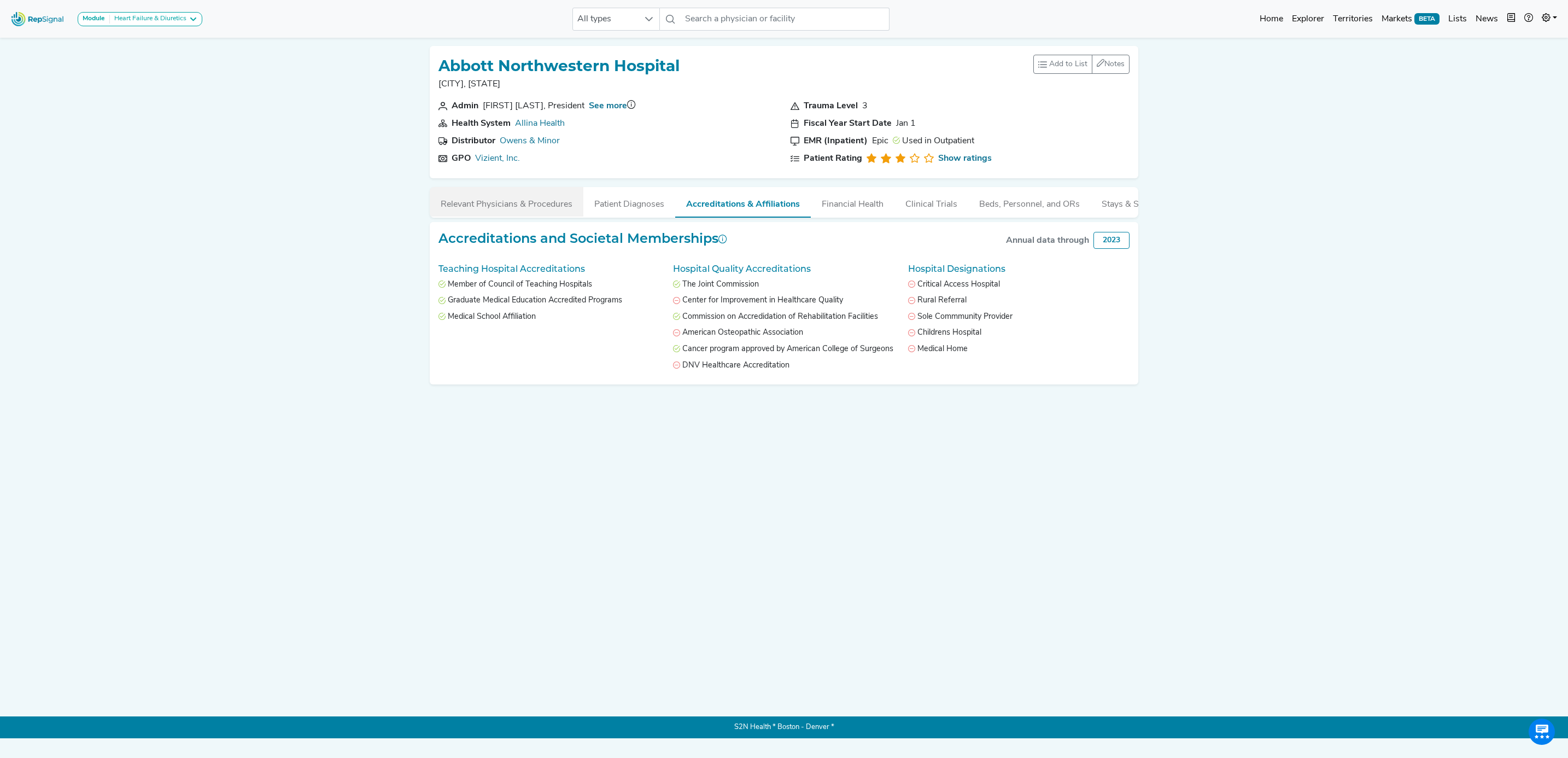 click on "Relevant Physicians & Procedures" at bounding box center [506, 202] 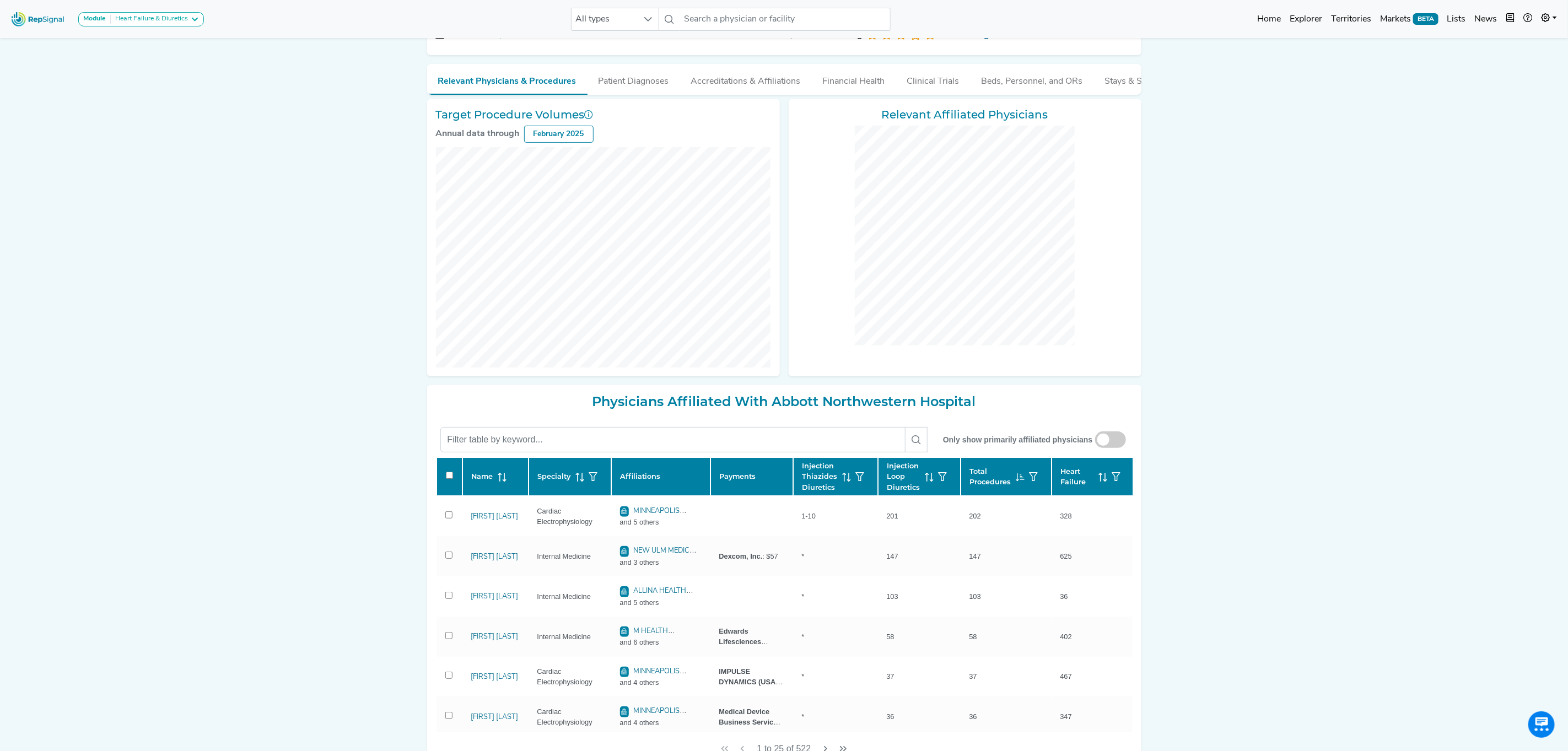 scroll, scrollTop: 165, scrollLeft: 0, axis: vertical 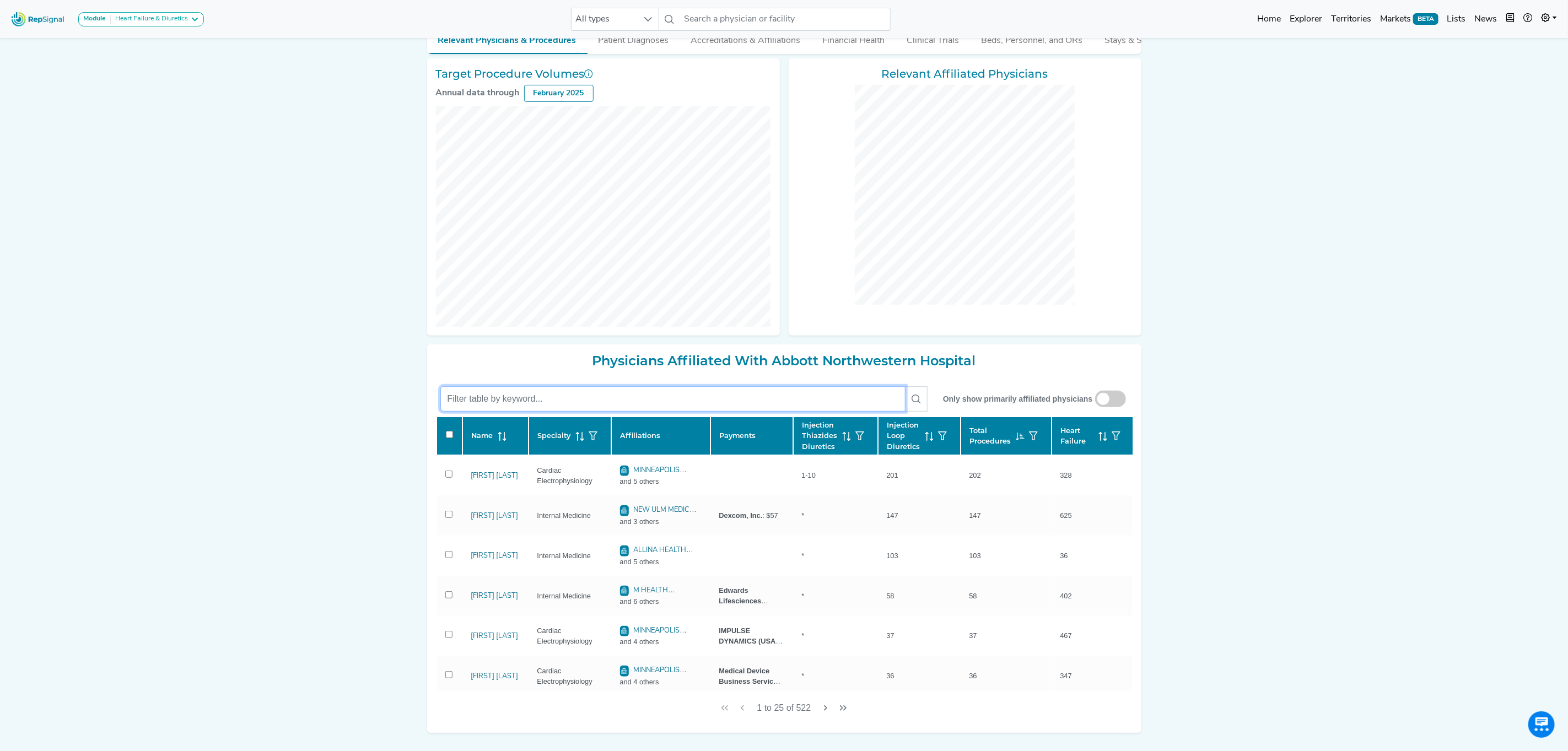click at bounding box center (673, 399) 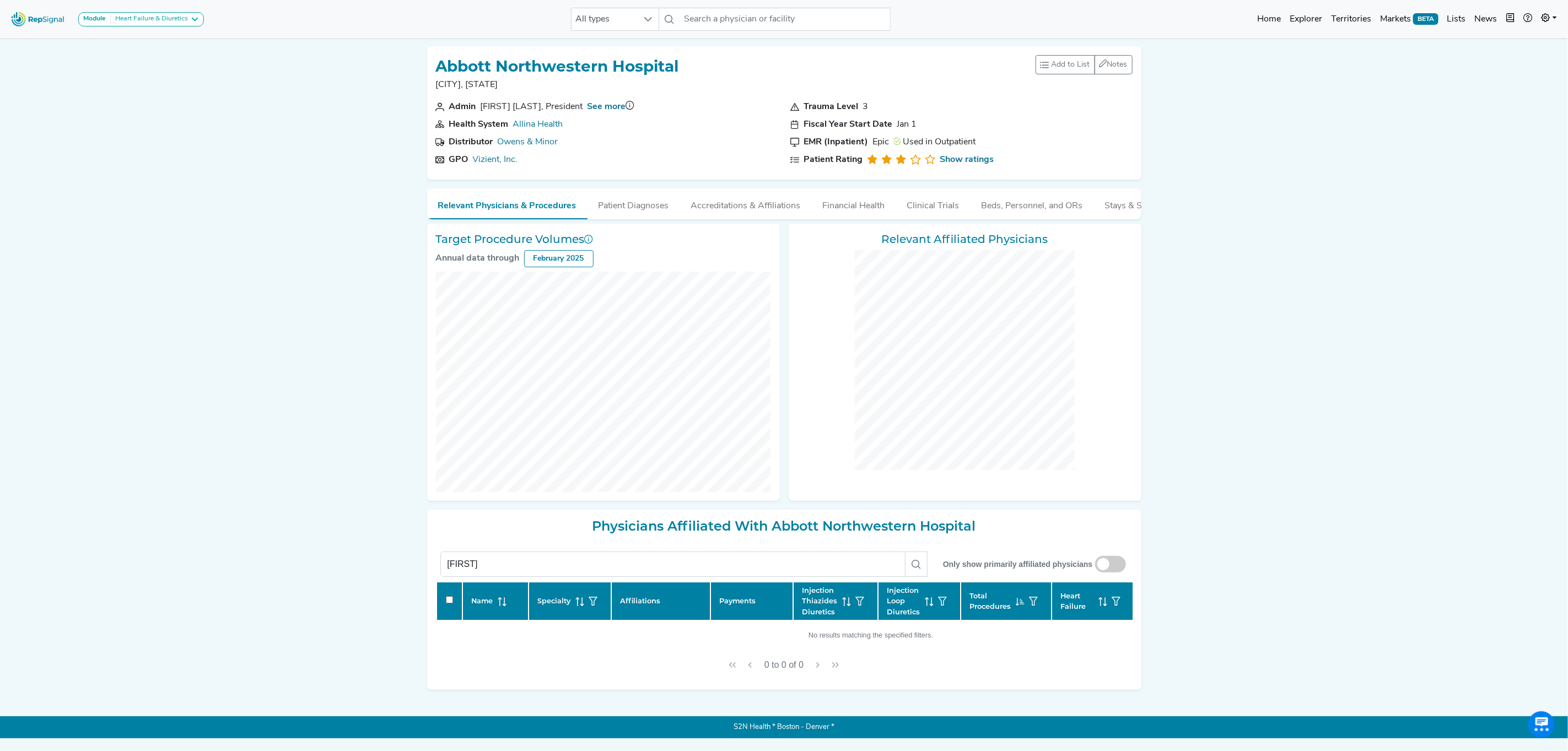 click on "Module Heart Failure & Diuretics Heart Failure & Diuretics All types No results found  Home   Explorer   Territories   Markets  BETA  Lists   News  new notes My Account Logout Abbott Northwestern Hospital Minneapolis, MN  Add to List  Recent Lists: Starred Hospitals  Create New List   Save   Notes  0  unread notes Admin David Joos, President  See more  Health System Allina Health Distributor Owens & Minor GPO Vizient, Inc. Trauma Level 3 Fiscal Year Start Date Jan 1 EMR (Inpatient) Epic  Used in Outpatient  Patient Rating  Show ratings  NOTES ABOUT Abbott Northwestern Hospital Add Note Your note cannot be blank.   No results found  Post   No notes found. Get the ball rolling!  Delete Note  Are you sure you want to delete this note?   Delete   Cancel   Relevant Physicians & Procedures  Patient Diagnoses  Accreditations & Affiliations  Financial Health  Clinical Trials  Beds, Personnel, and ORs  Stays & Services  Target Procedure Volumes  Annual data through February 2025 Relevant Affiliated Physicians miran 0" at bounding box center (784, 369) 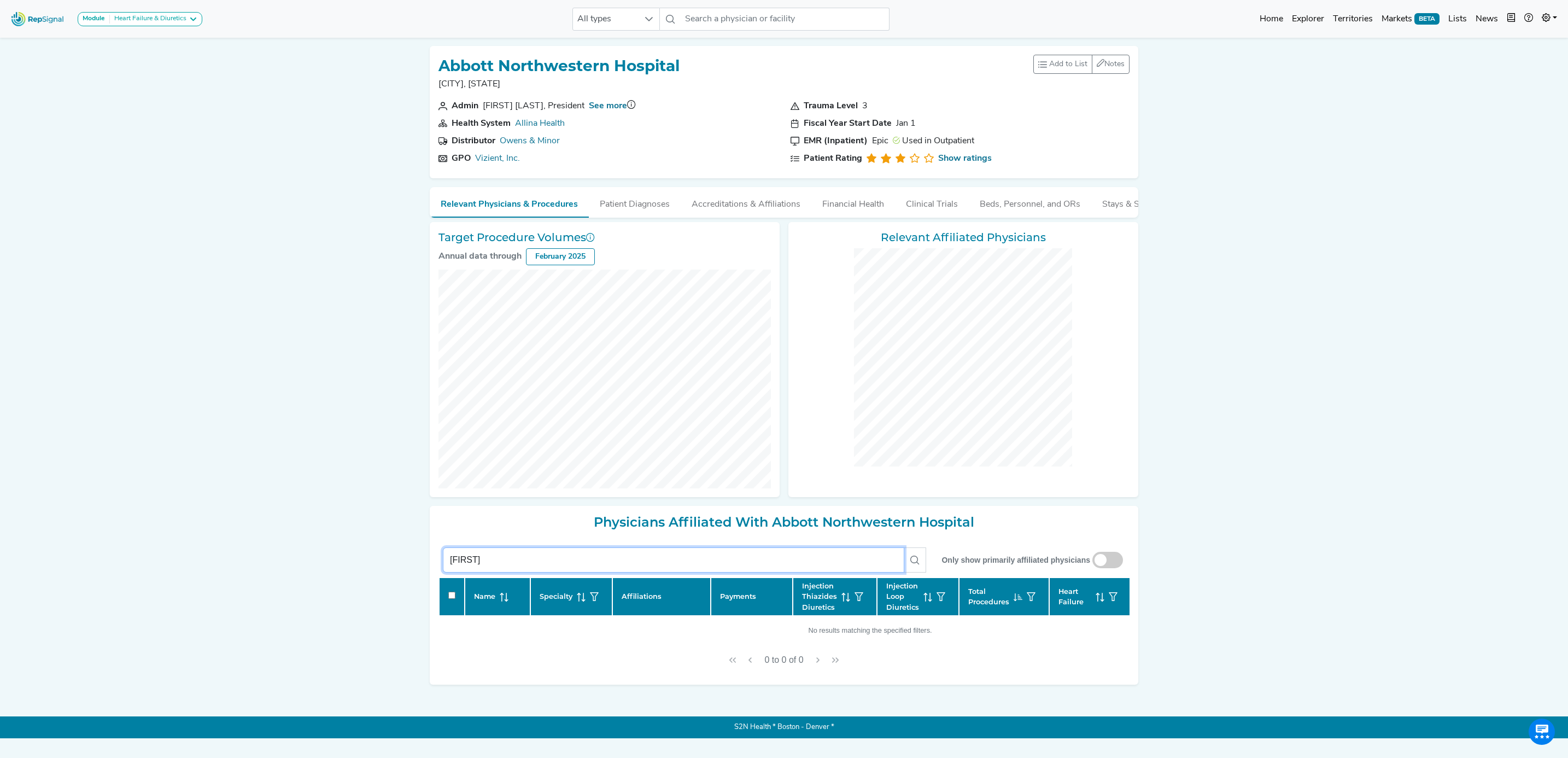 click on "miran" at bounding box center [674, 560] 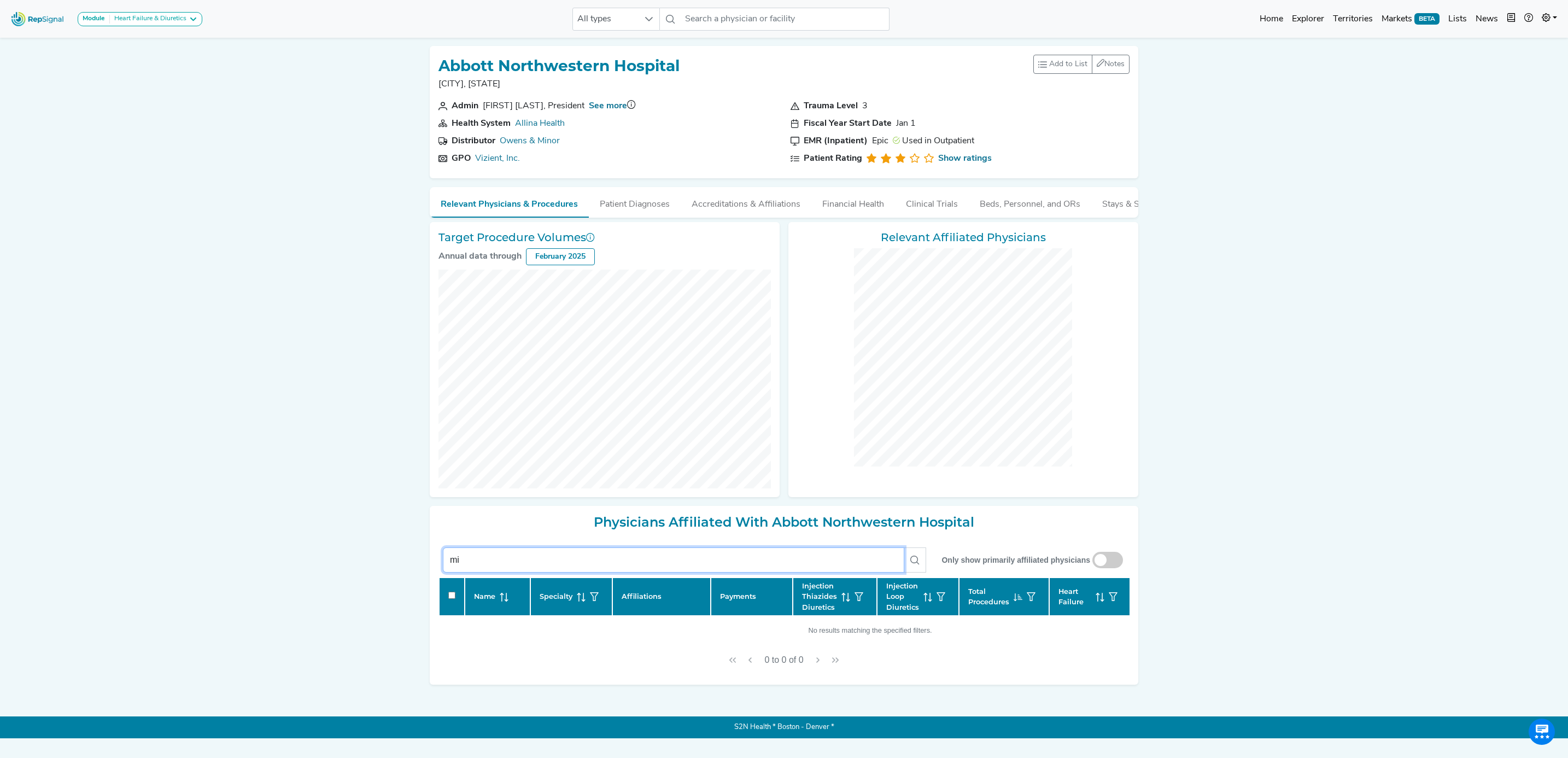 type on "m" 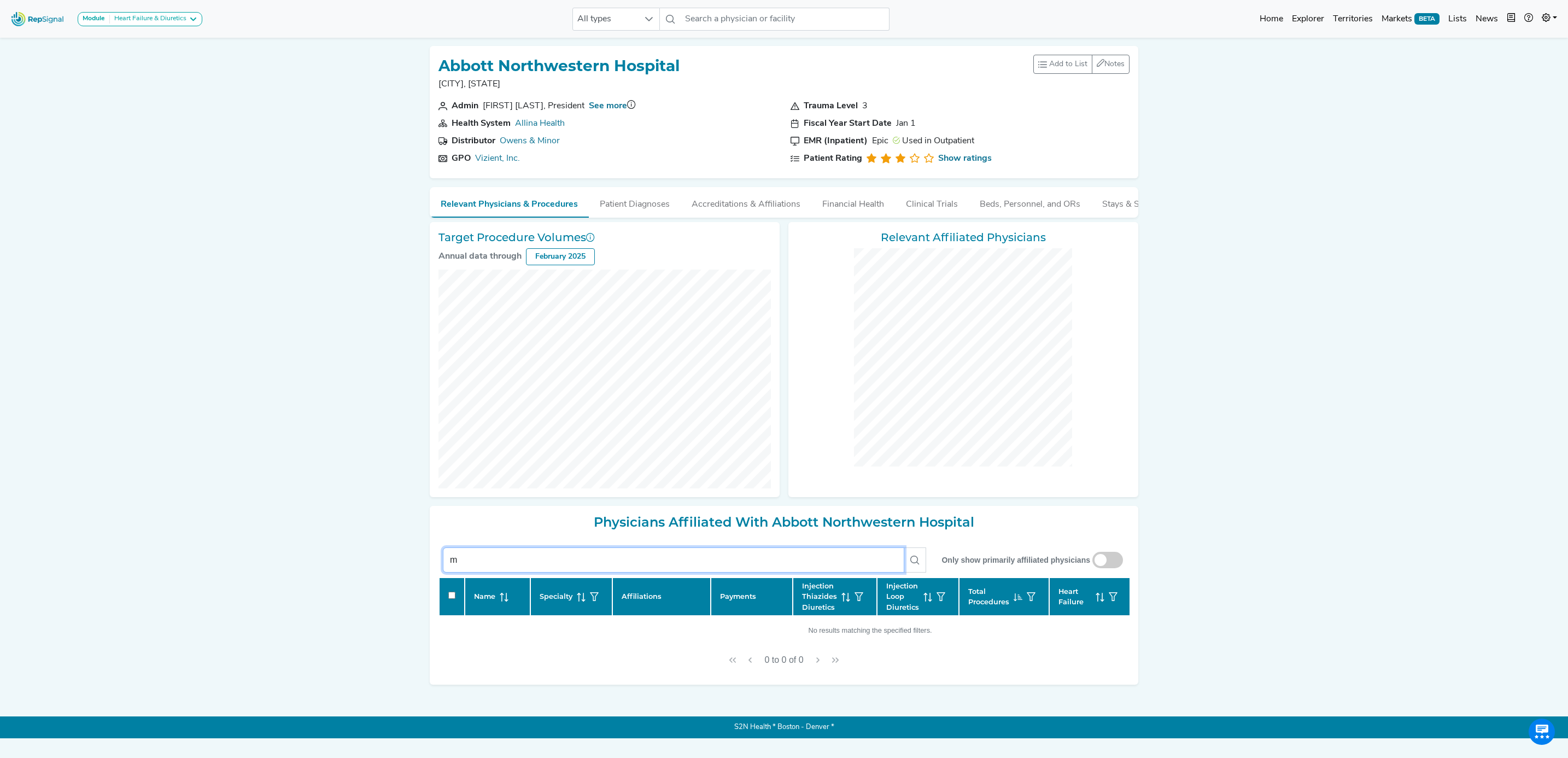 type 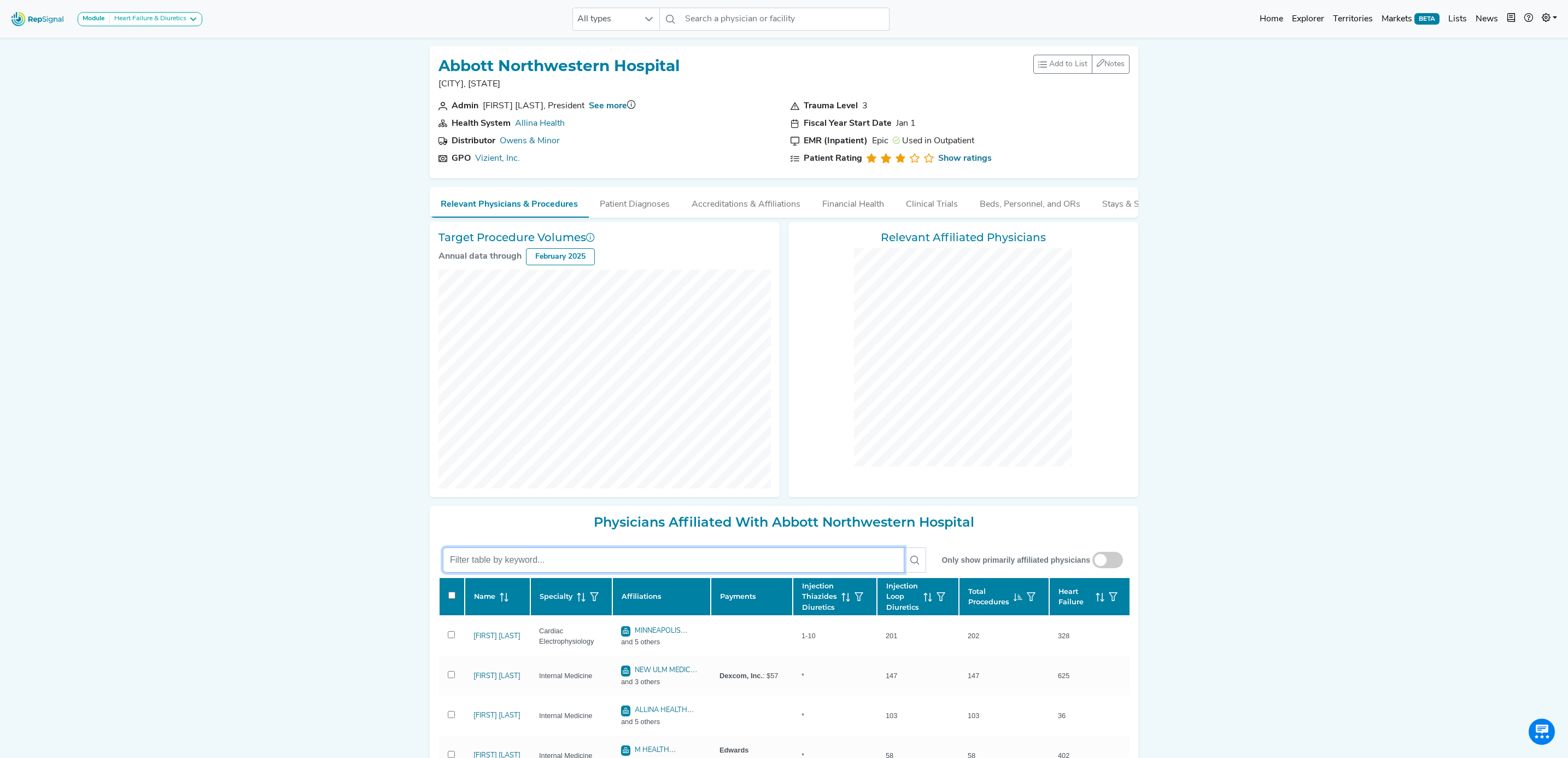 checkbox on "false" 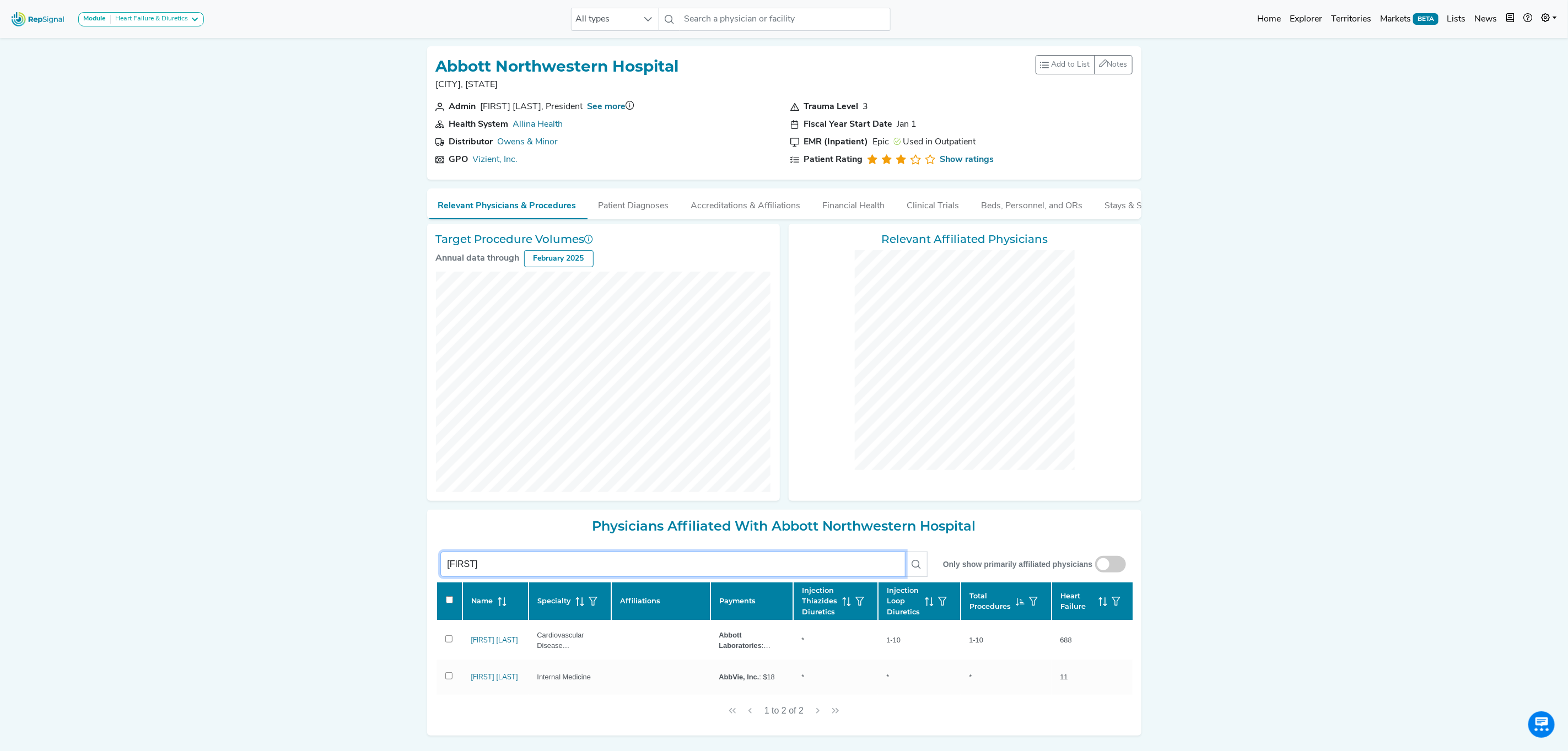 type on "mosi" 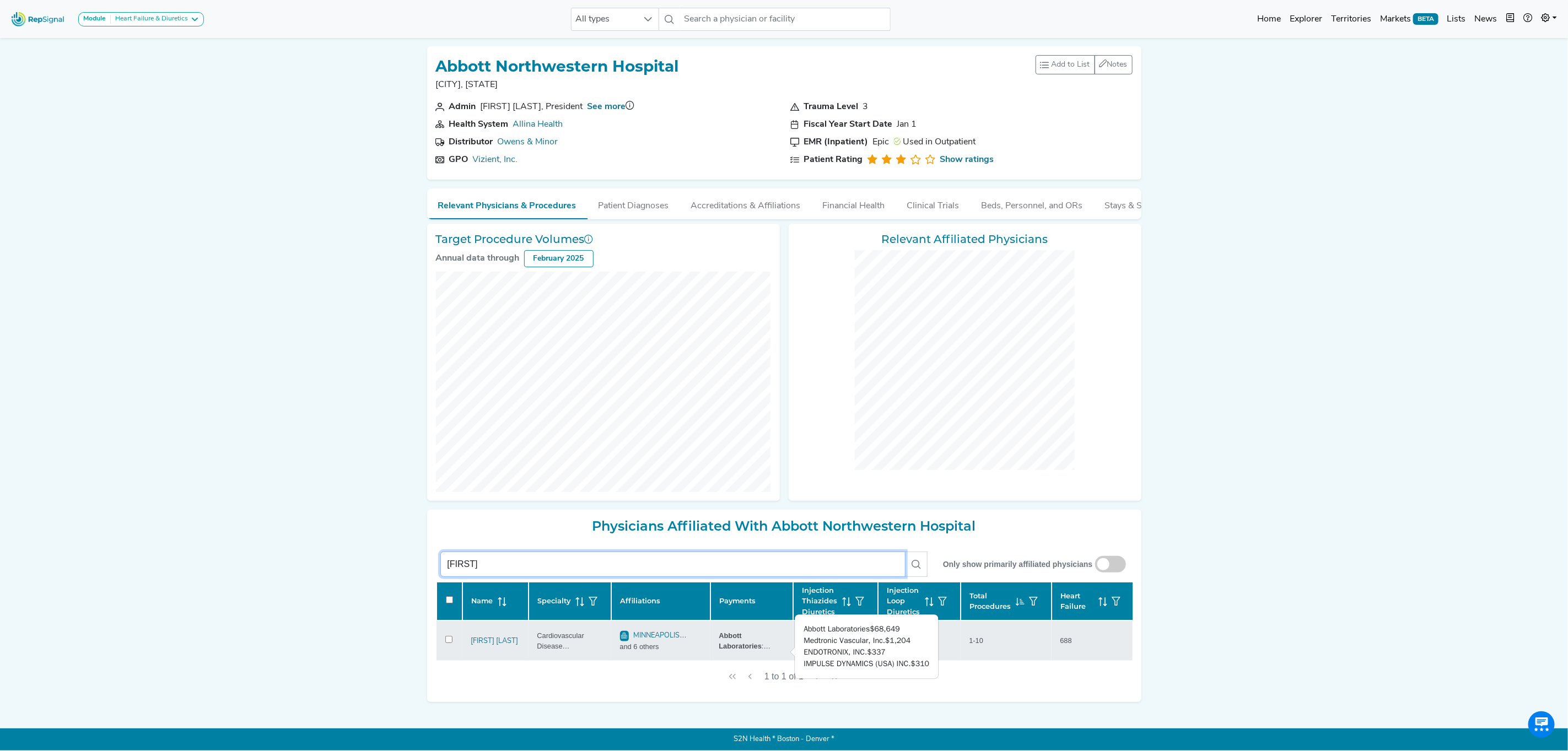 checkbox on "false" 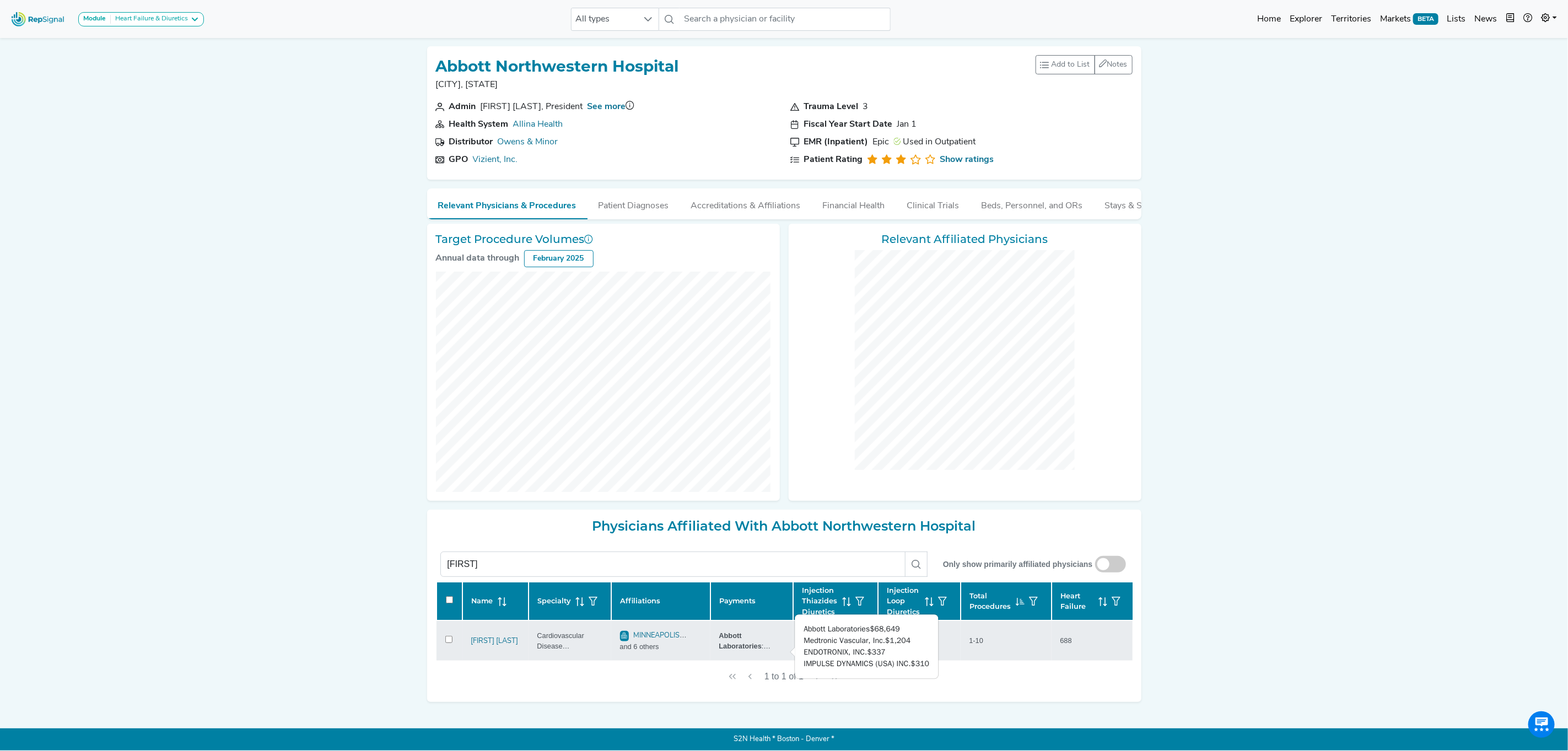 click on "Abbott Laboratories" at bounding box center (741, 641) 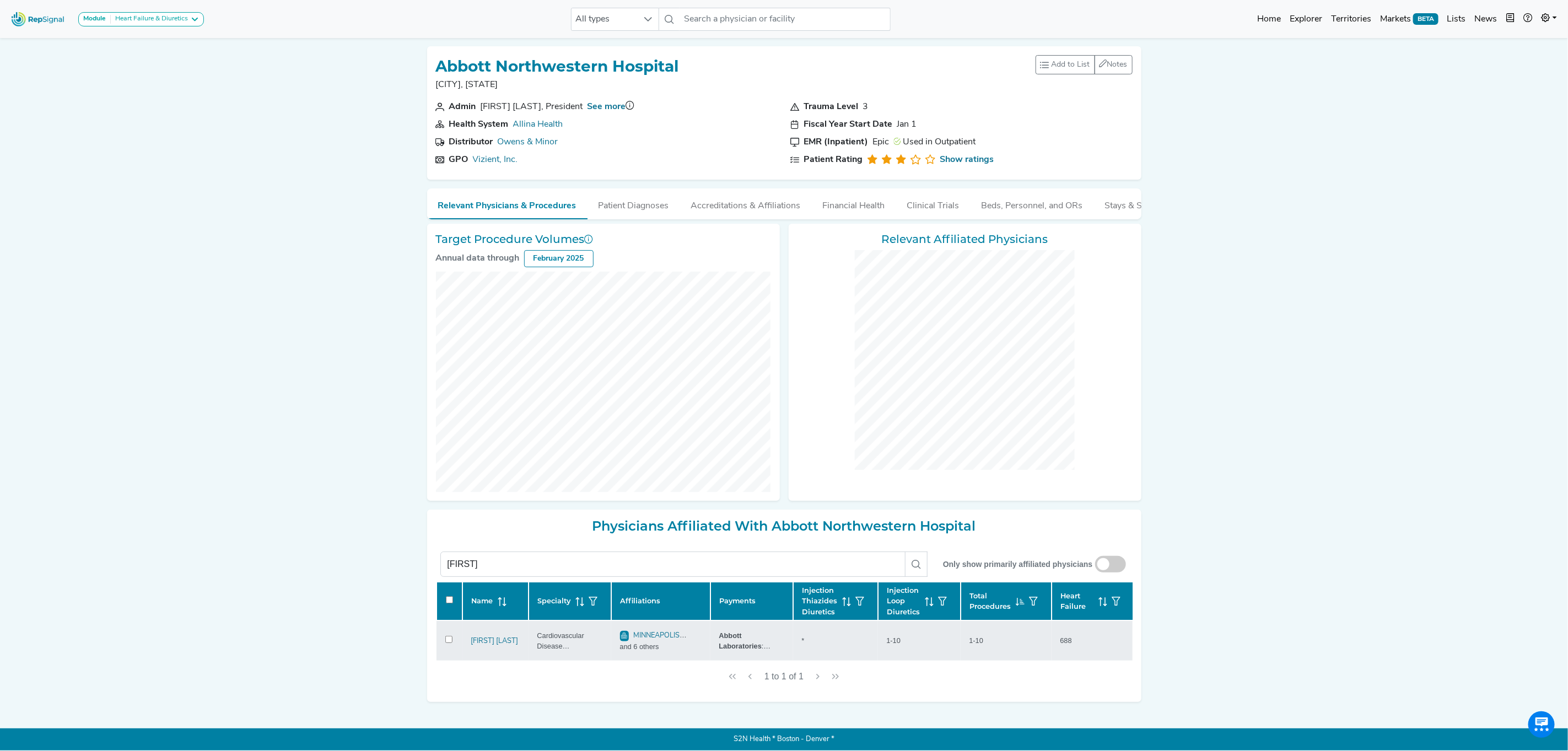 click on "*" 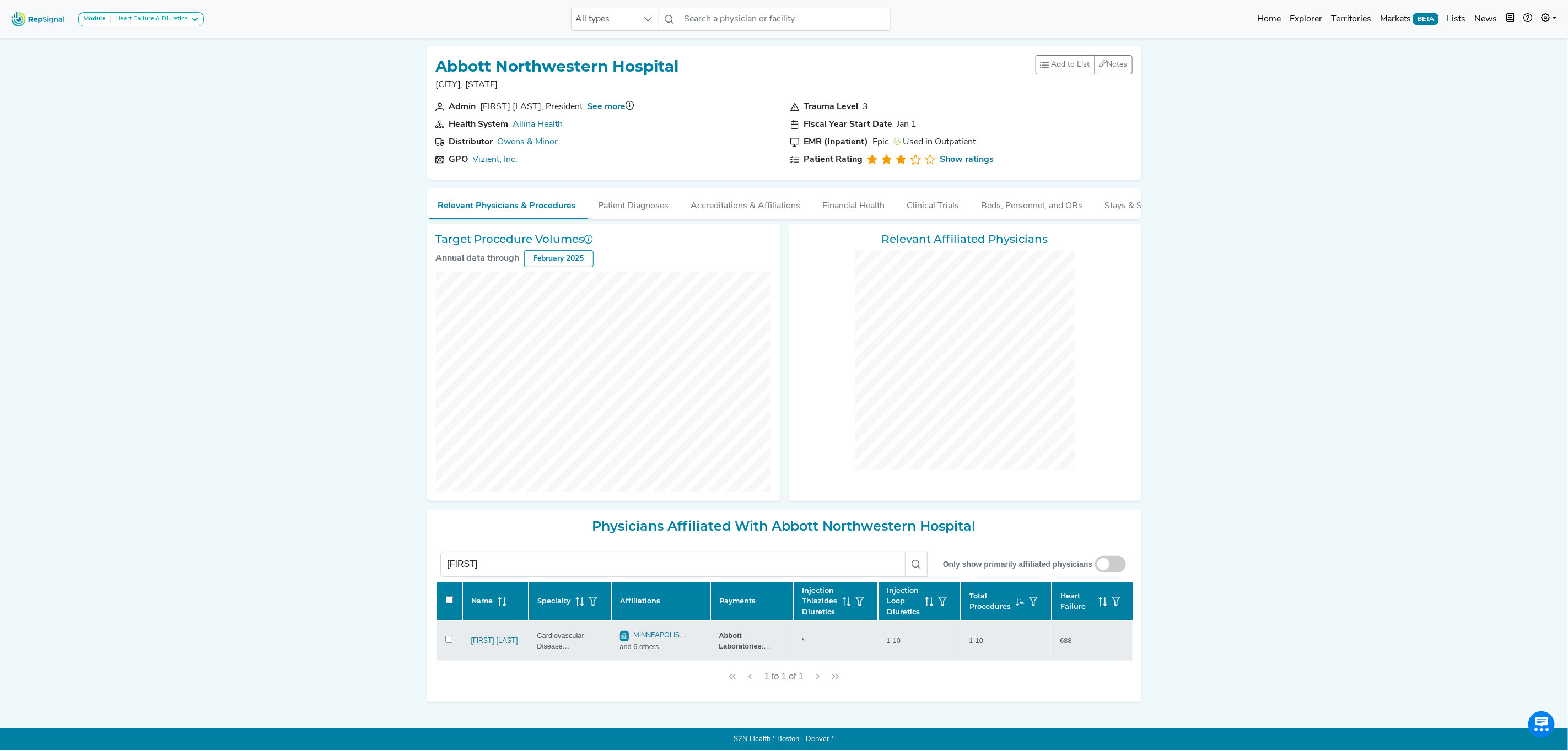 click on "1-10" at bounding box center (894, 640) 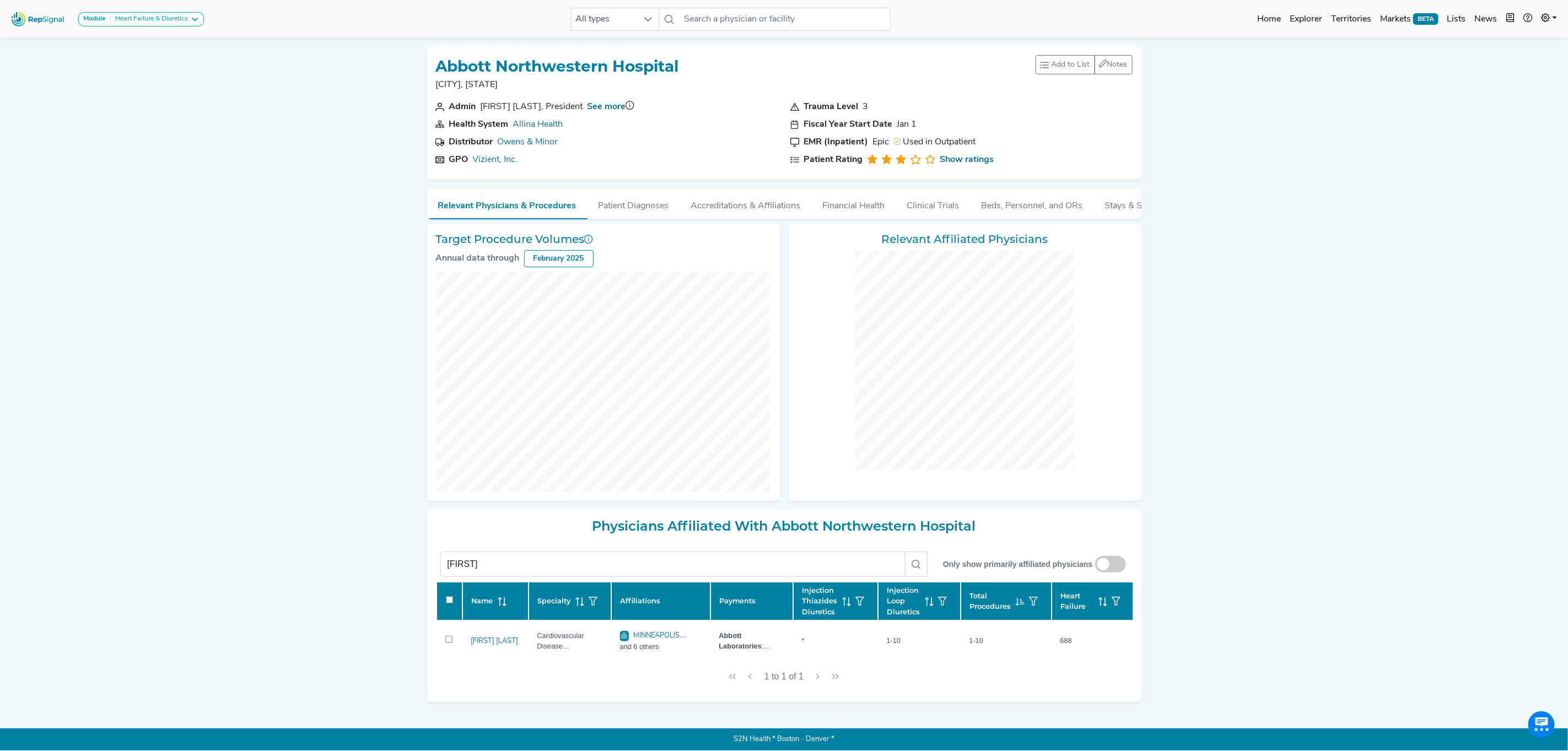 click on "Heart Failure" 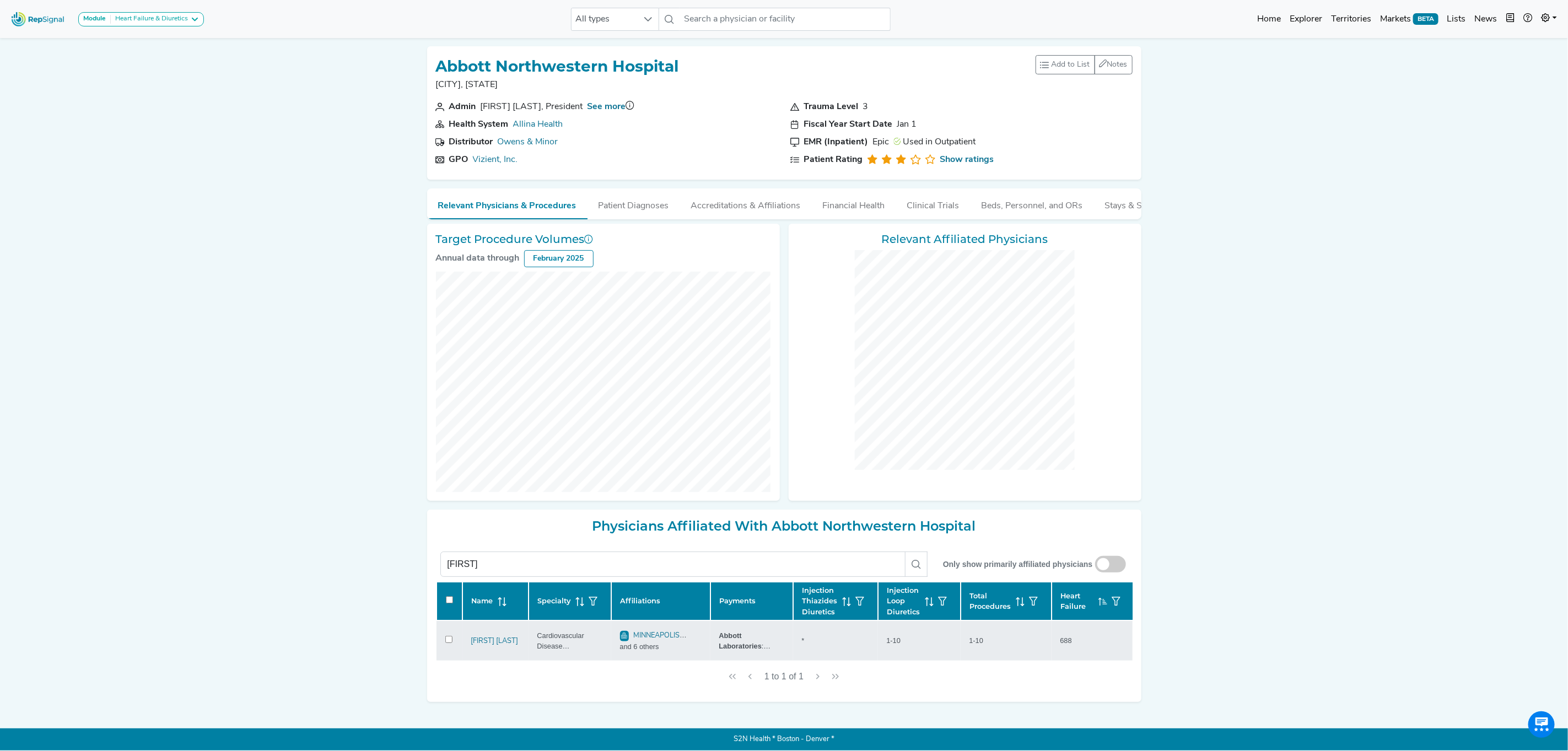 click on "688" 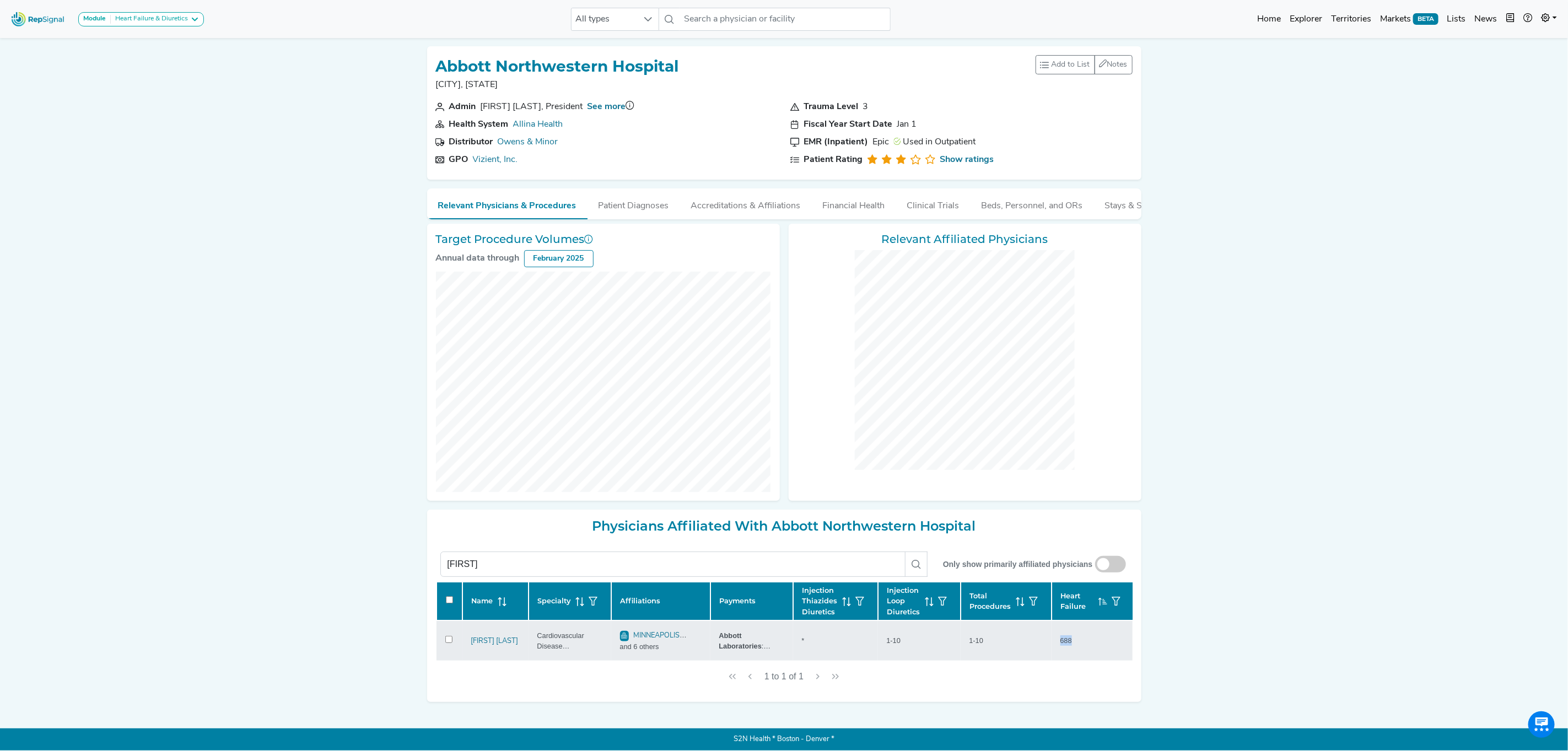 click on "688" 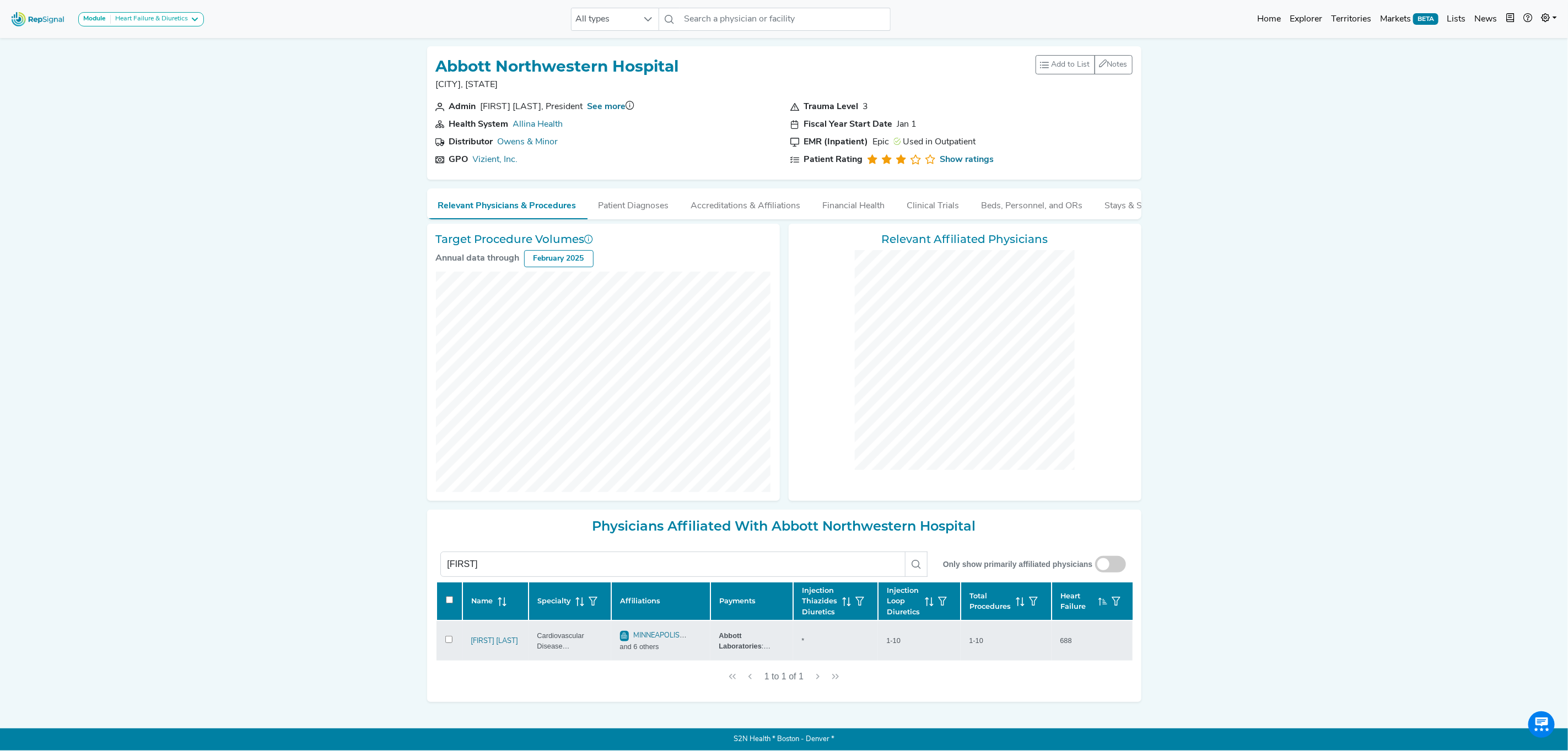 click on "688" at bounding box center [1066, 640] 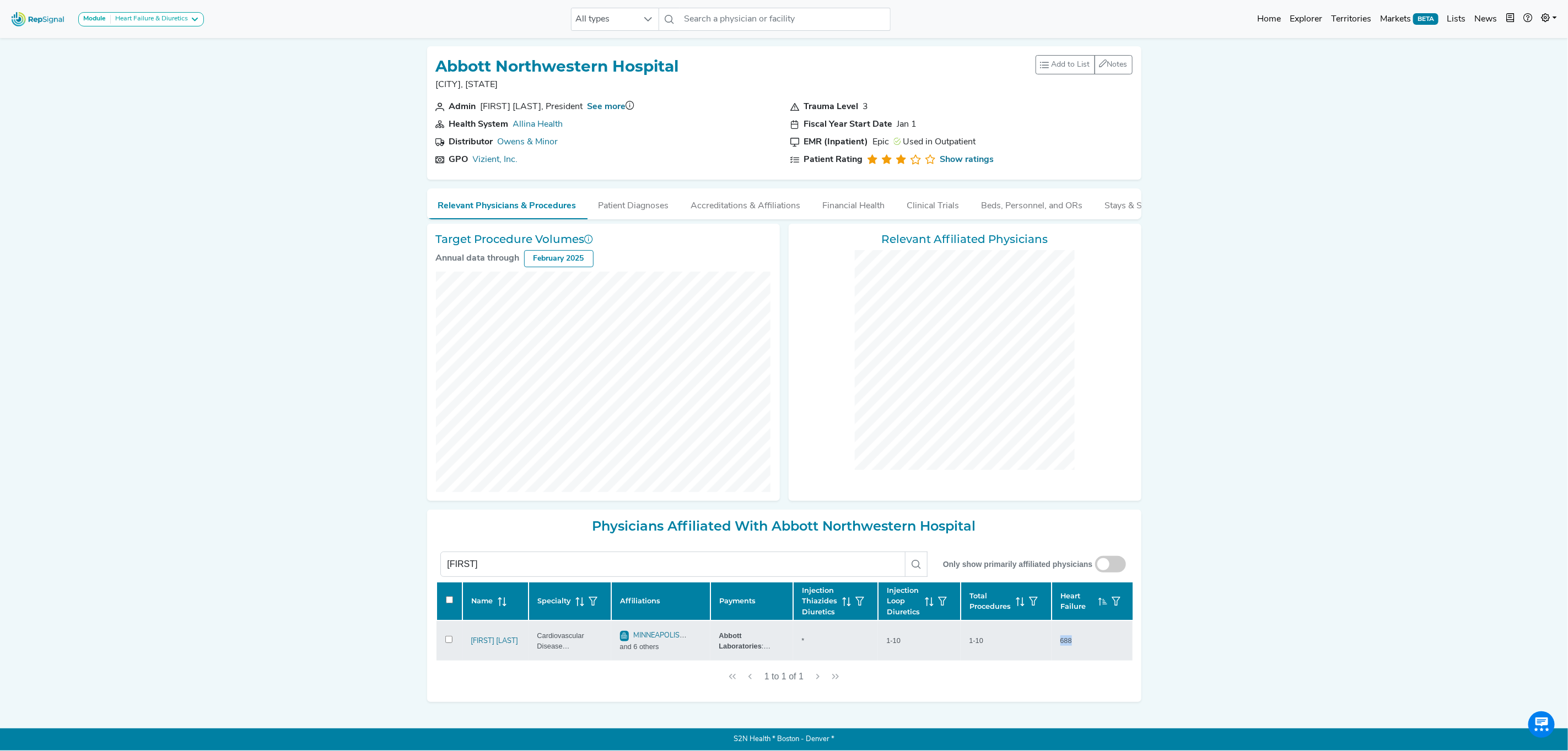 click on "688" at bounding box center [1066, 640] 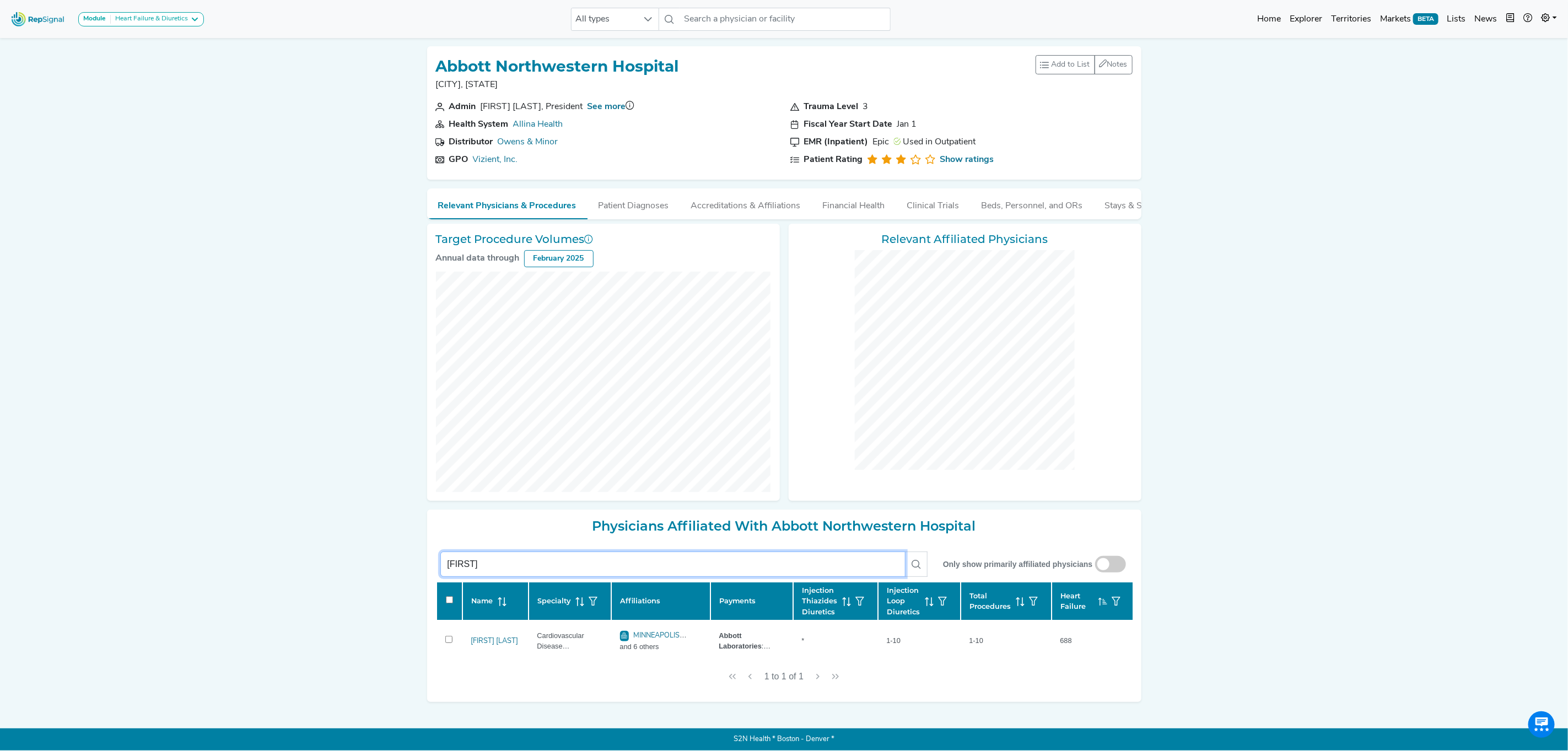 click on "mosi" at bounding box center [673, 564] 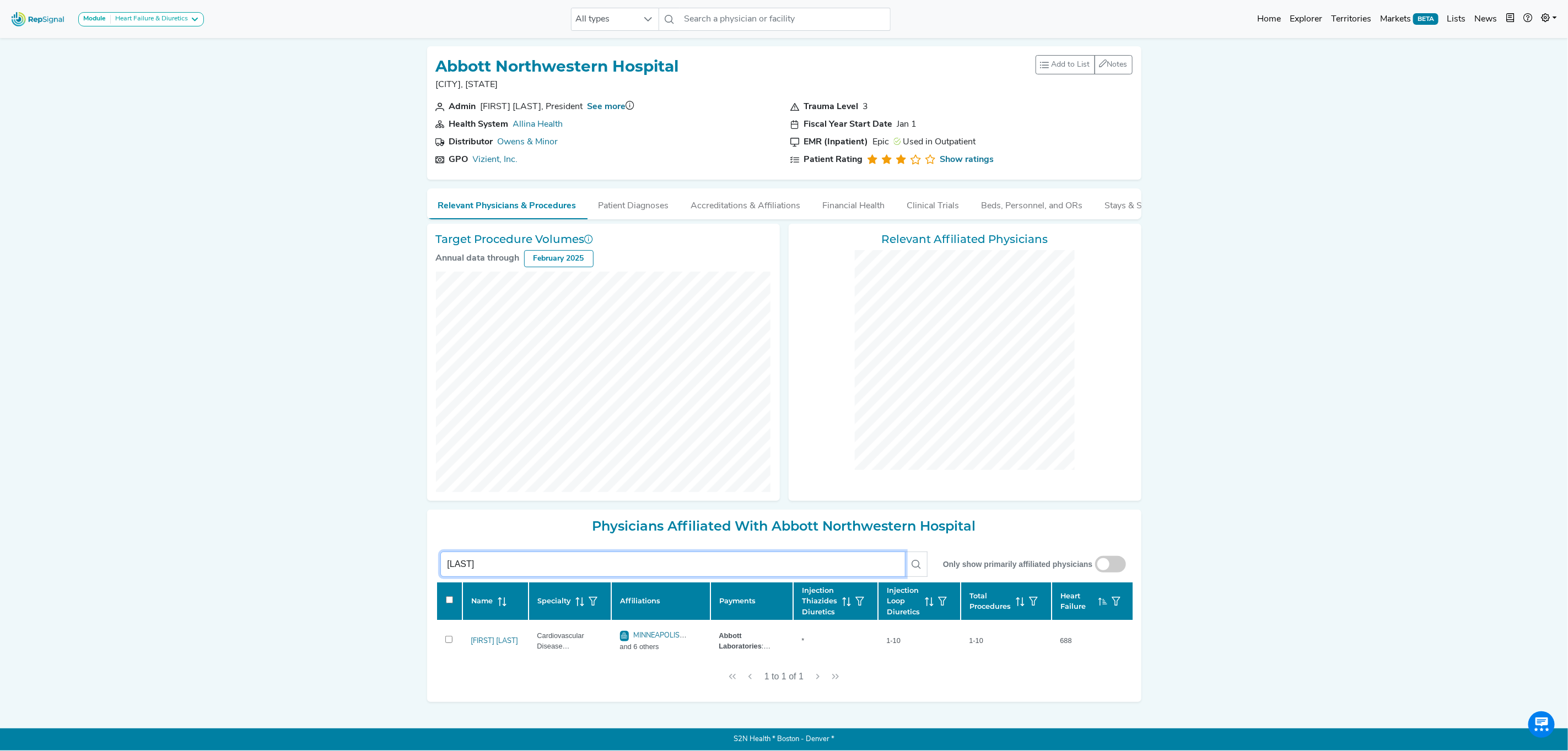 type on "eckman" 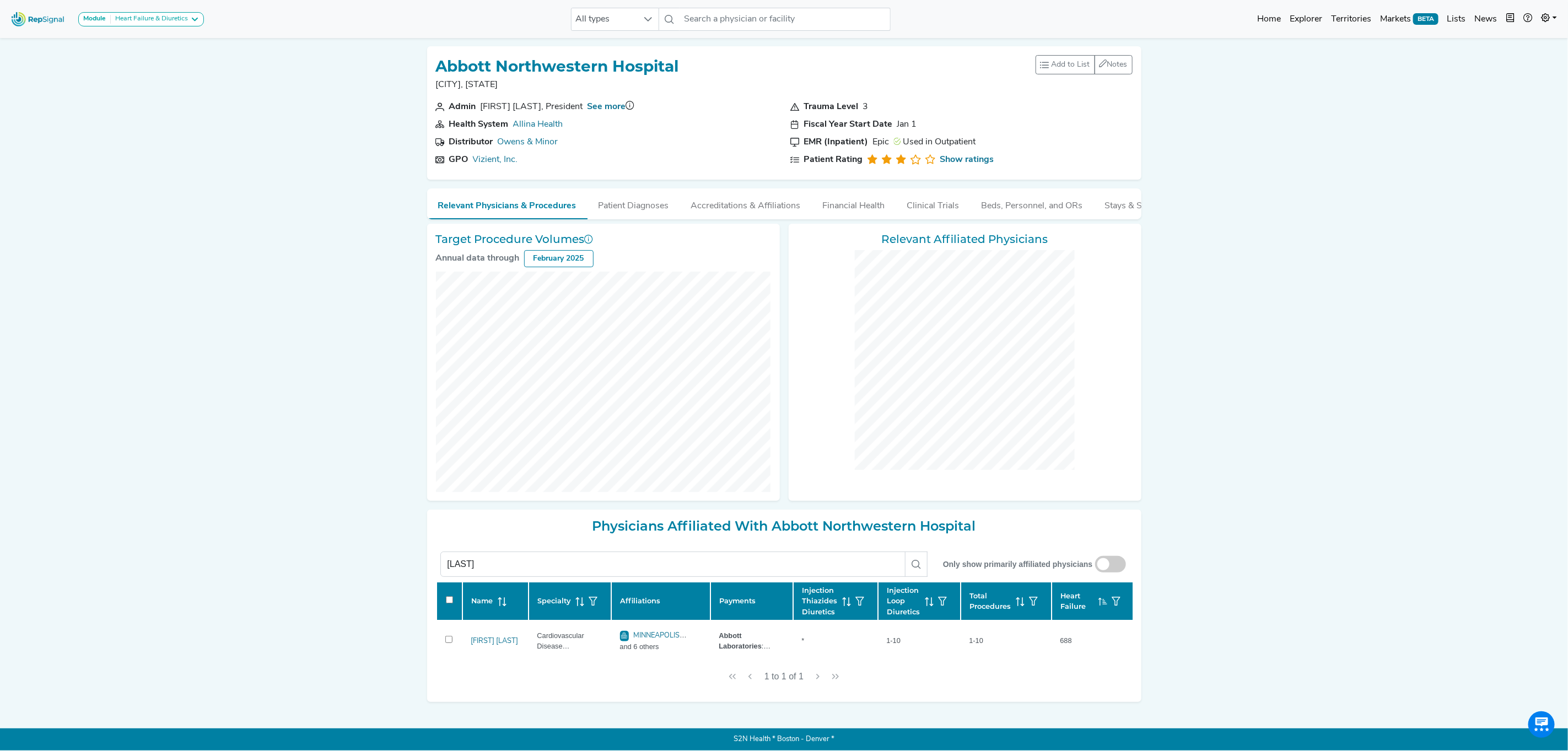 click on "Module Heart Failure & Diuretics Heart Failure & Diuretics All types No results found  Home   Explorer   Territories   Markets  BETA  Lists   News  new notes My Account Logout Abbott Northwestern Hospital Minneapolis, MN  Add to List  Recent Lists: Starred Hospitals  Create New List   Save   Notes  0  unread notes Admin David Joos, President  See more  Health System Allina Health Distributor Owens & Minor GPO Vizient, Inc. Trauma Level 3 Fiscal Year Start Date Jan 1 EMR (Inpatient) Epic  Used in Outpatient  Patient Rating  Show ratings  NOTES ABOUT Abbott Northwestern Hospital Add Note Your note cannot be blank.   No results found  Post   No notes found. Get the ball rolling!  Delete Note  Are you sure you want to delete this note?   Delete   Cancel   Relevant Physicians & Procedures  Patient Diagnoses  Accreditations & Affiliations  Financial Health  Clinical Trials  Beds, Personnel, and ORs  Stays & Services  Target Procedure Volumes  Annual data through February 2025 Relevant Affiliated Physicians eckman" at bounding box center [784, 375] 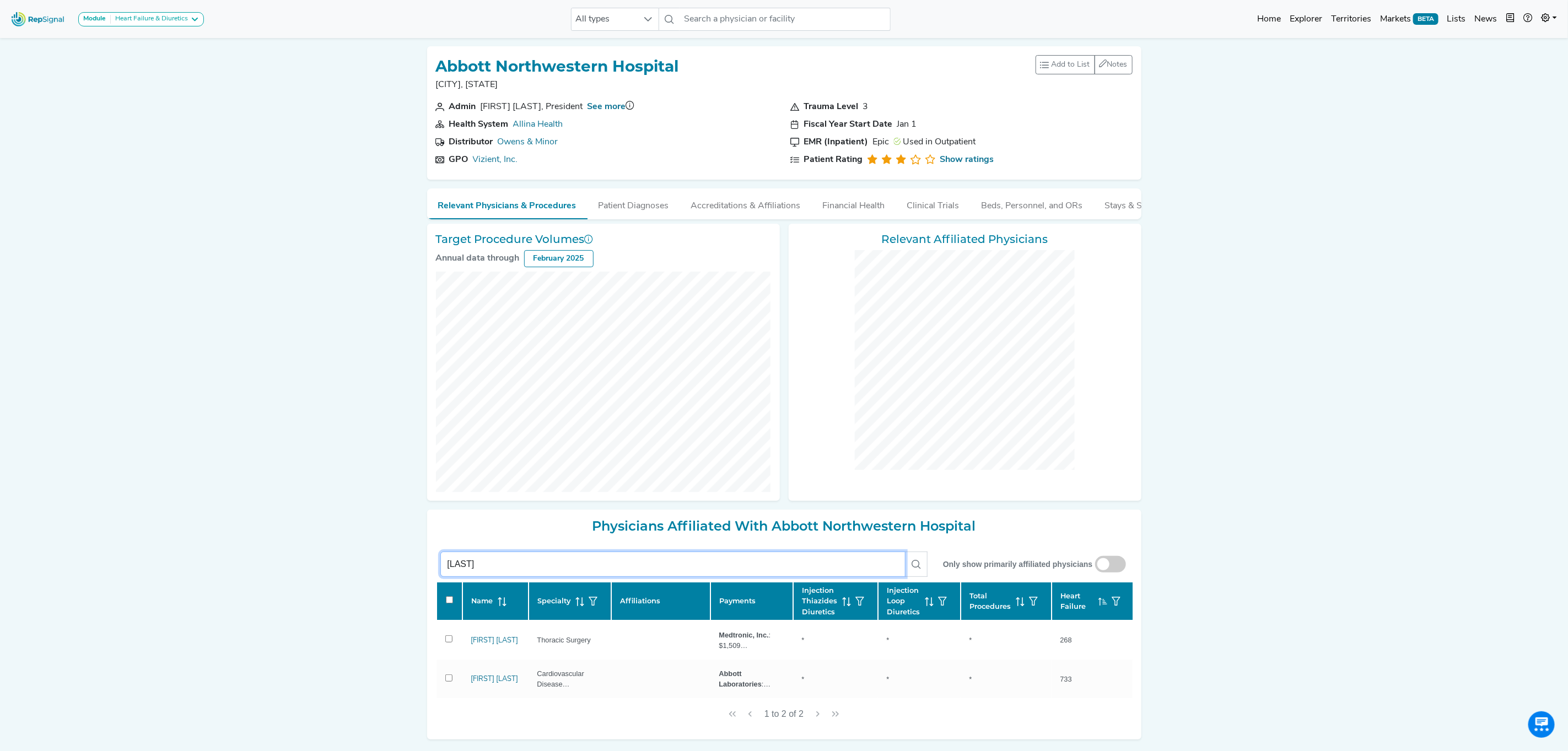 click on "eckman" at bounding box center [673, 564] 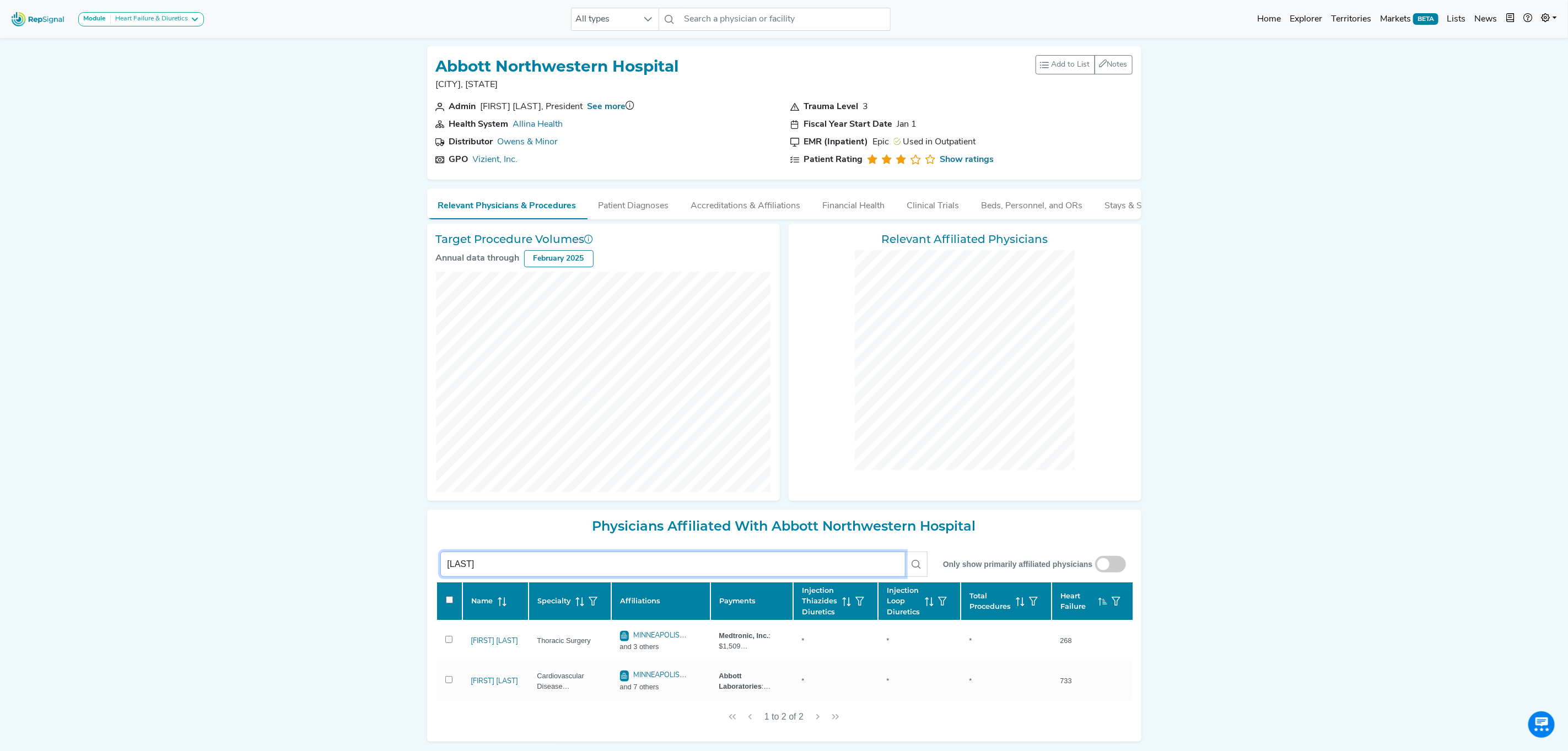 checkbox on "false" 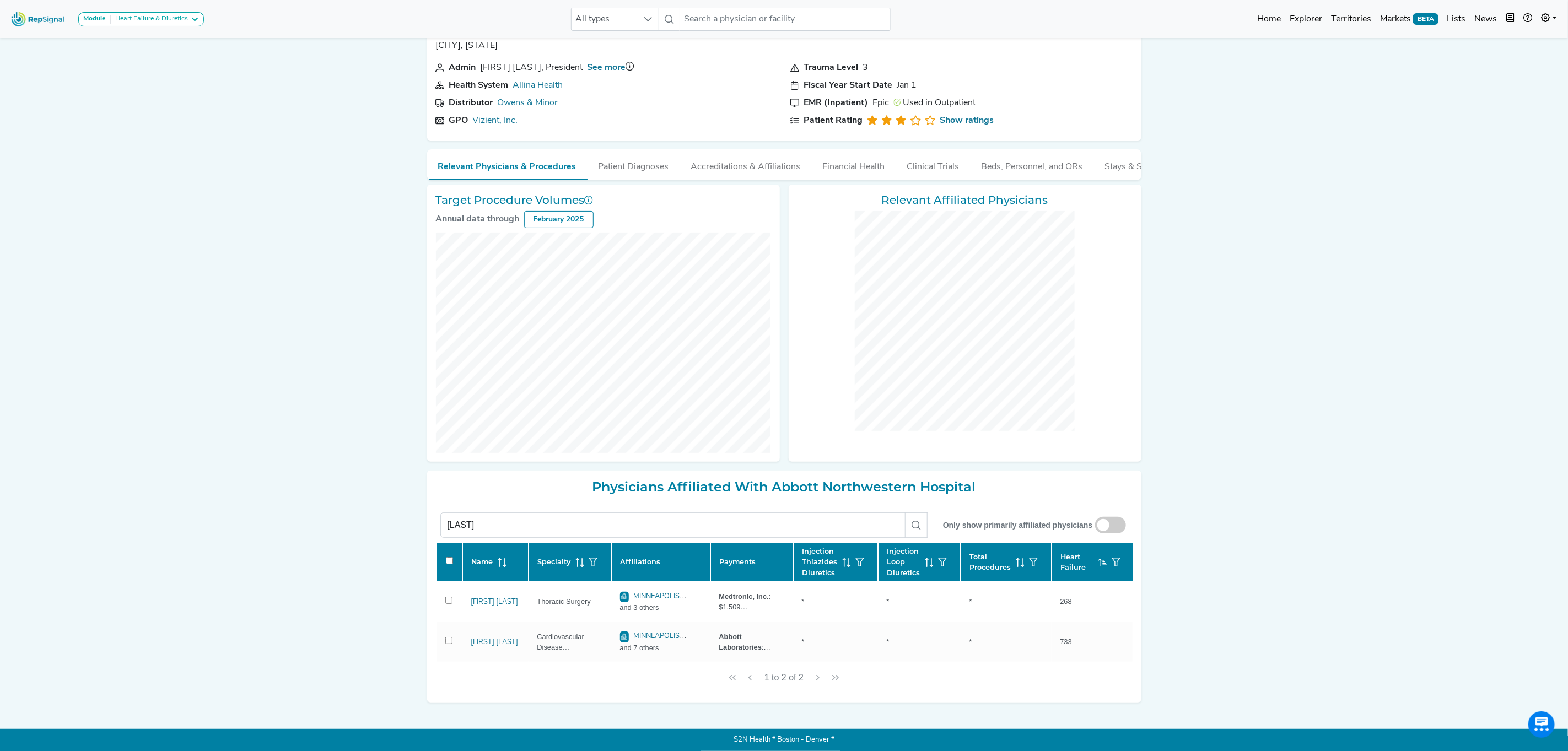 click on "Heart Failure" 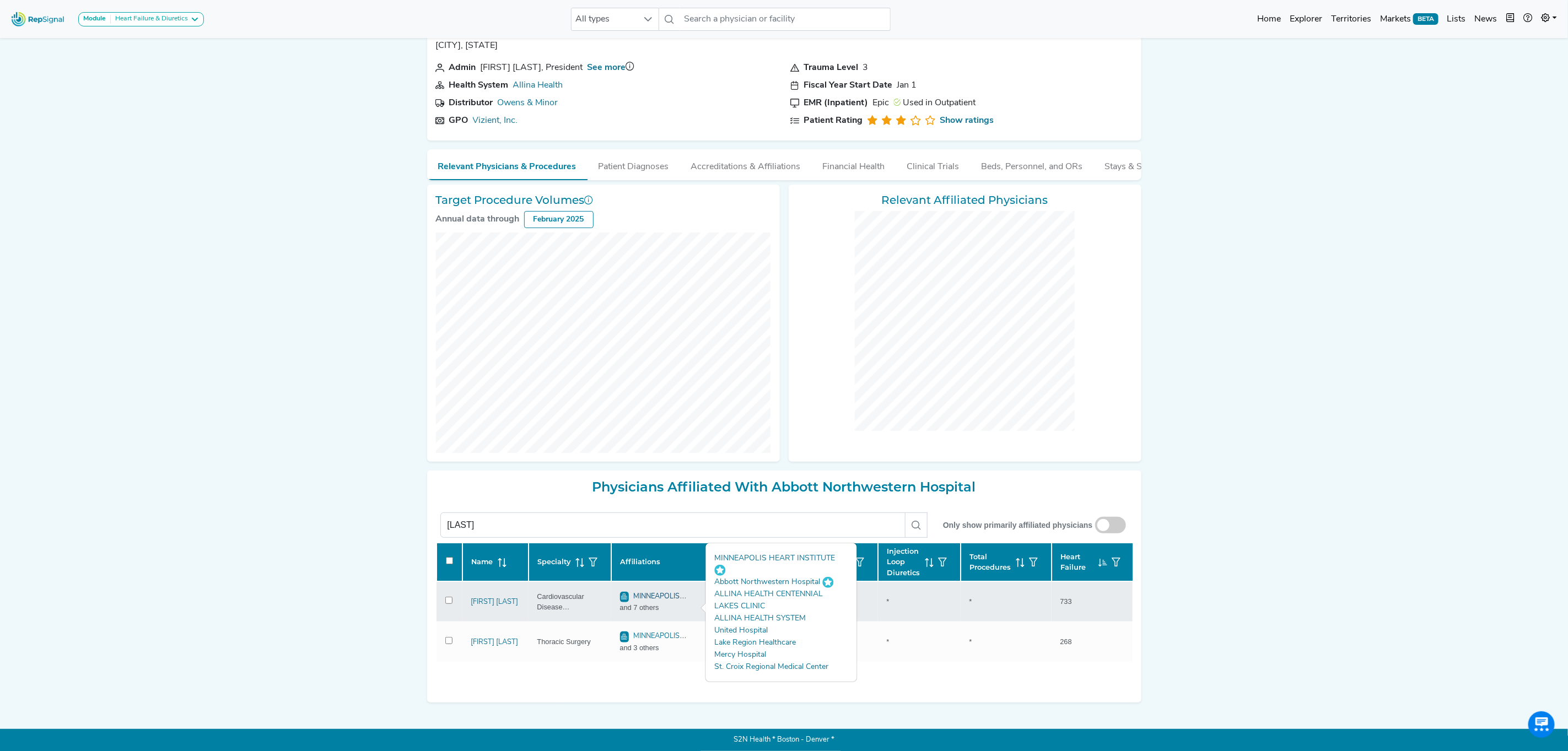 click on "MINNEAPOLIS HEART INSTITUTE" 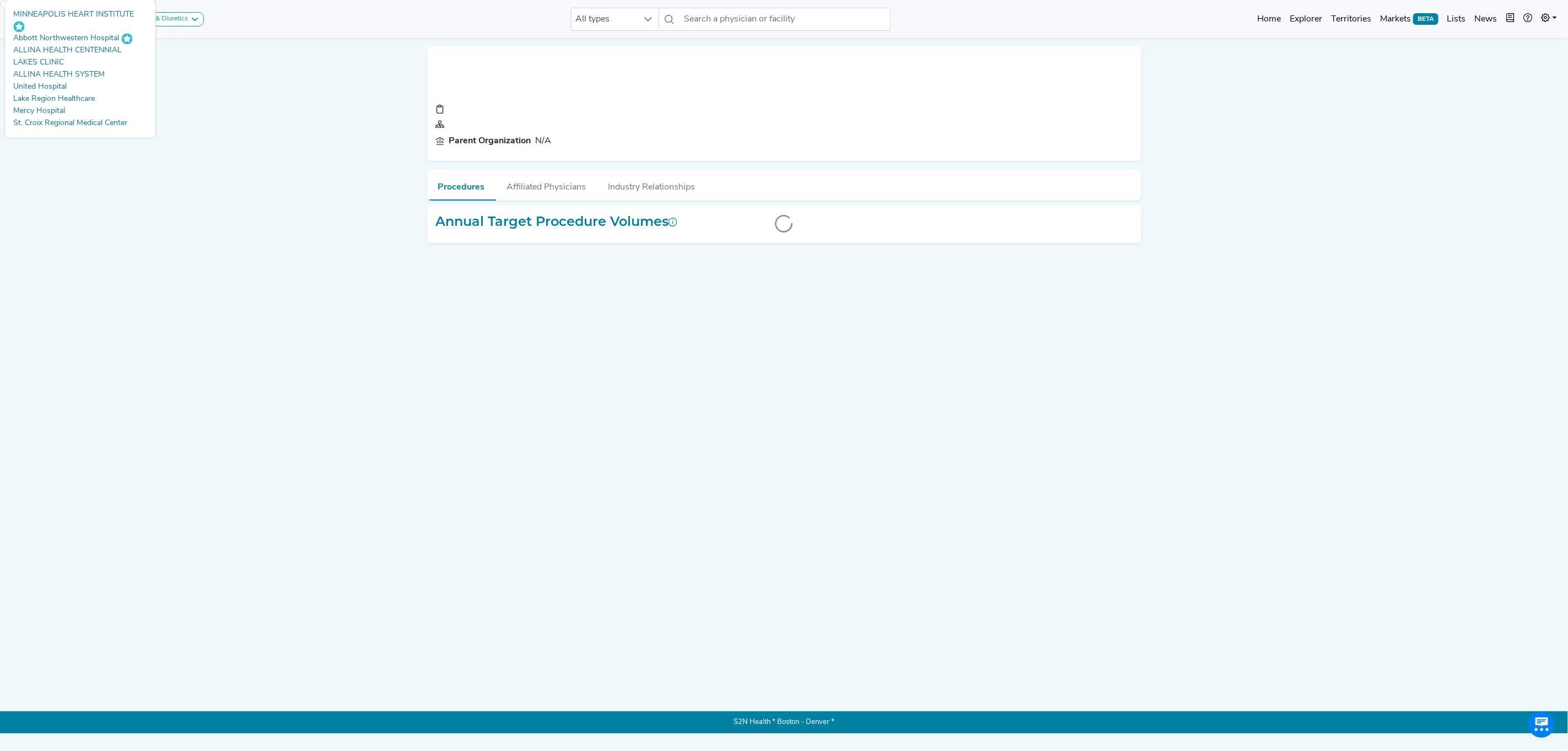scroll, scrollTop: 0, scrollLeft: 0, axis: both 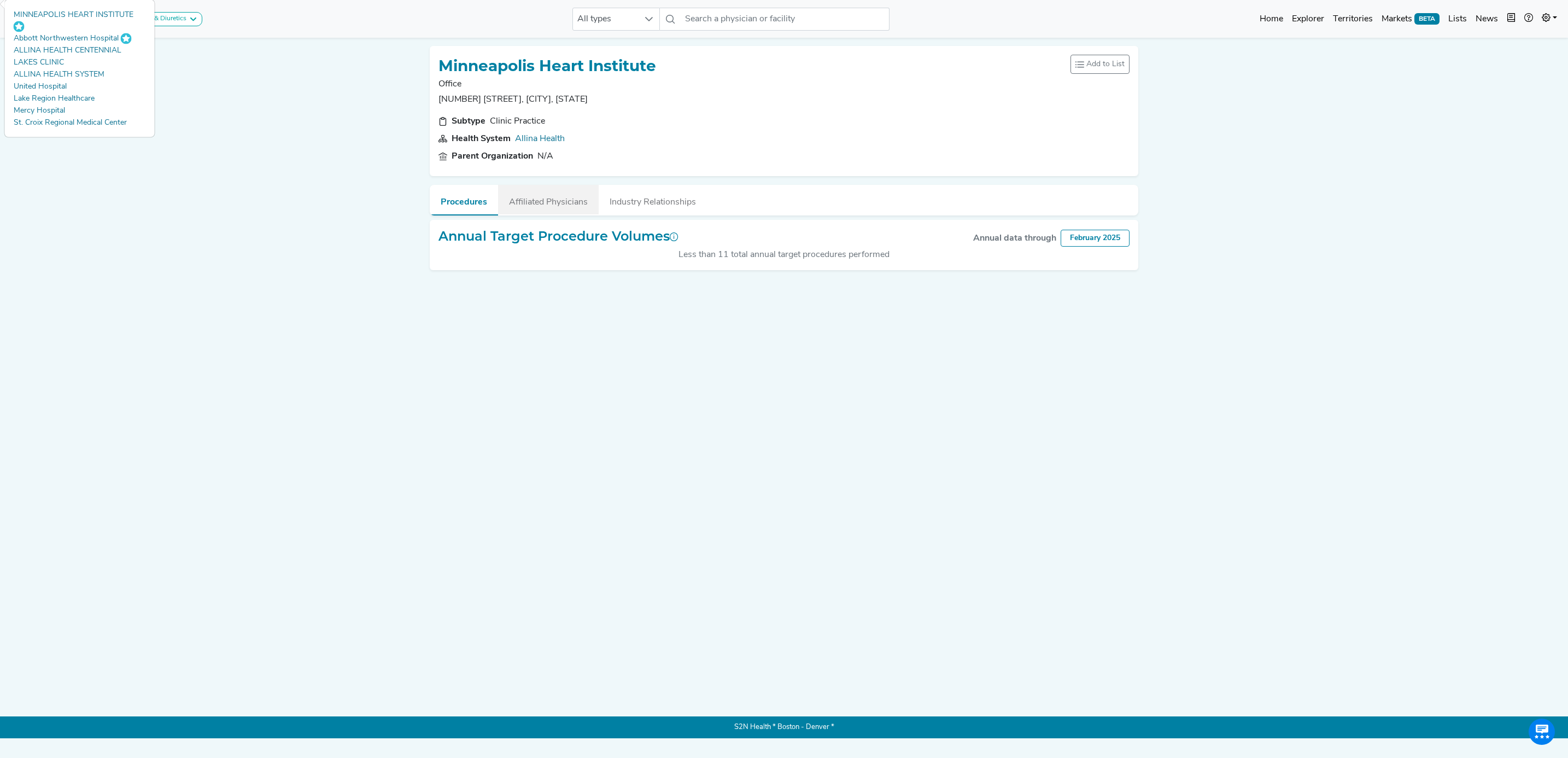 click on "Affiliated Physicians" at bounding box center (548, 200) 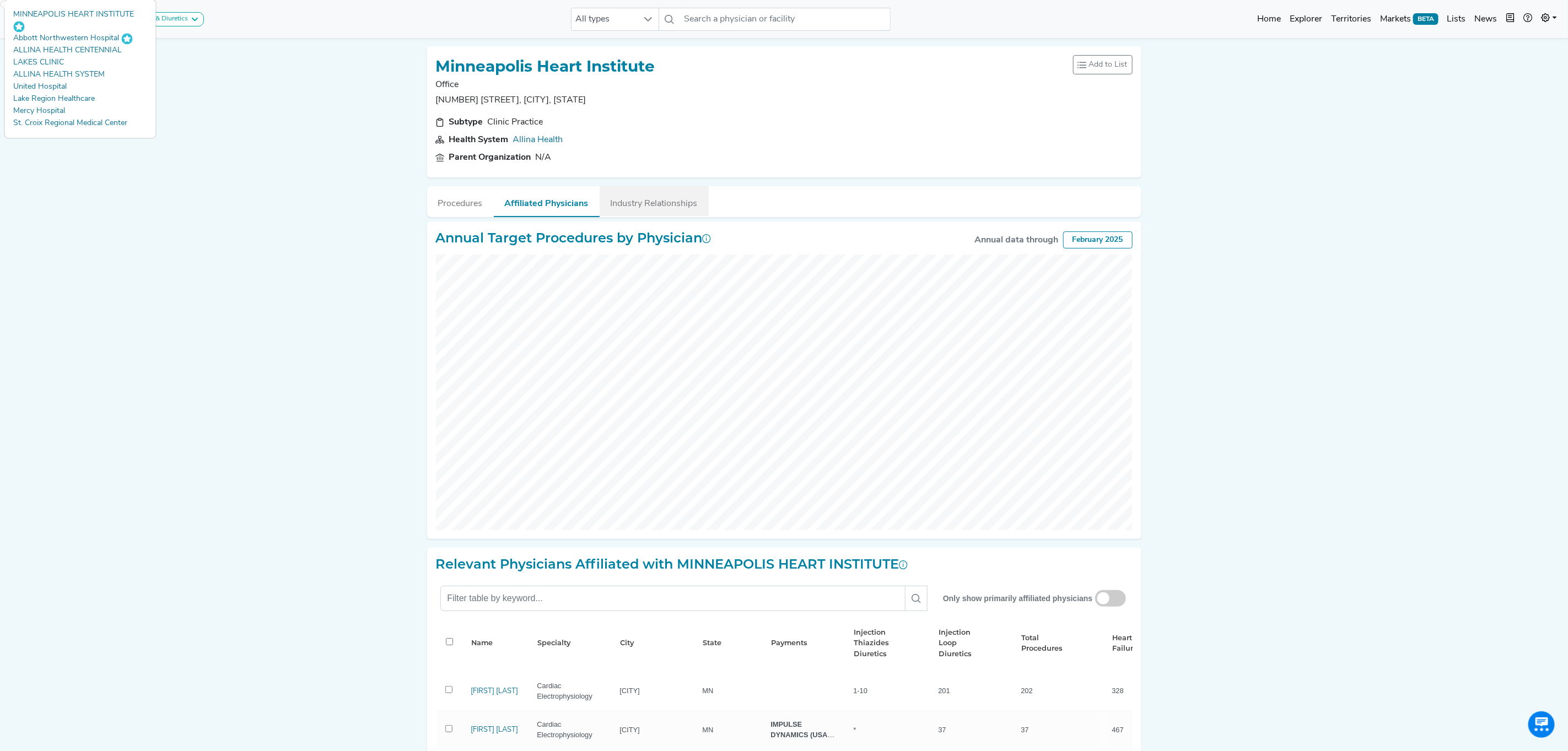 click on "Industry Relationships" at bounding box center (654, 201) 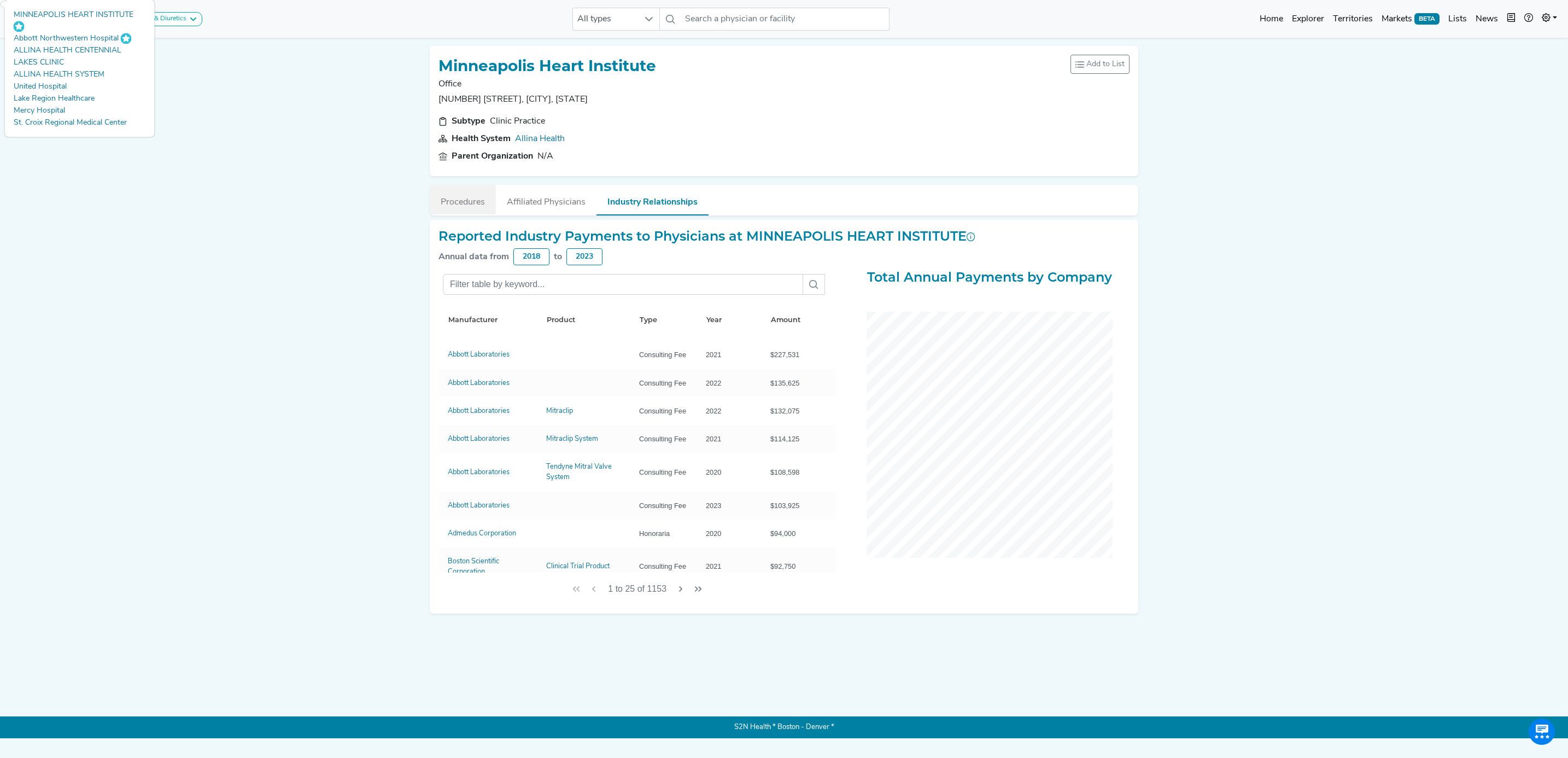 click on "Procedures" at bounding box center [463, 200] 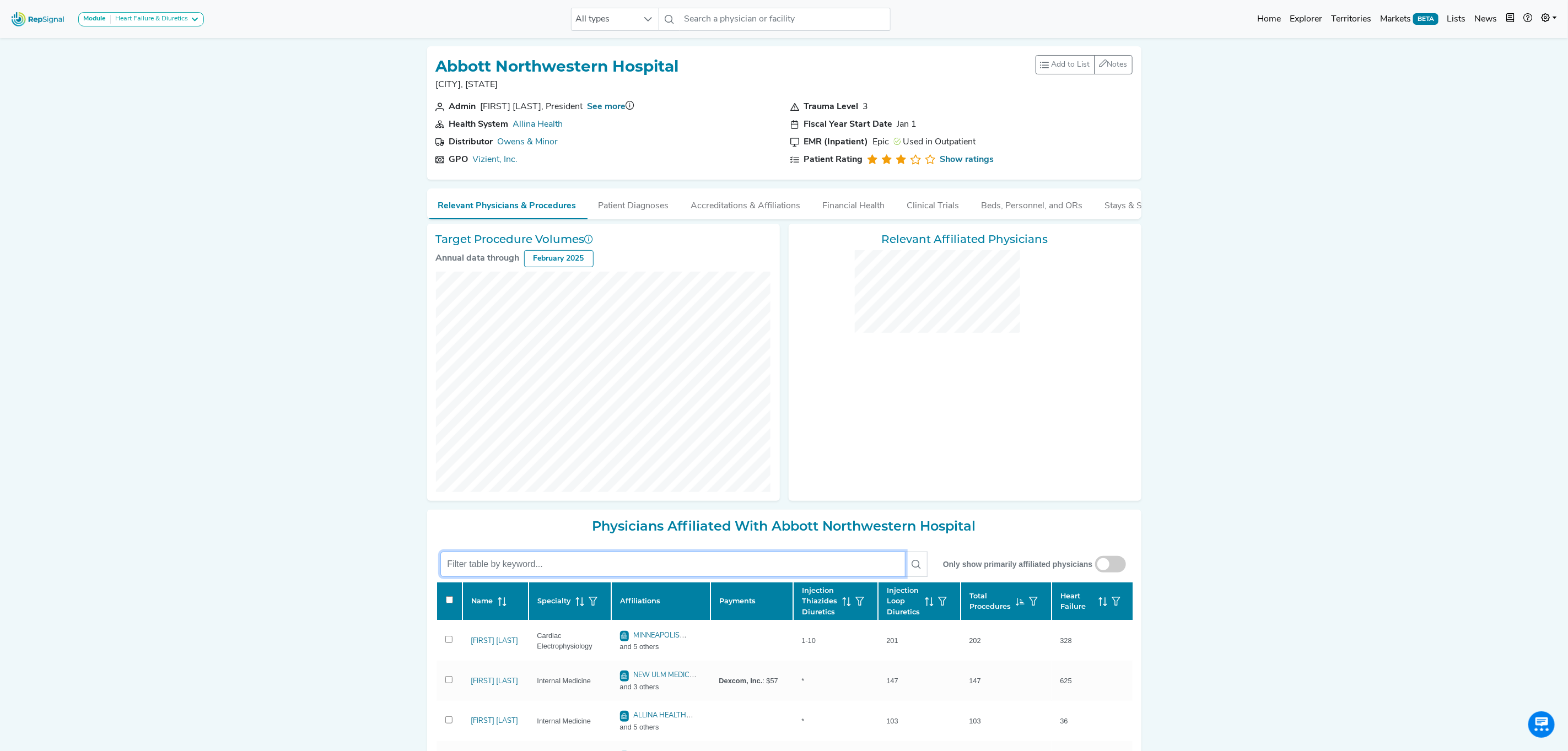 click at bounding box center (673, 564) 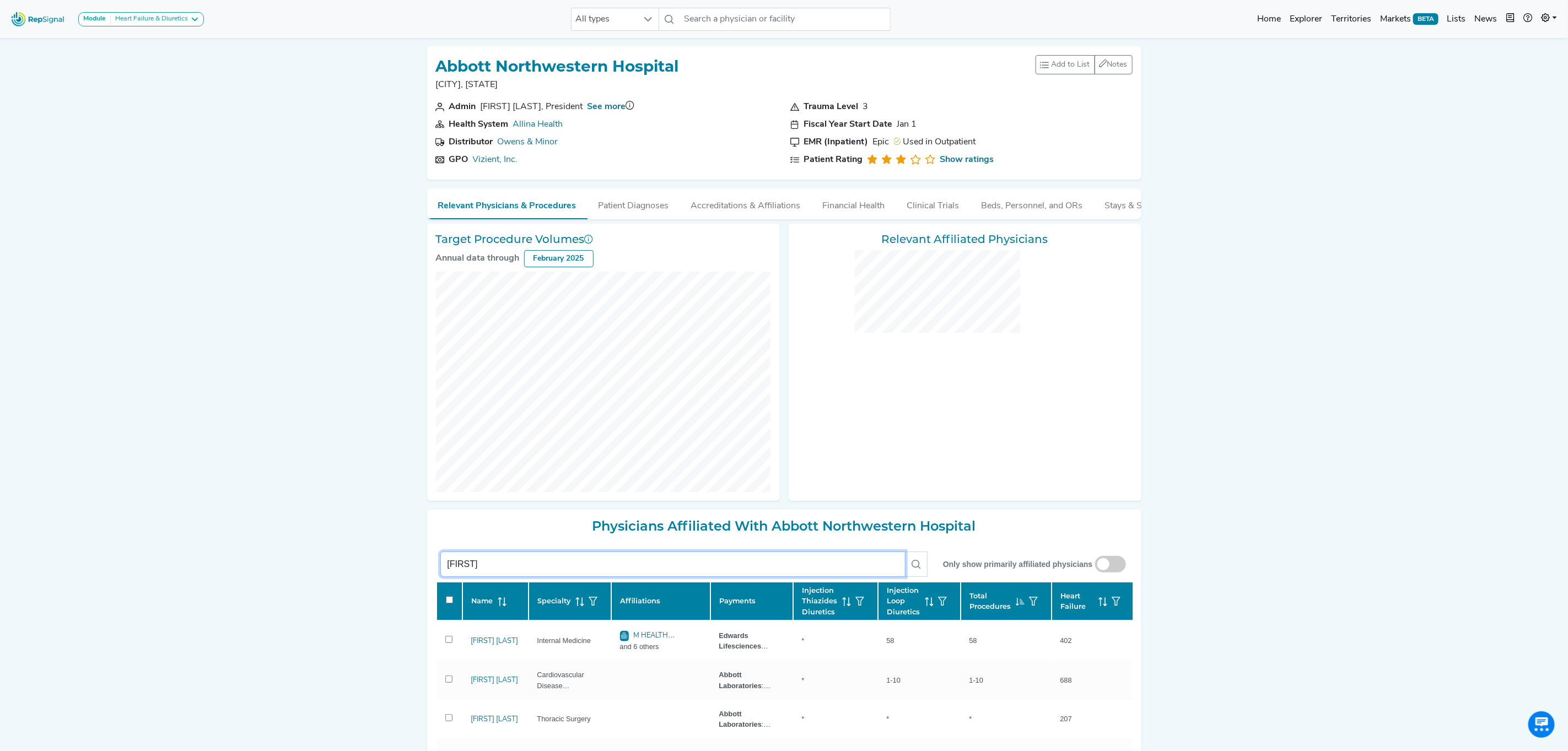 type on "benn" 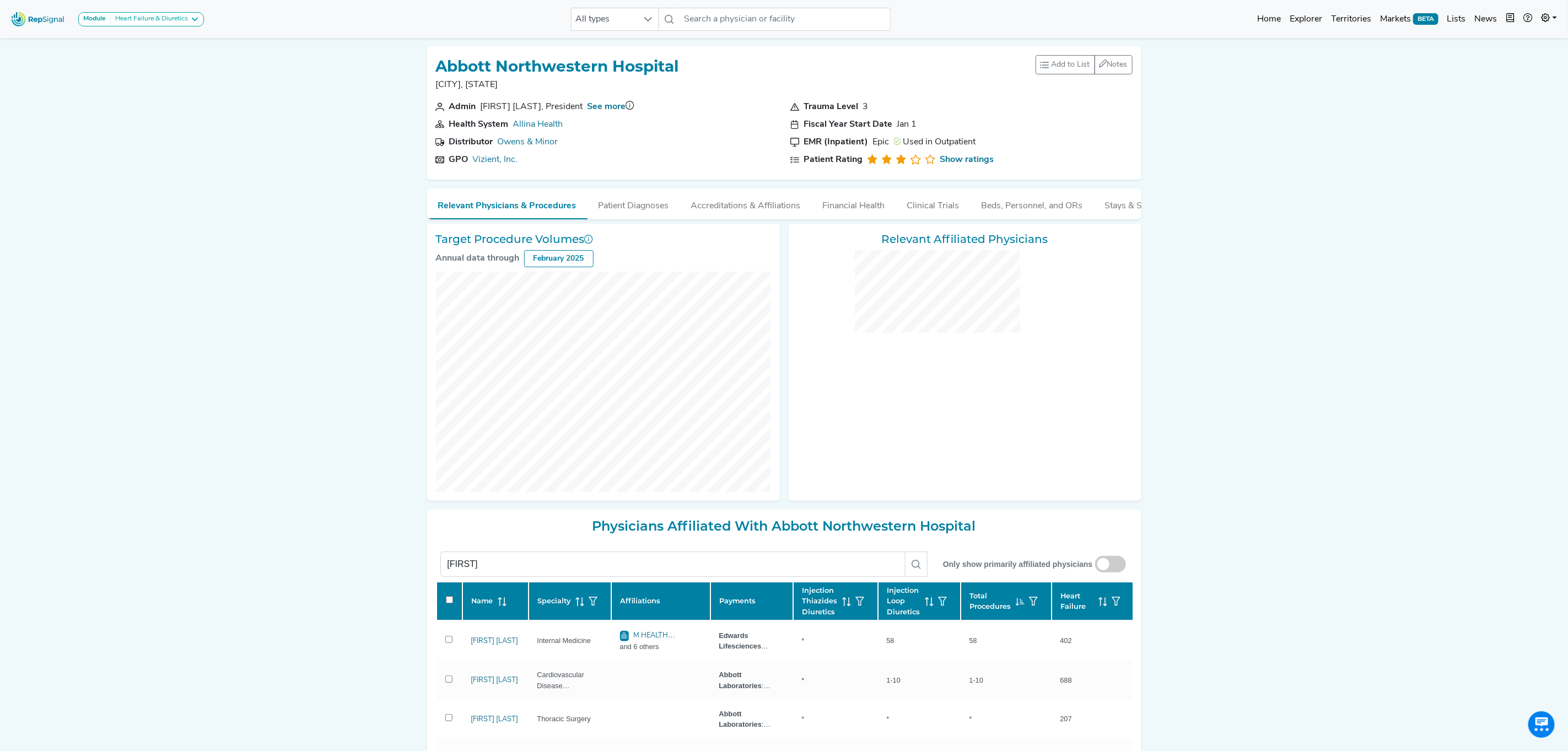 click on "Physicians Affiliated With Abbott Northwestern Hospital benn Only show primarily affiliated physicians Name  Specialty  Affiliations  Payments  Injection Thiazides Diuretics  Injection Loop Diuretics  Total Procedures  Heart Failure  Fluid Overload  Total Diagnoses  Benjamin Morgan  Internal Medicine M HEALTH FAIRVIEW CLINIC RIVER FALLS  and 6 others  Edwards Lifesciences Corporation : $18 Eli Lilly and Company : $11 * 58 58 402 1-10 403 Mosi Bennett  Cardiovascular Disease (Cardiology) Abbott Laboratories : $68,649 Medtronic Vascular, Inc. : $1,204 ENDOTRONIX, INC. : $337 IMPULSE DYNAMICS (USA) INC. : $310 * 1-10 1-10 688 * 688 Benjamin SUN  Thoracic Surgery Abbott Laboratories : $382,703 Medtronic Vascular, Inc. : $2,486 ABIOMED : $509 TransMedics, Inc. : $439 * * * 207 1-10 217 Benjamin Whitten  Internal Medicine * * * 101 * 101 Benjamin Mckinley  Cardiovascular Disease (Cardiology) * * * 89 1-10 91 1 to 5 of 5" at bounding box center [784, 682] 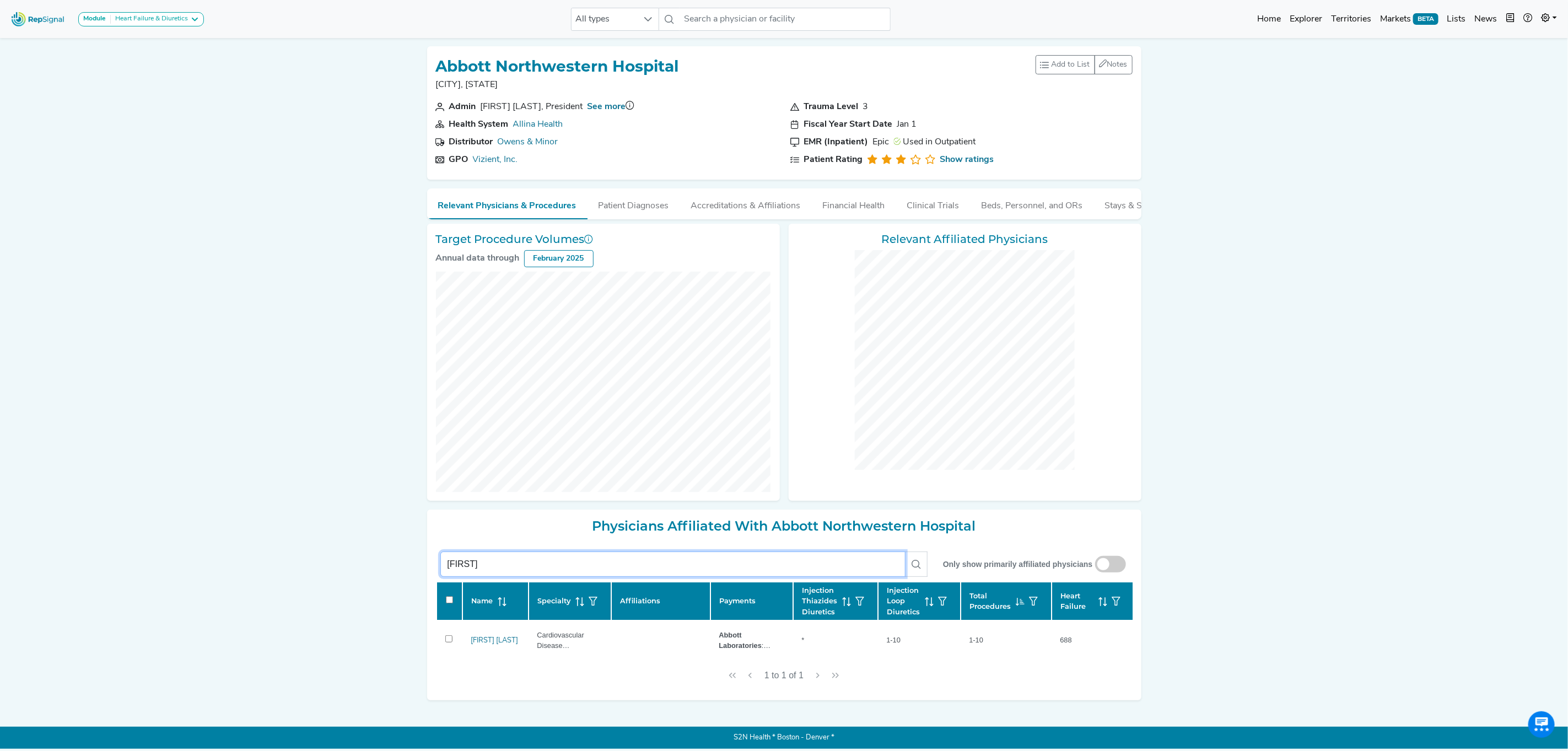 drag, startPoint x: 647, startPoint y: 499, endPoint x: 637, endPoint y: 547, distance: 49.0306 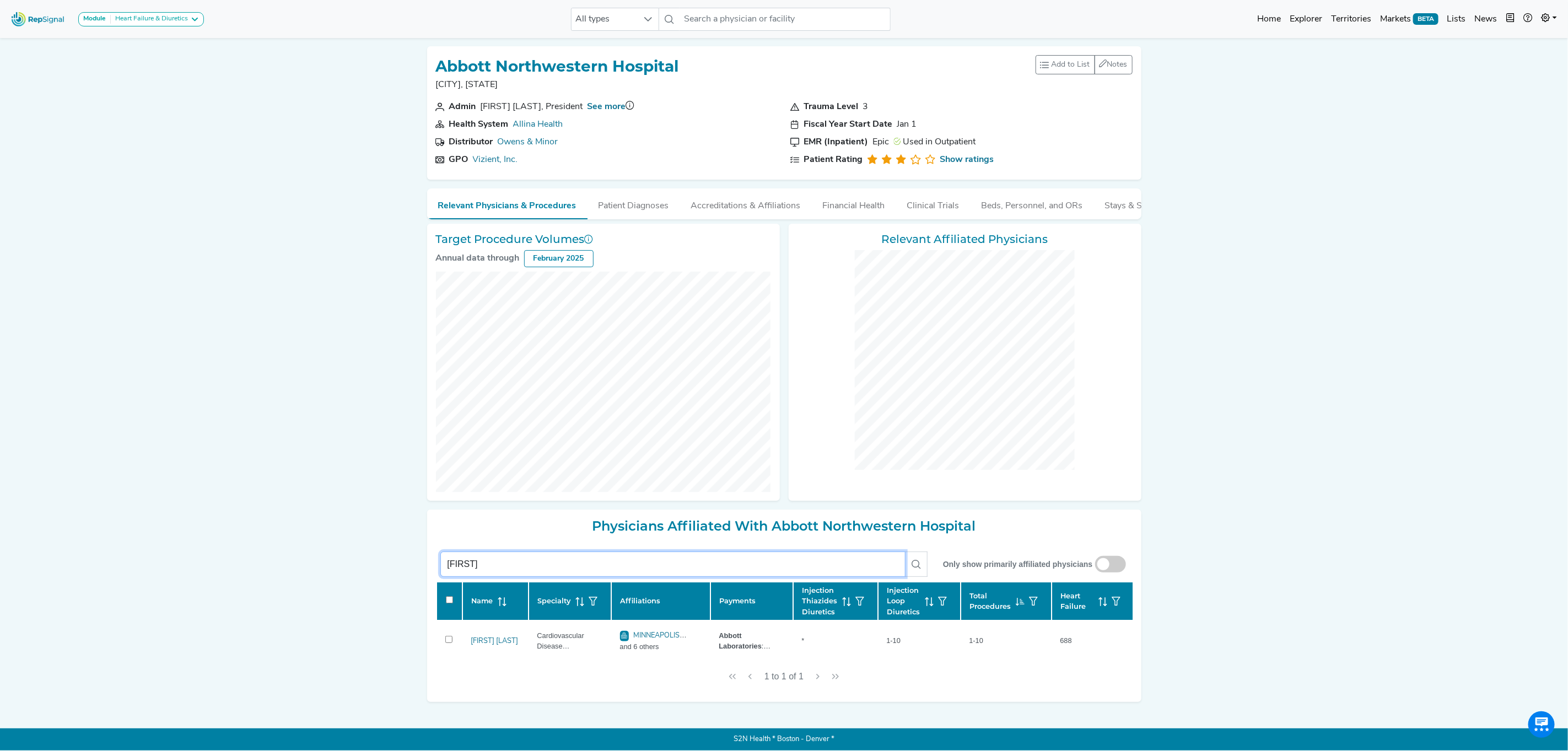 scroll, scrollTop: 22, scrollLeft: 0, axis: vertical 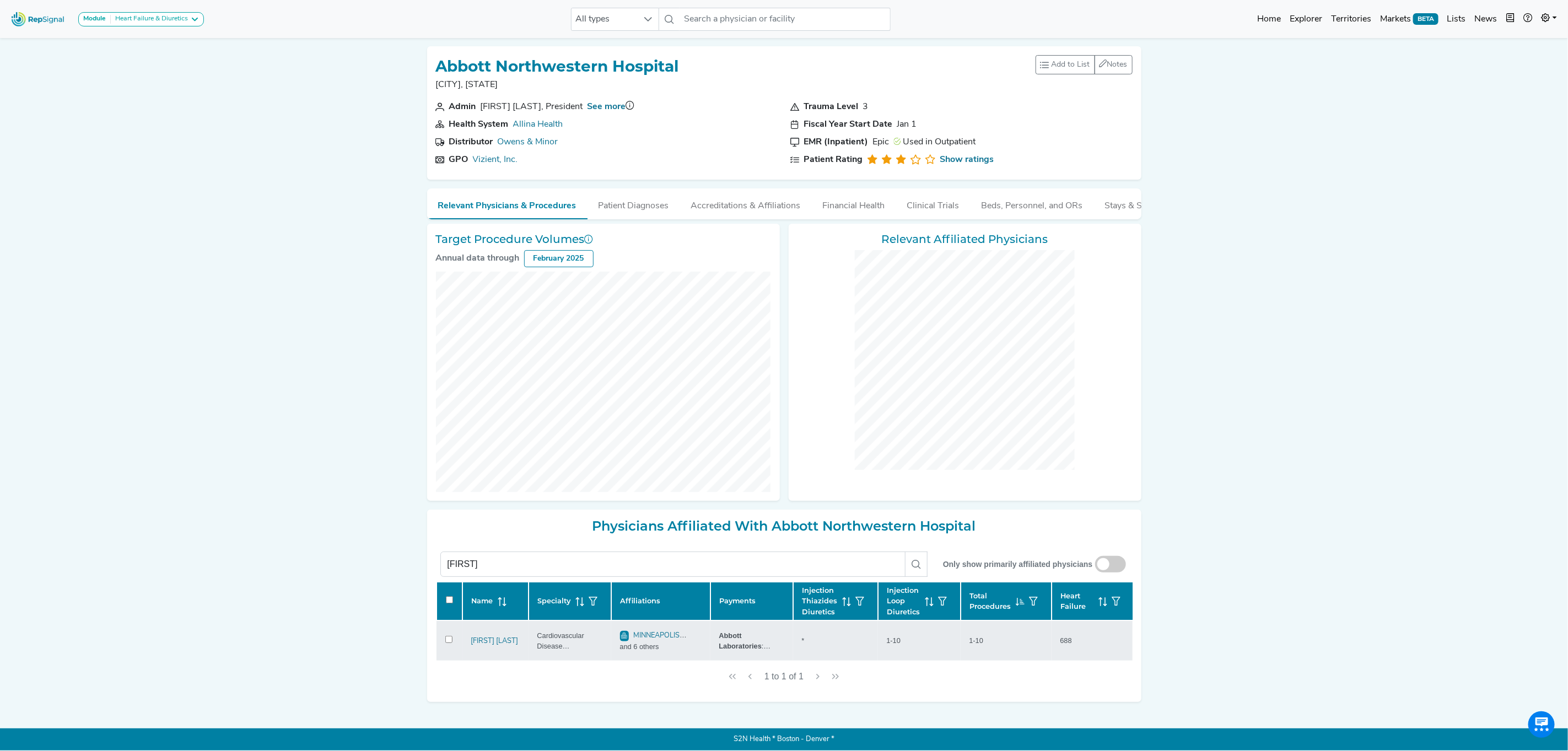 click on "and 6 others" at bounding box center [661, 646] 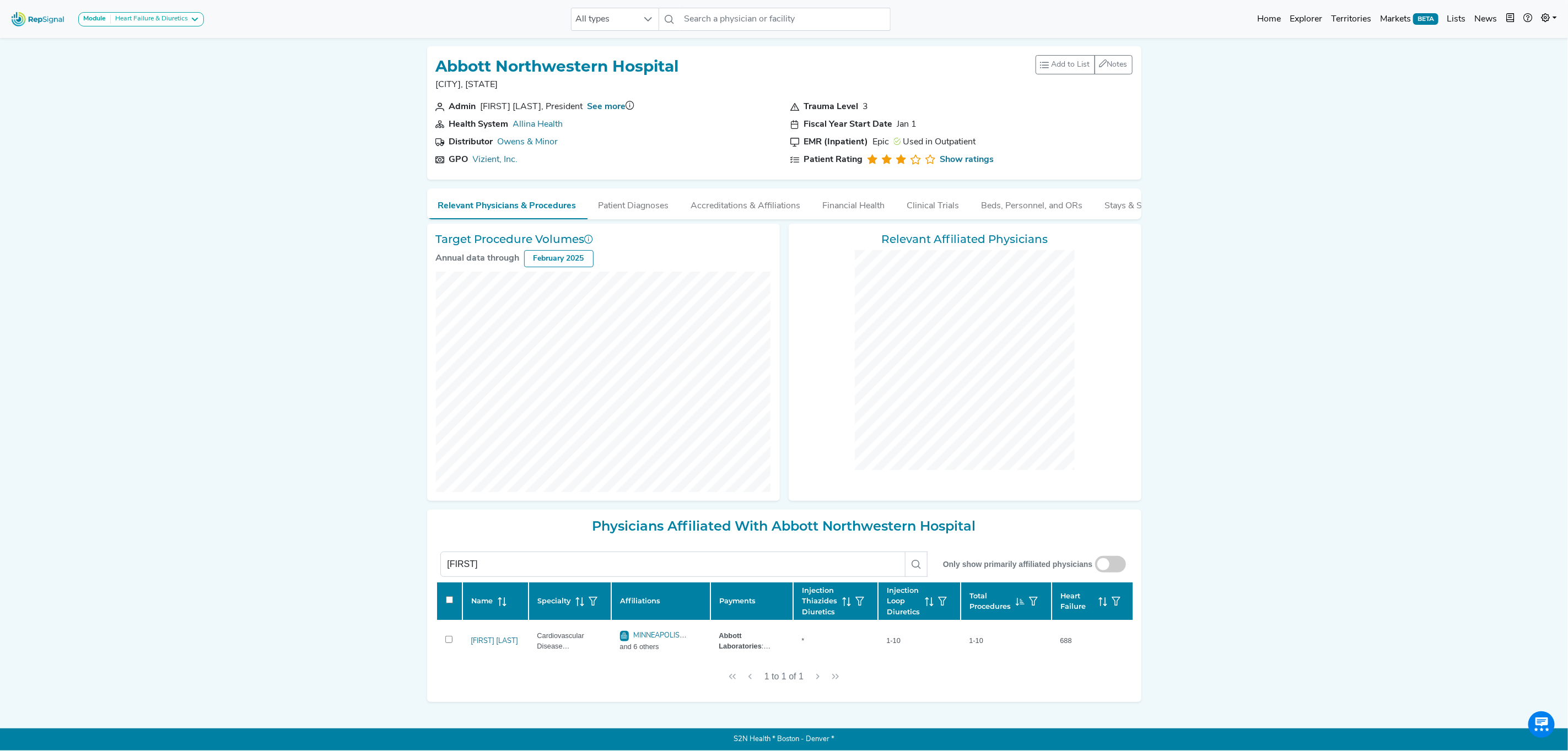 click on "Affiliations" 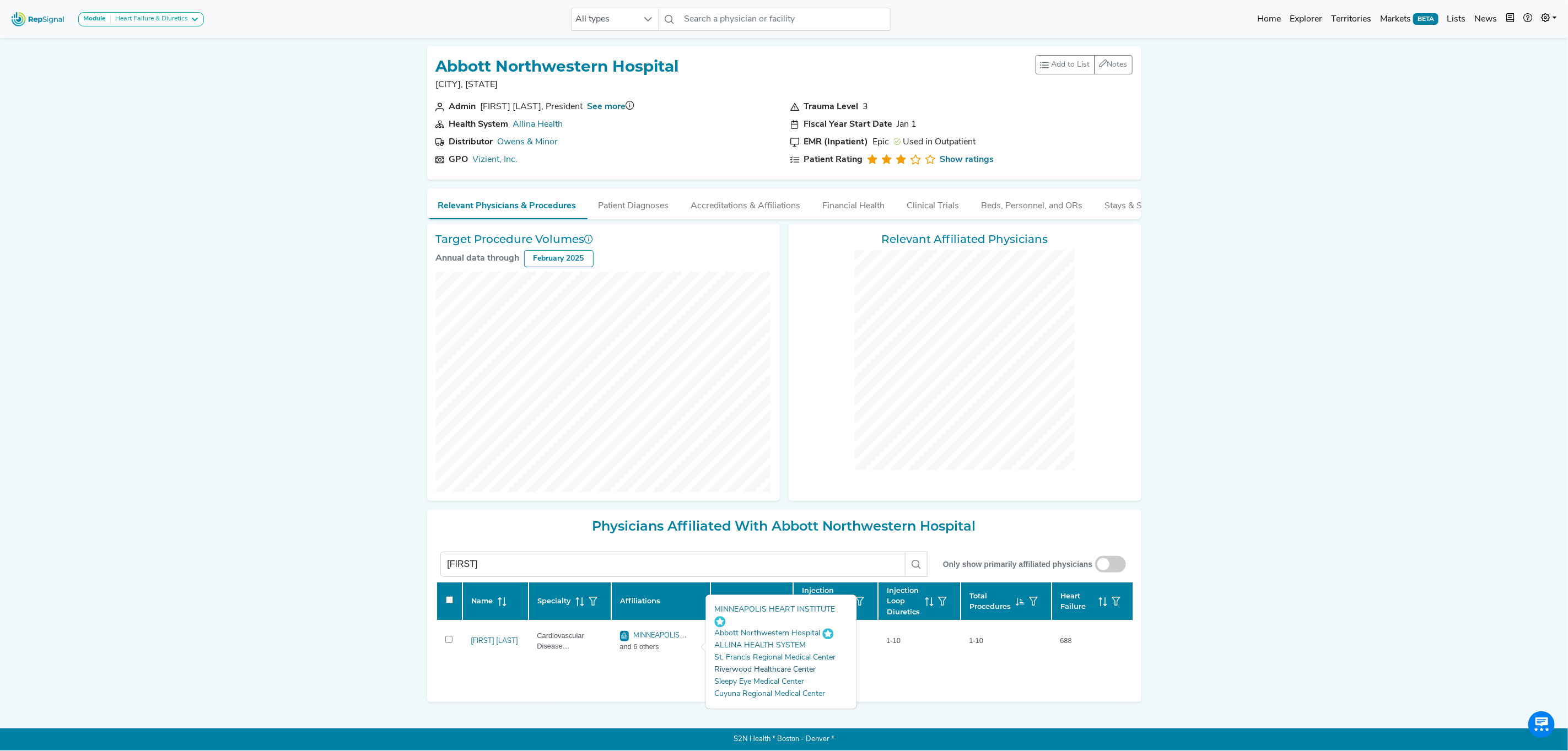 click on "Riverwood Healthcare Center" at bounding box center (766, 670) 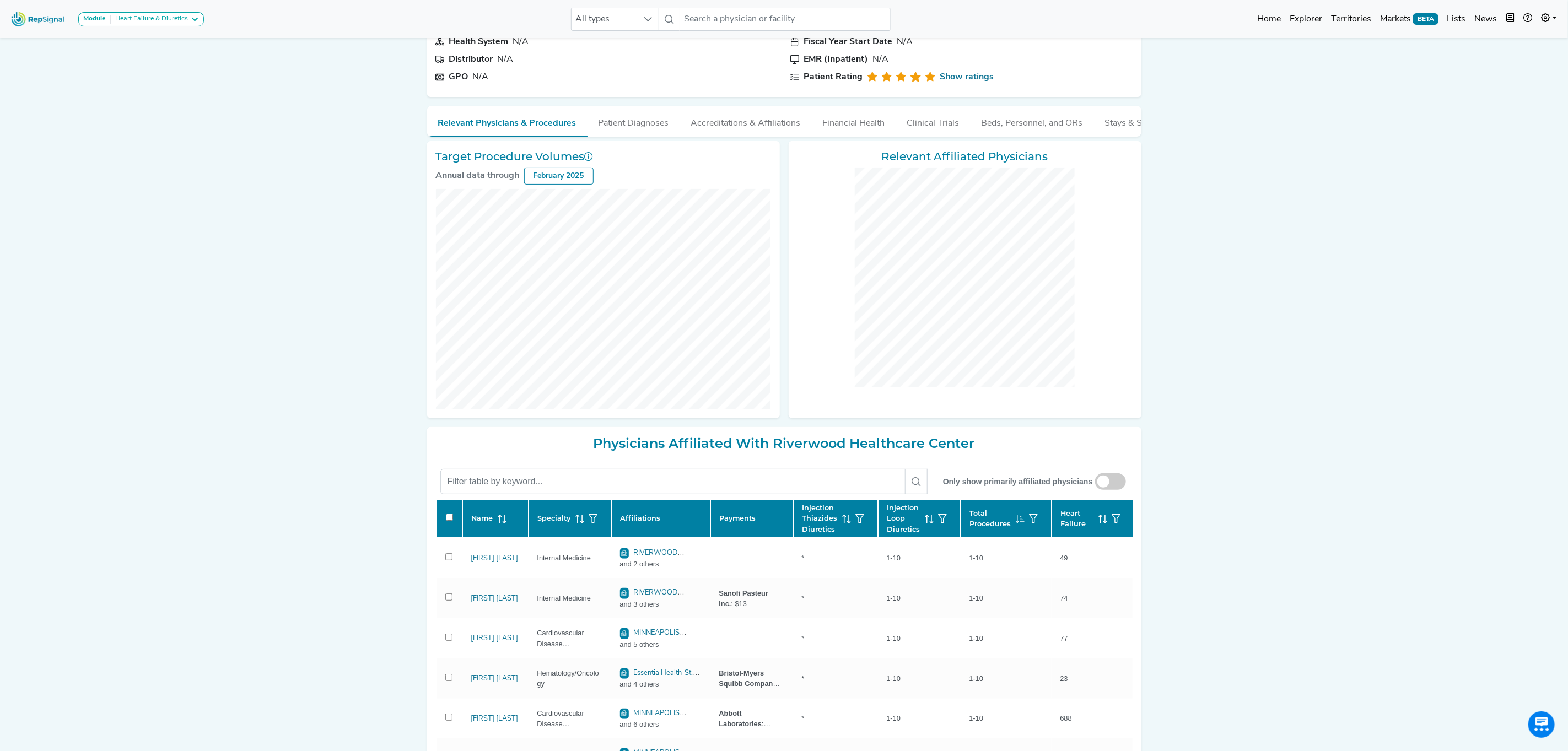scroll, scrollTop: 0, scrollLeft: 0, axis: both 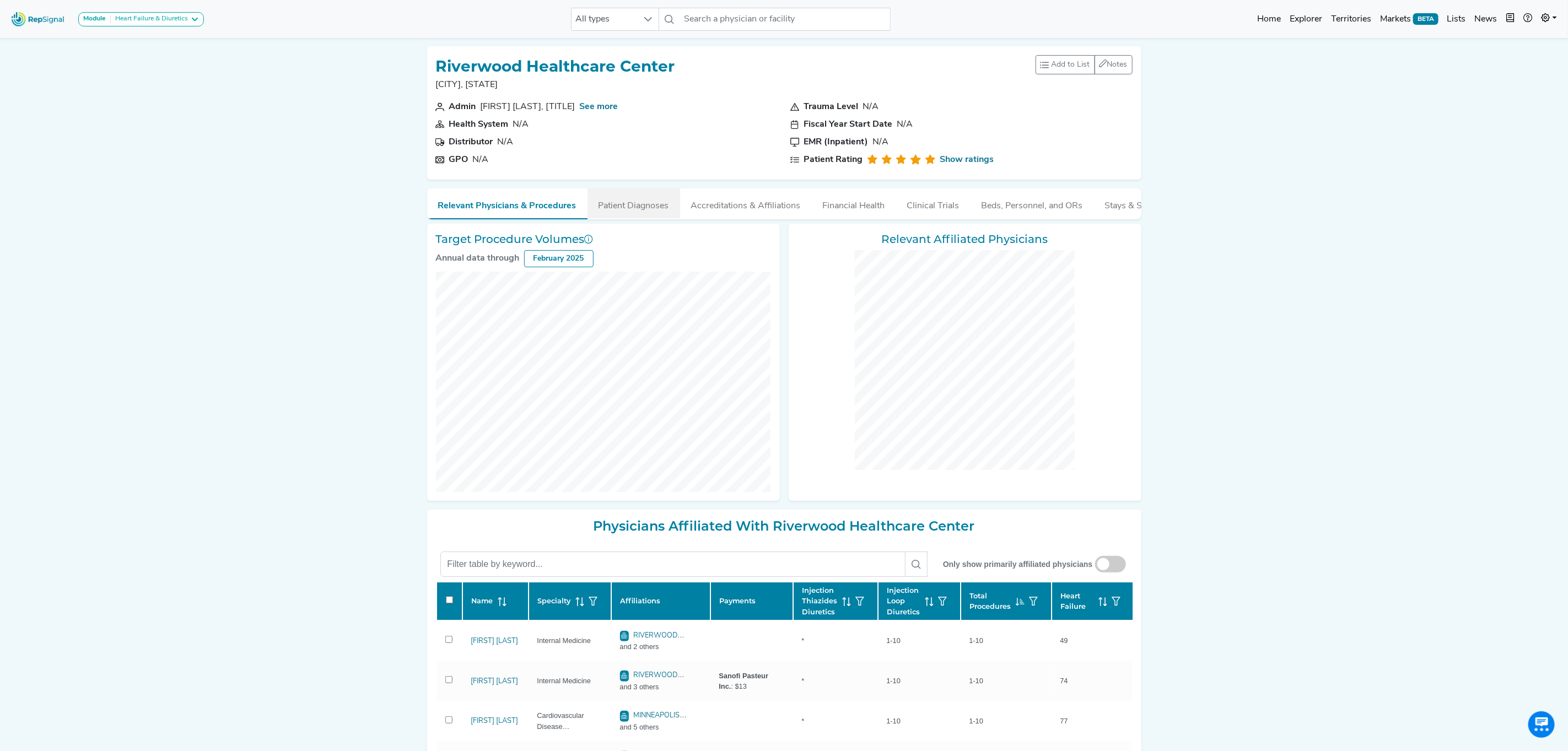 click on "Patient Diagnoses" at bounding box center [634, 203] 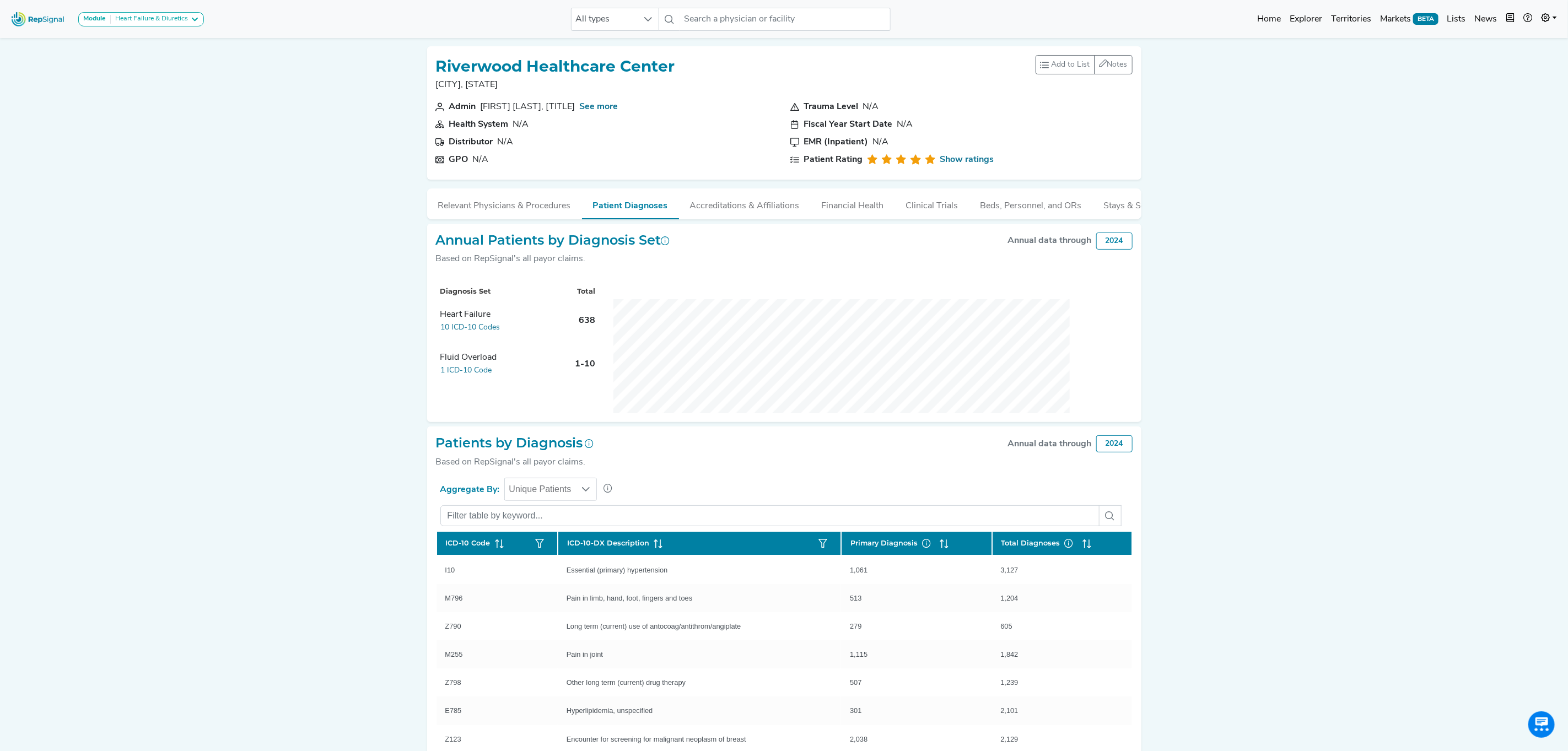 scroll, scrollTop: 83, scrollLeft: 0, axis: vertical 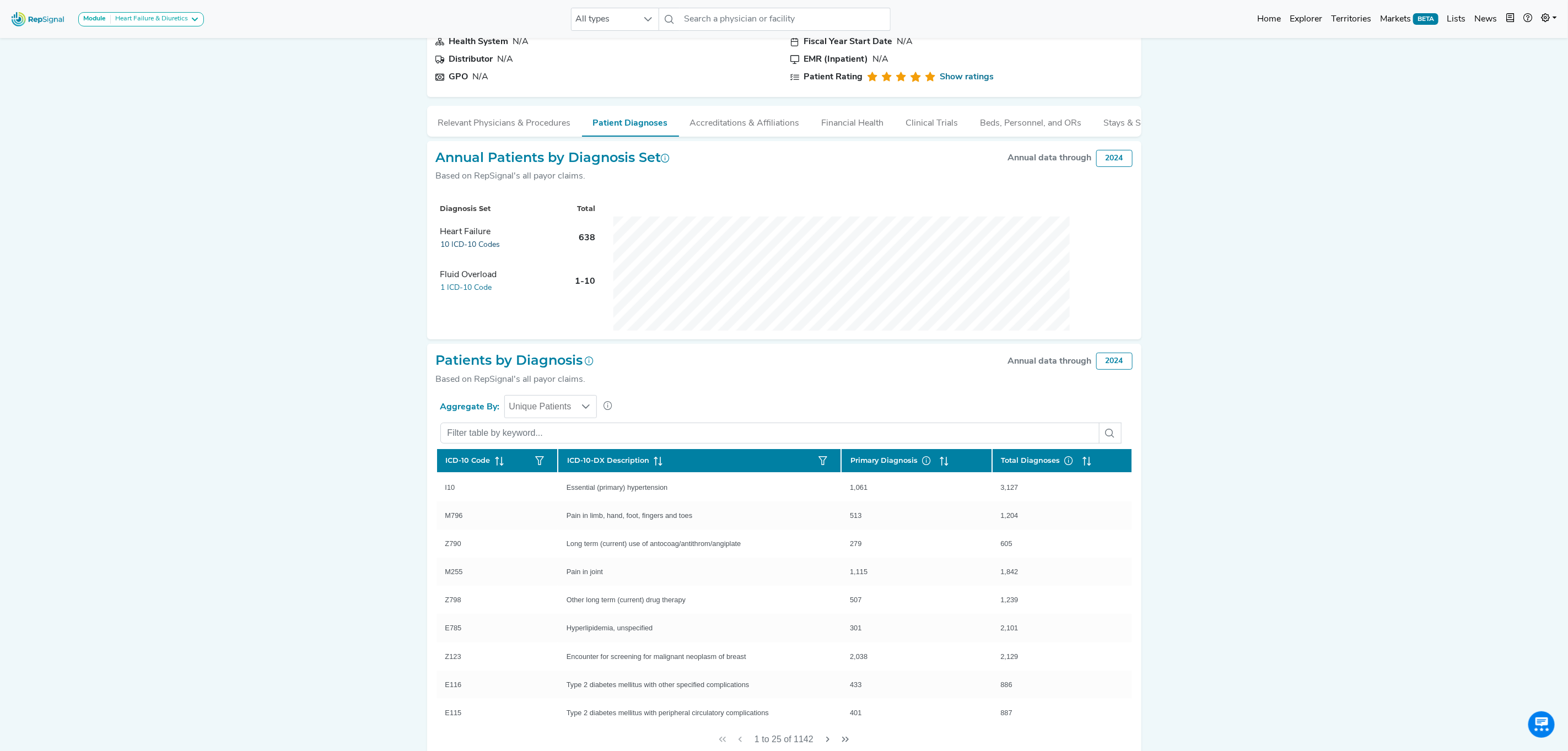 click on "10 ICD-10 Codes" at bounding box center (471, 245) 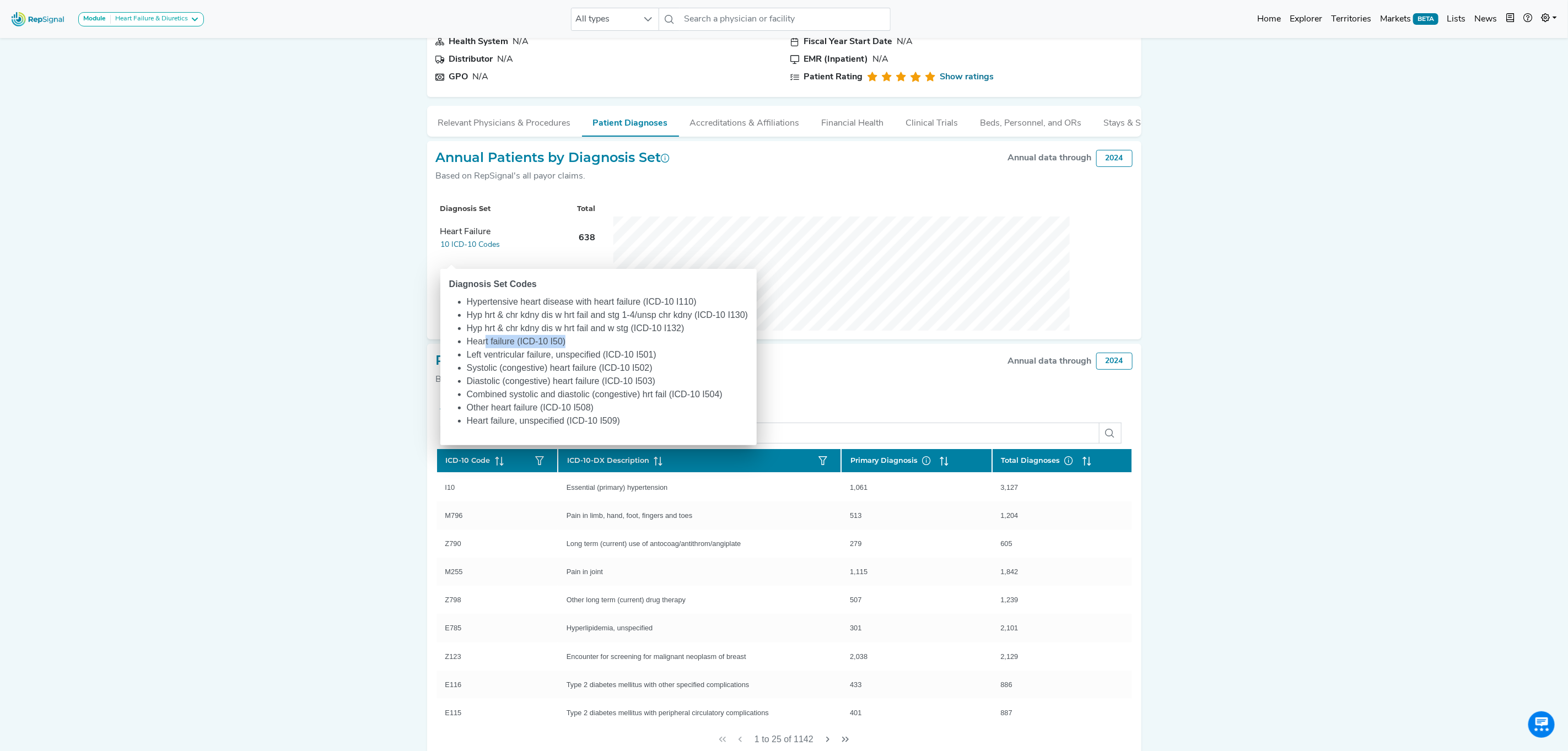 drag, startPoint x: 573, startPoint y: 339, endPoint x: 483, endPoint y: 338, distance: 90.00556 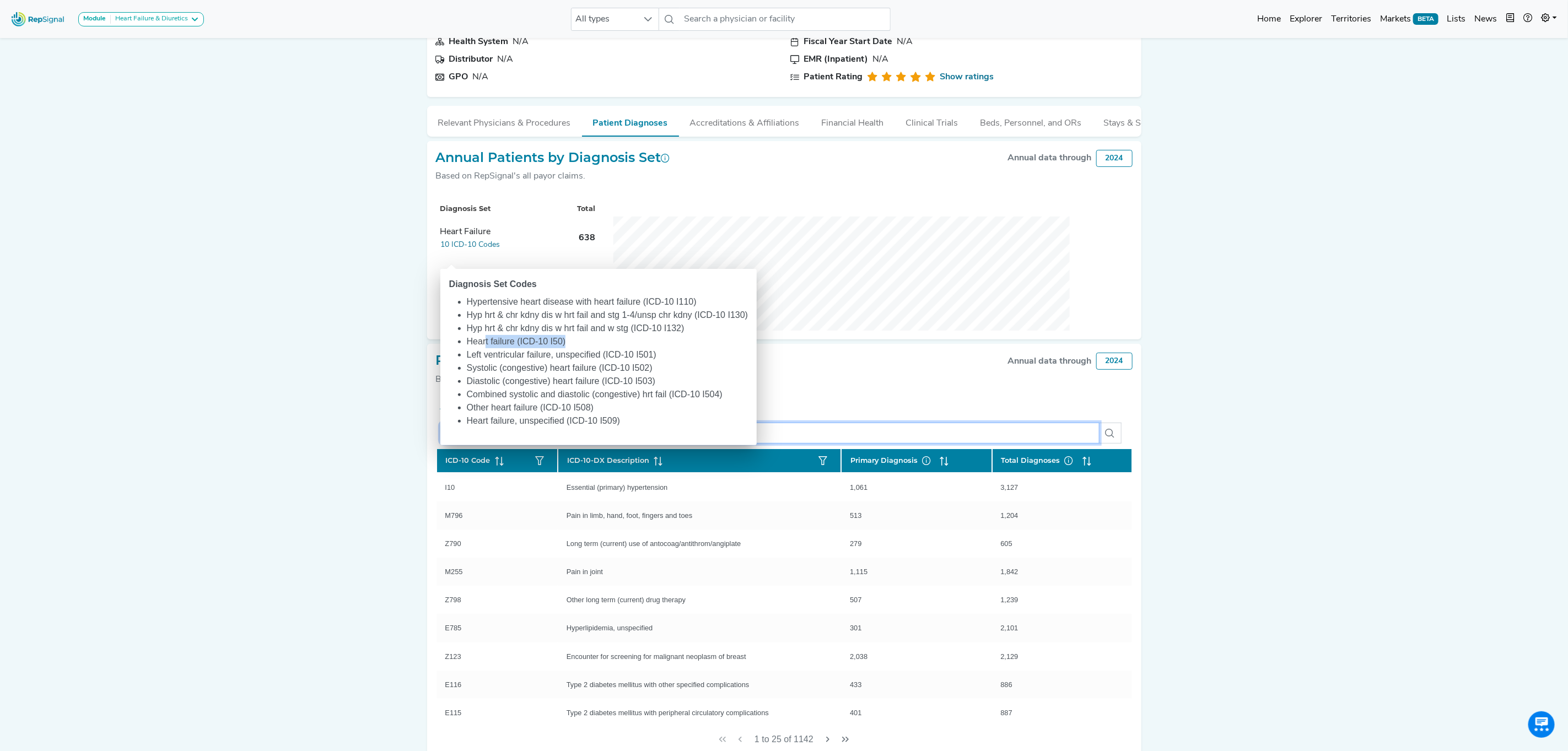 click at bounding box center (770, 433) 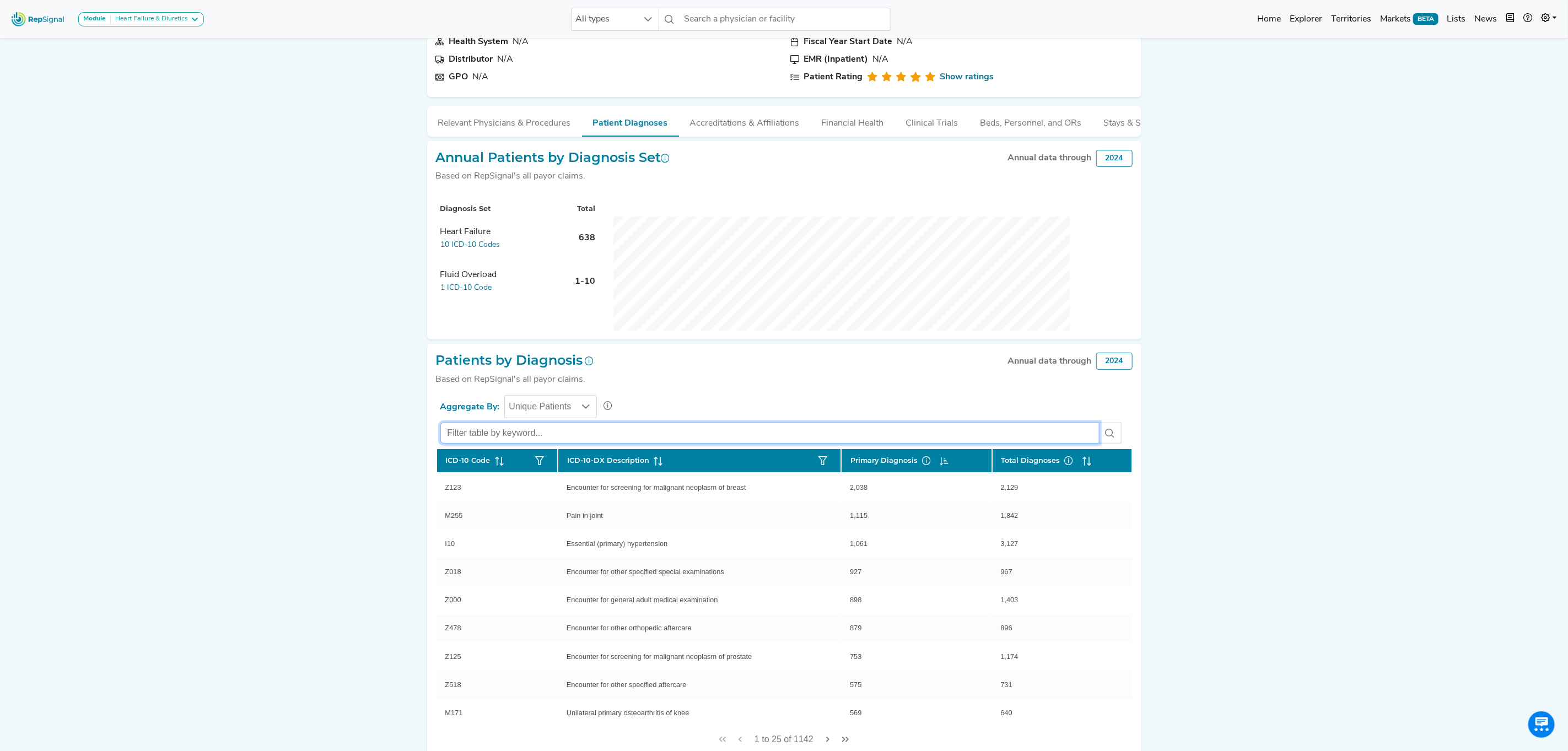 click at bounding box center (770, 433) 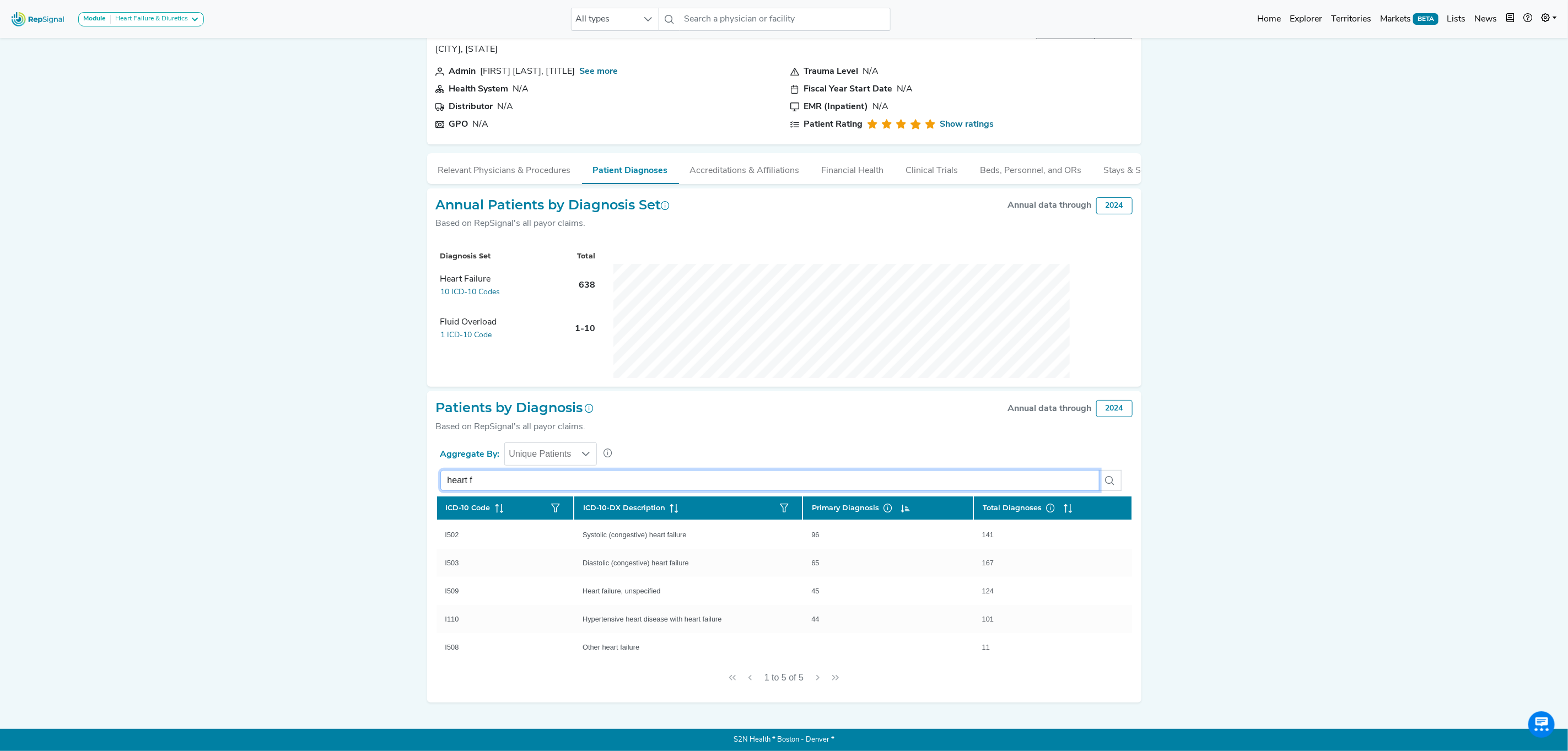 scroll, scrollTop: 47, scrollLeft: 0, axis: vertical 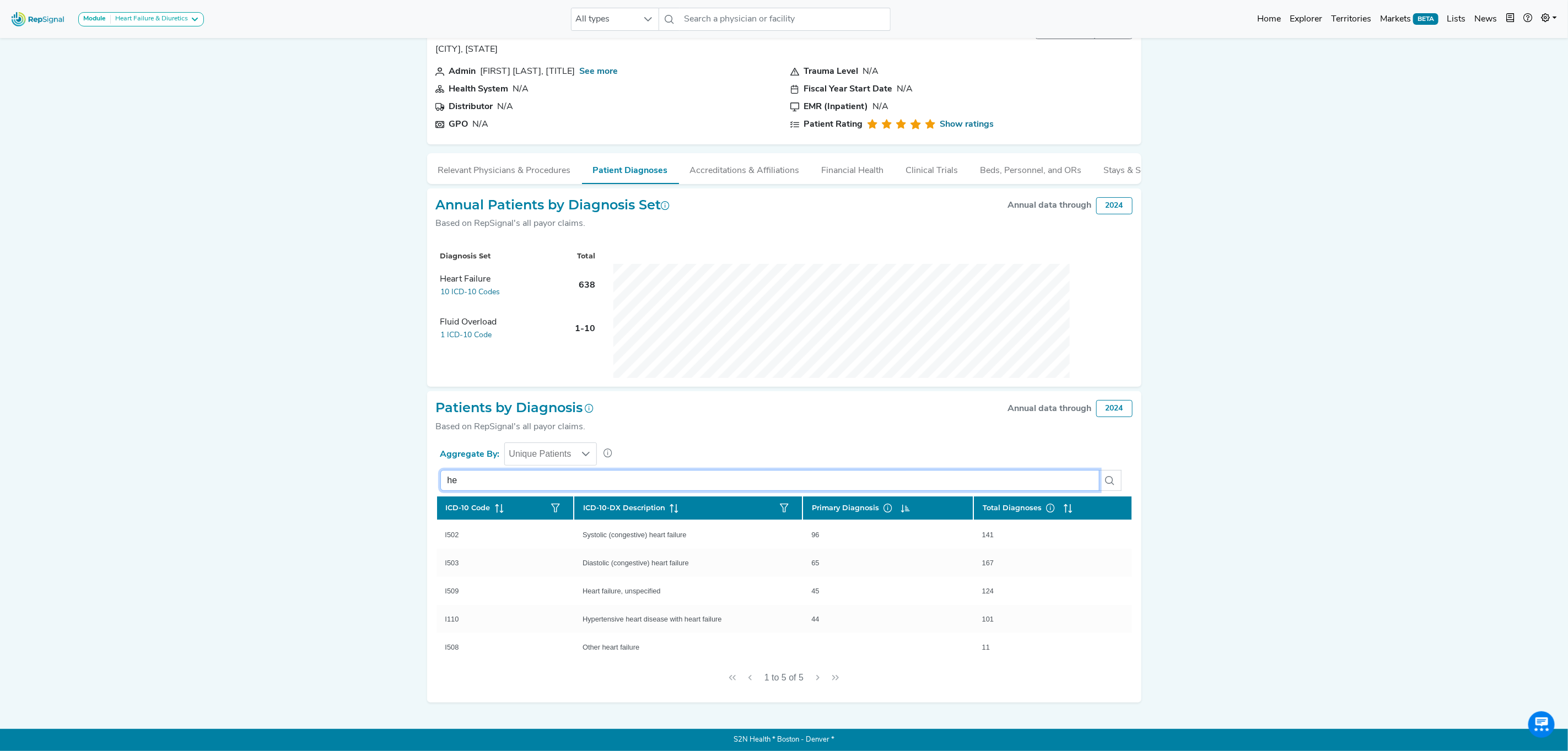 type on "h" 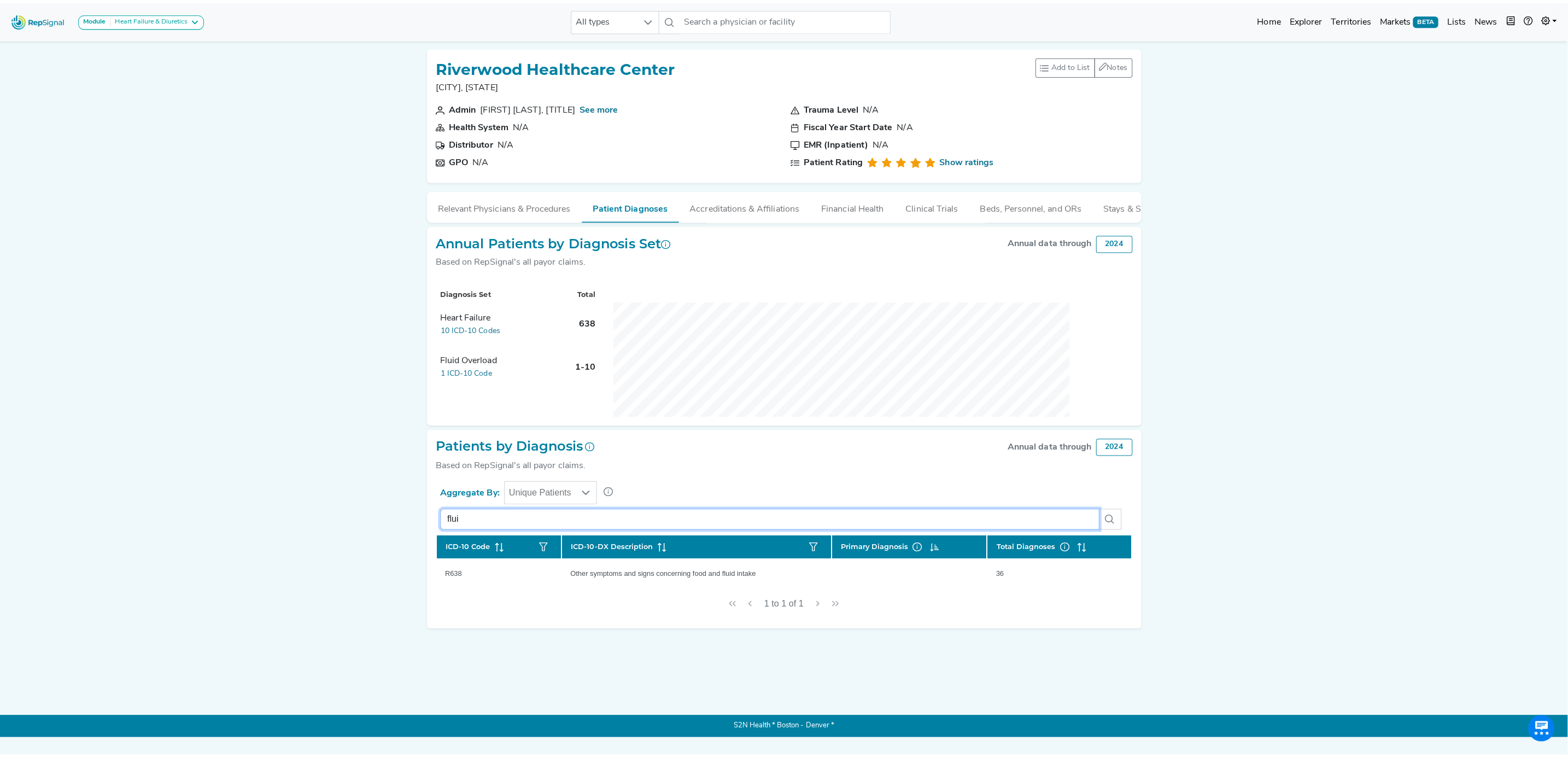 scroll, scrollTop: 0, scrollLeft: 0, axis: both 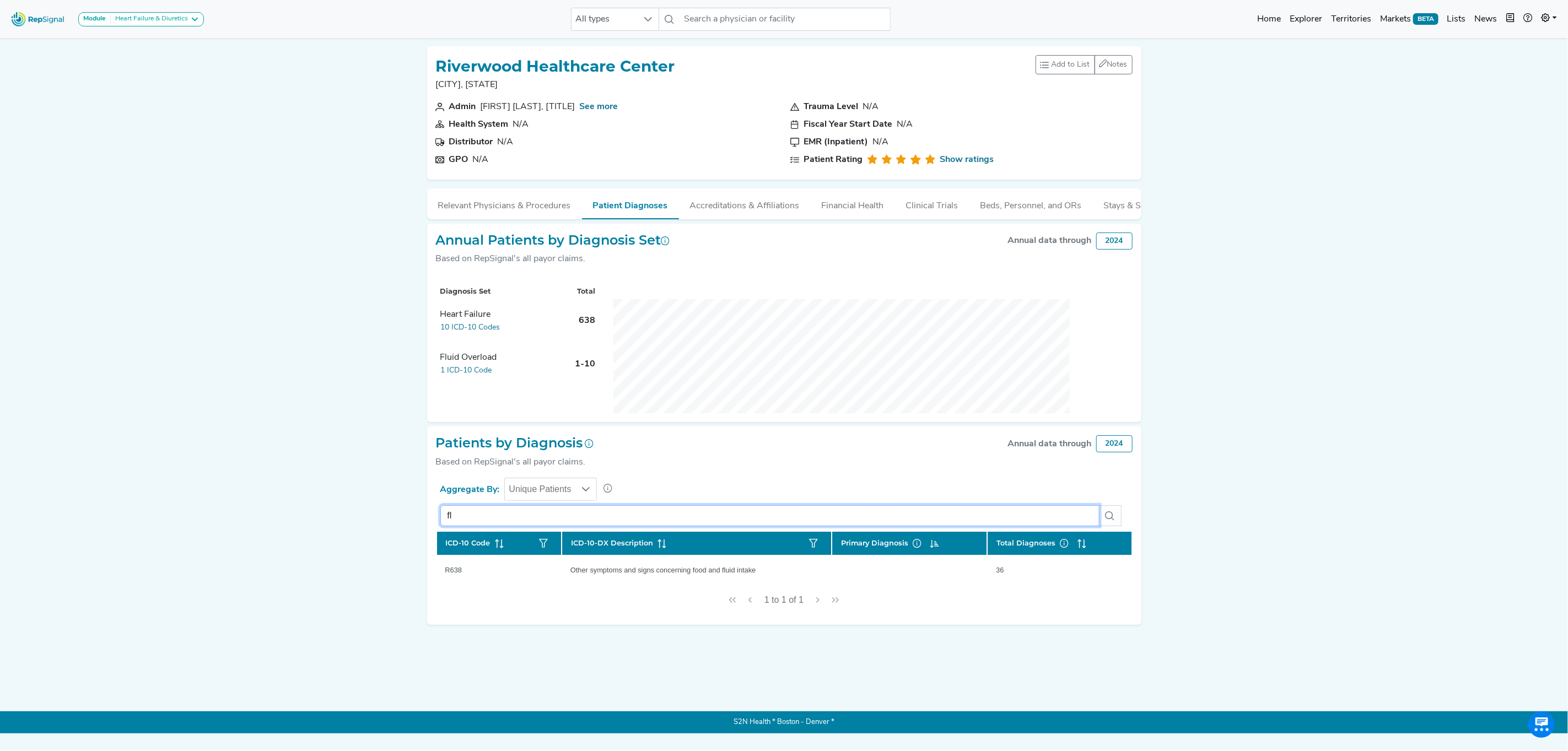 type on "f" 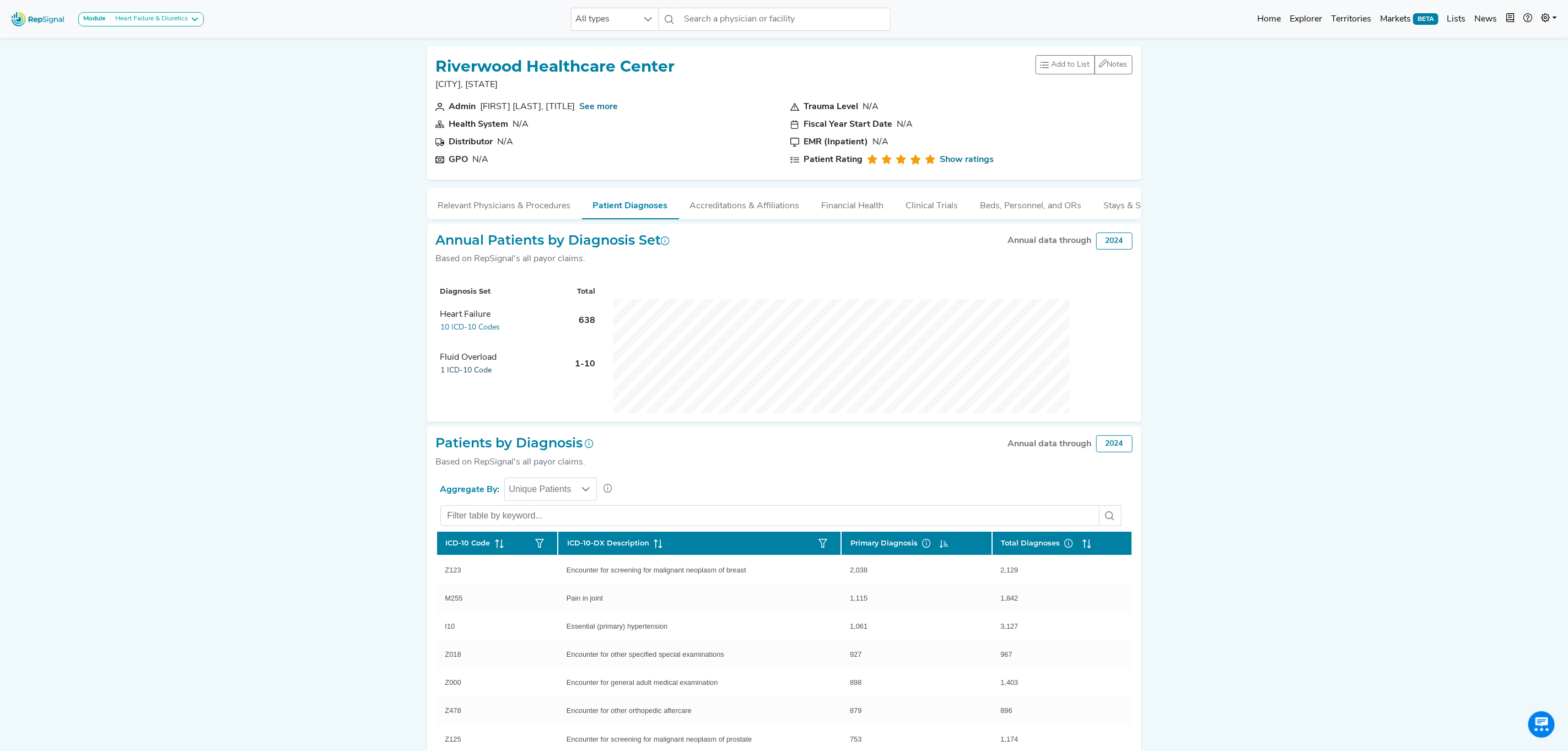 click on "1 ICD-10 Code" at bounding box center [466, 370] 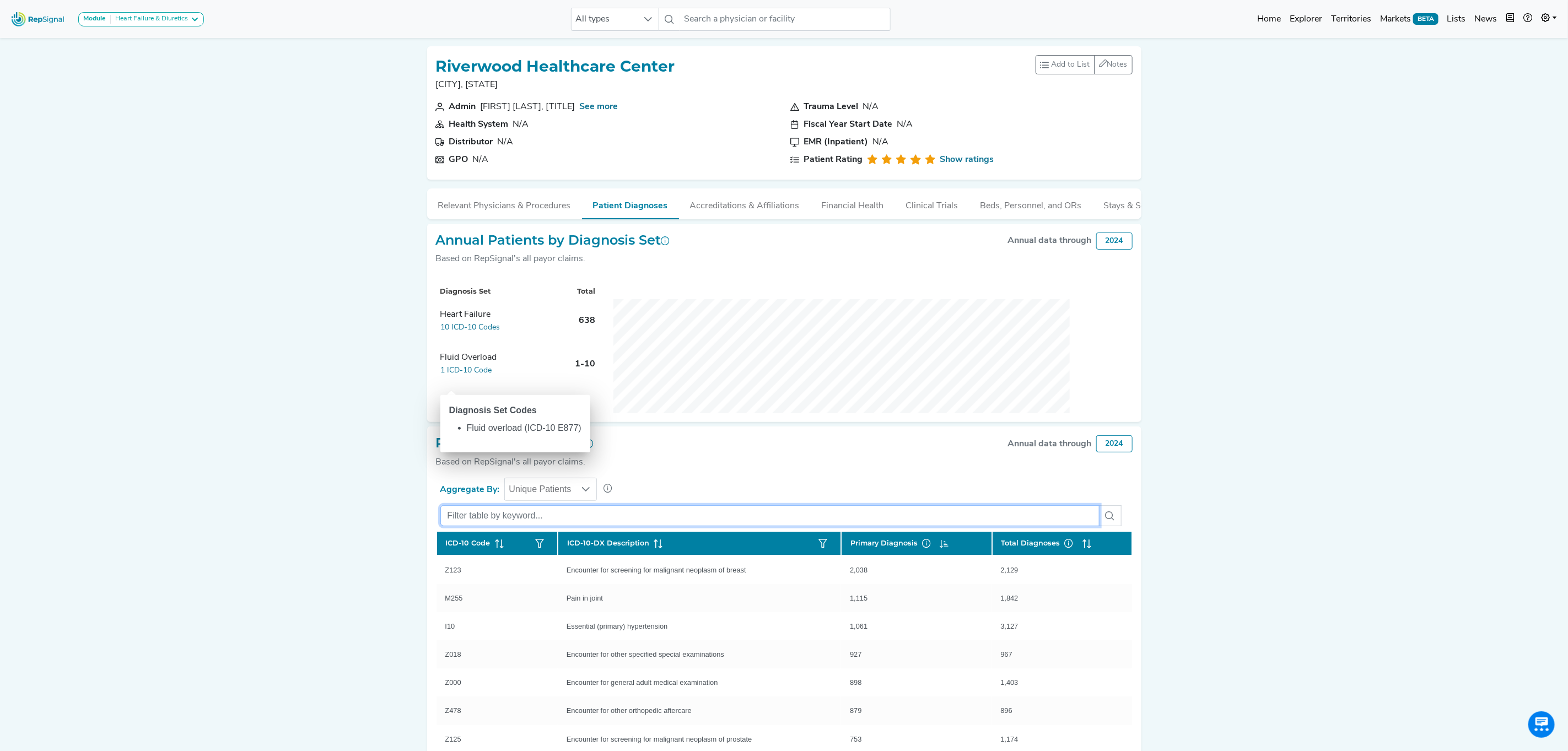click at bounding box center [770, 516] 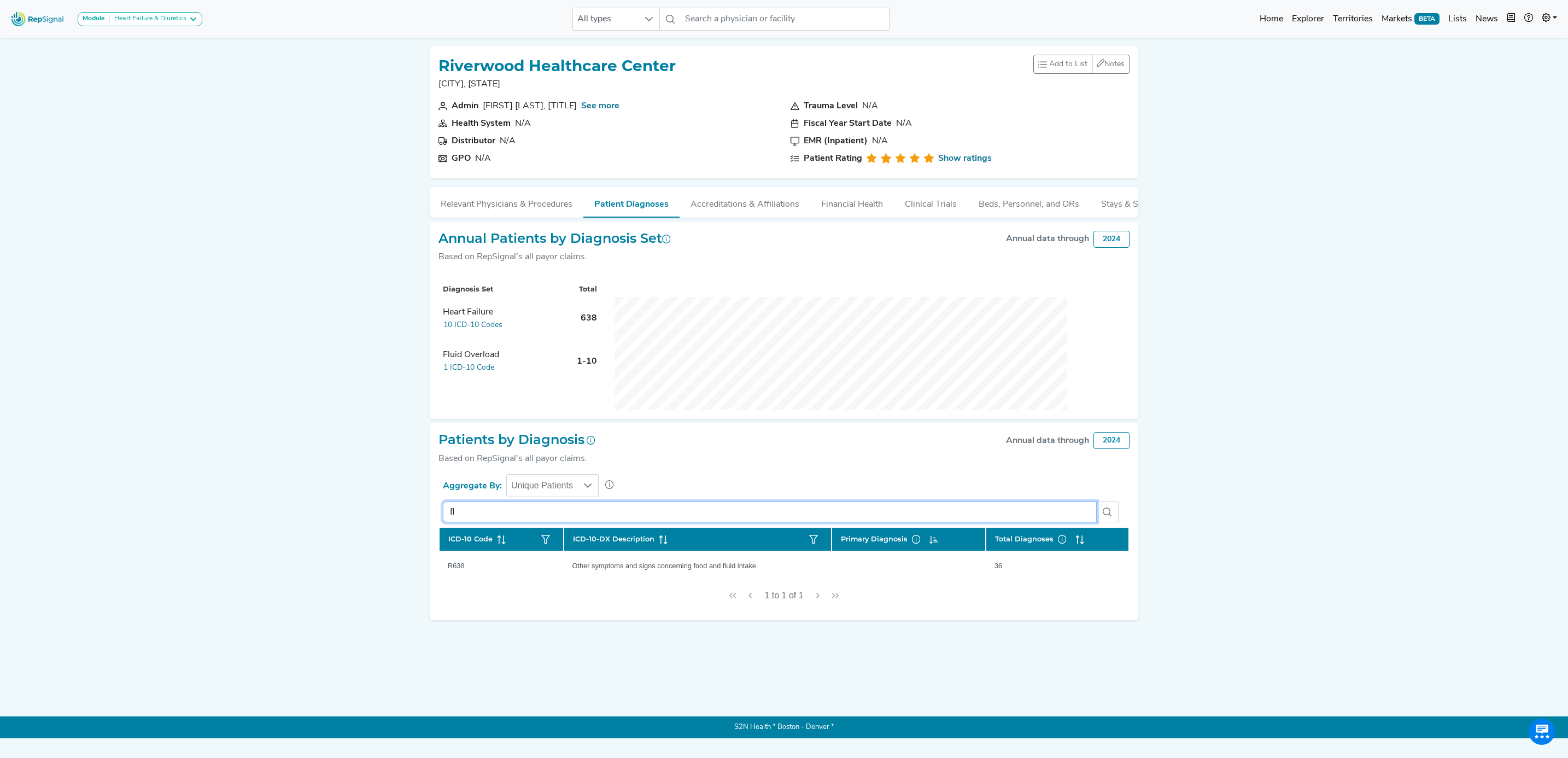 type on "f" 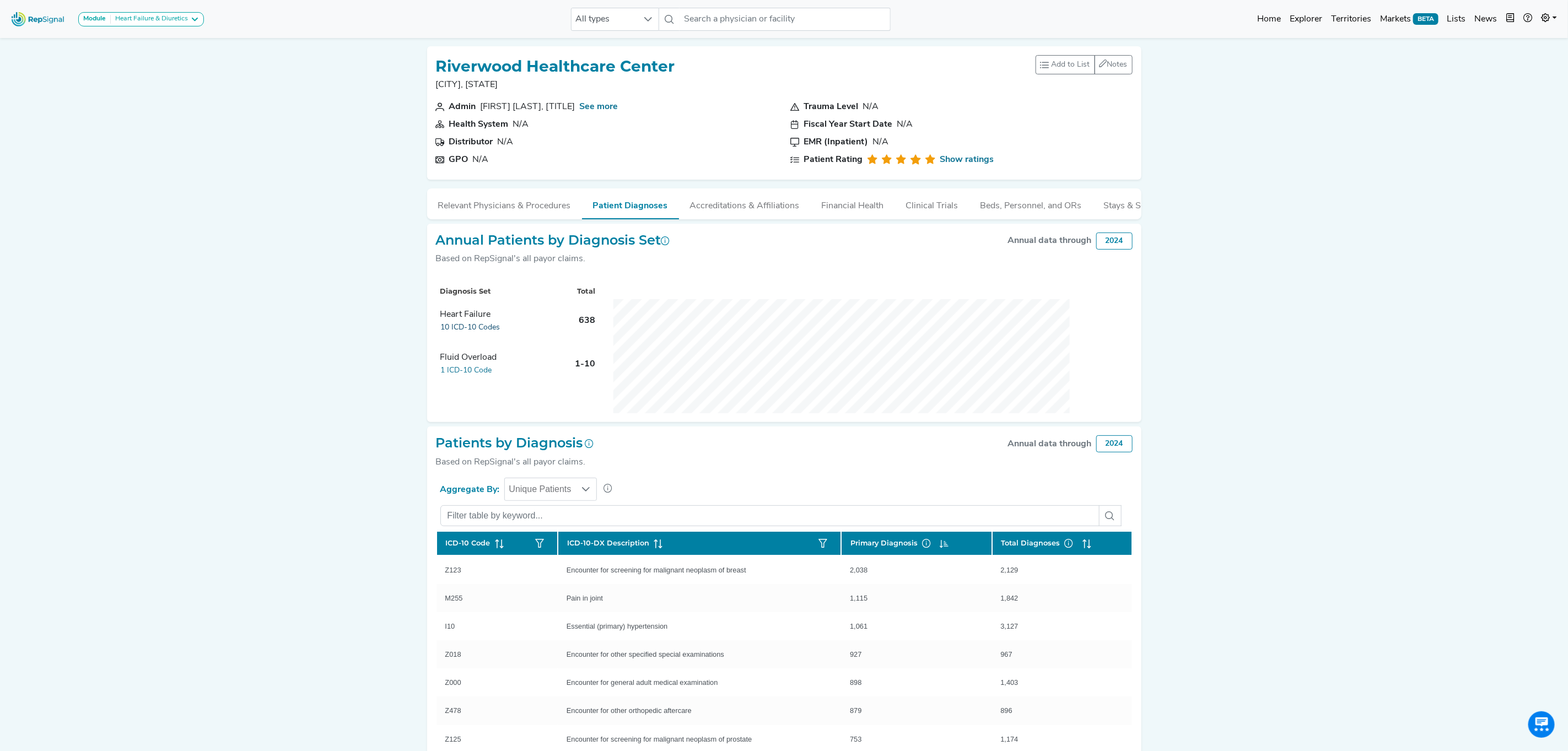 click on "10 ICD-10 Codes" at bounding box center [471, 327] 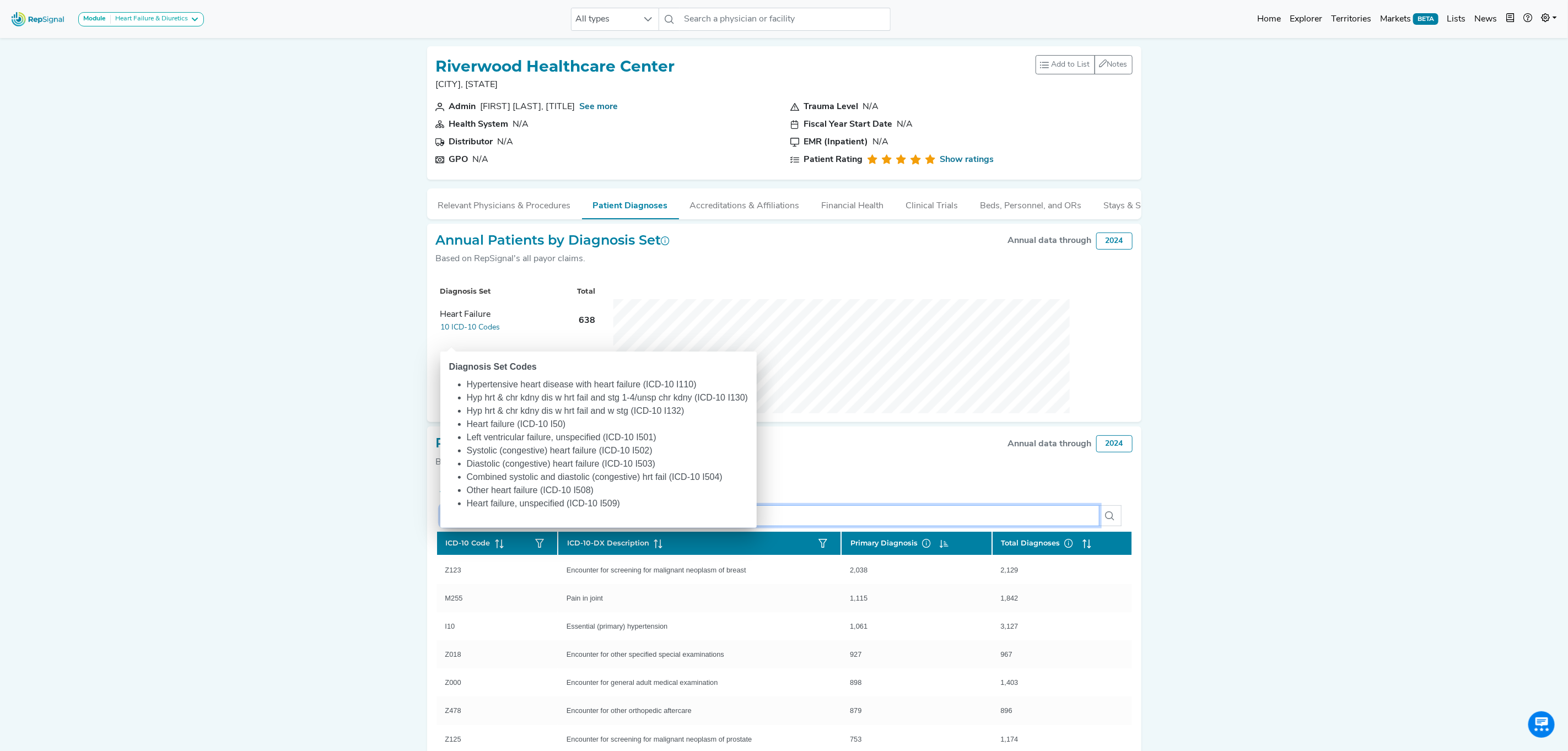 click at bounding box center (770, 516) 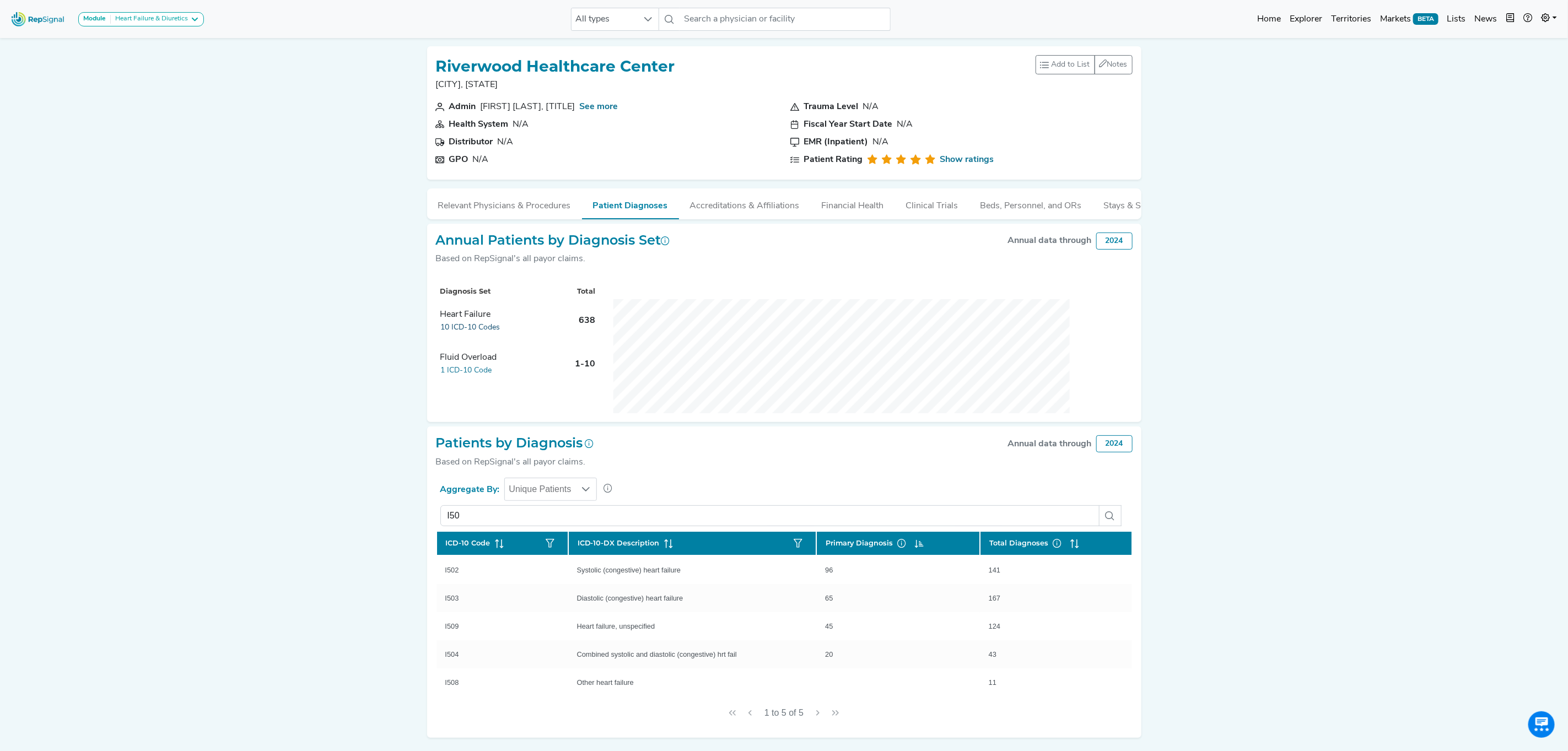 click on "10 ICD-10 Codes" at bounding box center (471, 327) 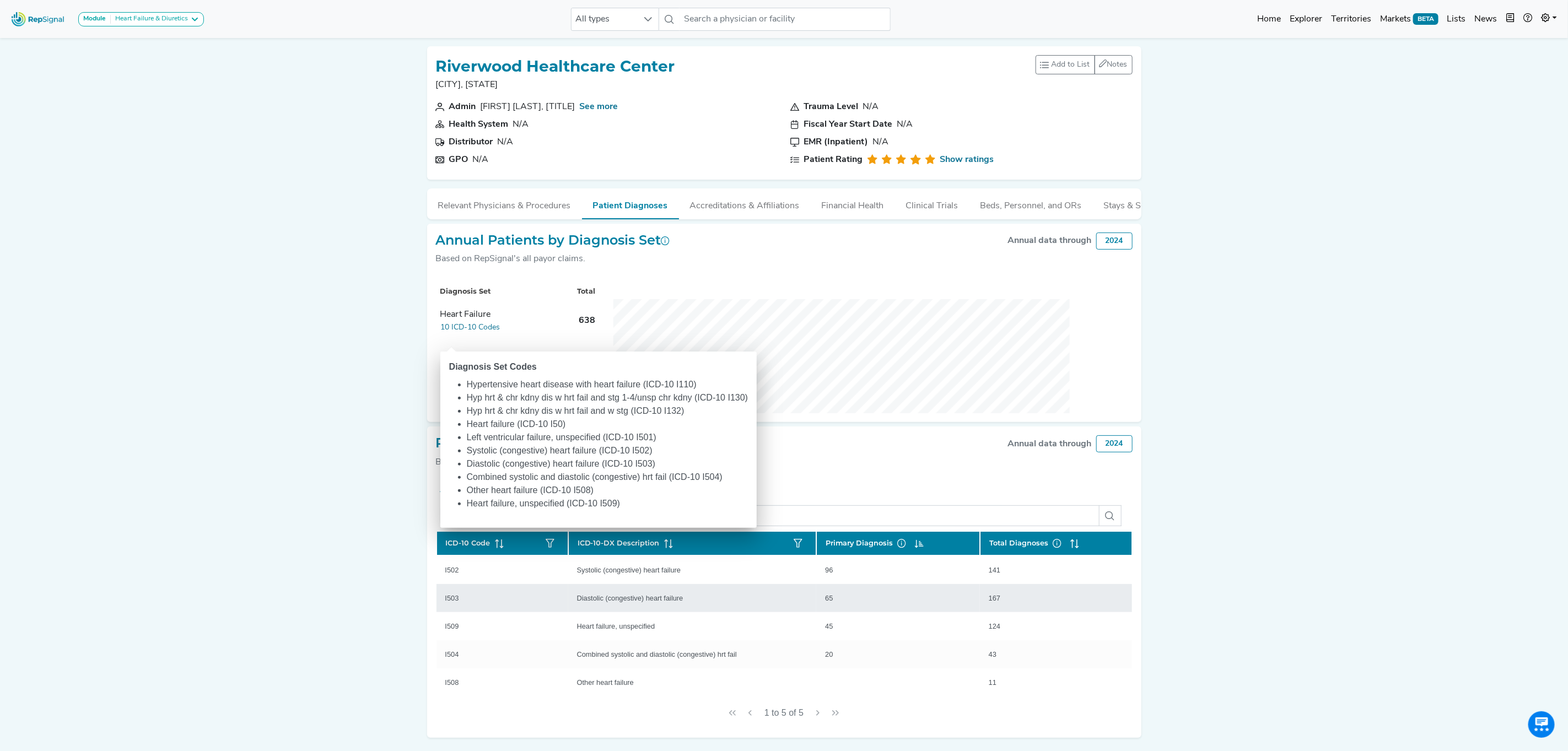 click on "I503" 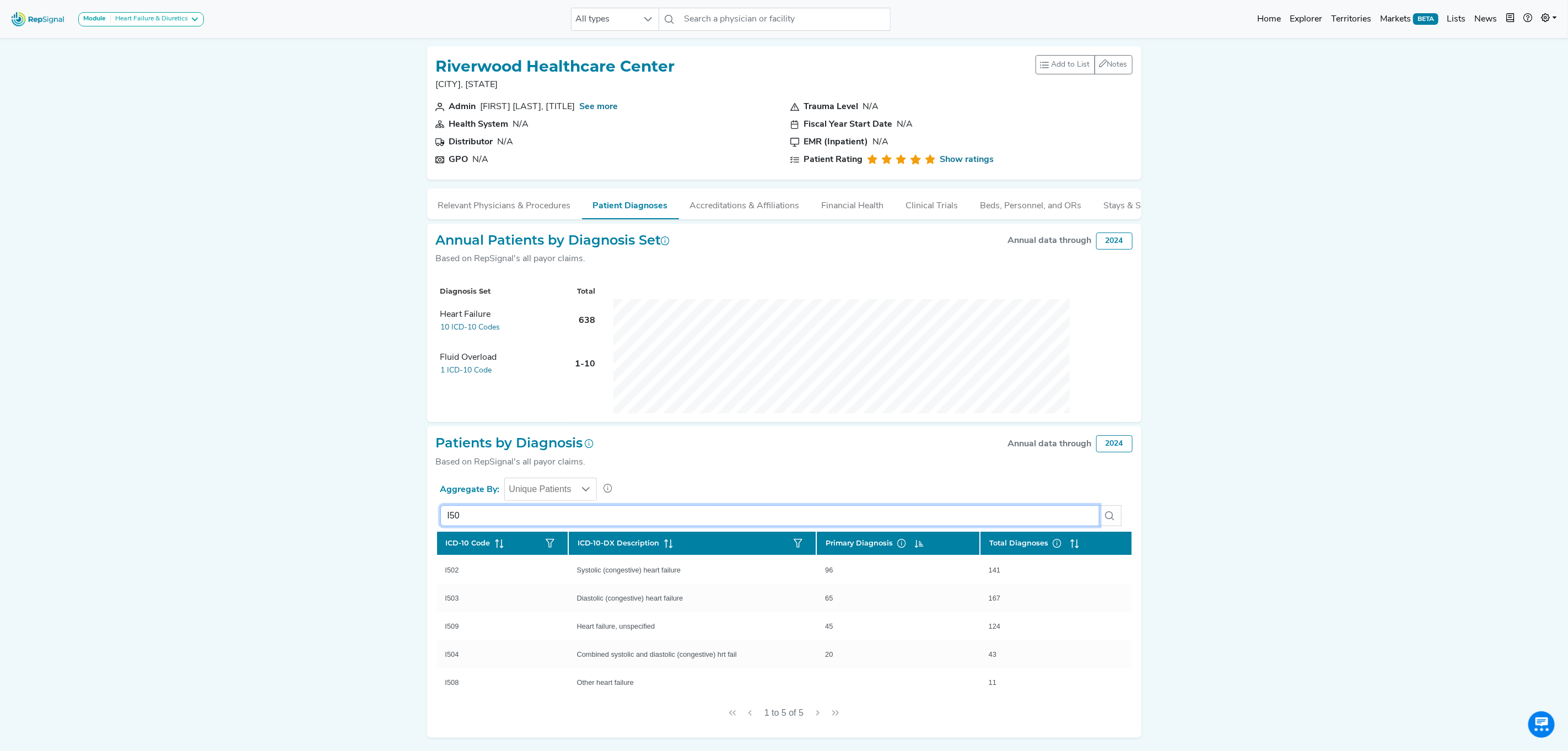click on "I50" at bounding box center [770, 516] 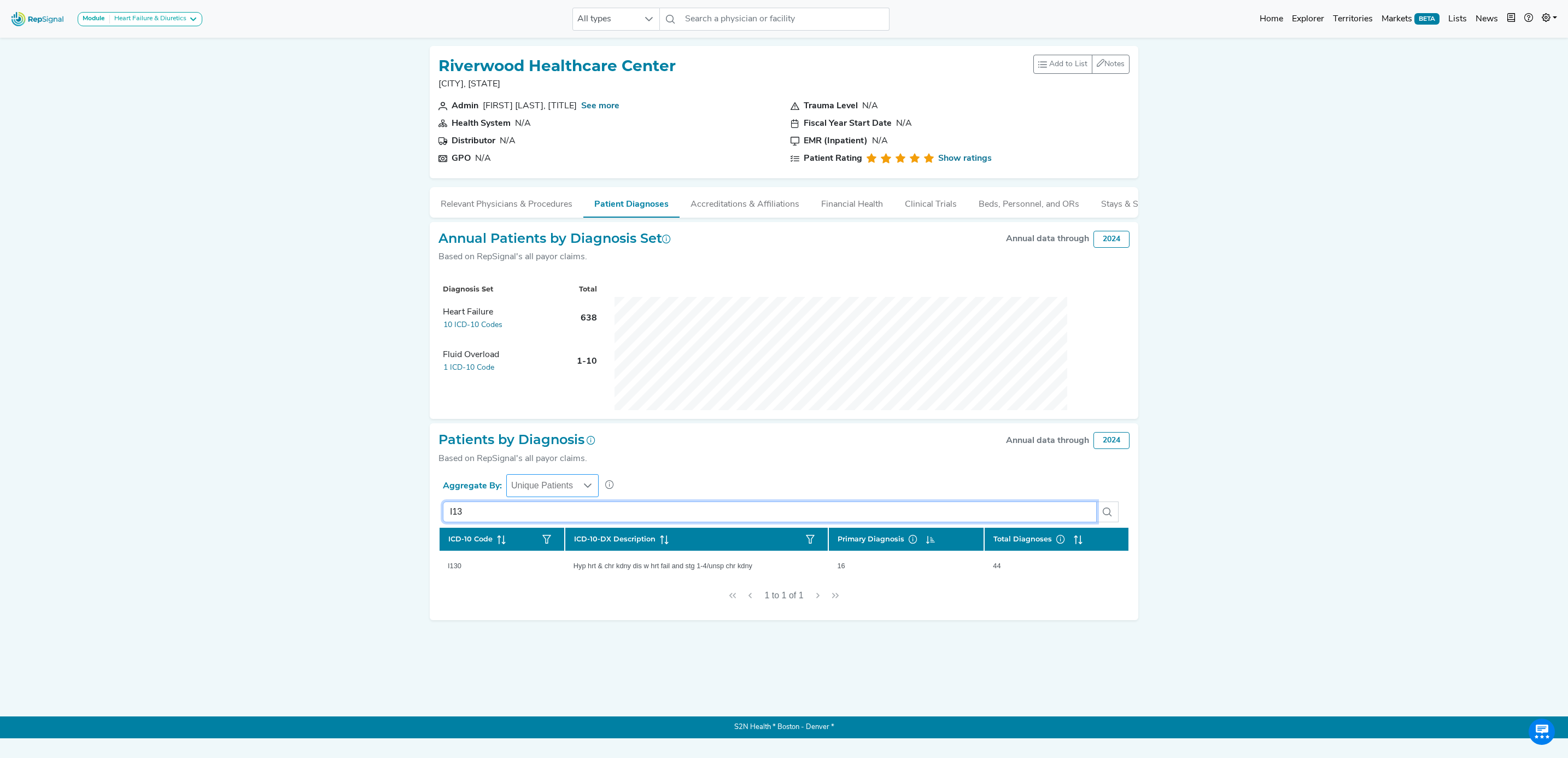 type on "I13" 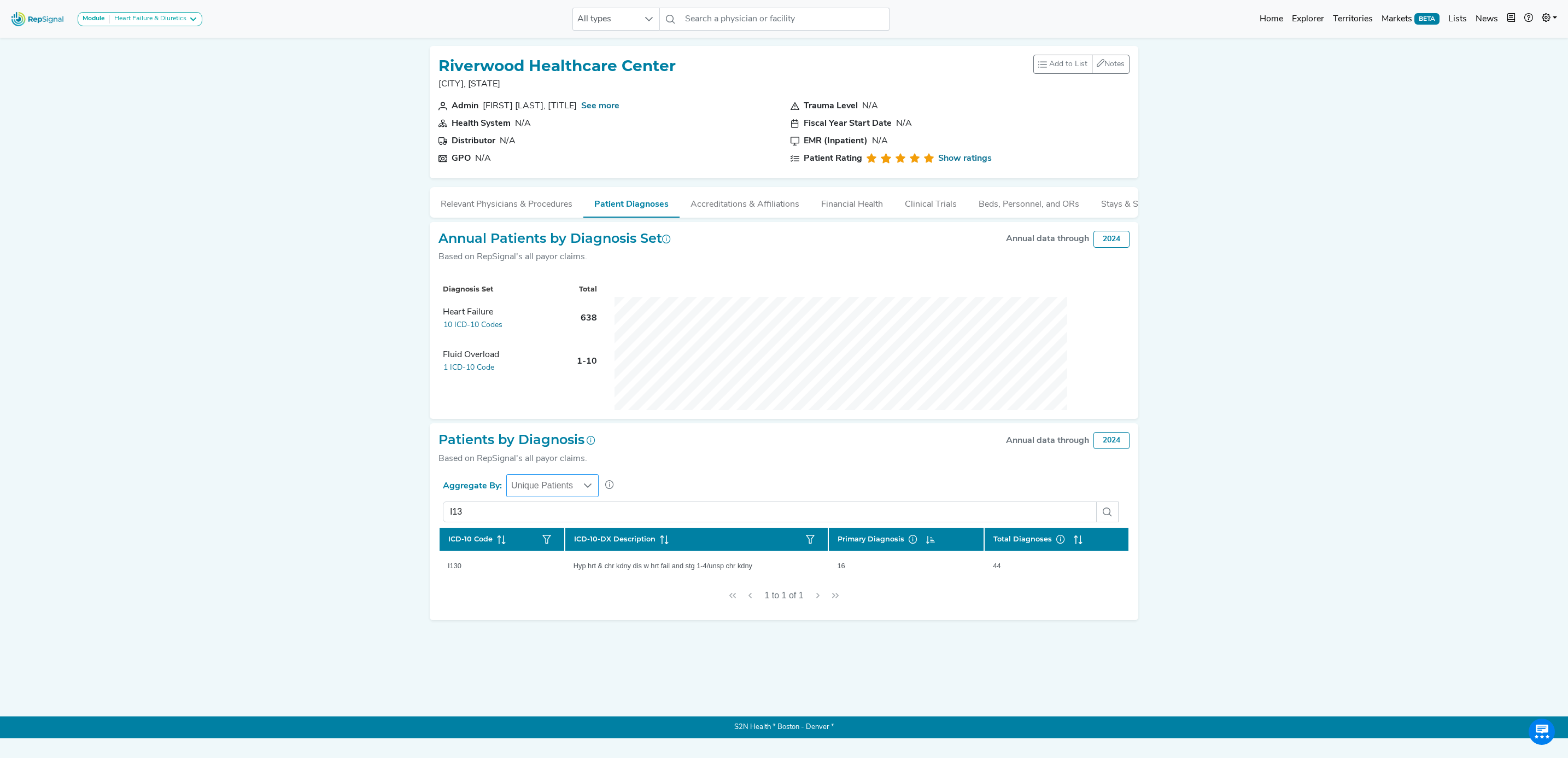click on "Unique Patients" at bounding box center (542, 486) 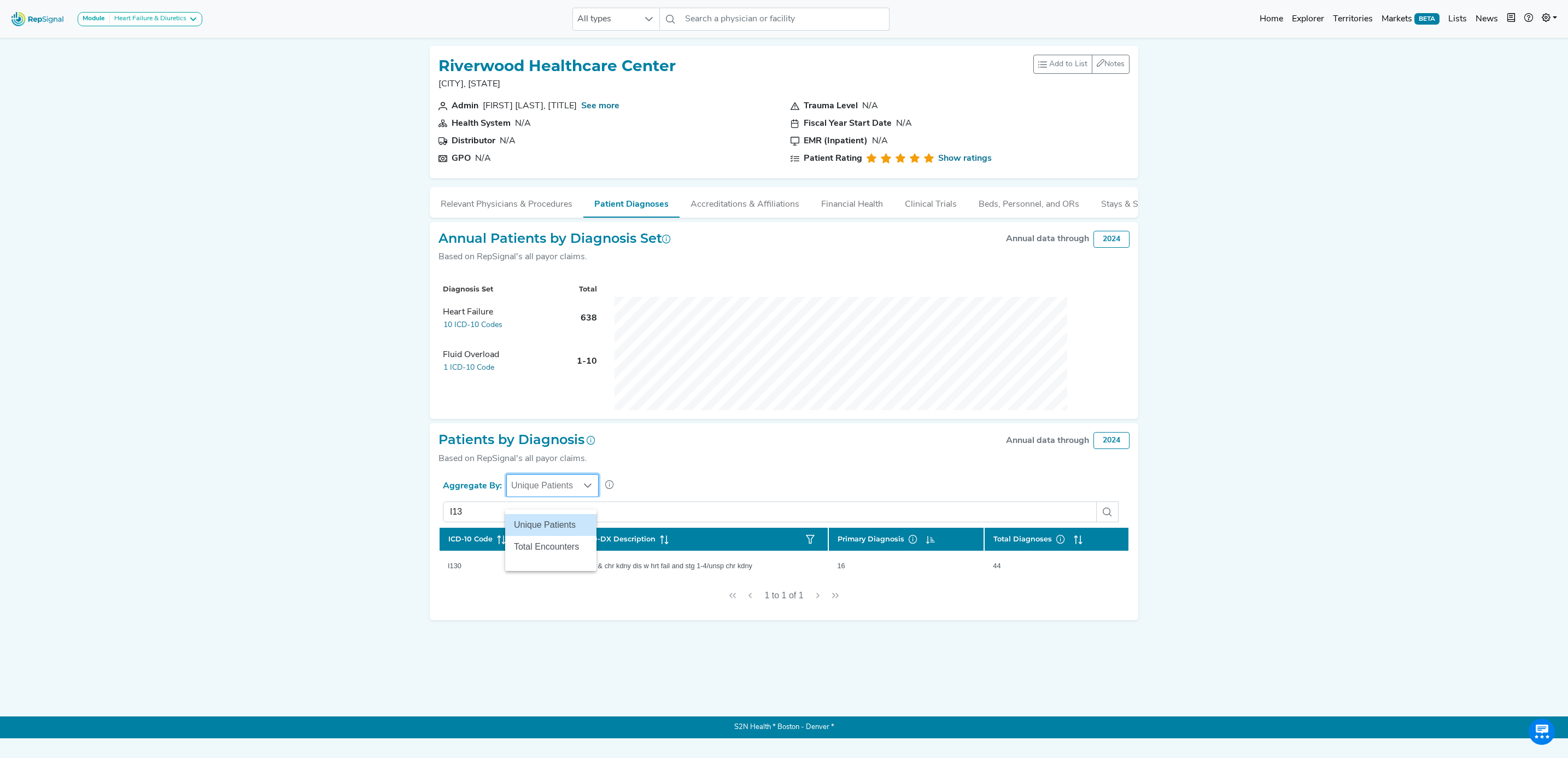 click on "Unique Patients" at bounding box center (542, 486) 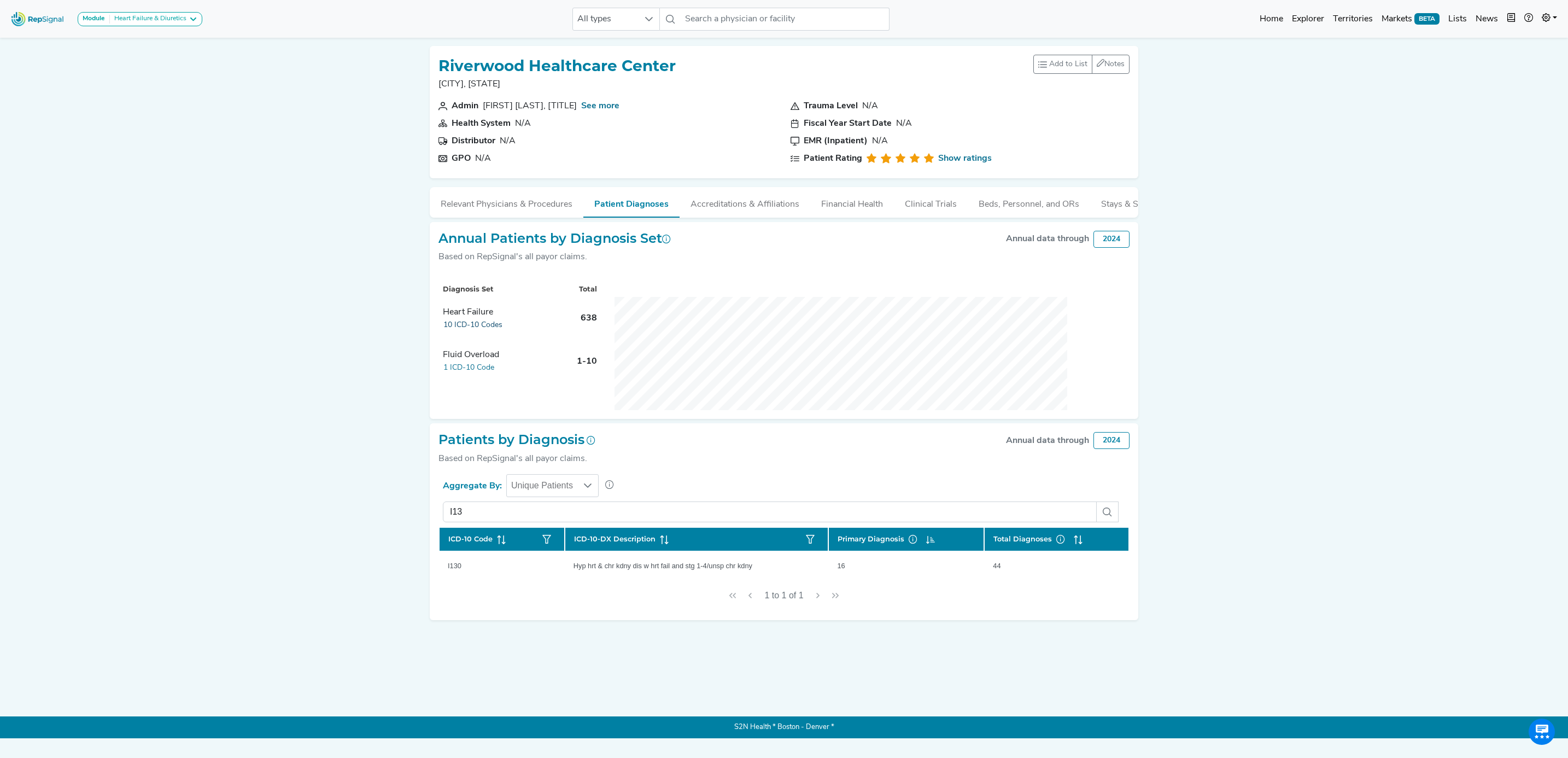 click on "10 ICD-10 Codes" at bounding box center [473, 325] 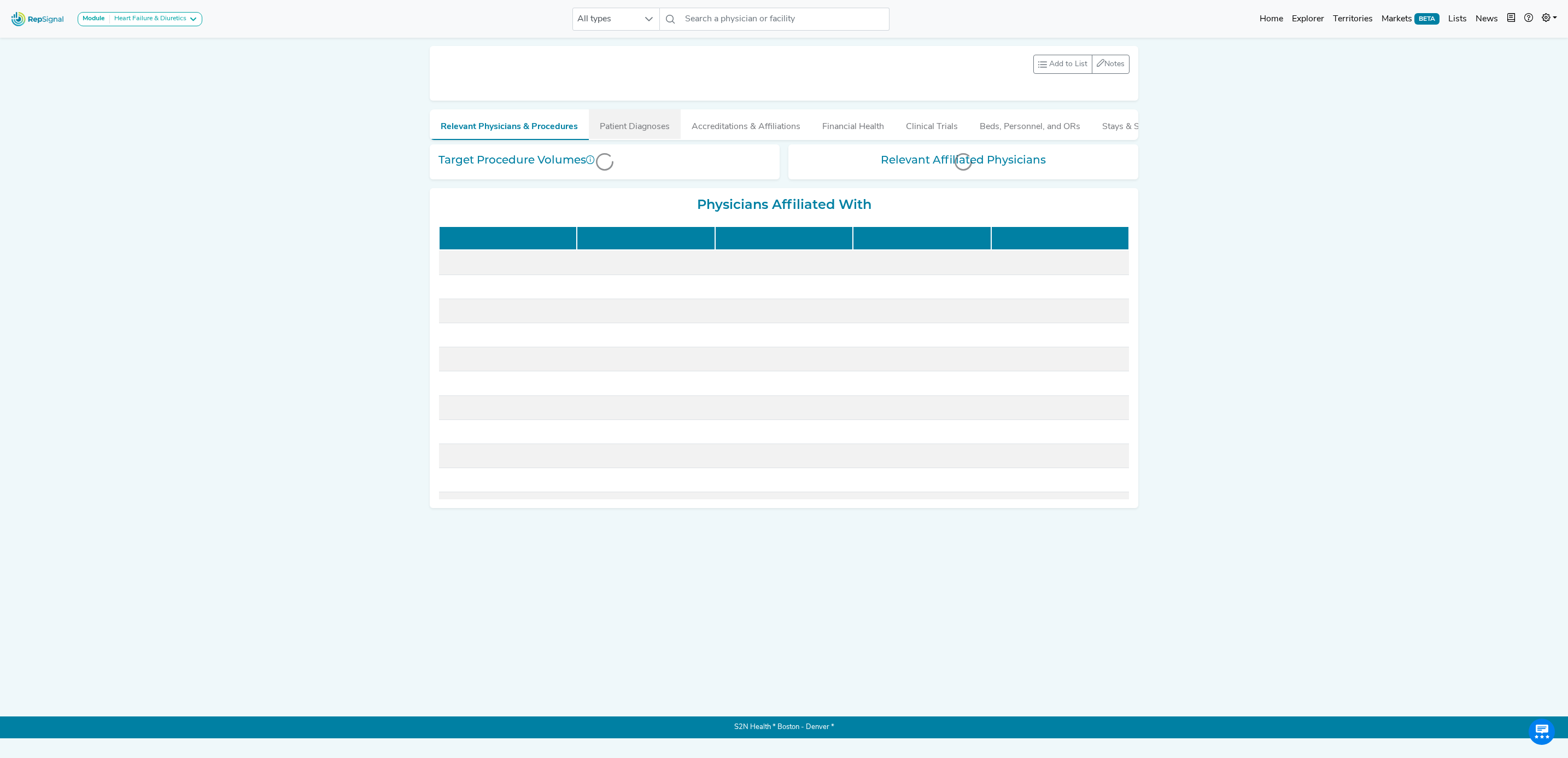 click on "Patient Diagnoses" at bounding box center (635, 124) 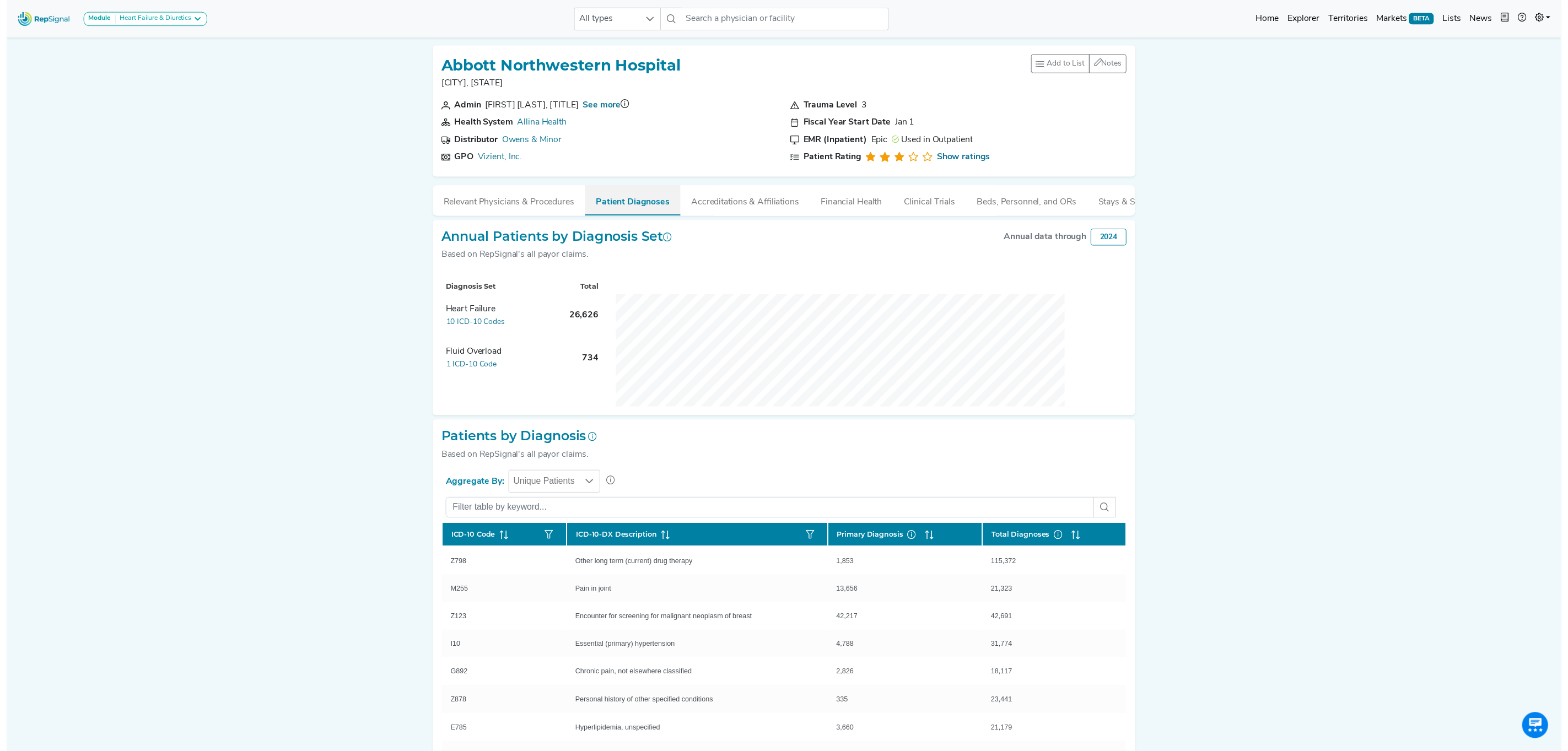 scroll, scrollTop: 0, scrollLeft: 0, axis: both 